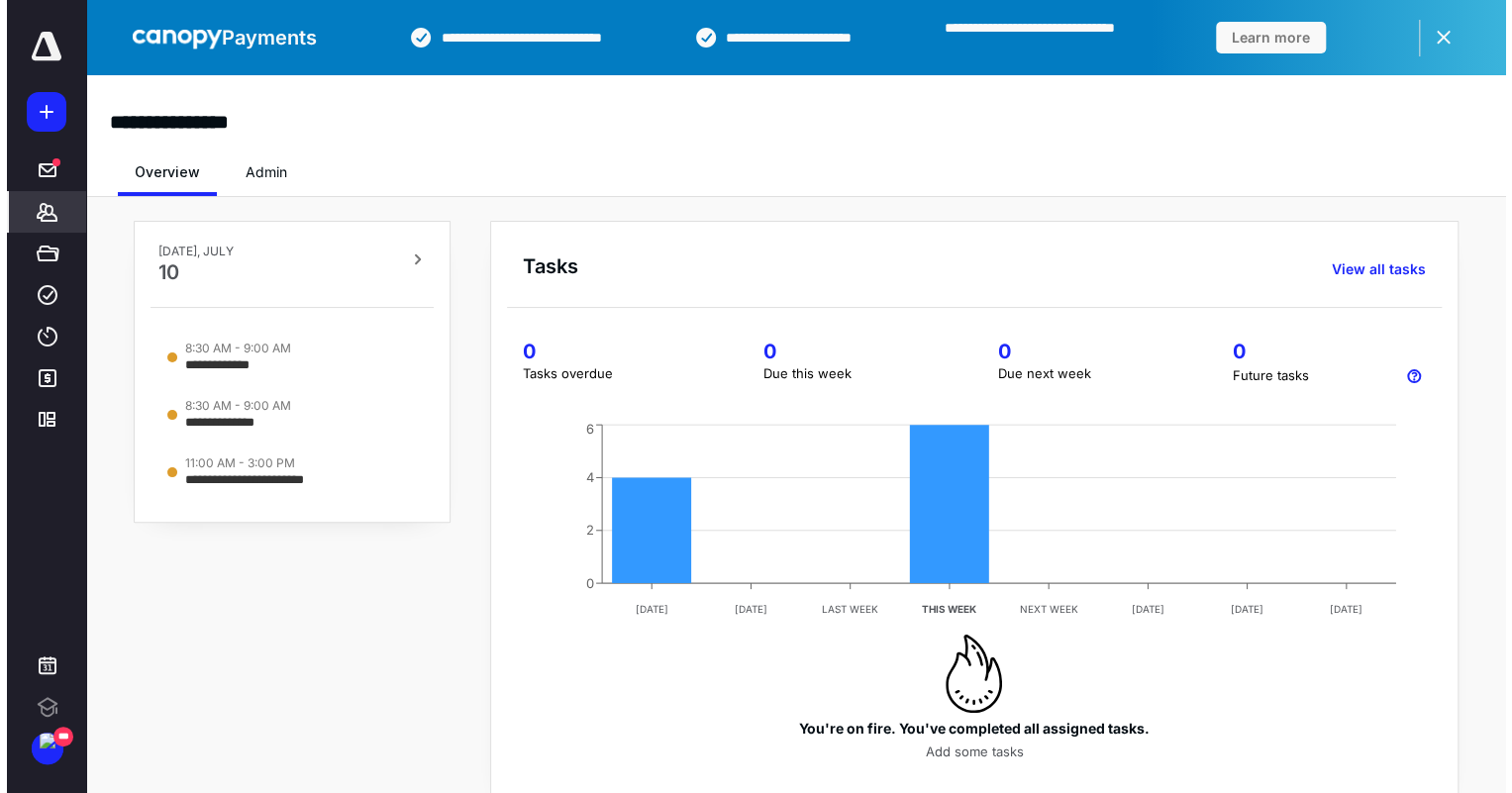 scroll, scrollTop: 0, scrollLeft: 0, axis: both 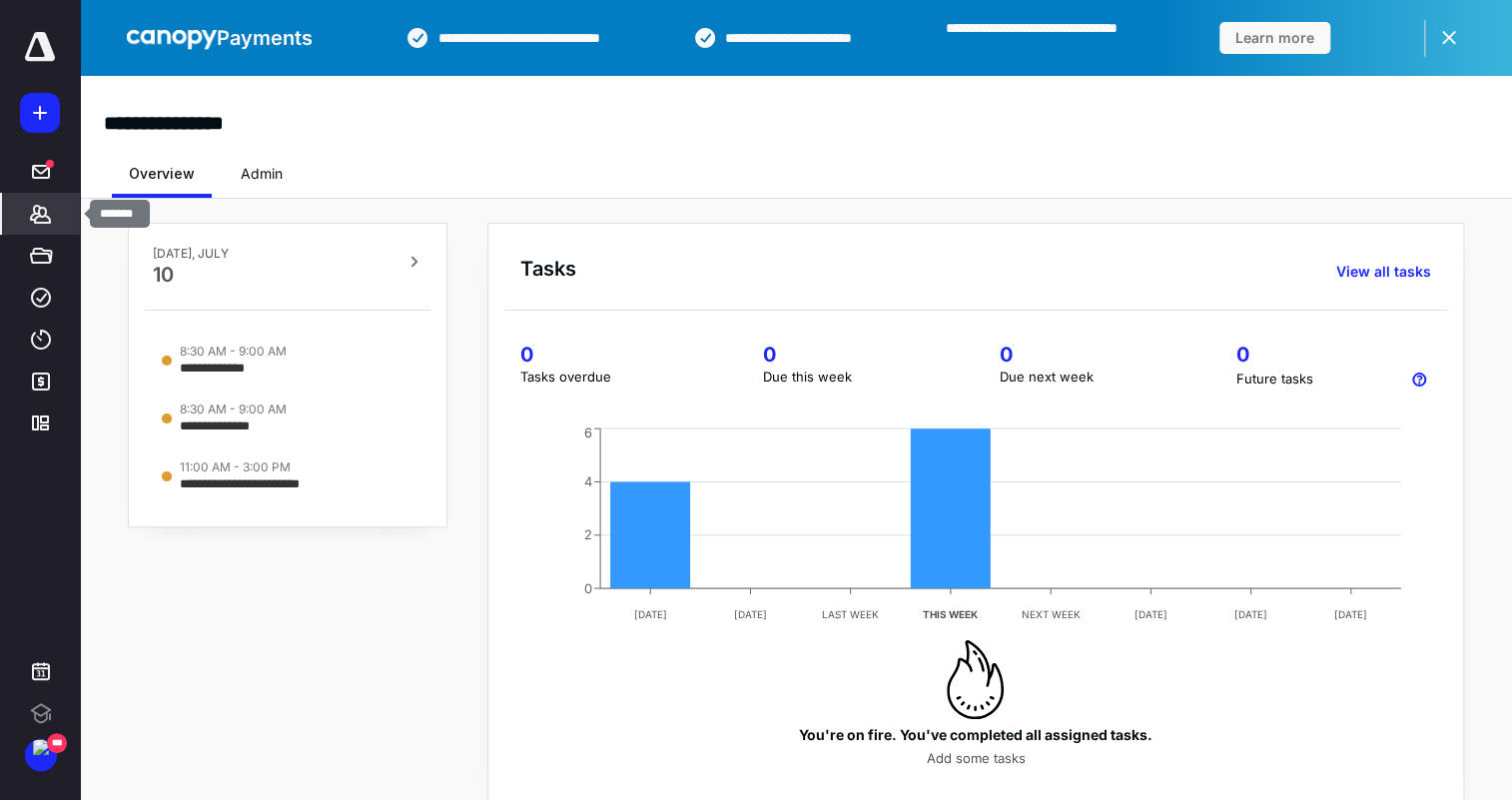 click 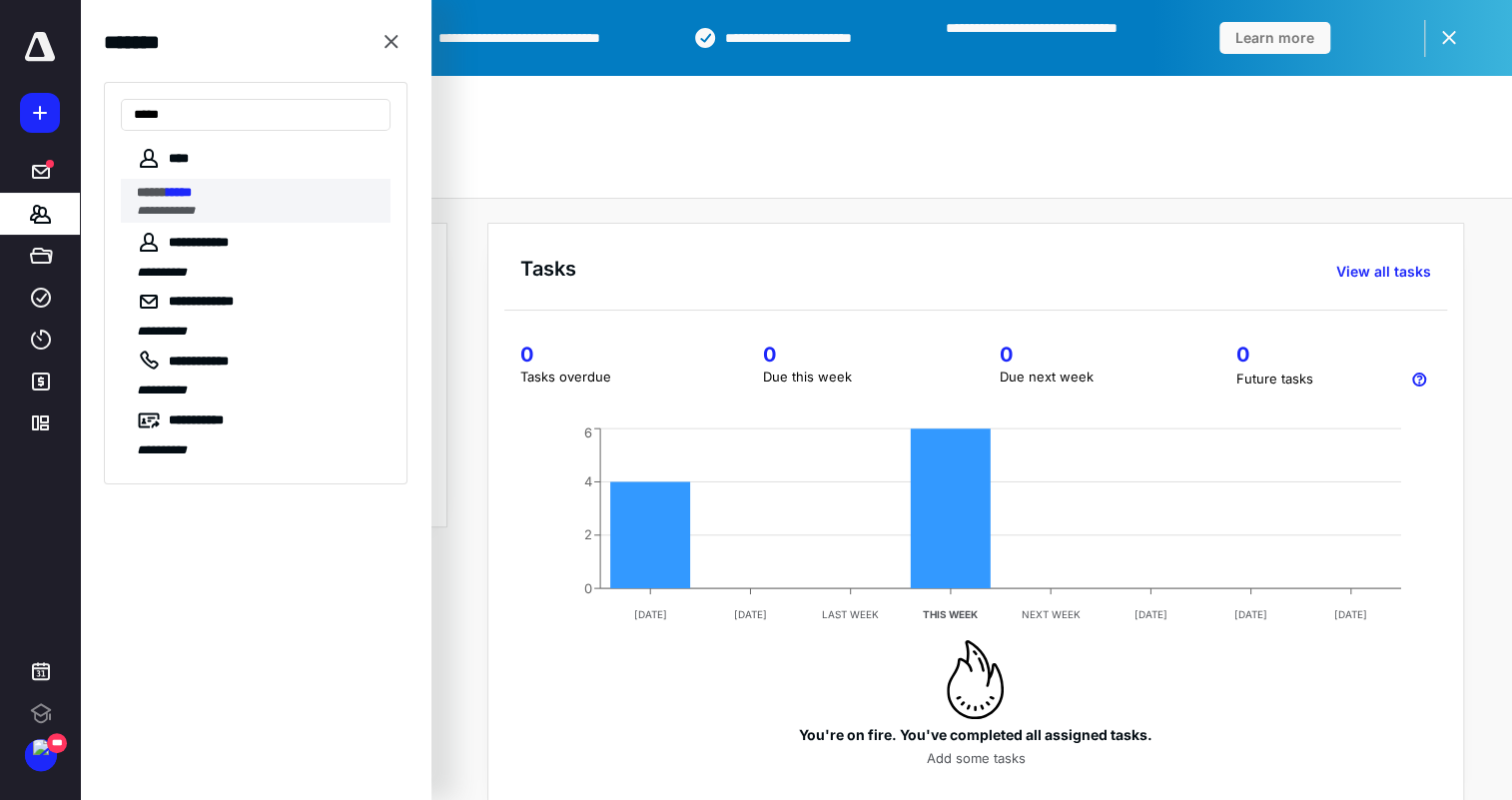 type on "*****" 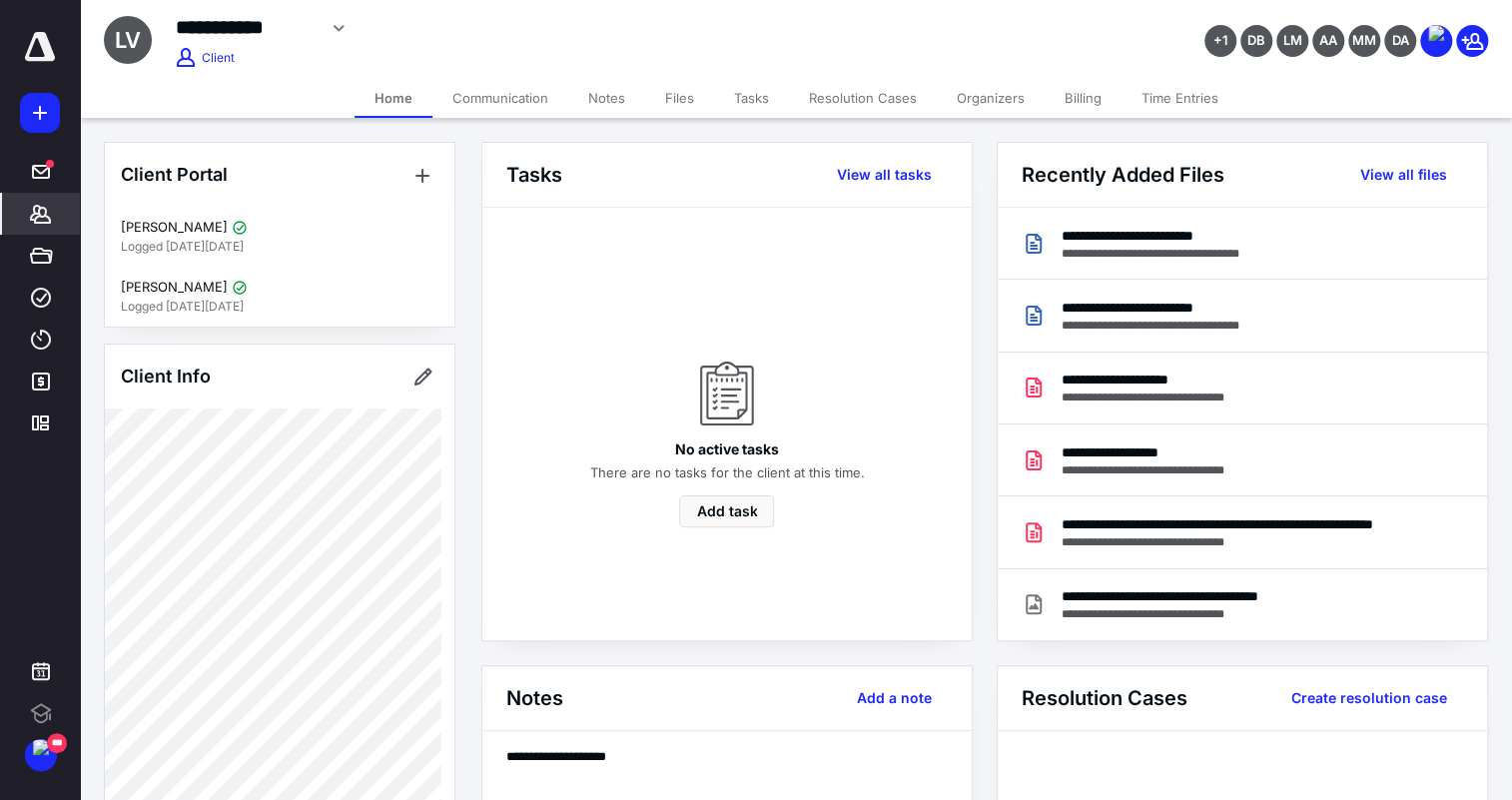 click on "Files" at bounding box center [679, 98] 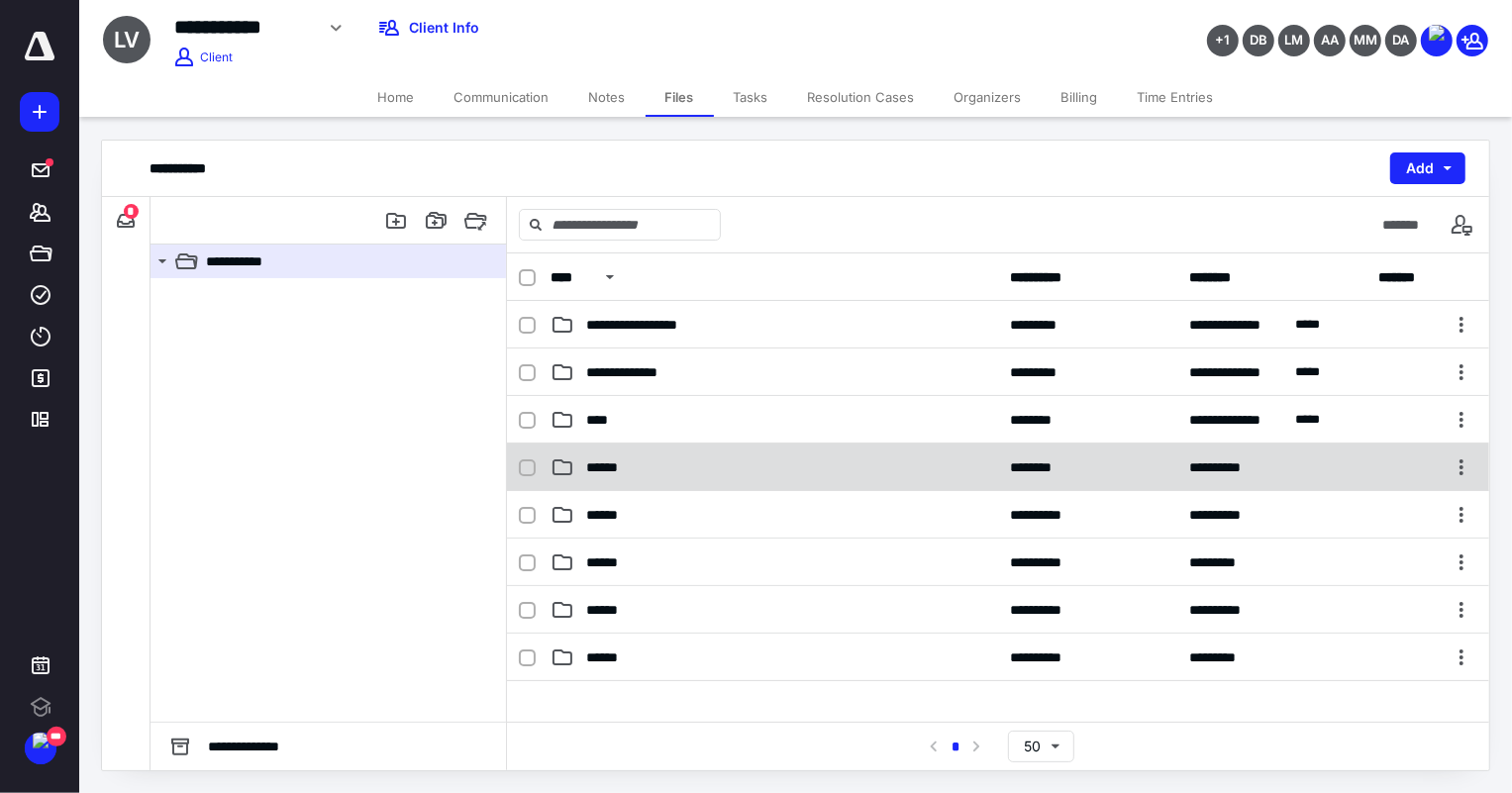 scroll, scrollTop: 0, scrollLeft: 0, axis: both 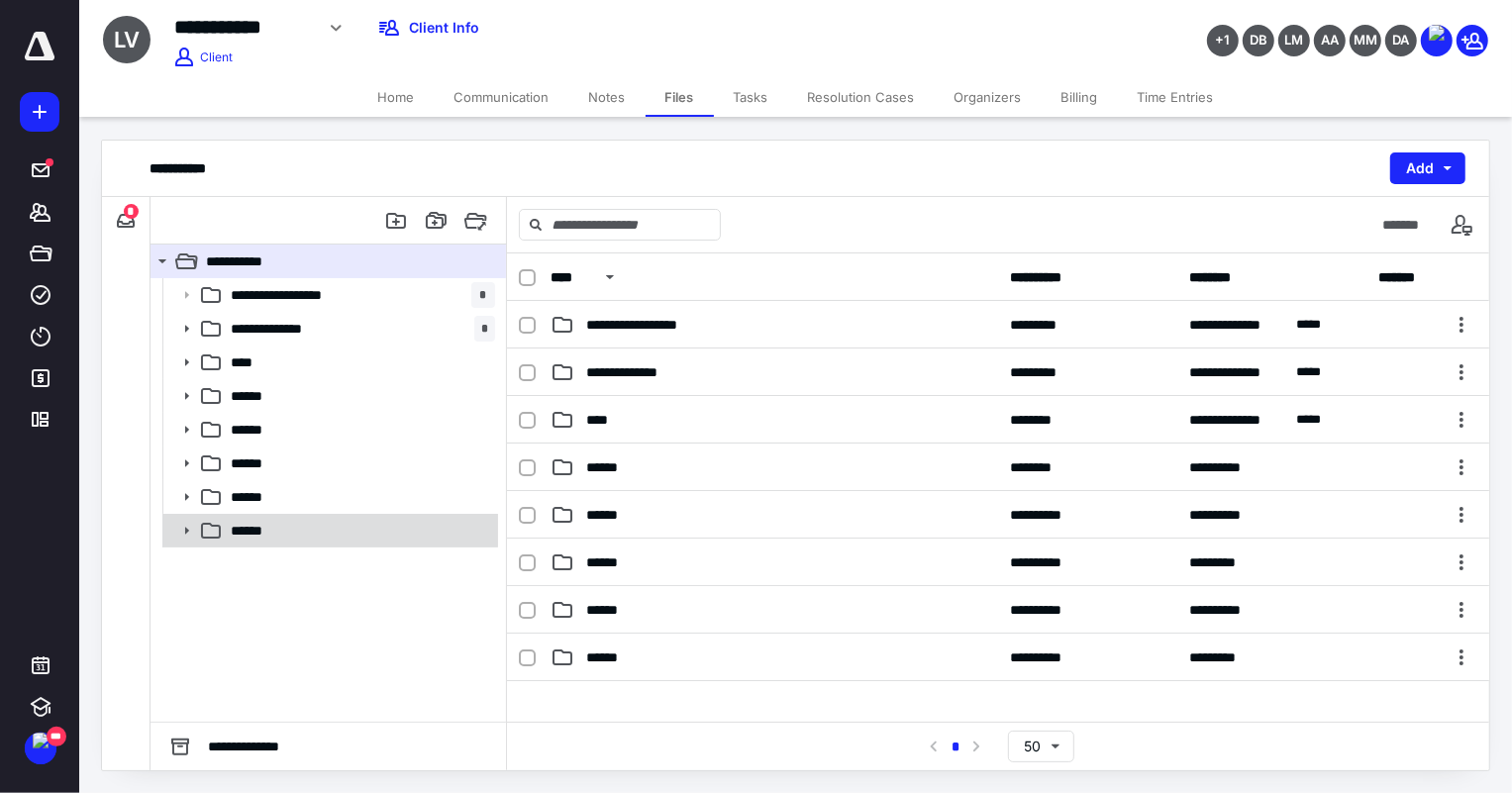 click on "******" at bounding box center [257, 531] 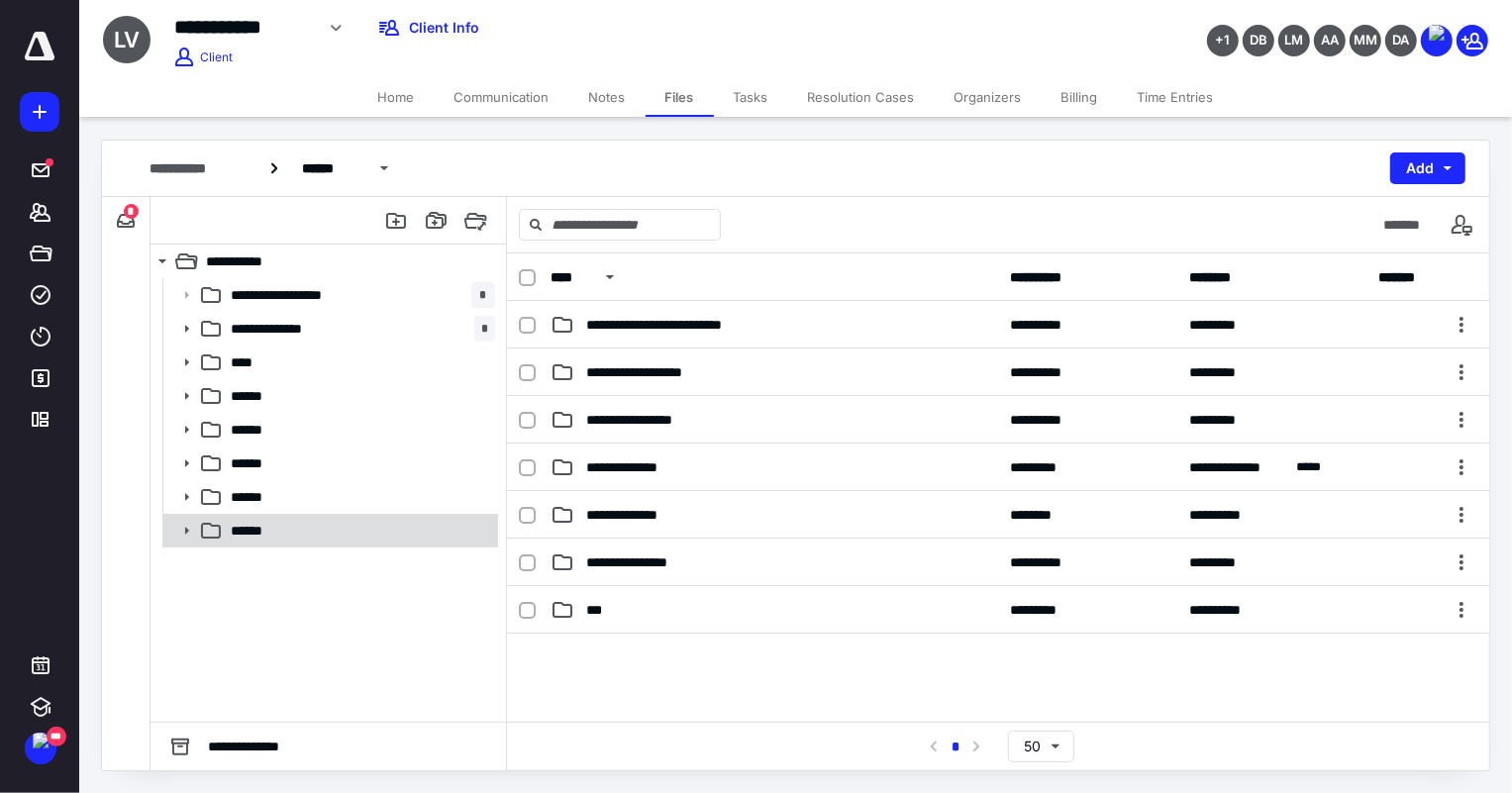 click 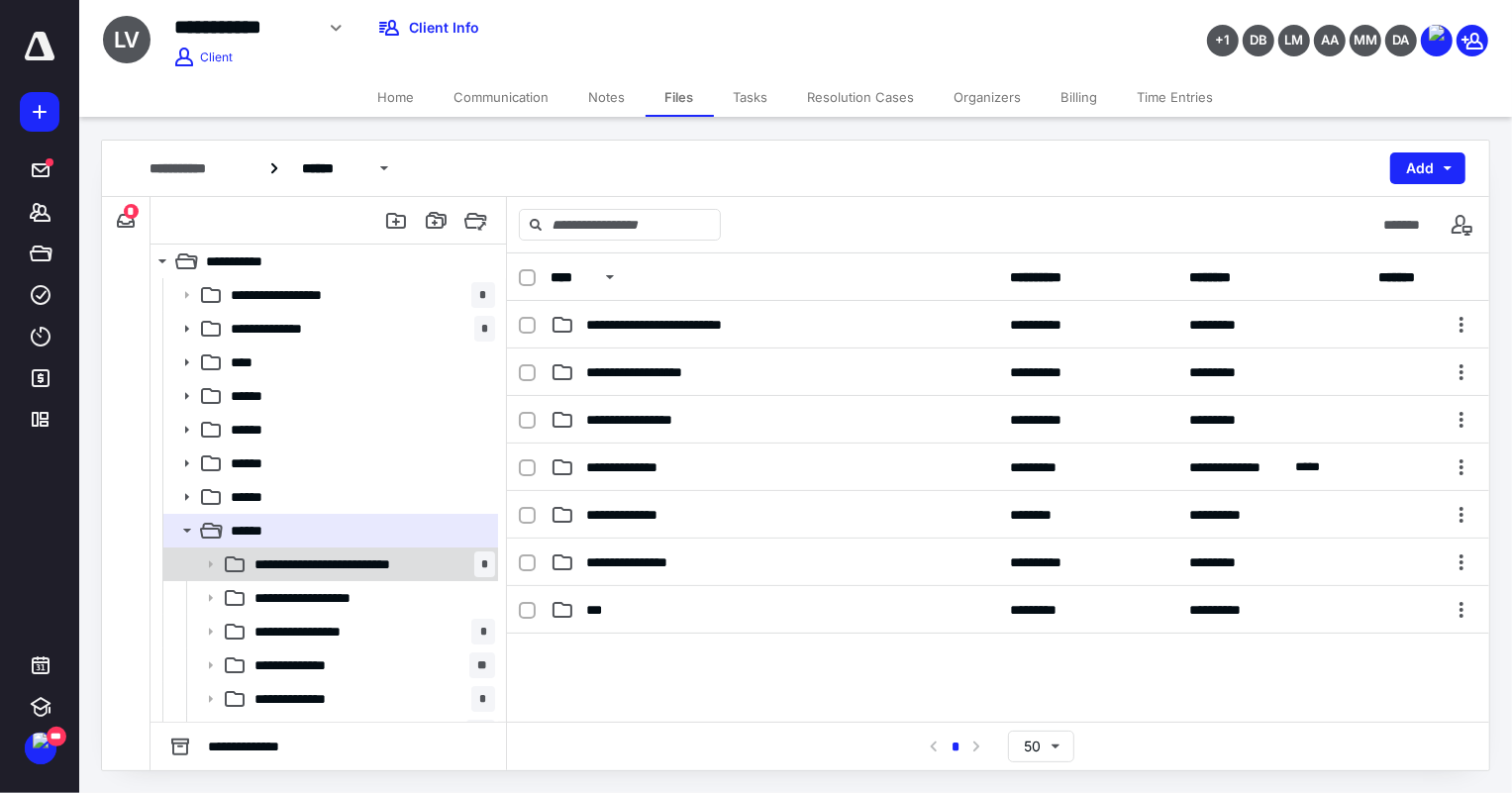 click on "**********" at bounding box center (370, 564) 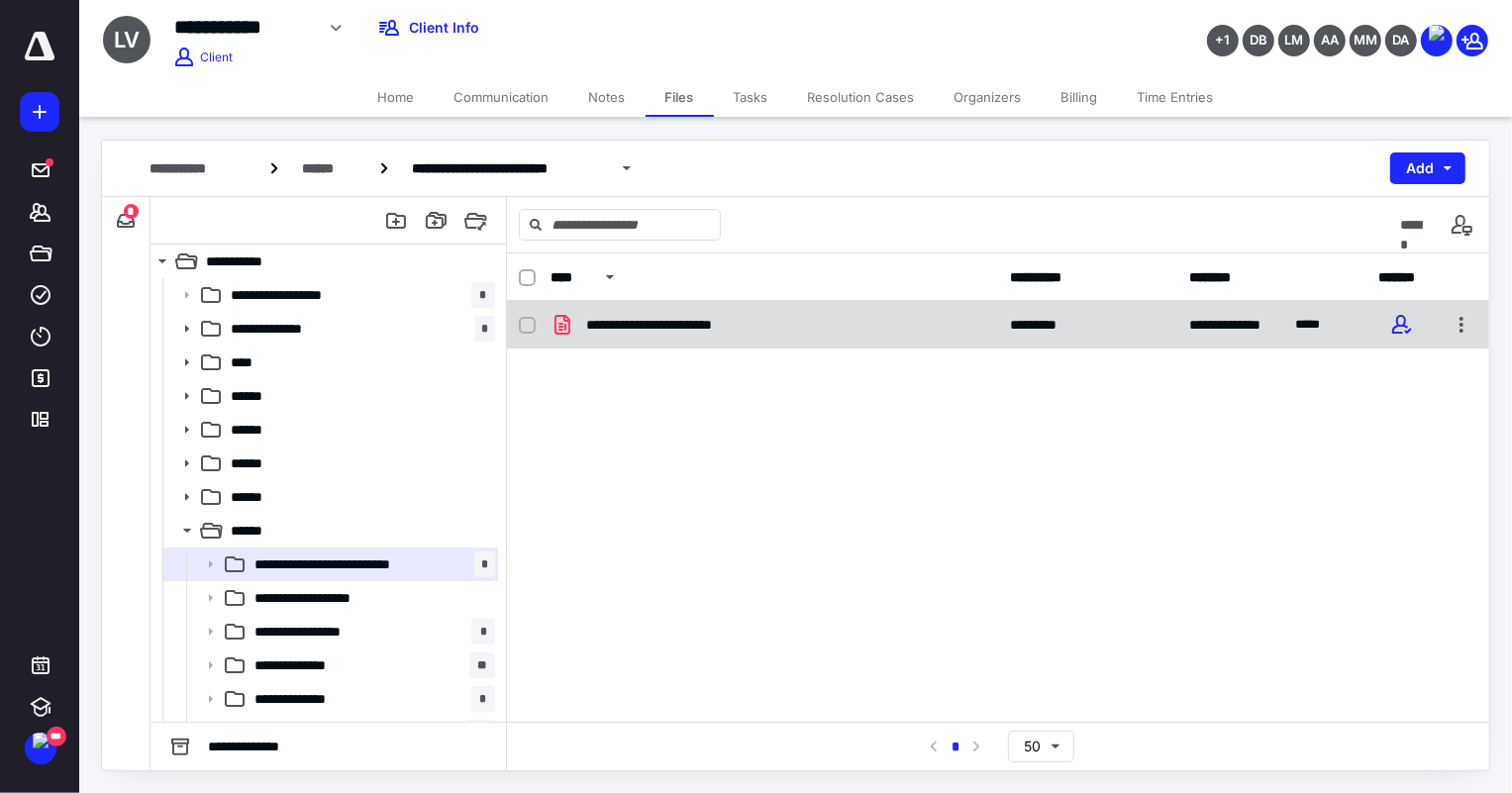 click on "**********" at bounding box center (998, 325) 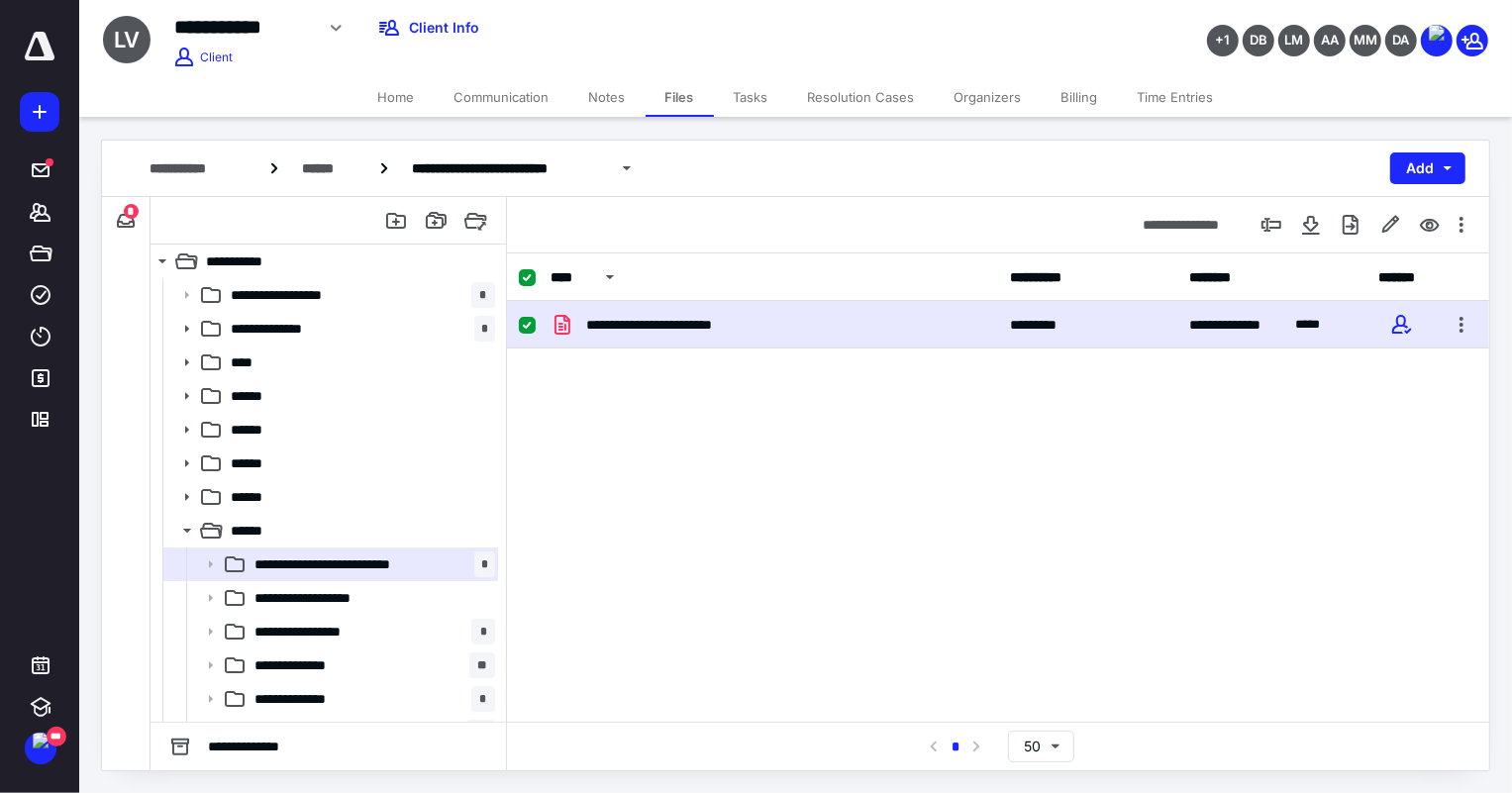 click on "**********" at bounding box center (998, 325) 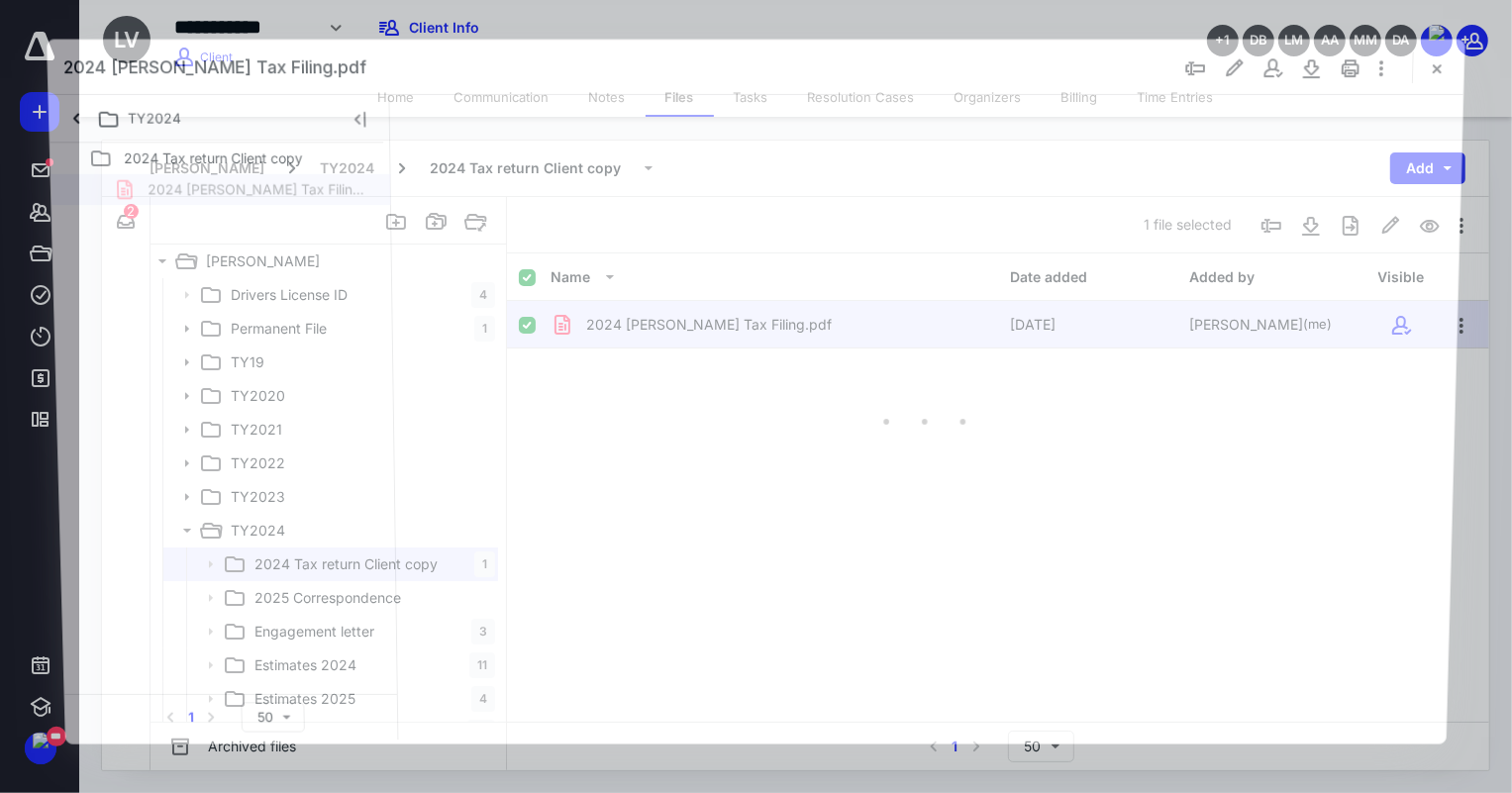 scroll, scrollTop: 0, scrollLeft: 0, axis: both 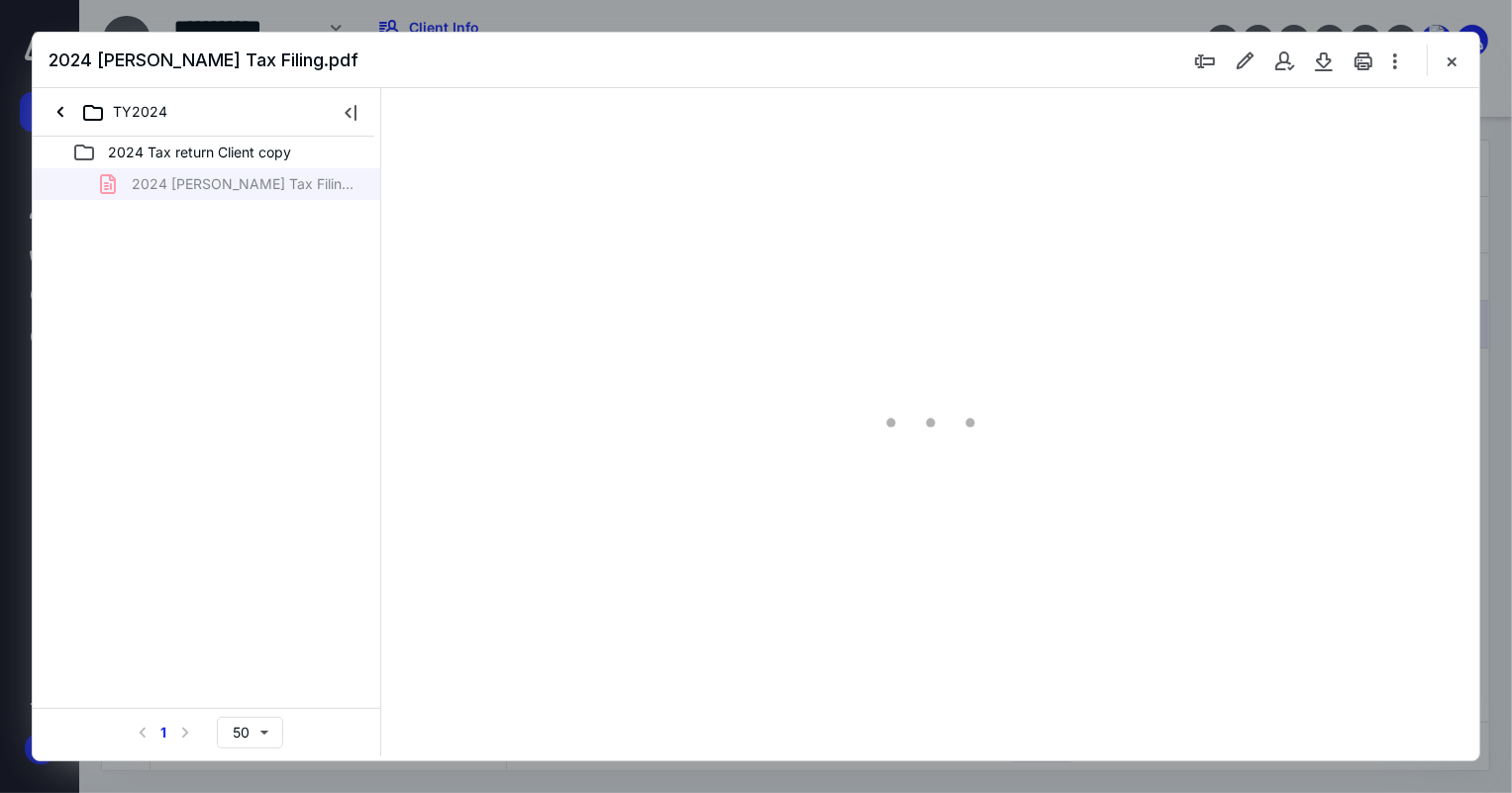 type on "75" 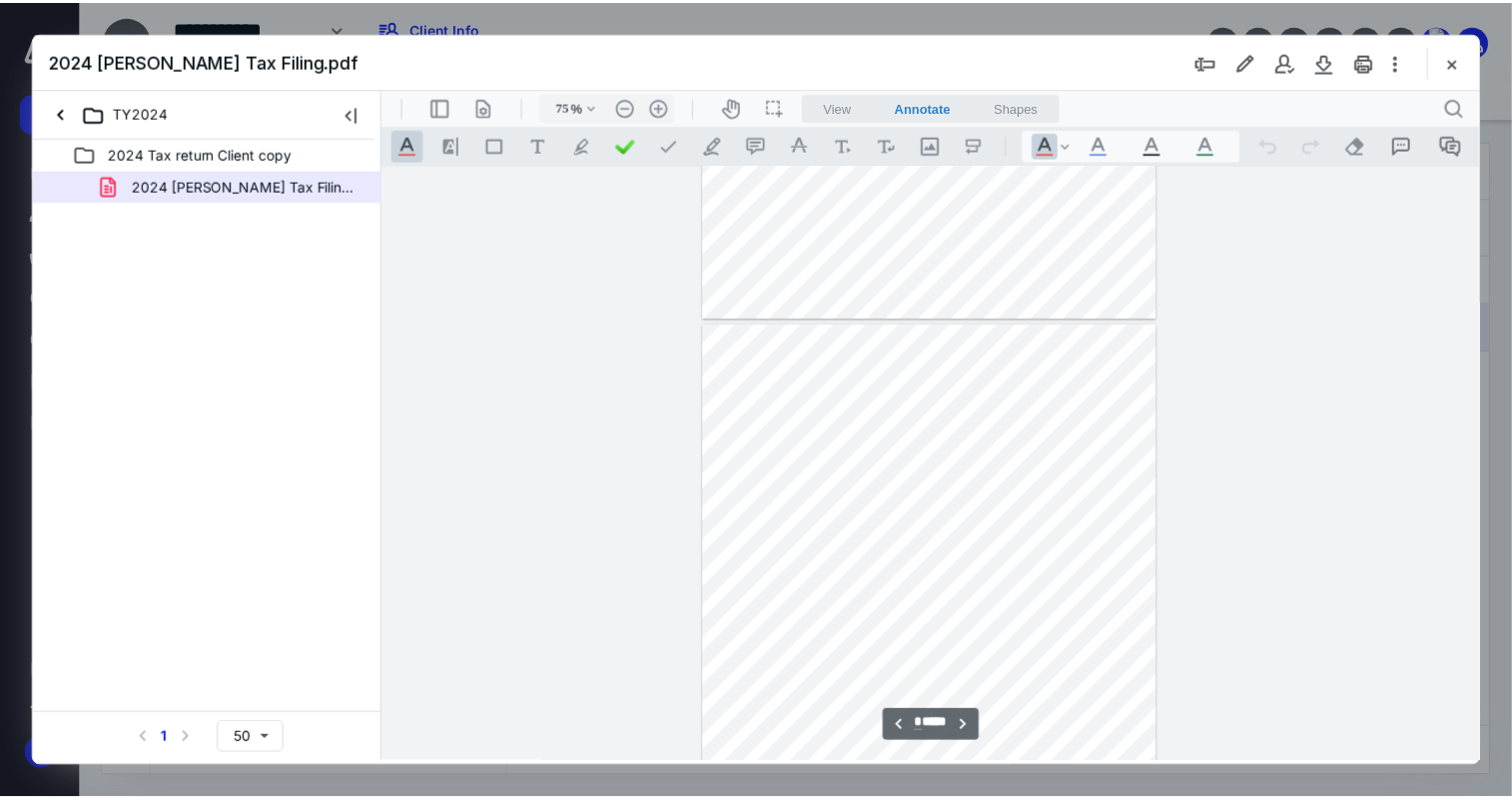 scroll, scrollTop: 170, scrollLeft: 0, axis: vertical 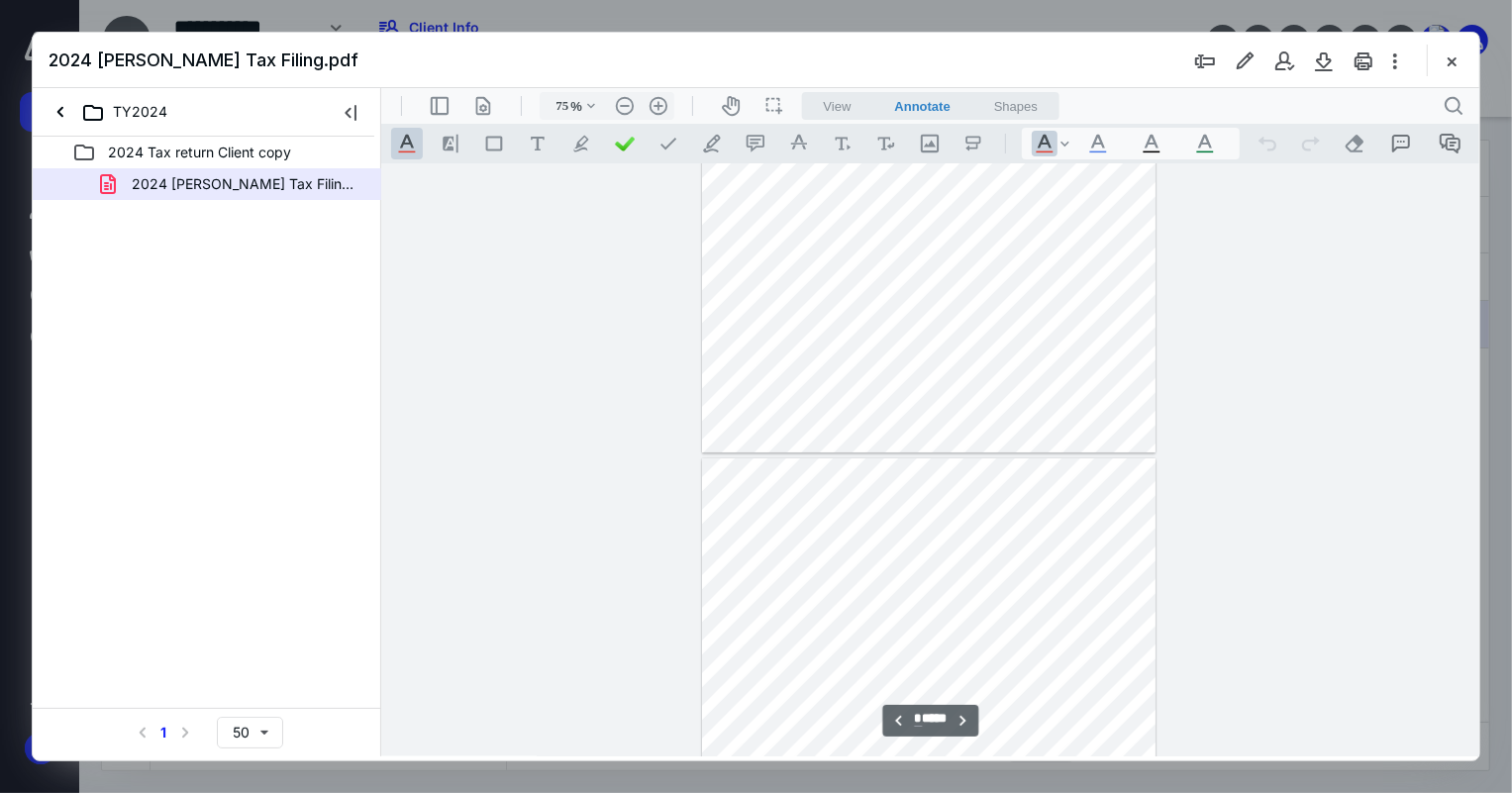 type on "*" 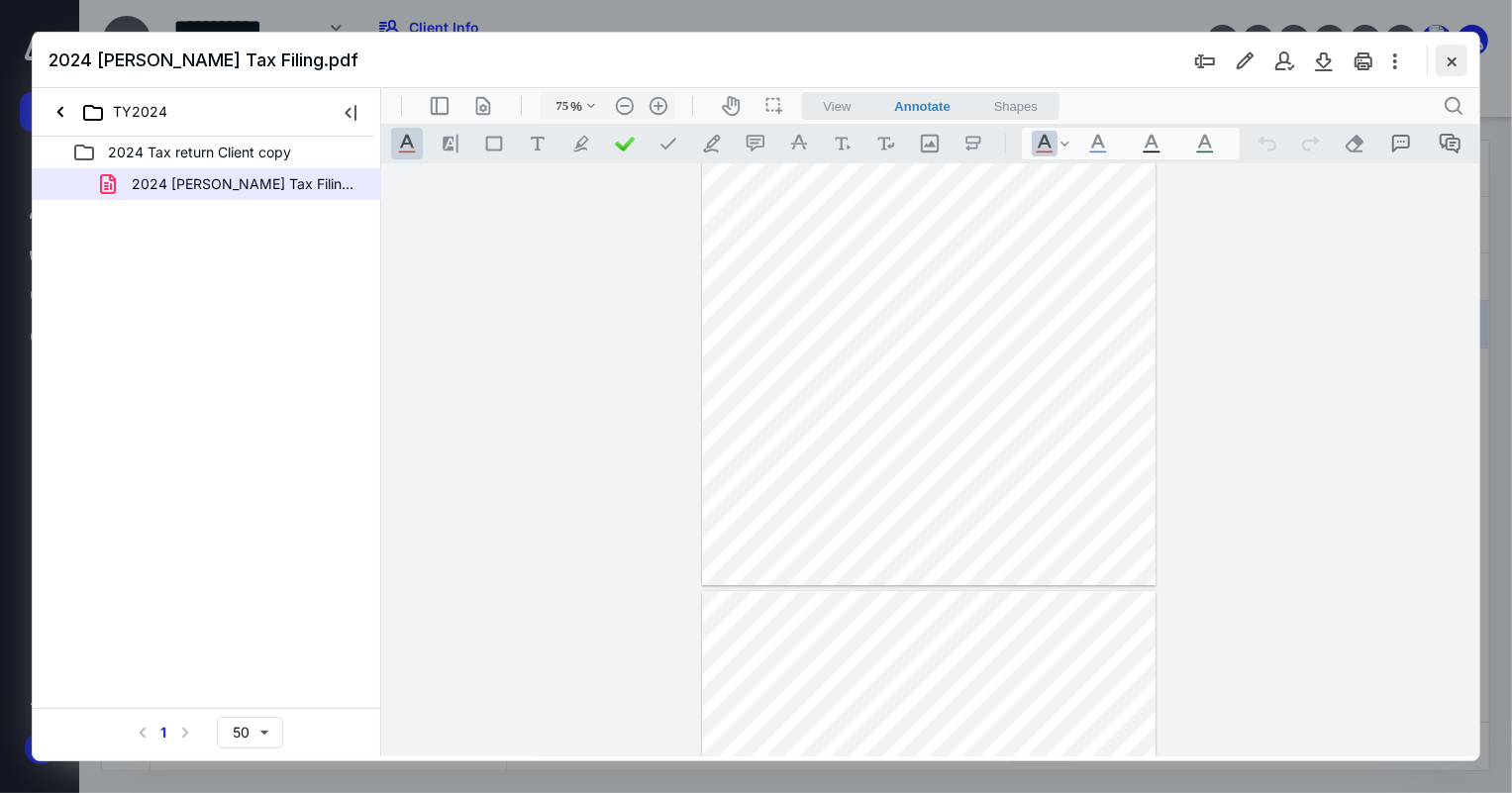 click at bounding box center (1452, 60) 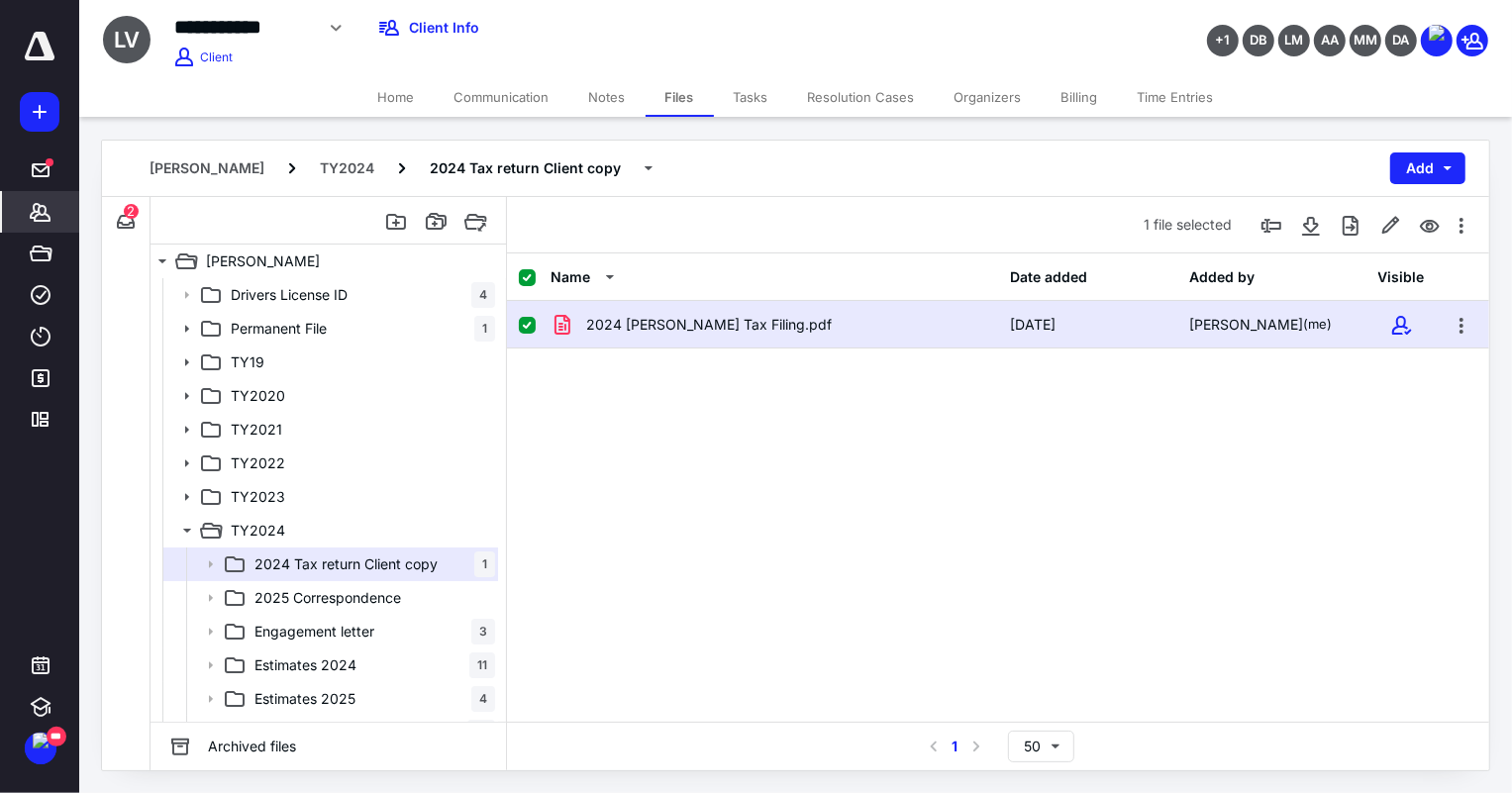 click 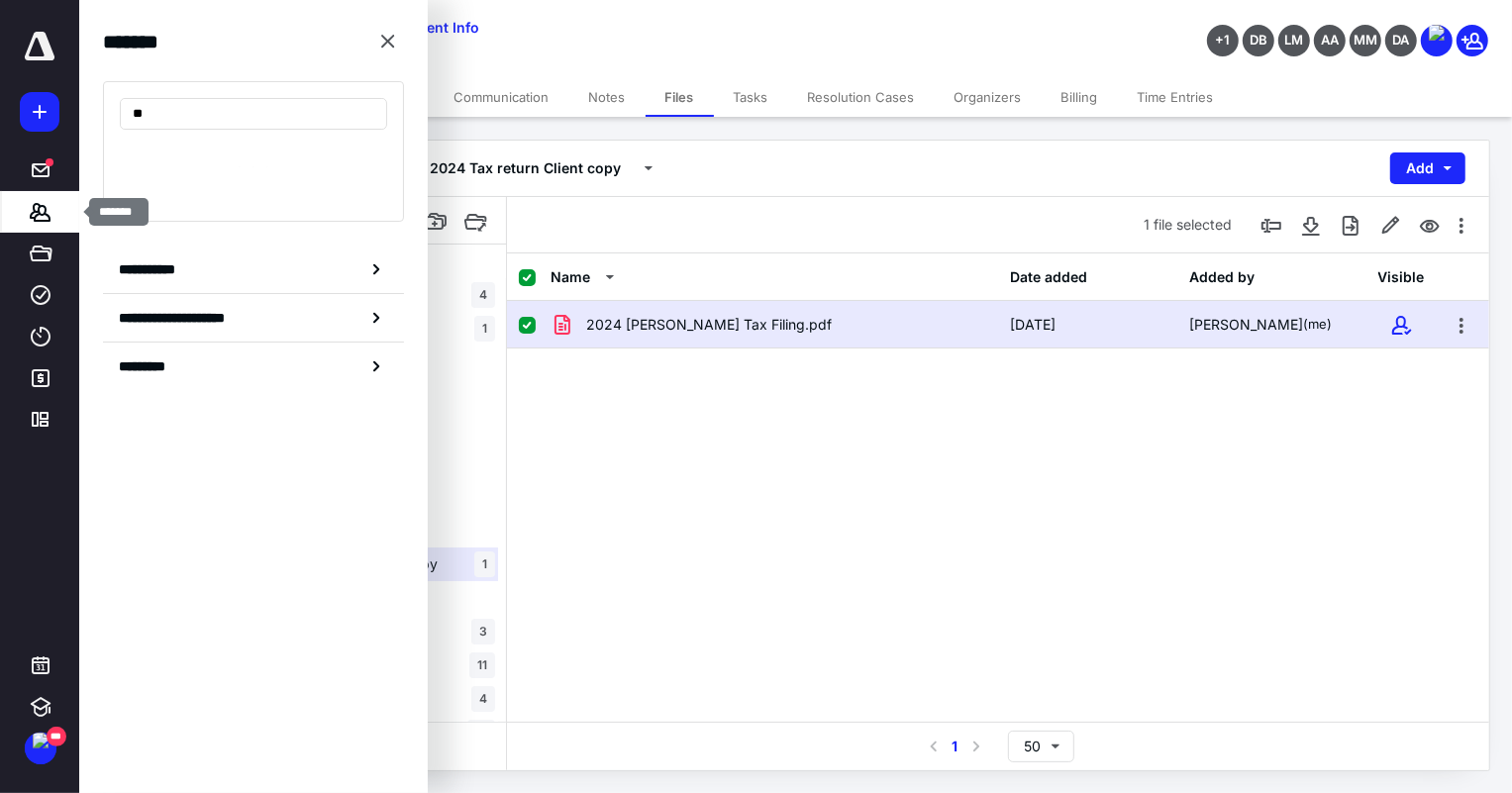 type on "*" 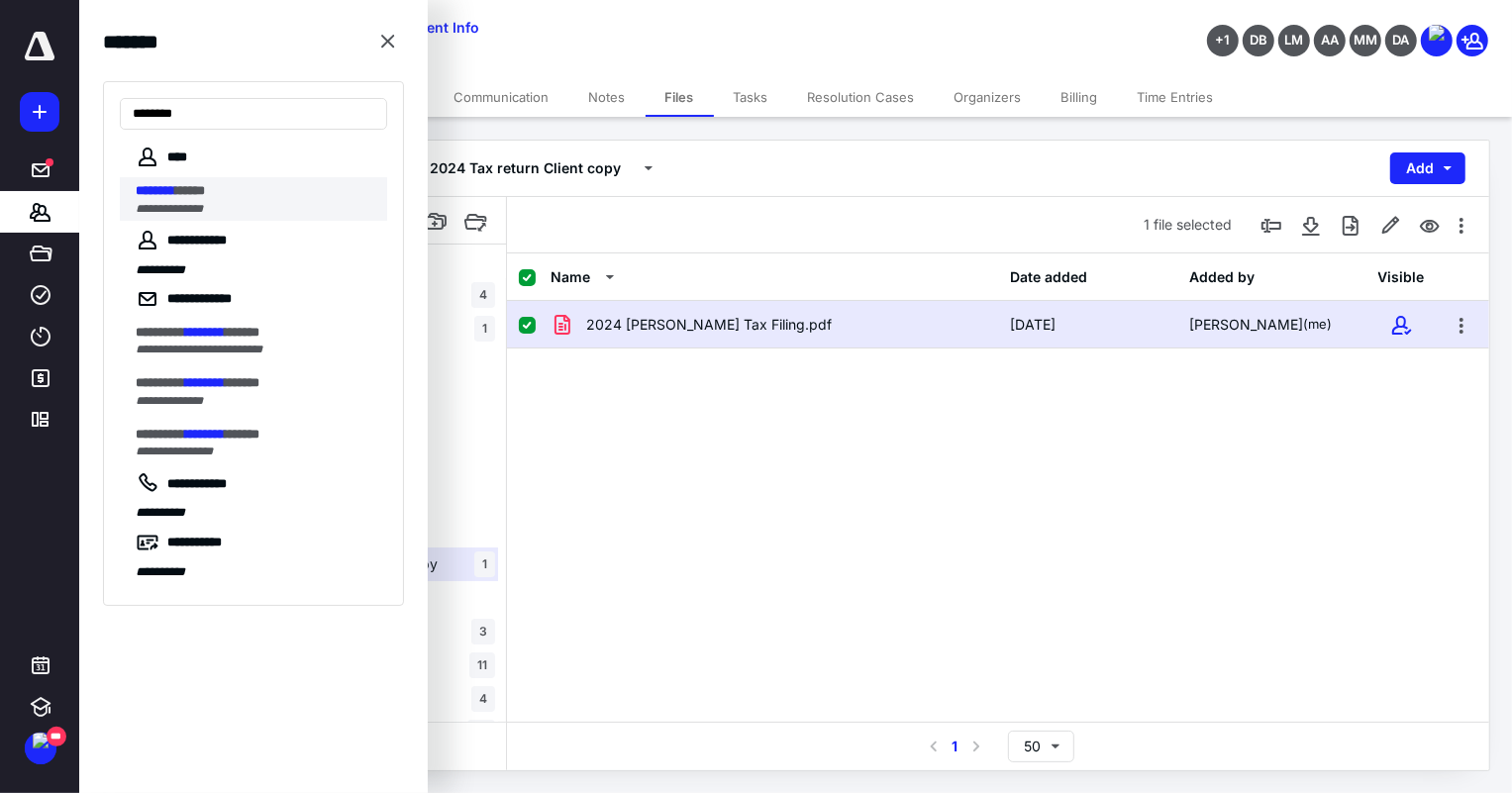 type on "********" 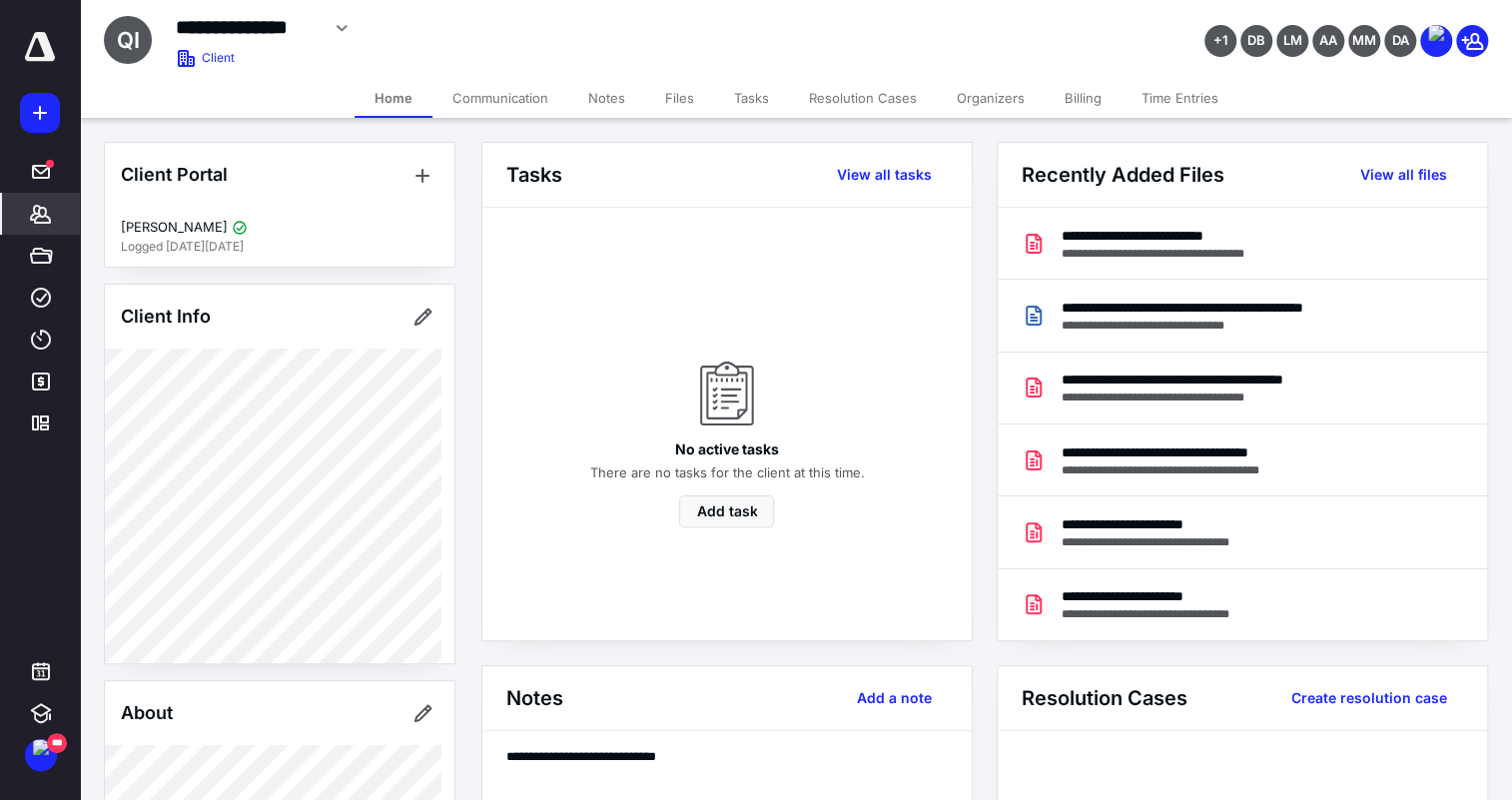 click 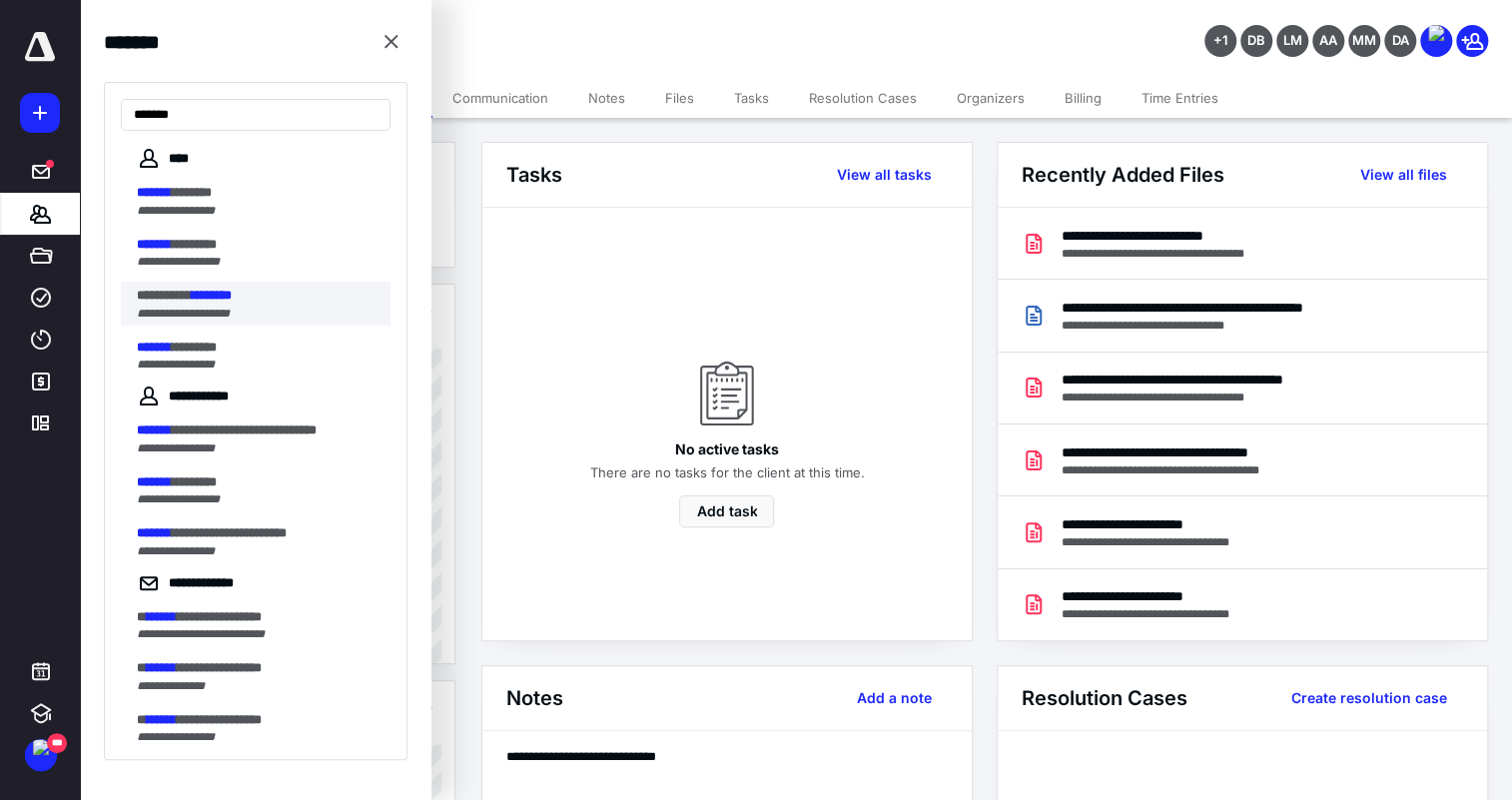 type on "*******" 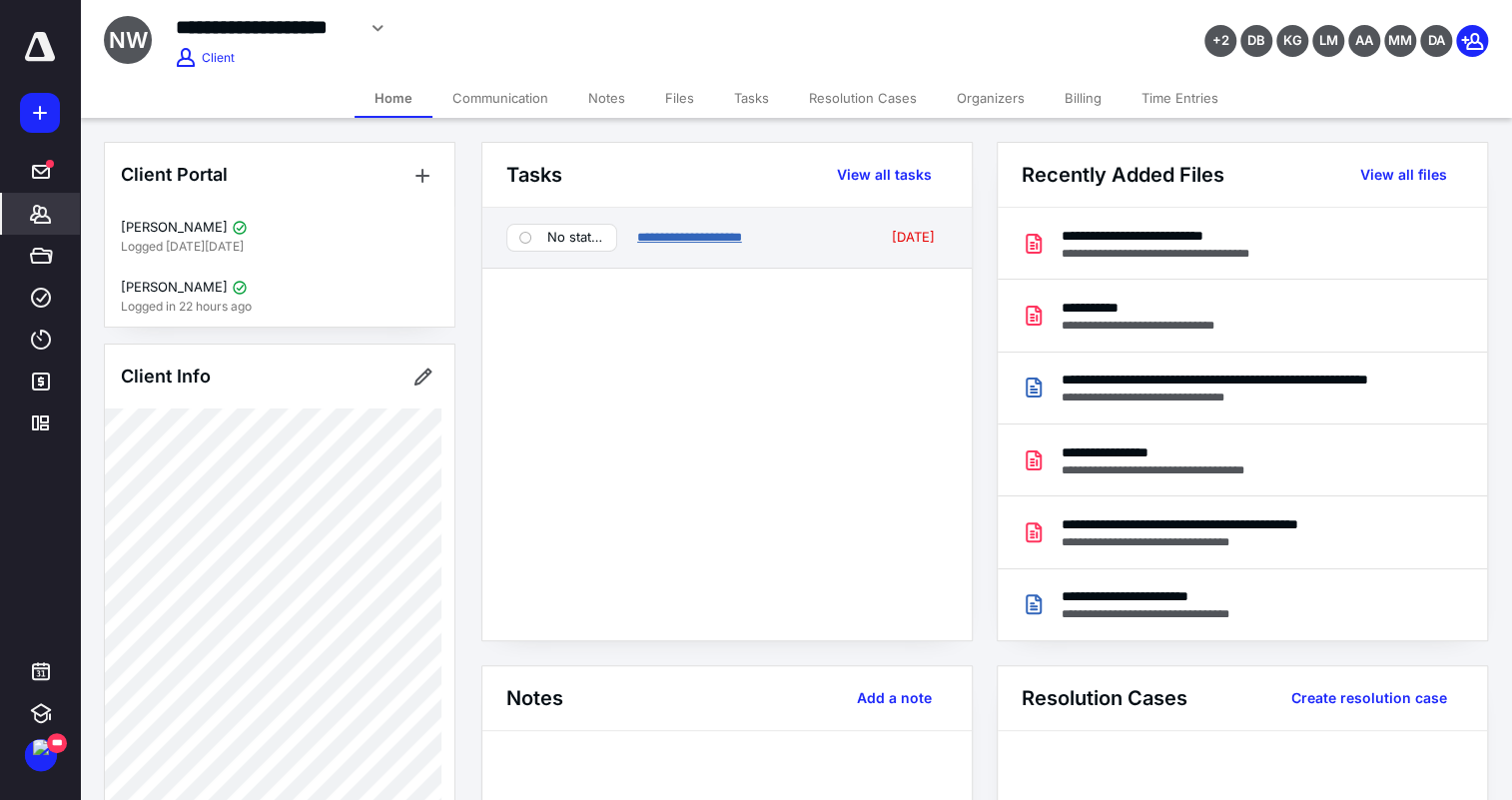 click on "**********" at bounding box center [689, 237] 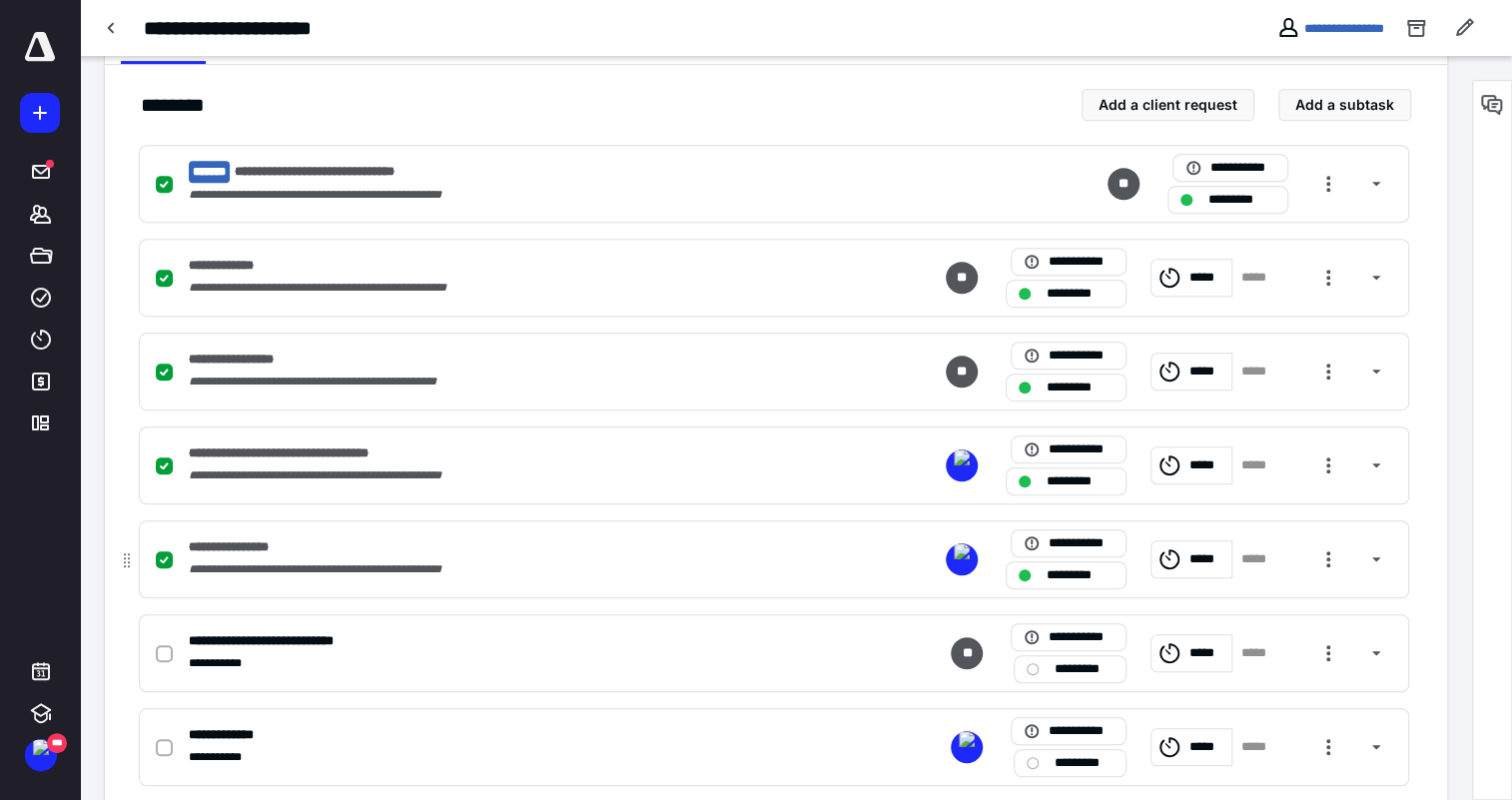 scroll, scrollTop: 560, scrollLeft: 0, axis: vertical 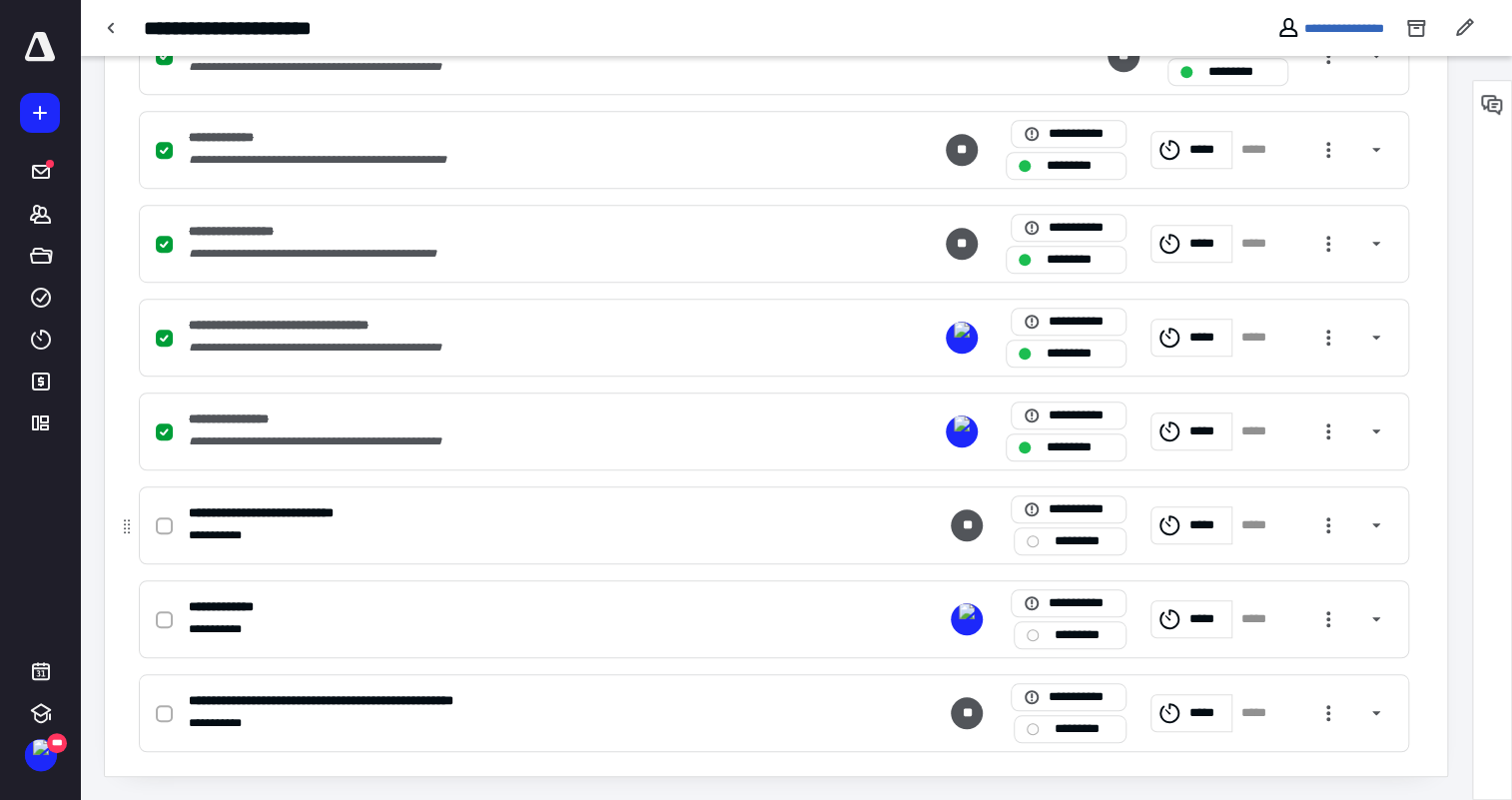 click on "*********" at bounding box center [1084, 540] 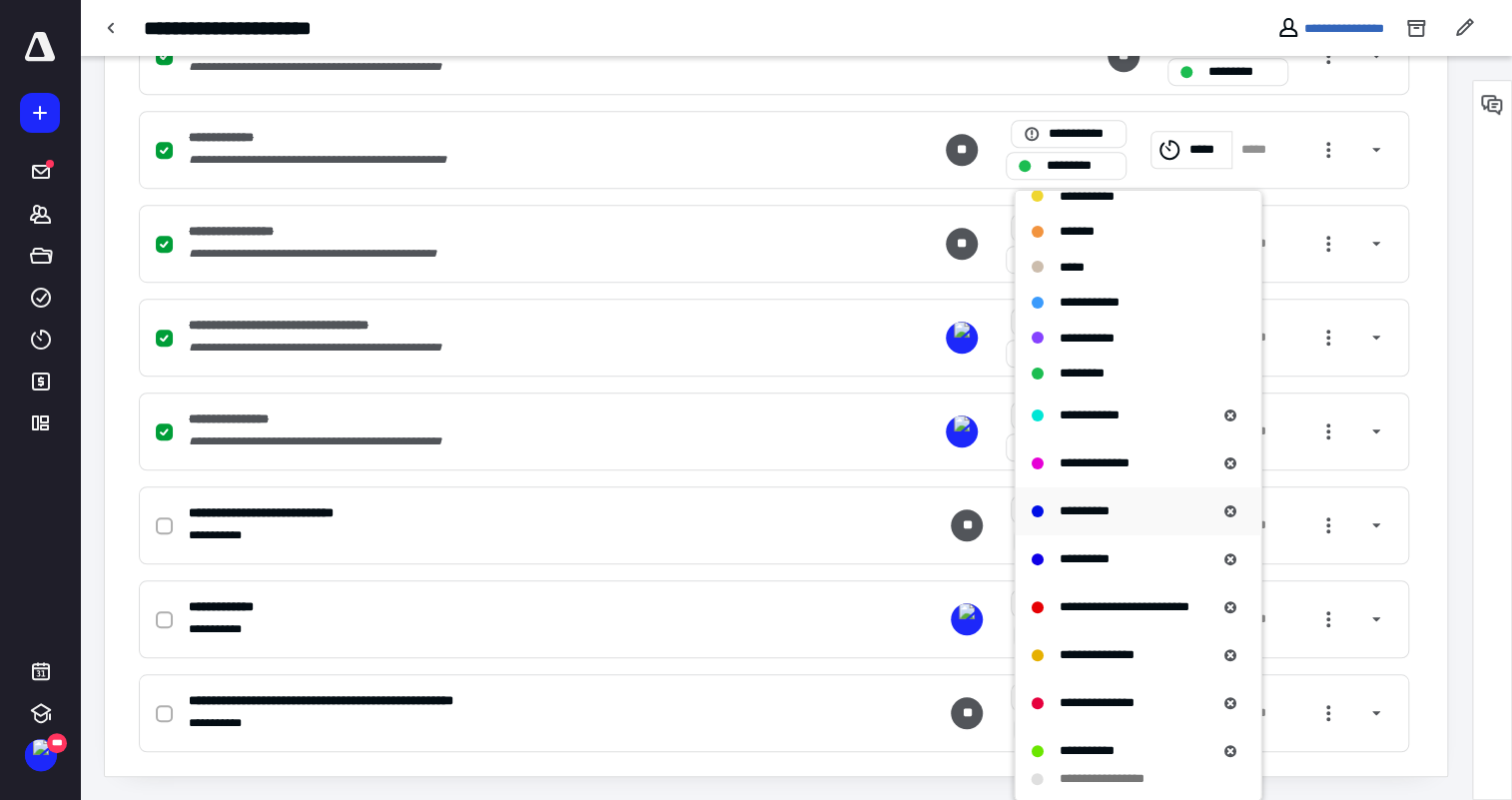 scroll, scrollTop: 181, scrollLeft: 0, axis: vertical 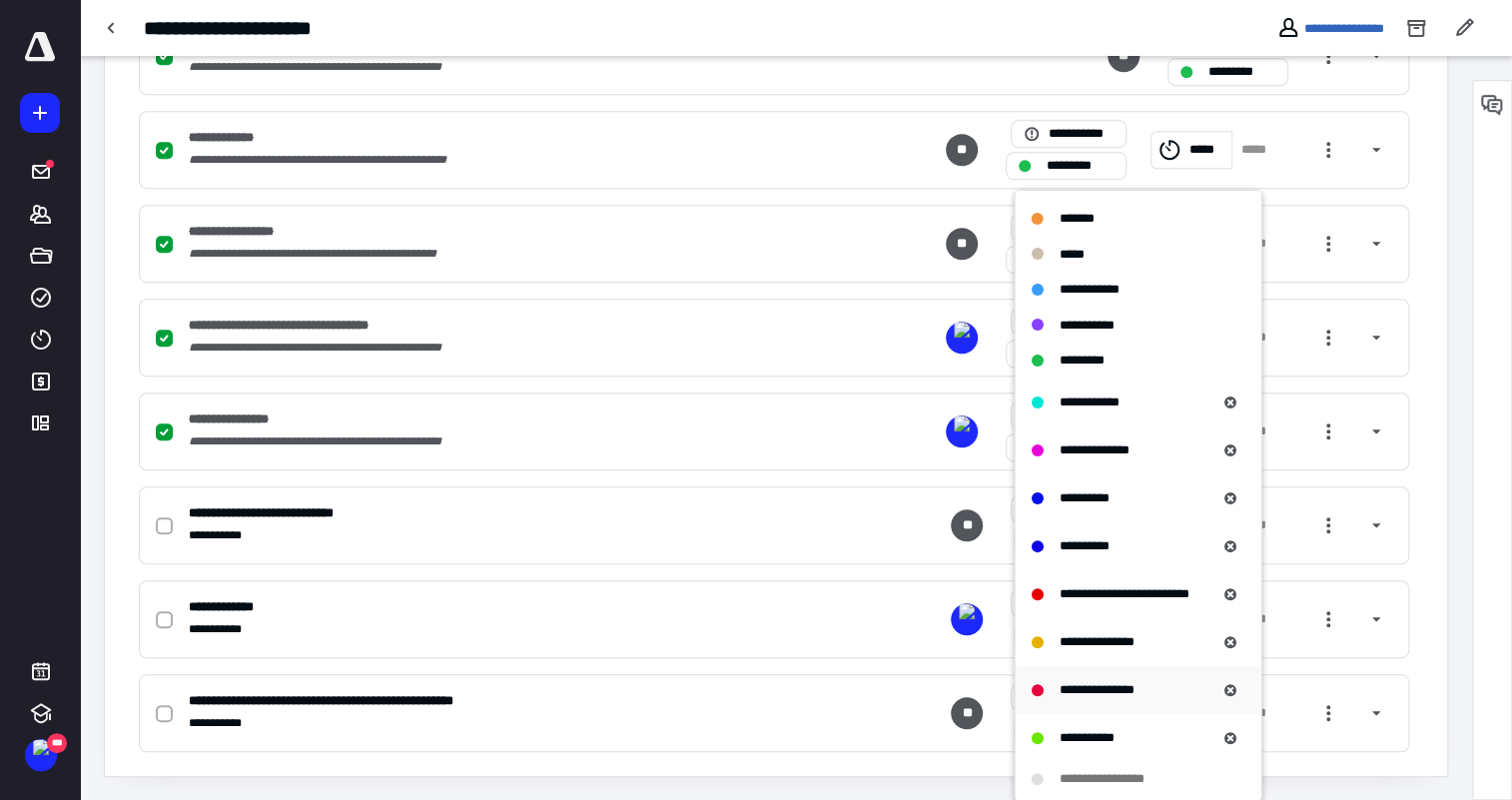 click on "**********" at bounding box center [1096, 690] 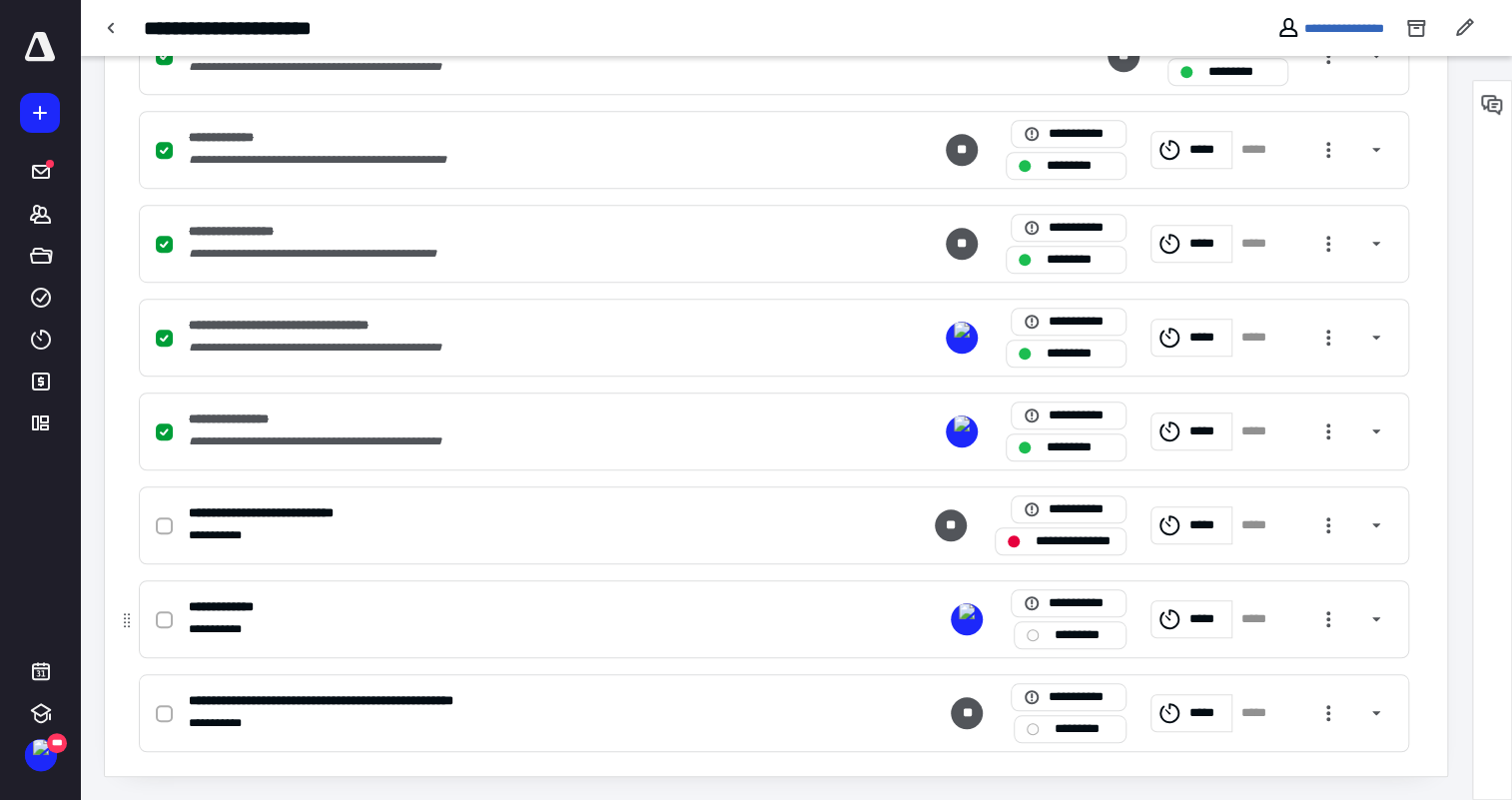 click at bounding box center [164, 620] 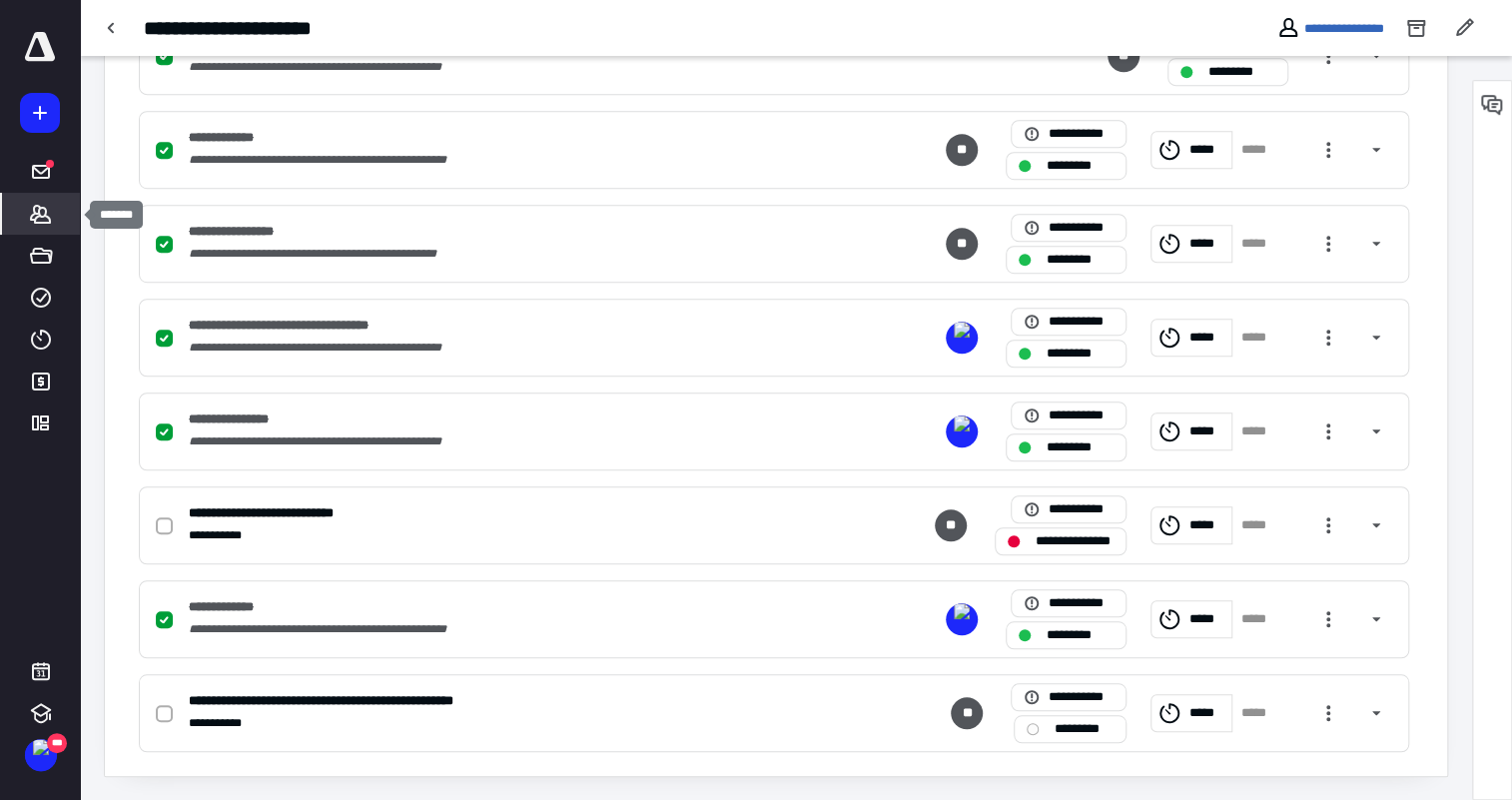click 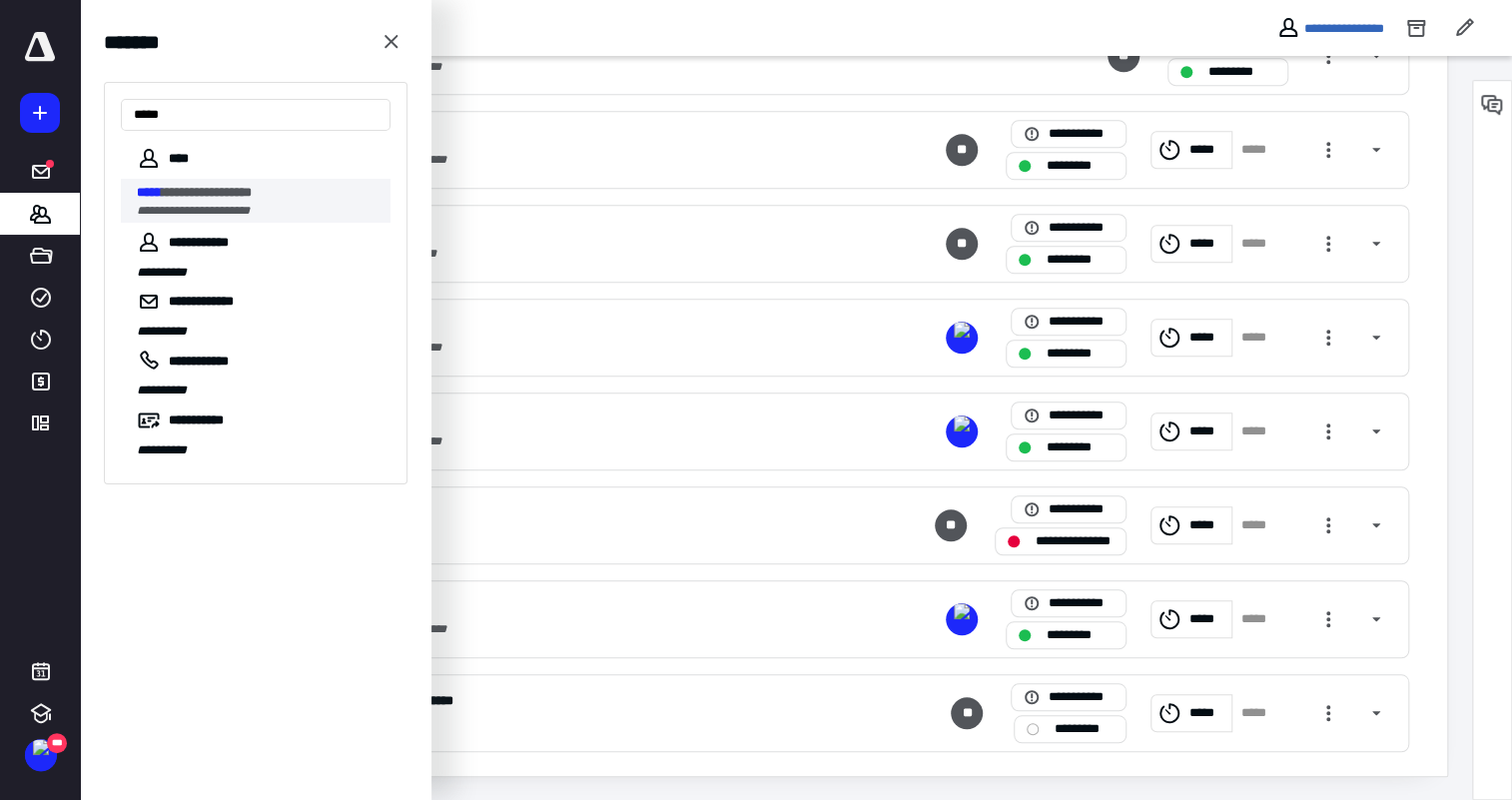 type on "*****" 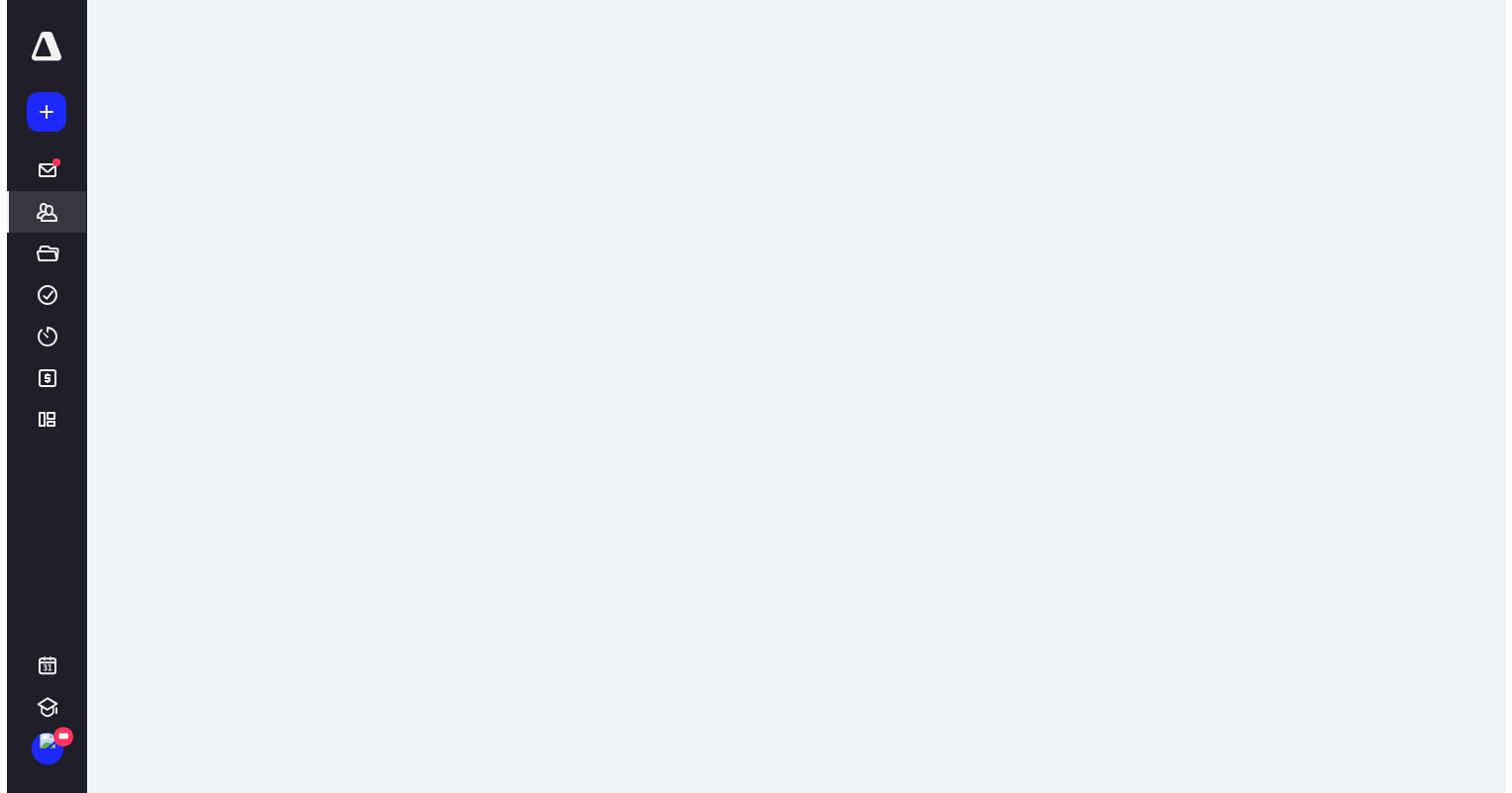 scroll, scrollTop: 0, scrollLeft: 0, axis: both 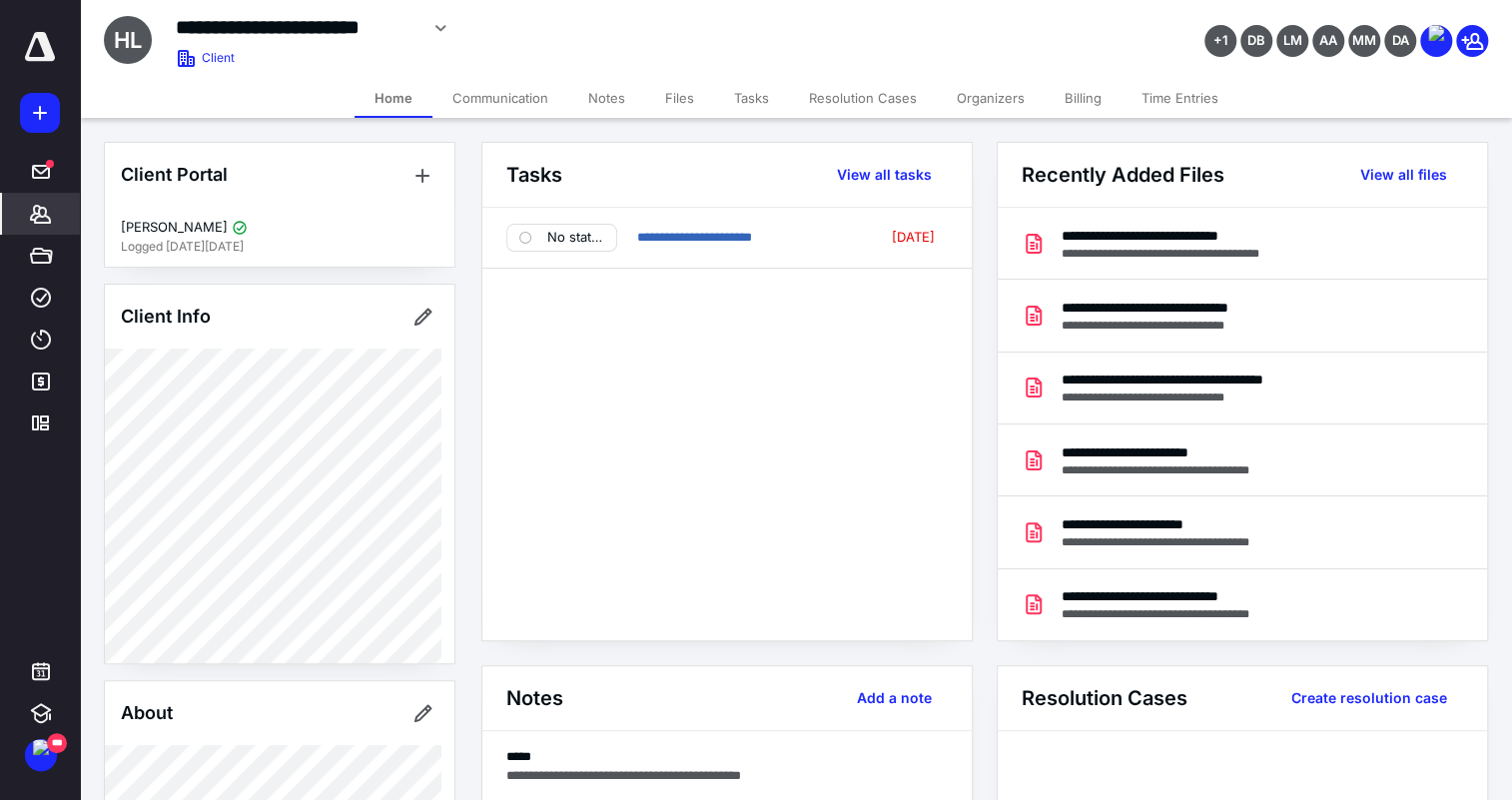 click on "Files" at bounding box center (679, 98) 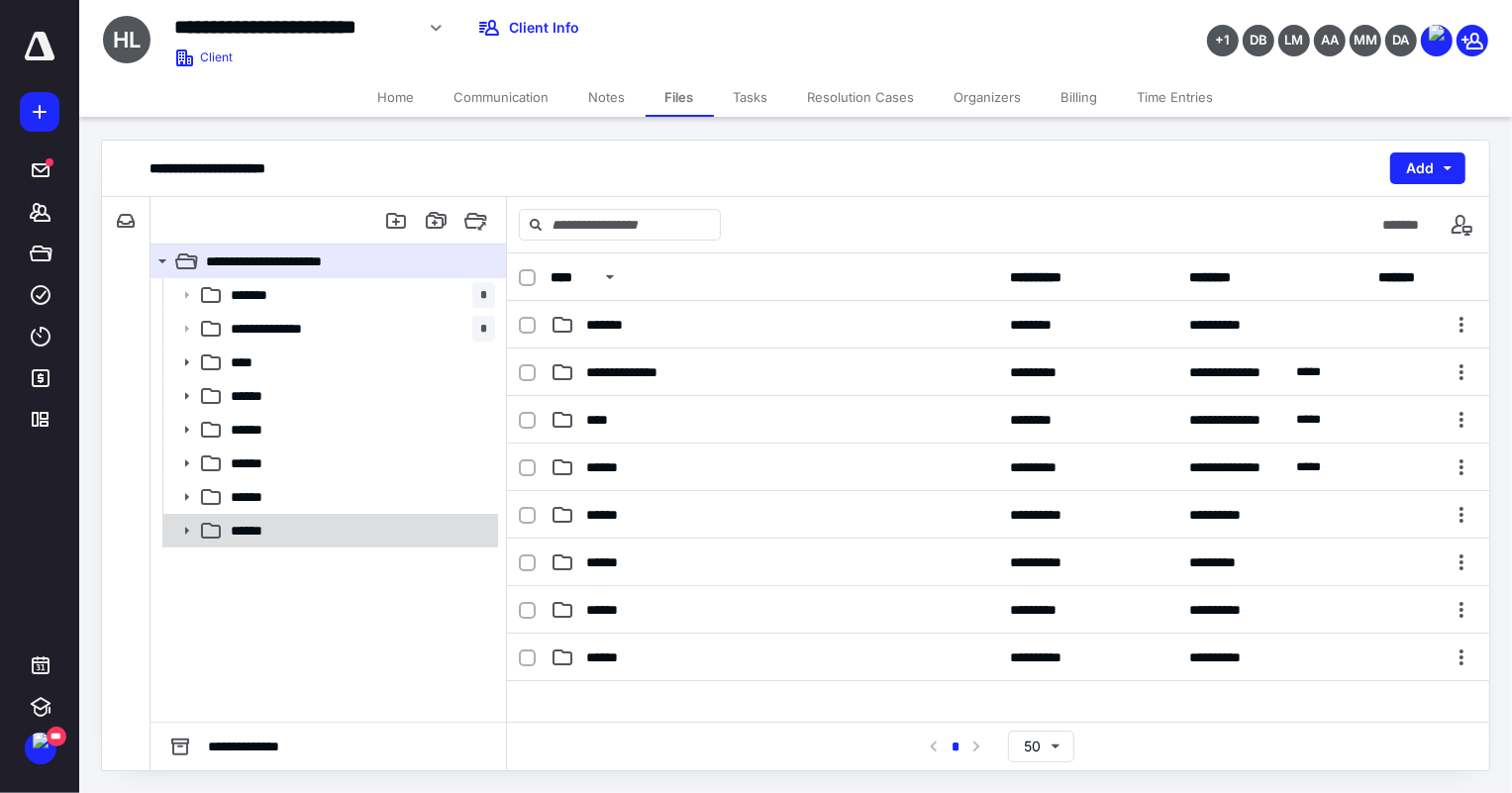 click 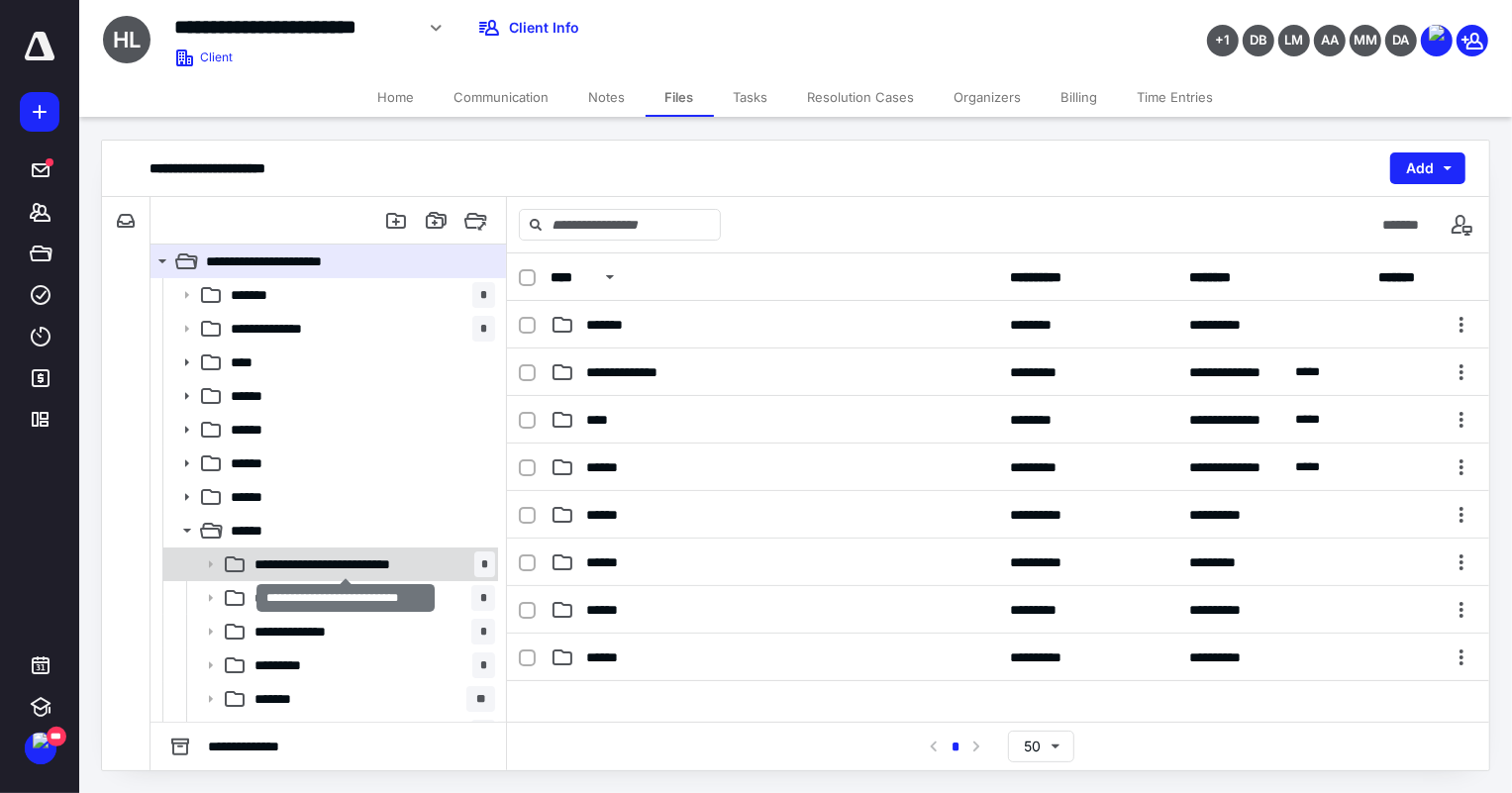 click on "**********" at bounding box center (346, 564) 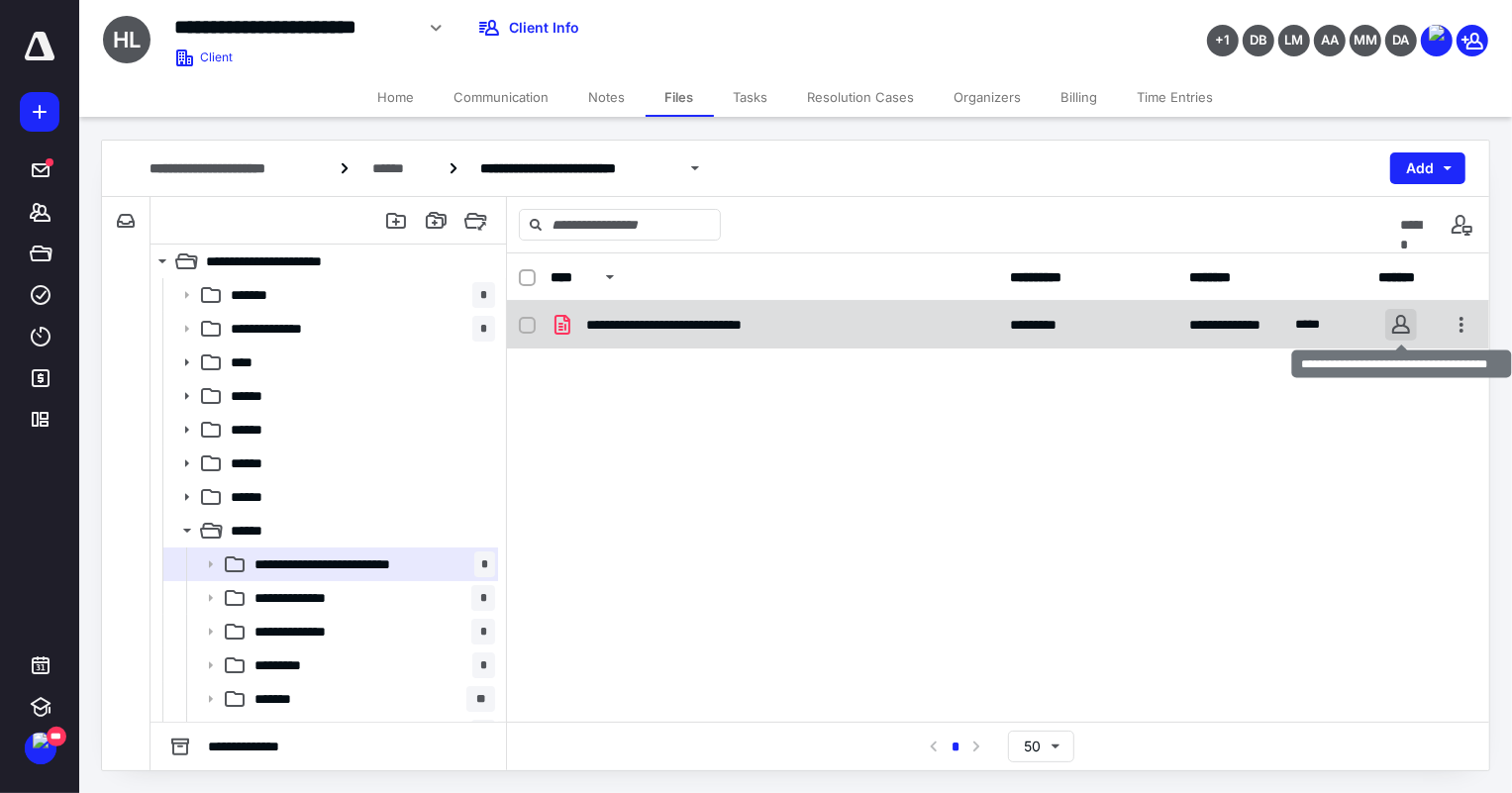 click at bounding box center (1401, 325) 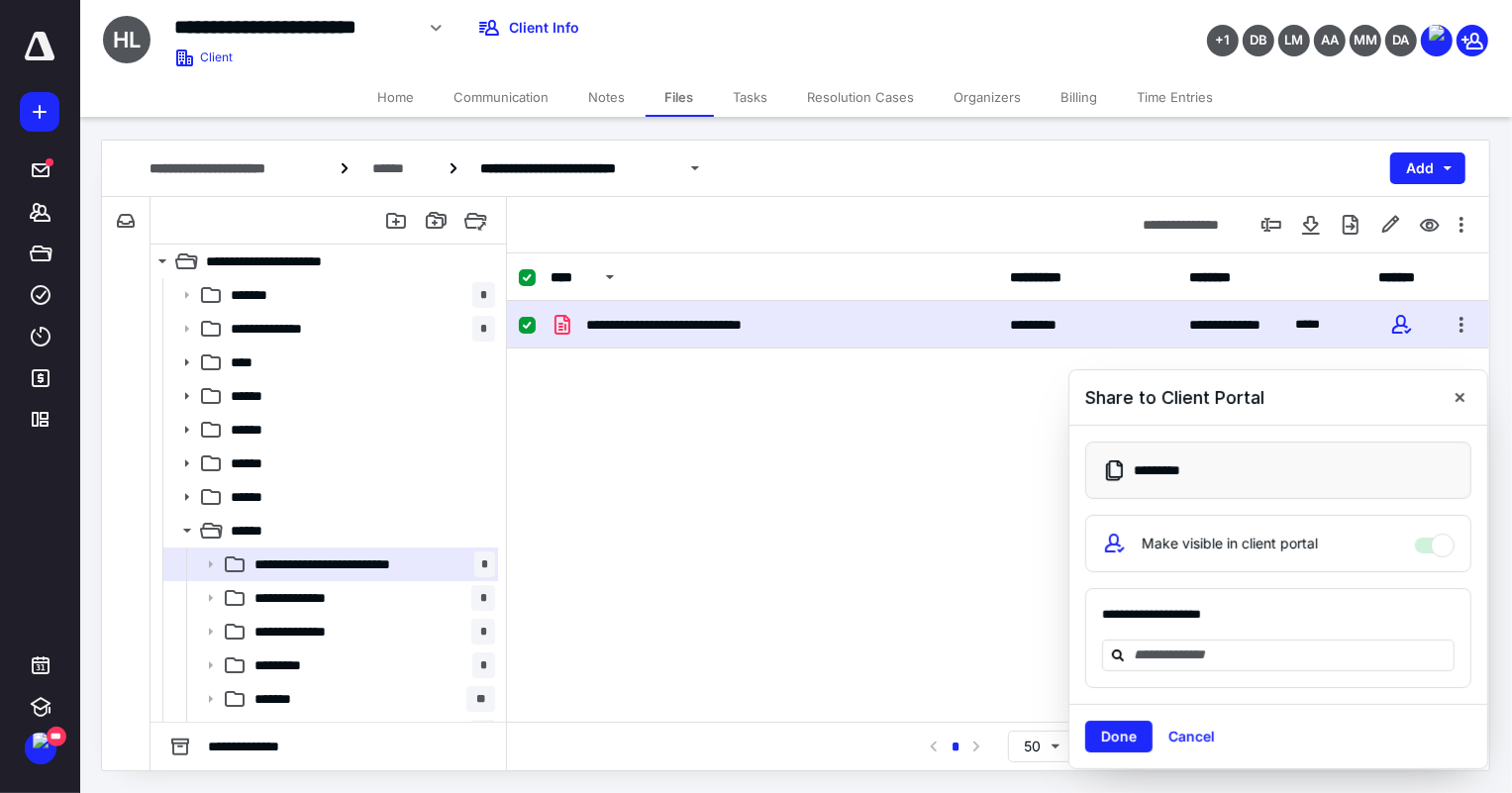 click on "Make visible in client portal" at bounding box center (1435, 541) 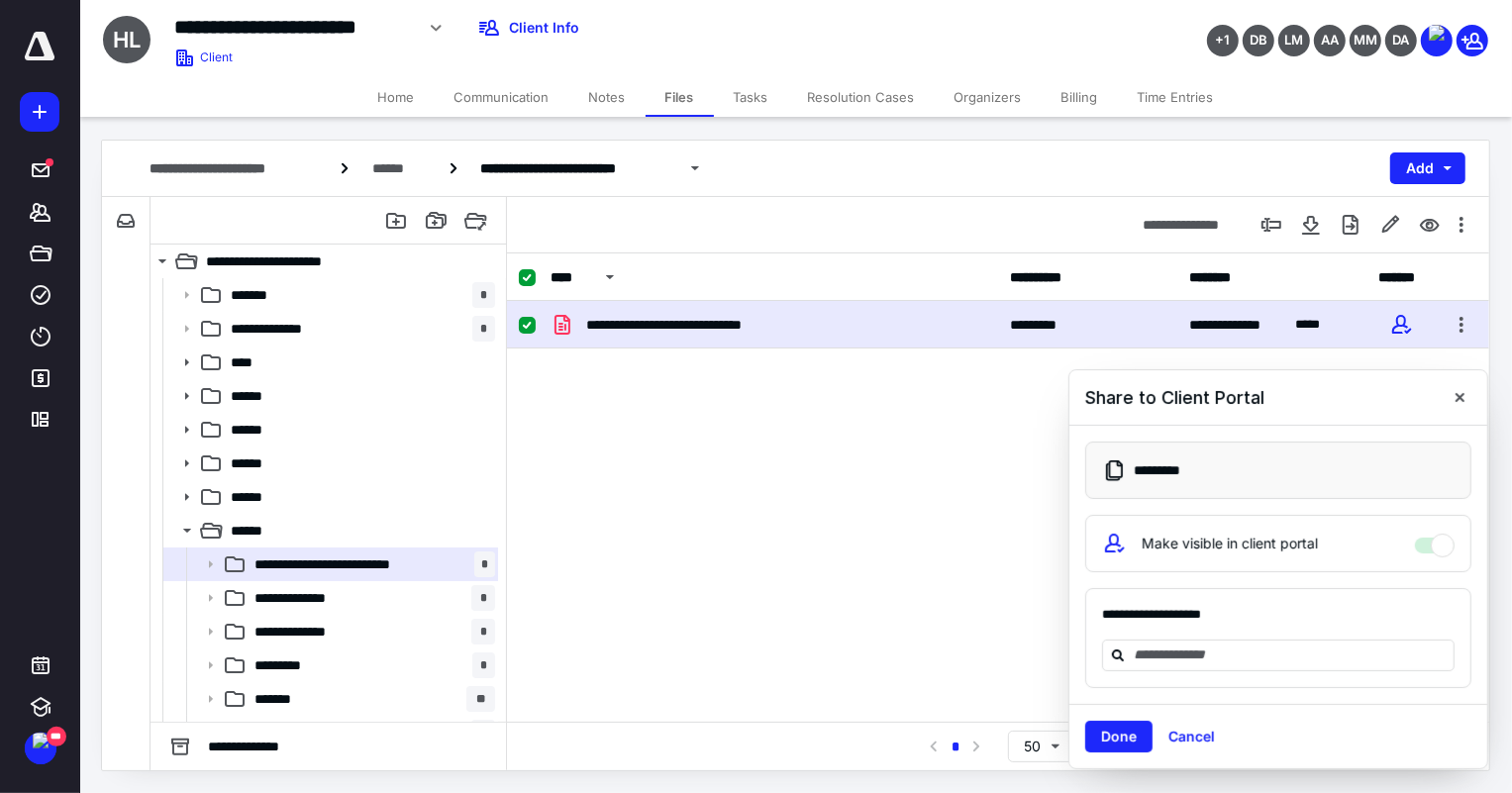 click on "Make visible in client portal" at bounding box center (1278, 544) 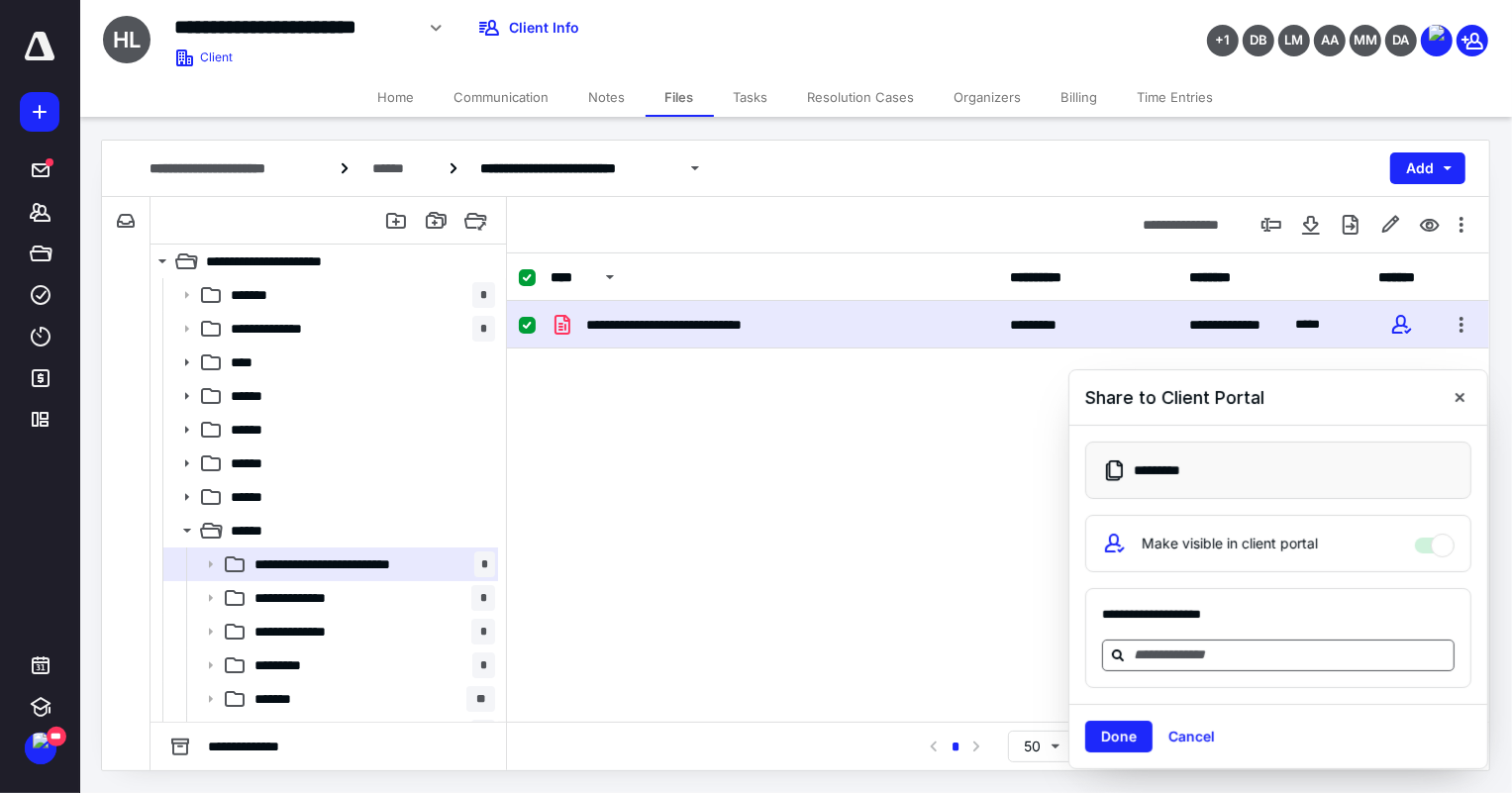 click at bounding box center (1290, 654) 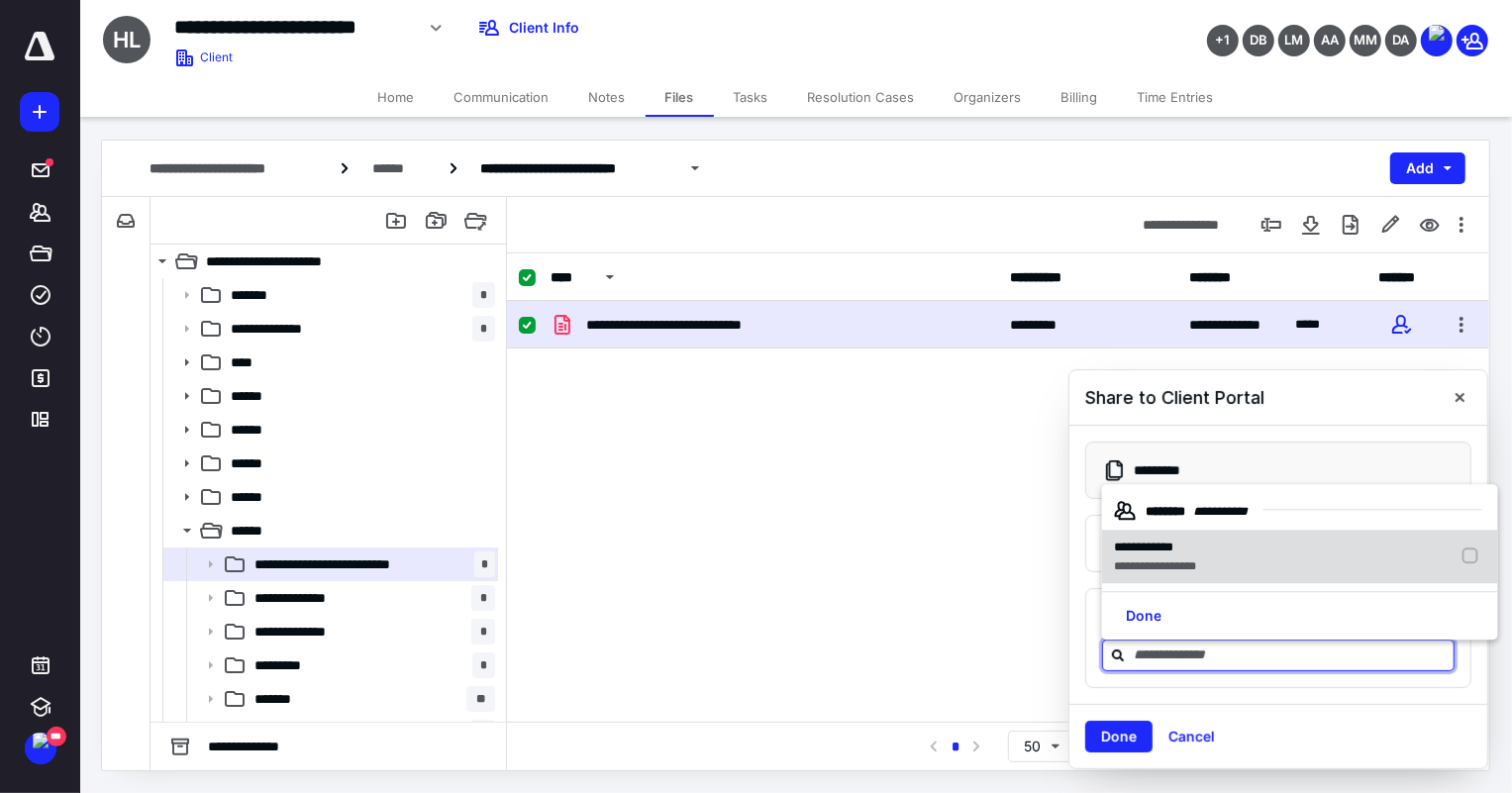 click at bounding box center (1474, 557) 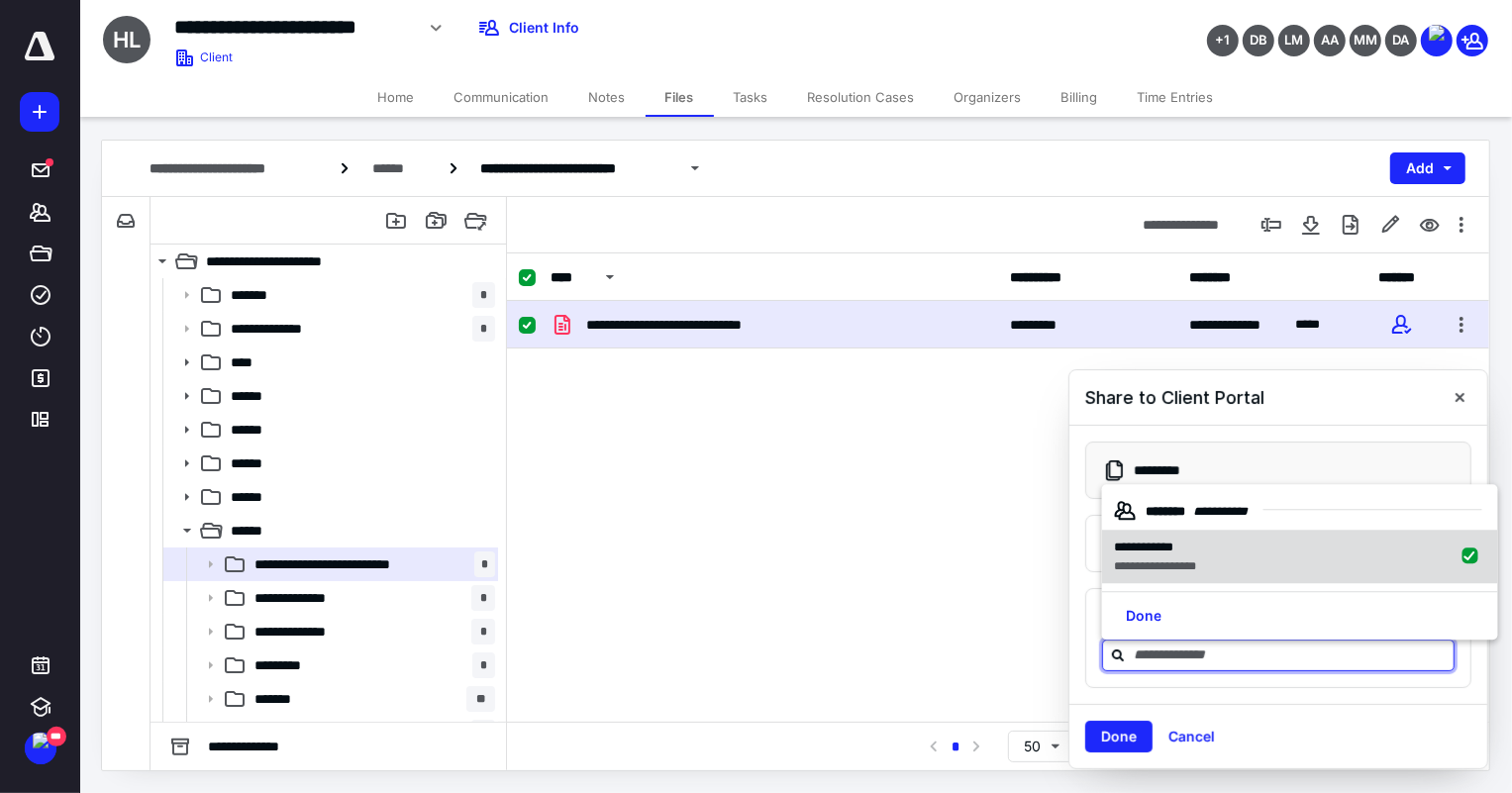 checkbox on "true" 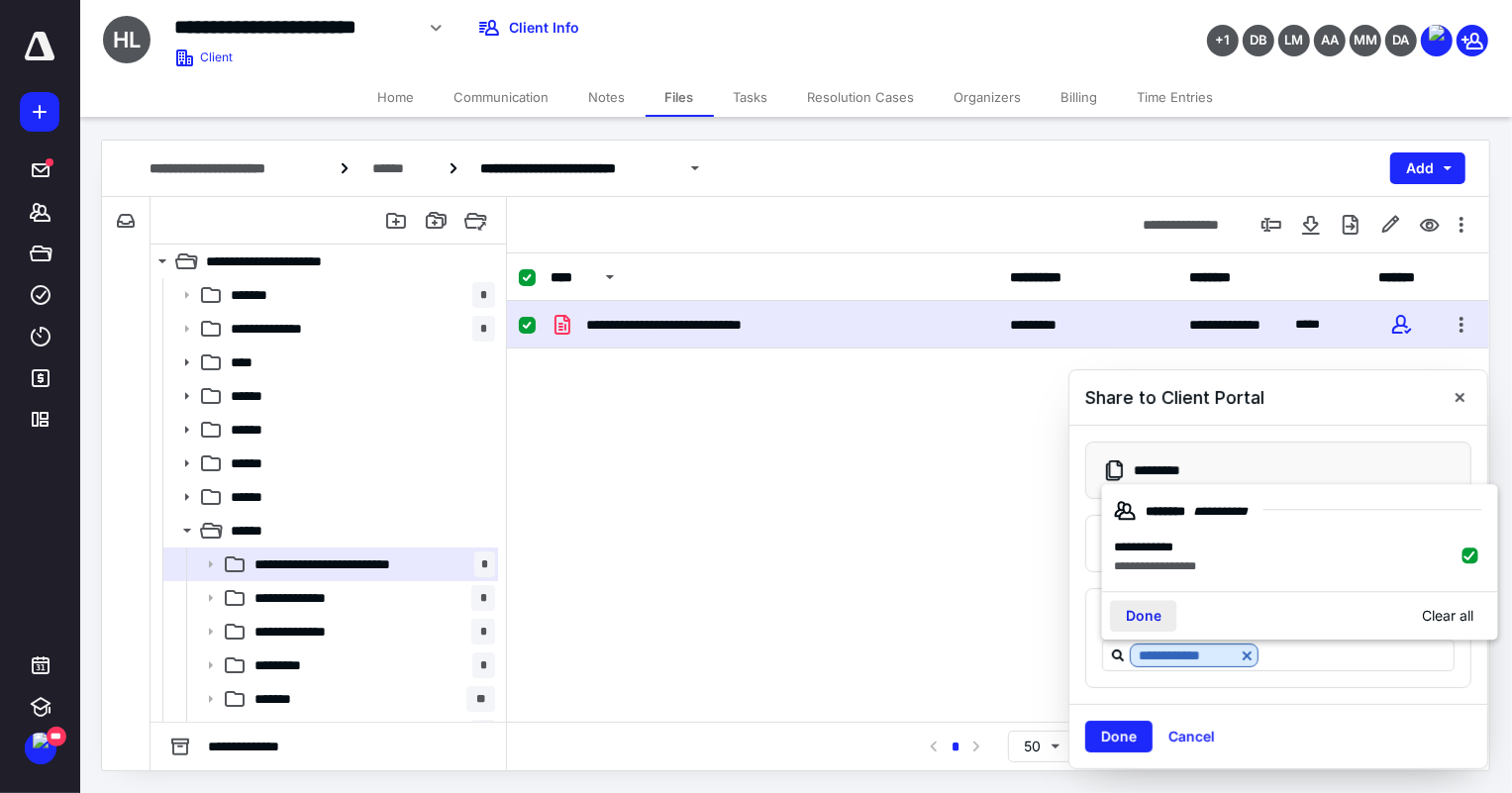 click on "Done" at bounding box center [1144, 616] 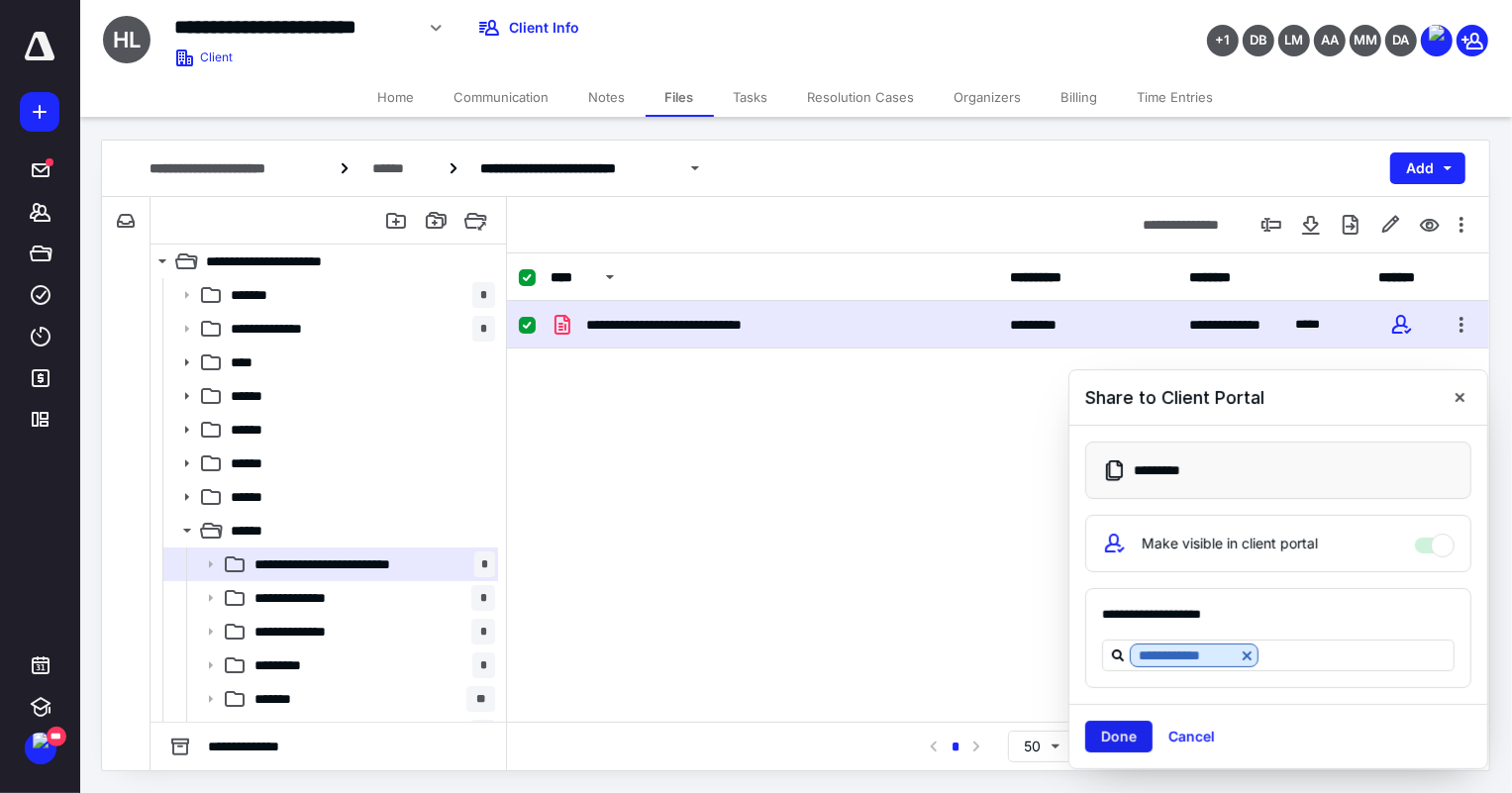 click on "Done" at bounding box center [1119, 737] 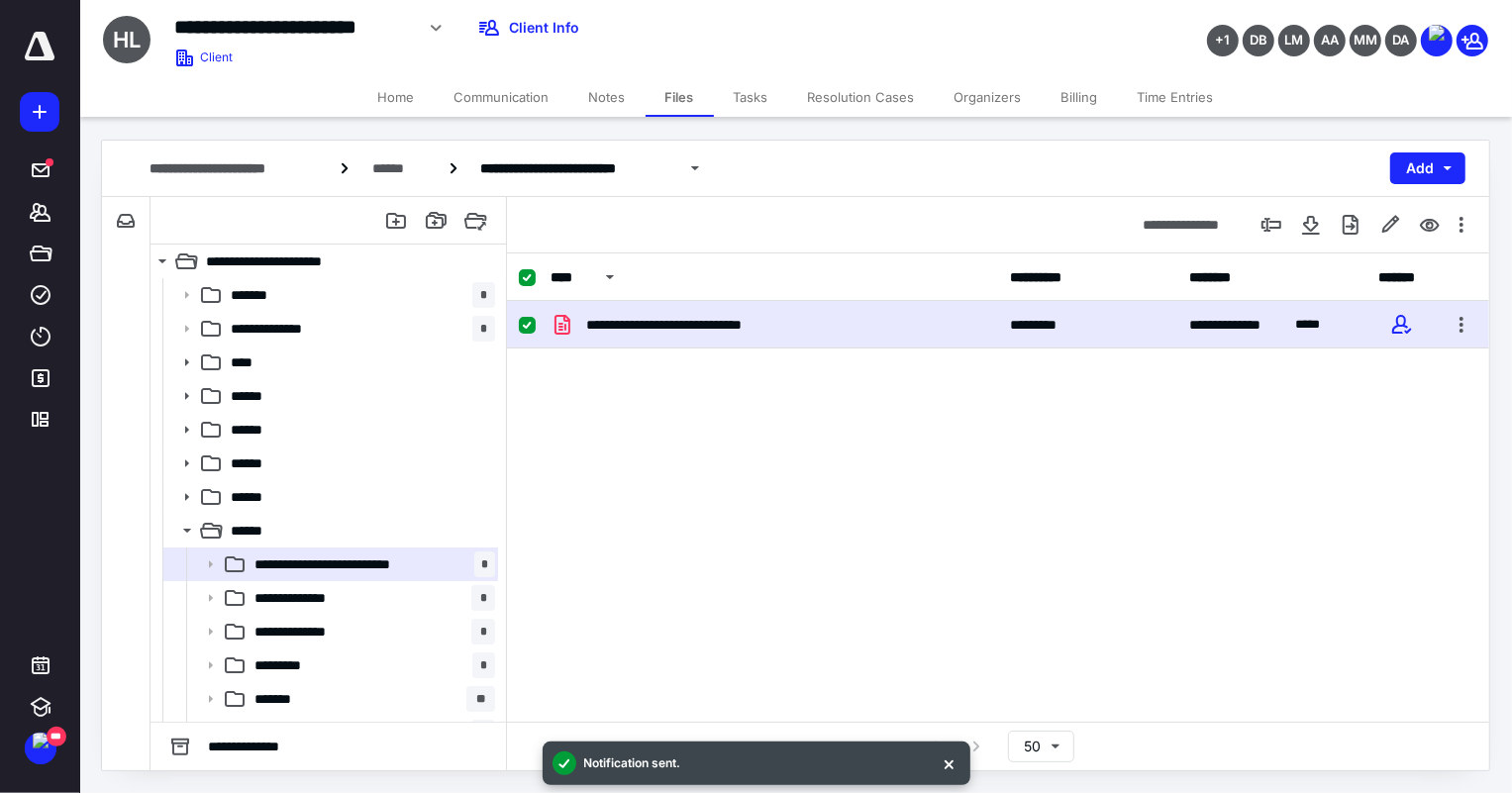 click on "**********" at bounding box center [706, 325] 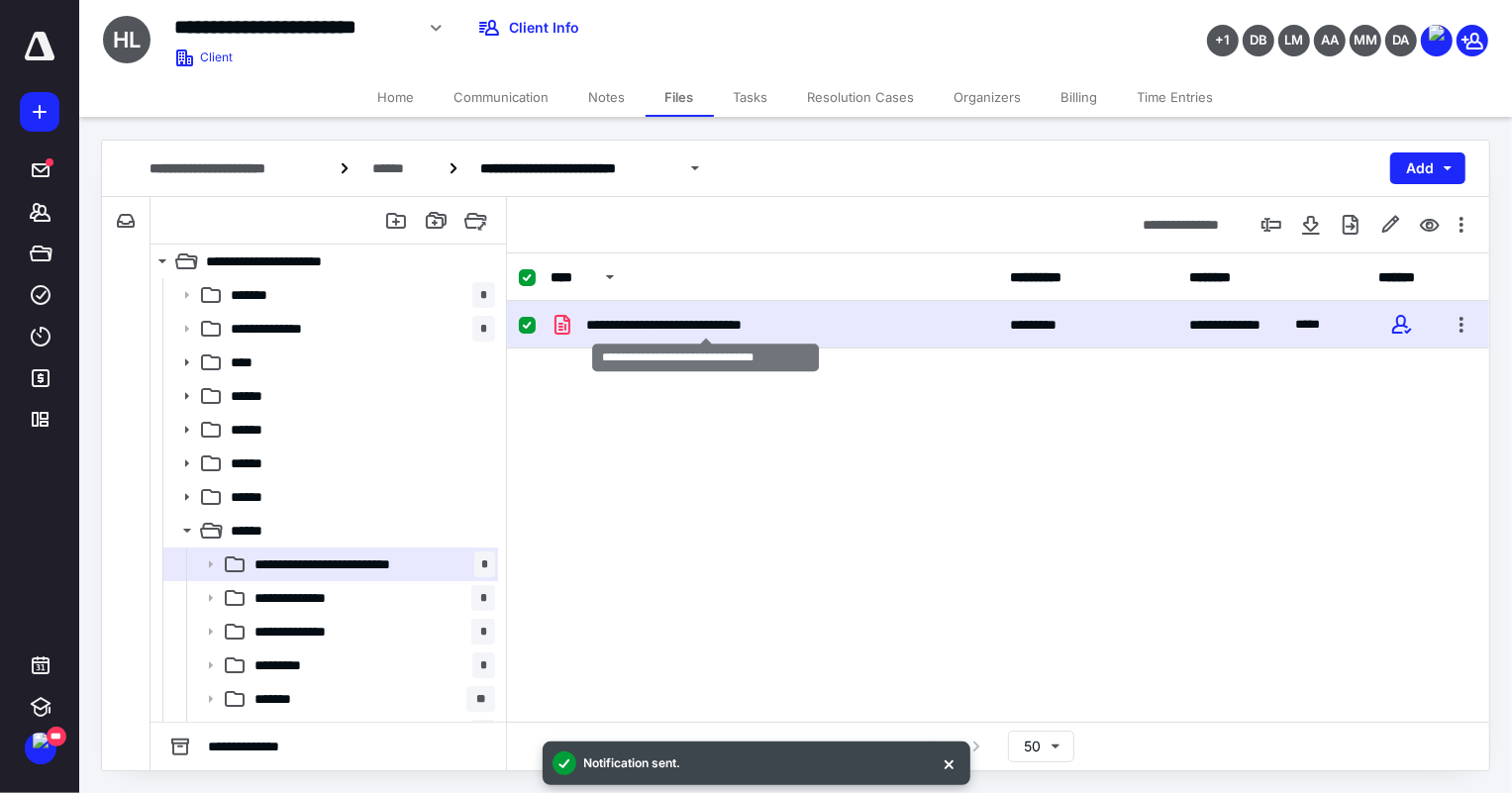 click on "**********" at bounding box center [706, 325] 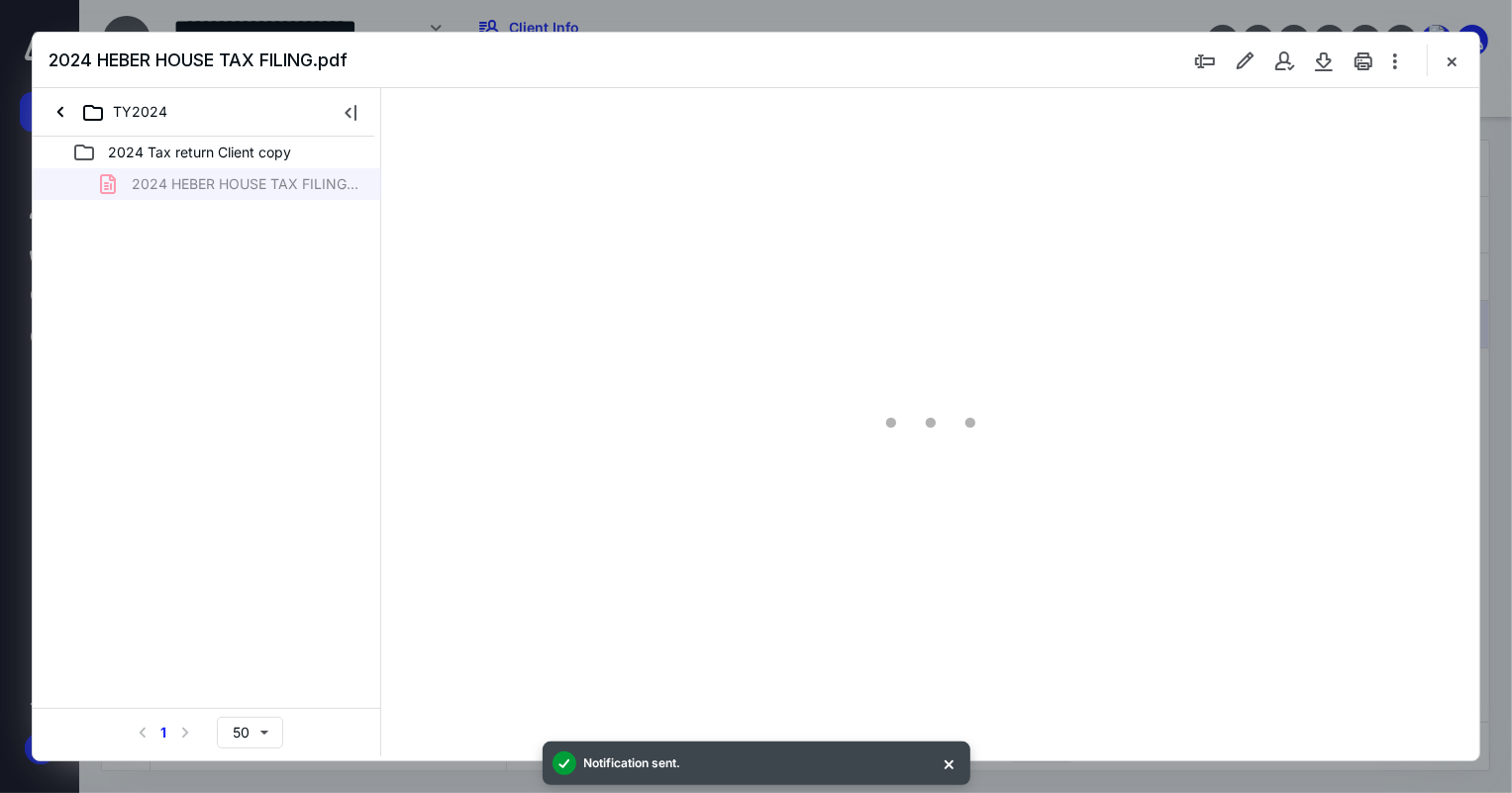 scroll, scrollTop: 0, scrollLeft: 0, axis: both 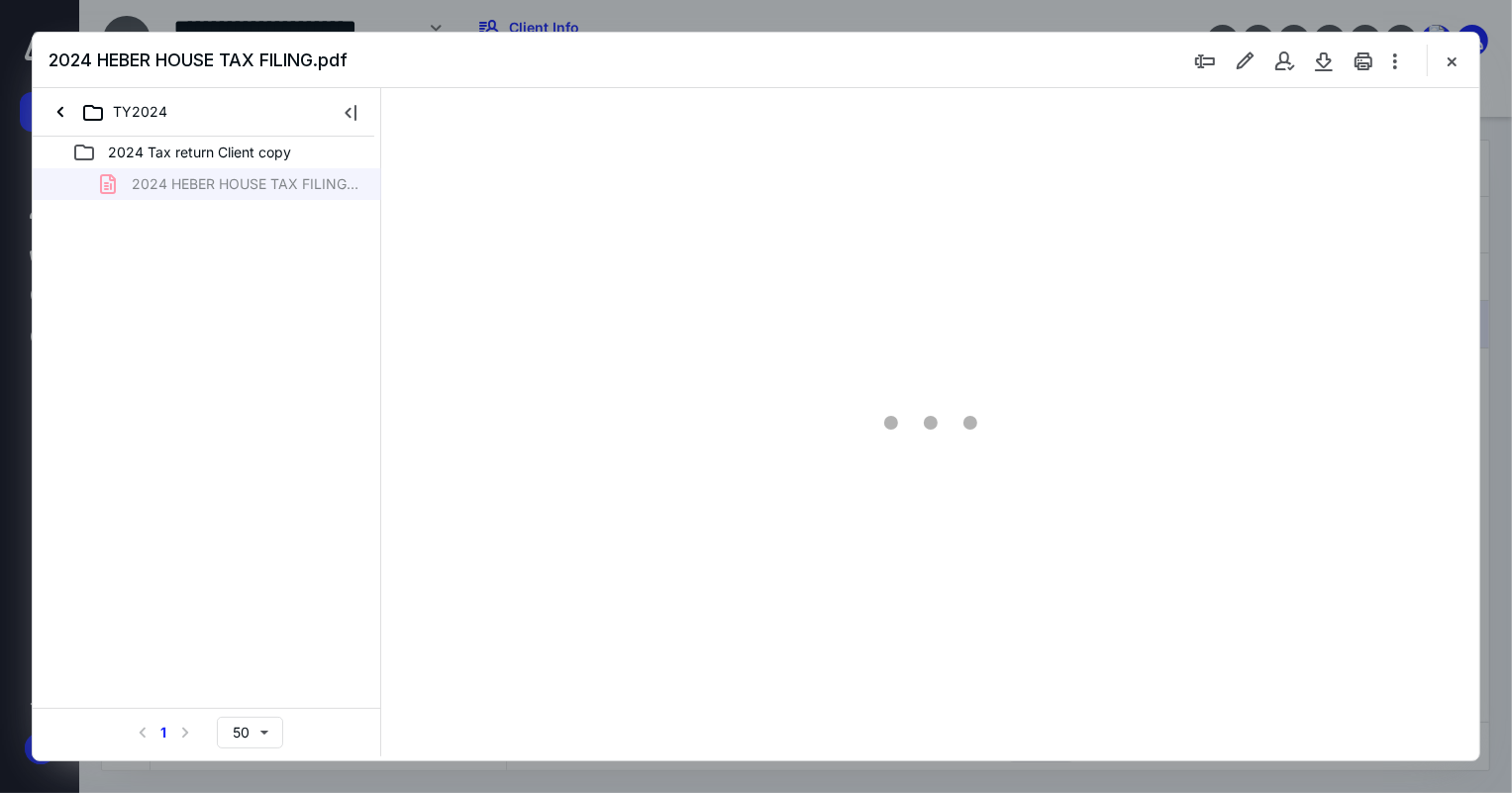 type on "75" 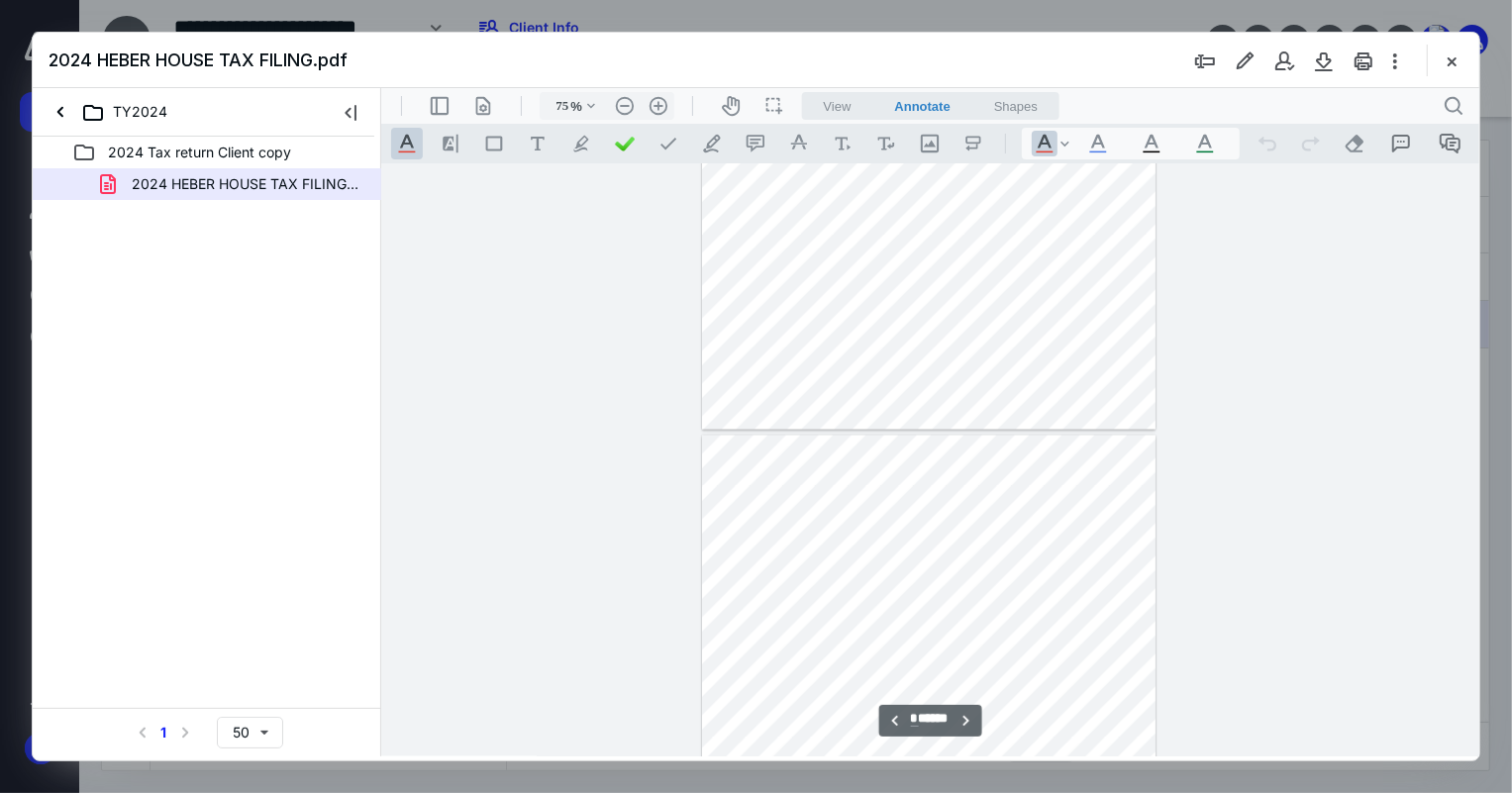 type on "*" 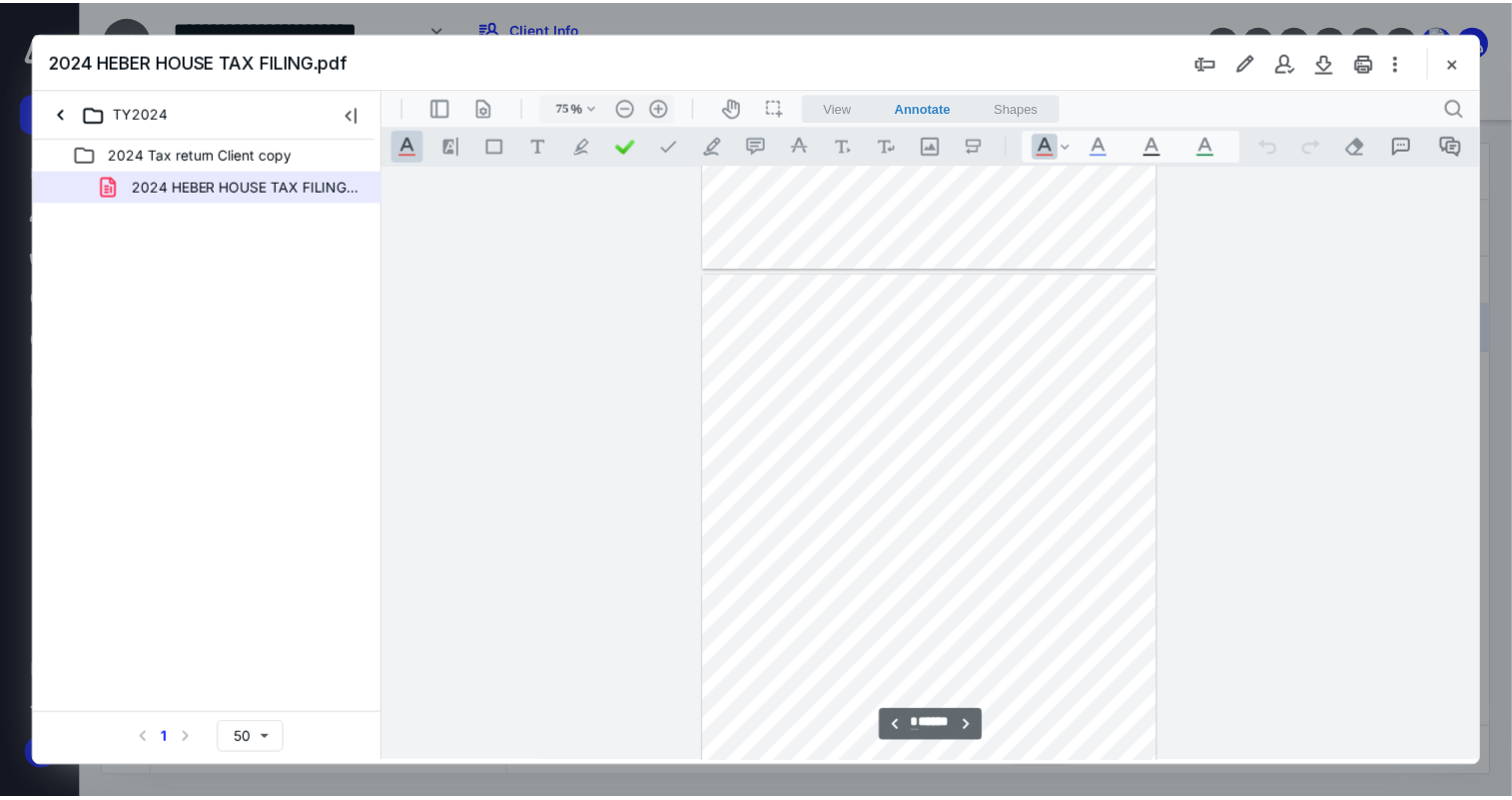 scroll, scrollTop: 2893, scrollLeft: 0, axis: vertical 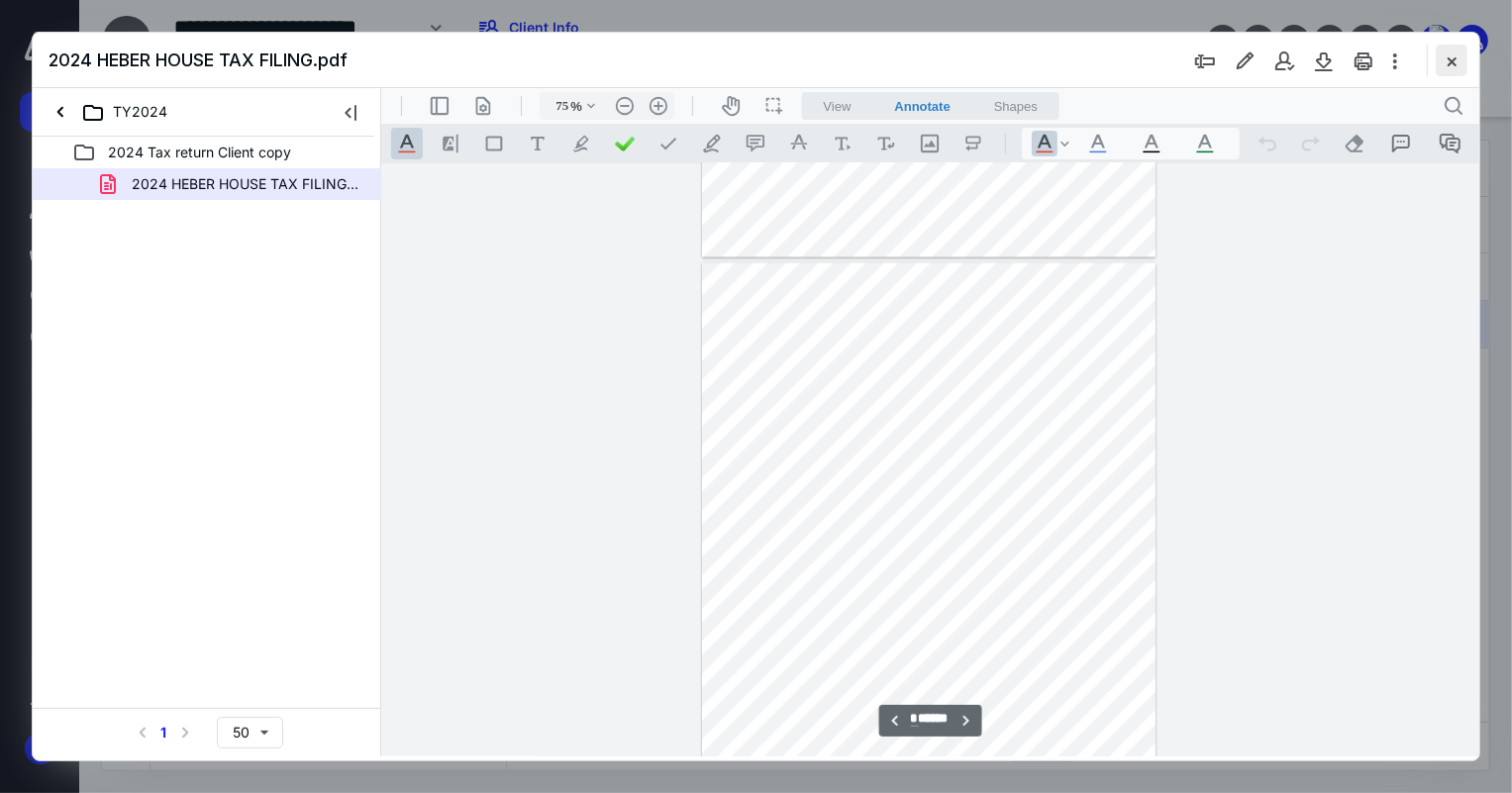 click at bounding box center [1452, 60] 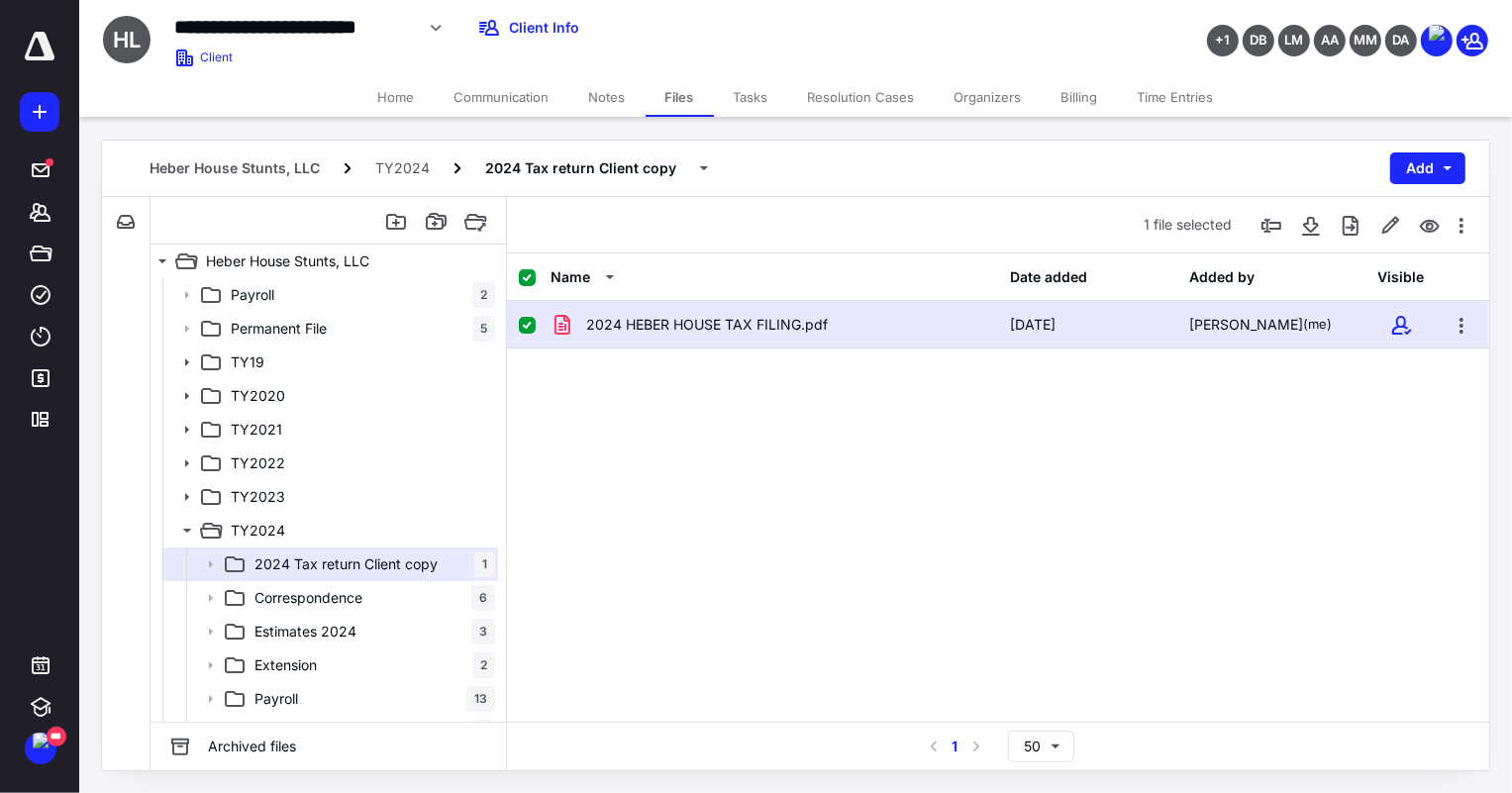 click on "Time Entries" at bounding box center (1175, 97) 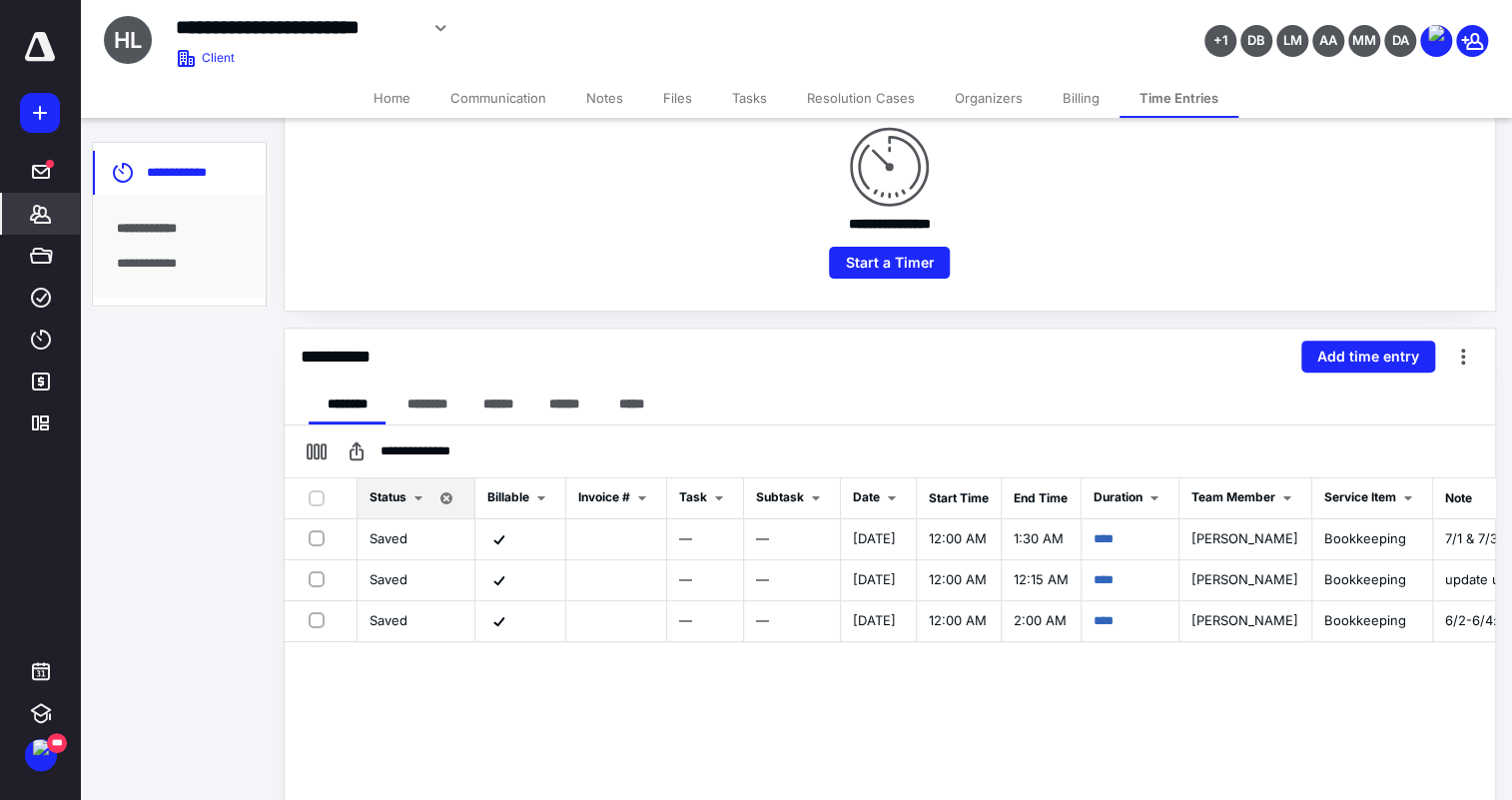 scroll, scrollTop: 272, scrollLeft: 0, axis: vertical 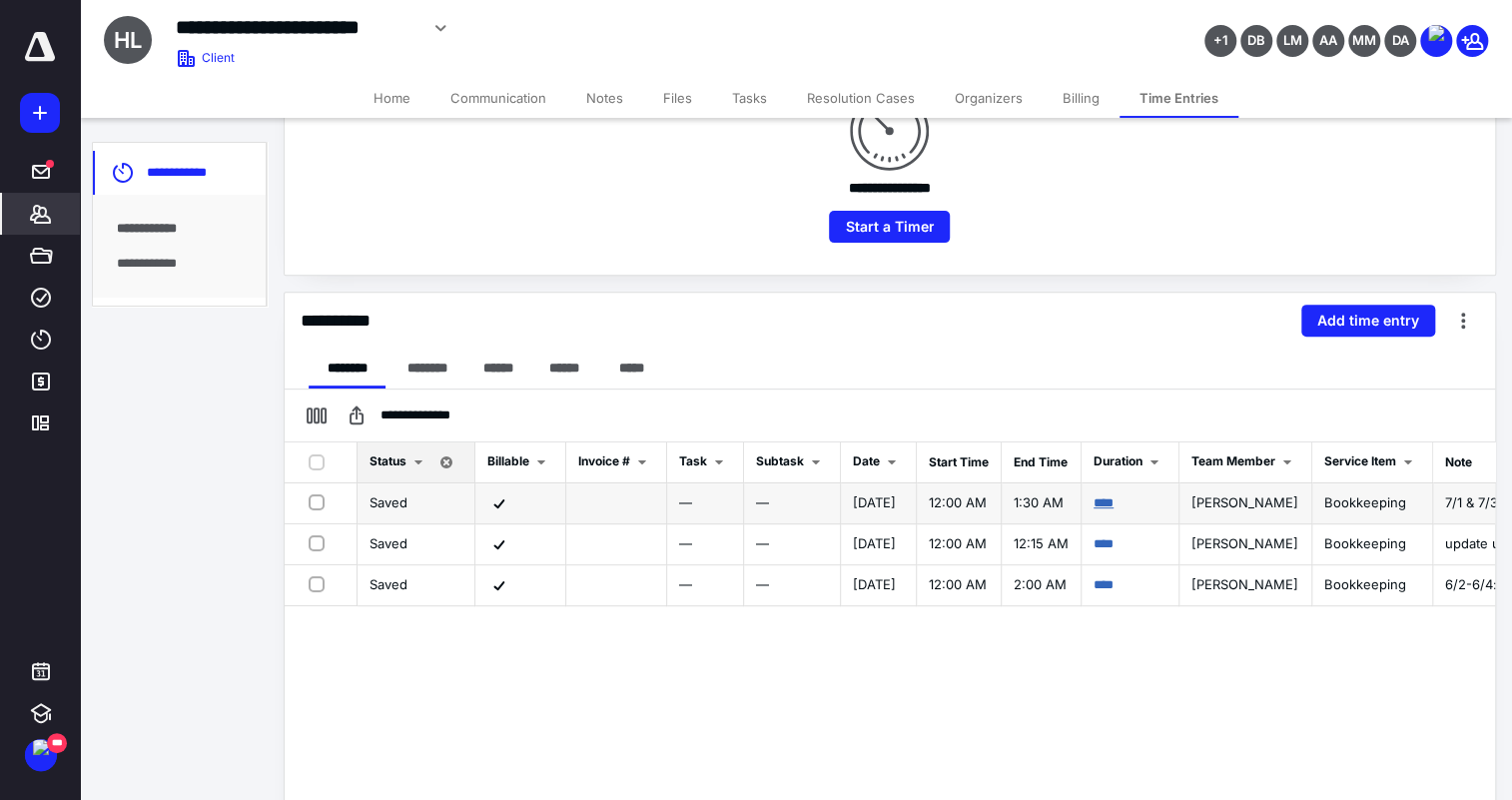 click on "****" at bounding box center (1104, 502) 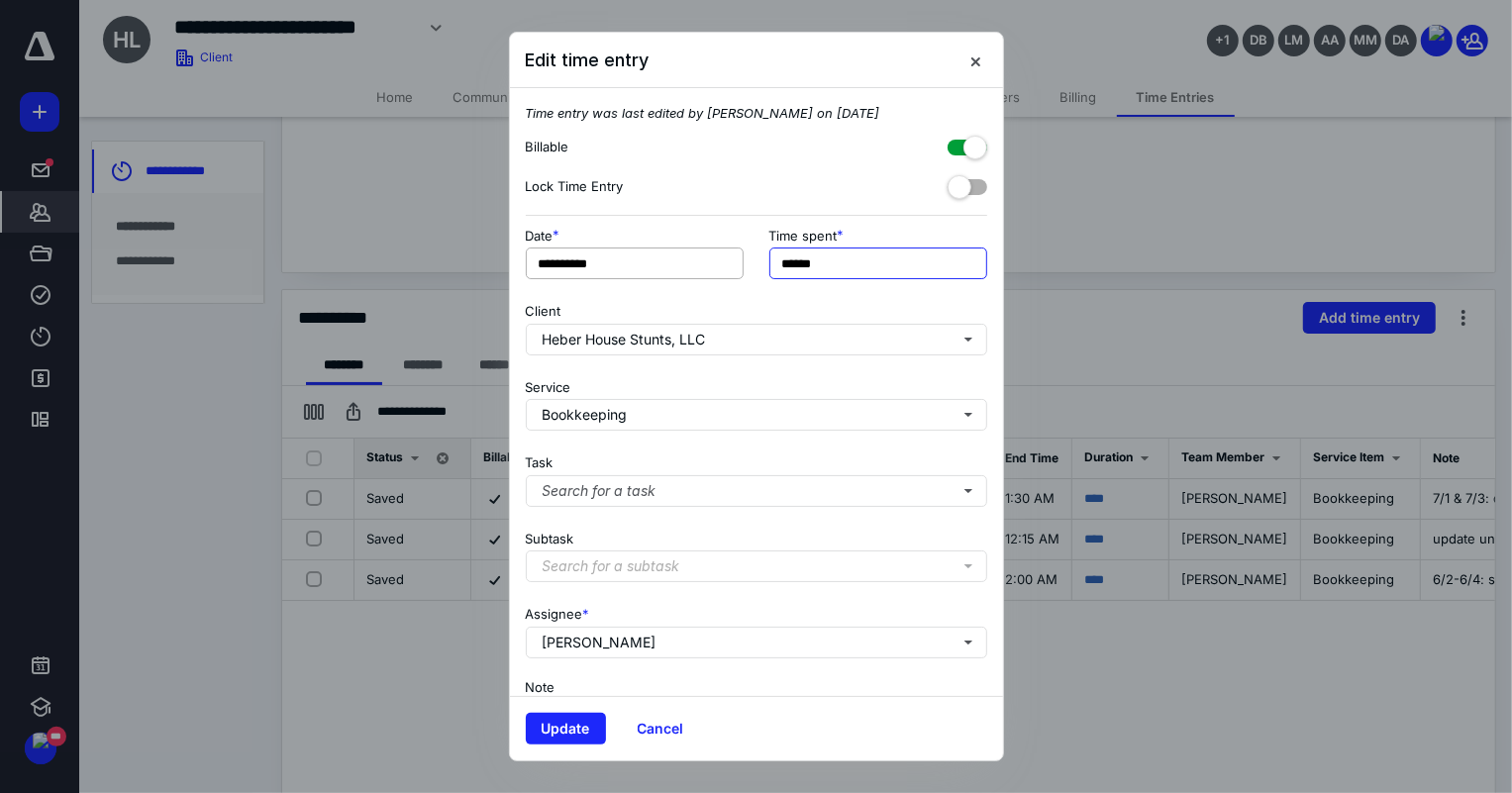 drag, startPoint x: 835, startPoint y: 258, endPoint x: 663, endPoint y: 248, distance: 172.29045 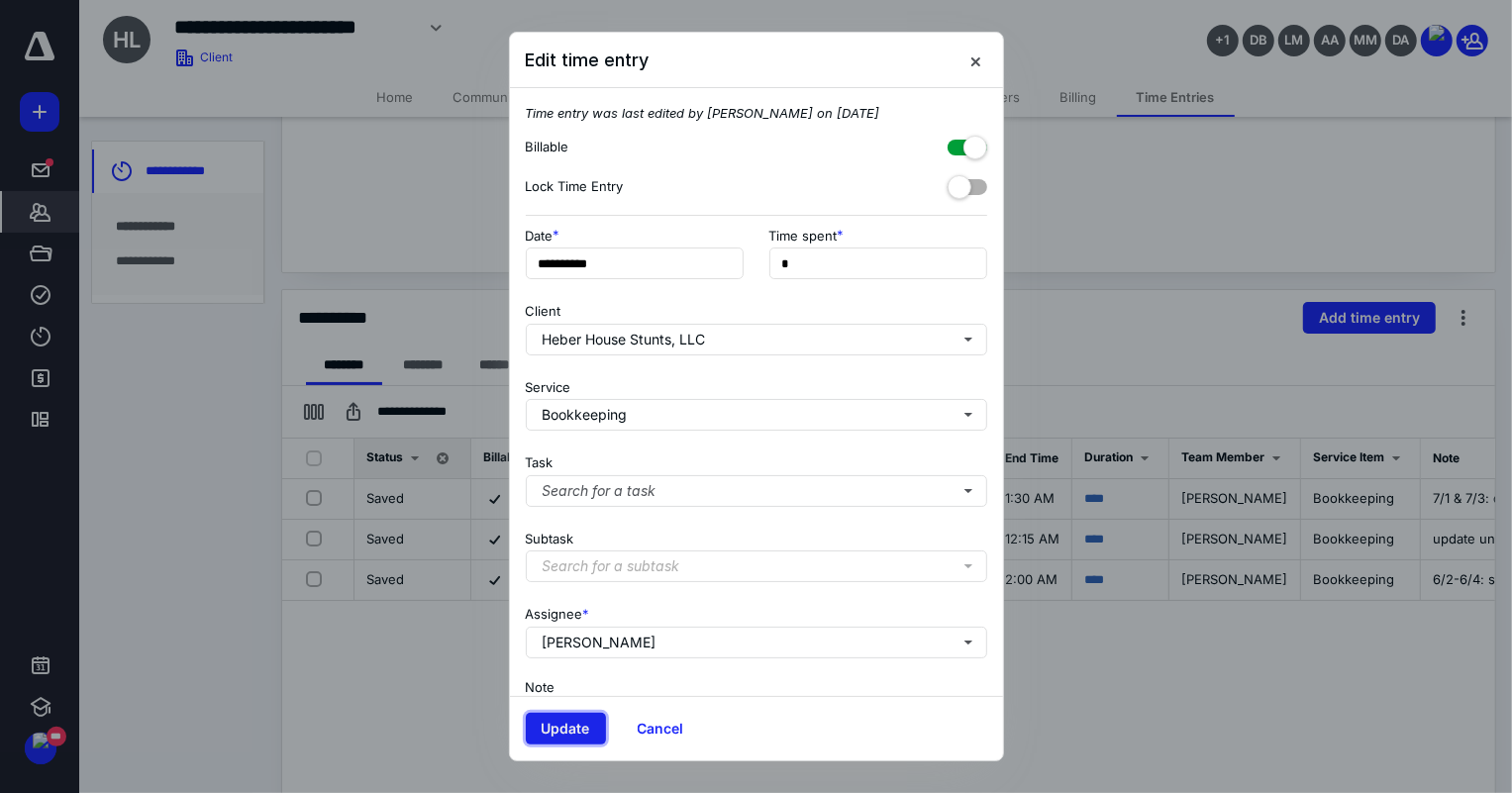 type on "**" 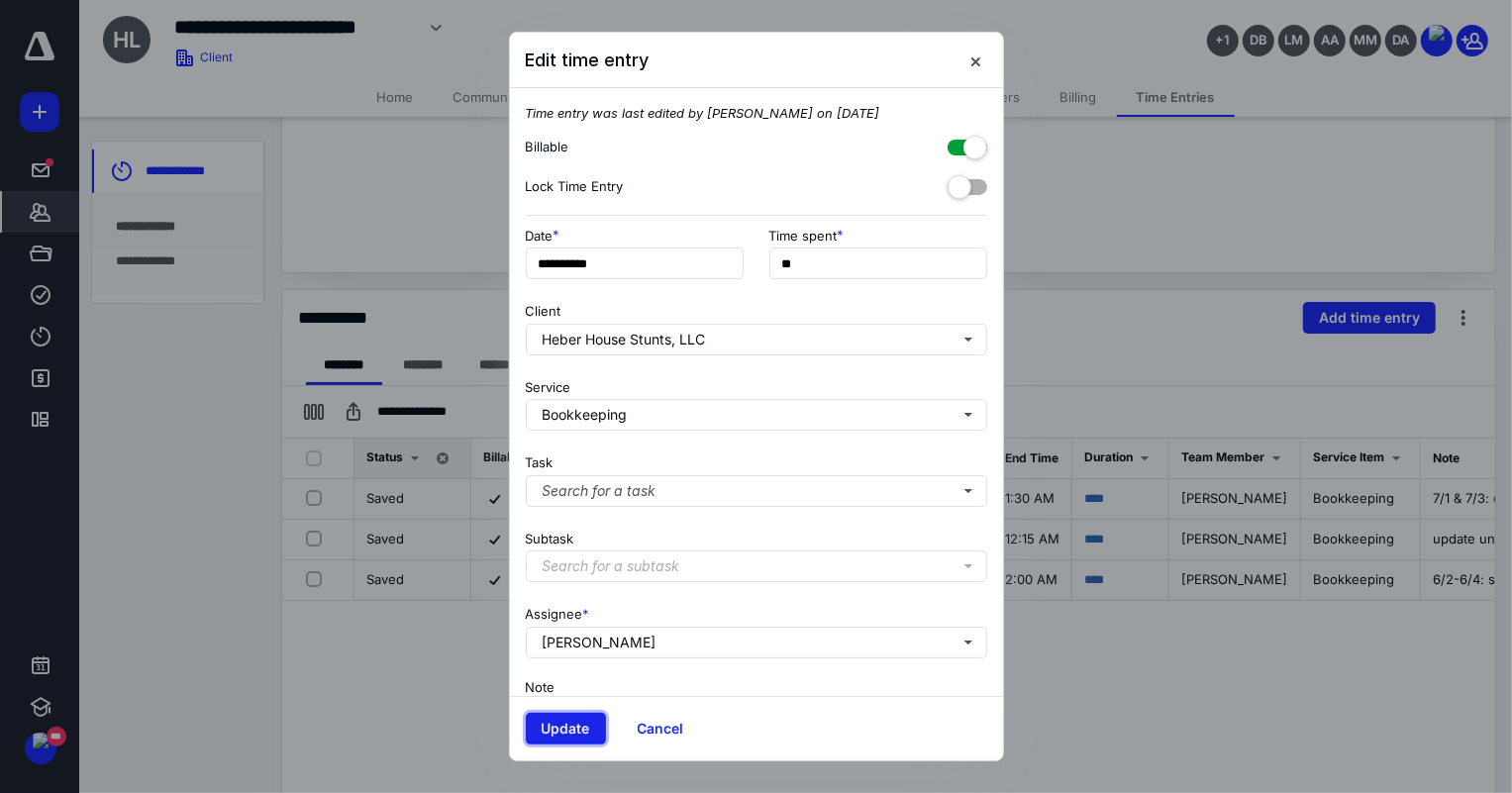 click on "Update" at bounding box center [565, 729] 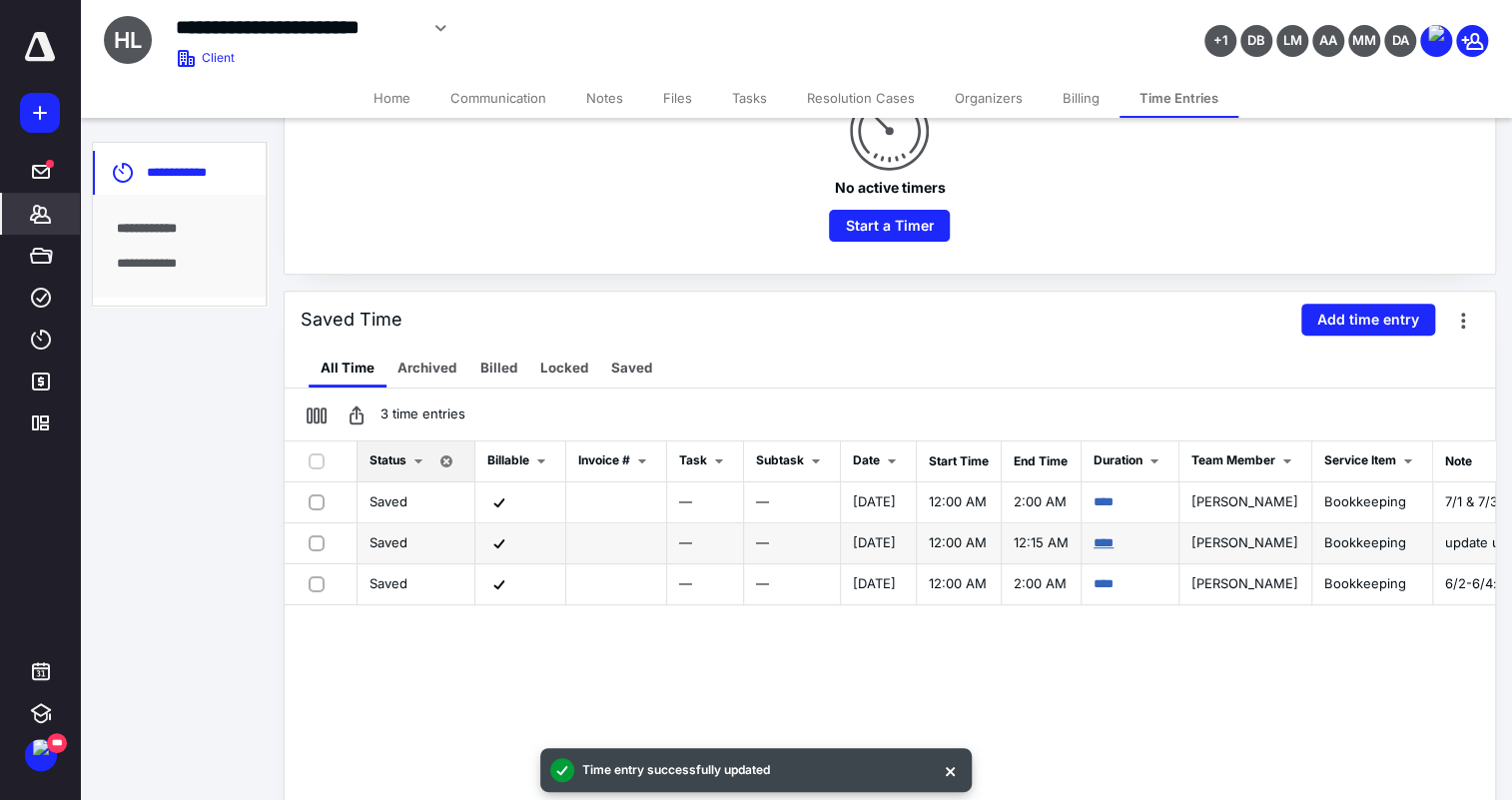 click on "****" at bounding box center [1104, 542] 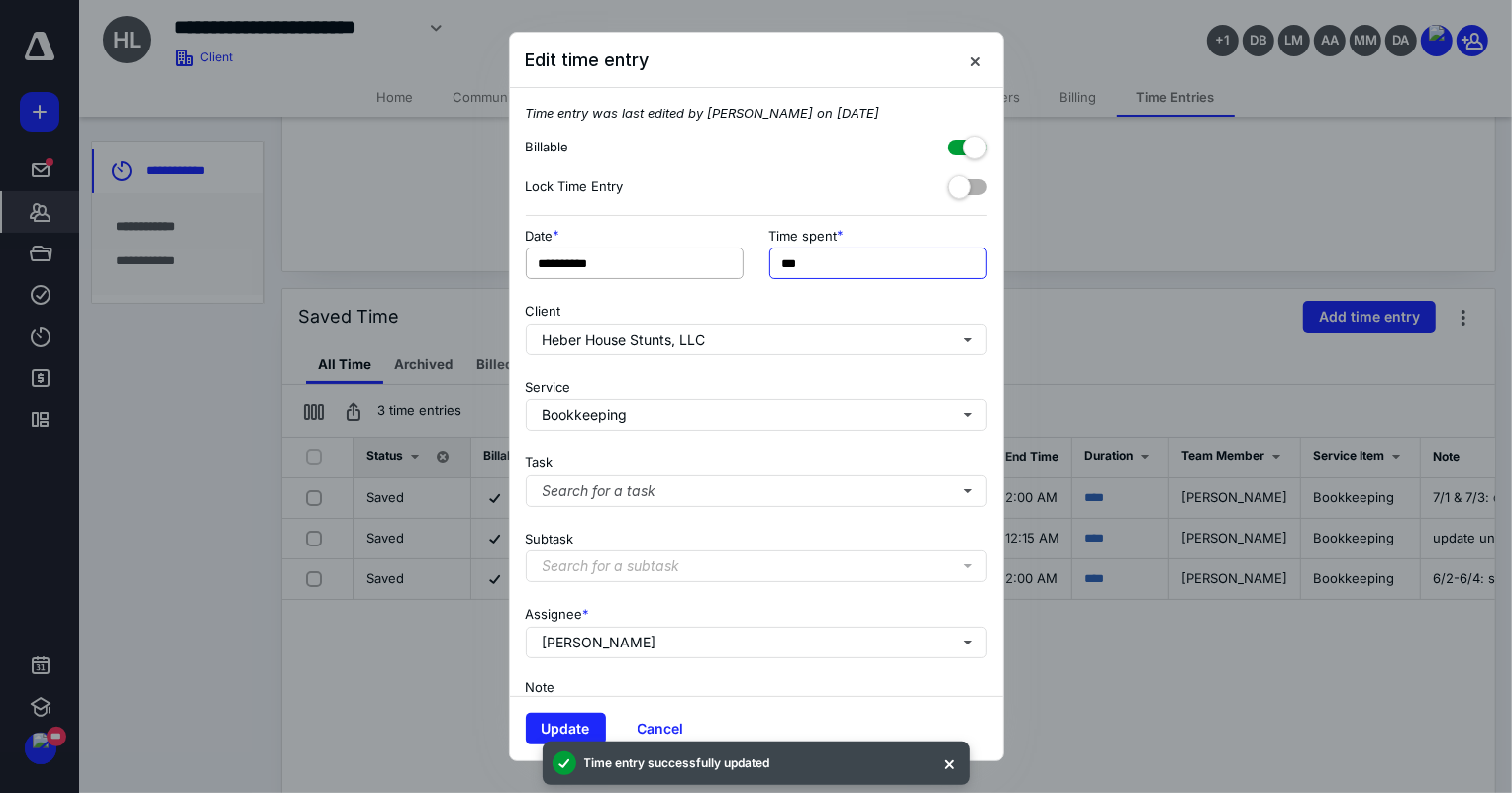 drag, startPoint x: 825, startPoint y: 256, endPoint x: 724, endPoint y: 257, distance: 101.005 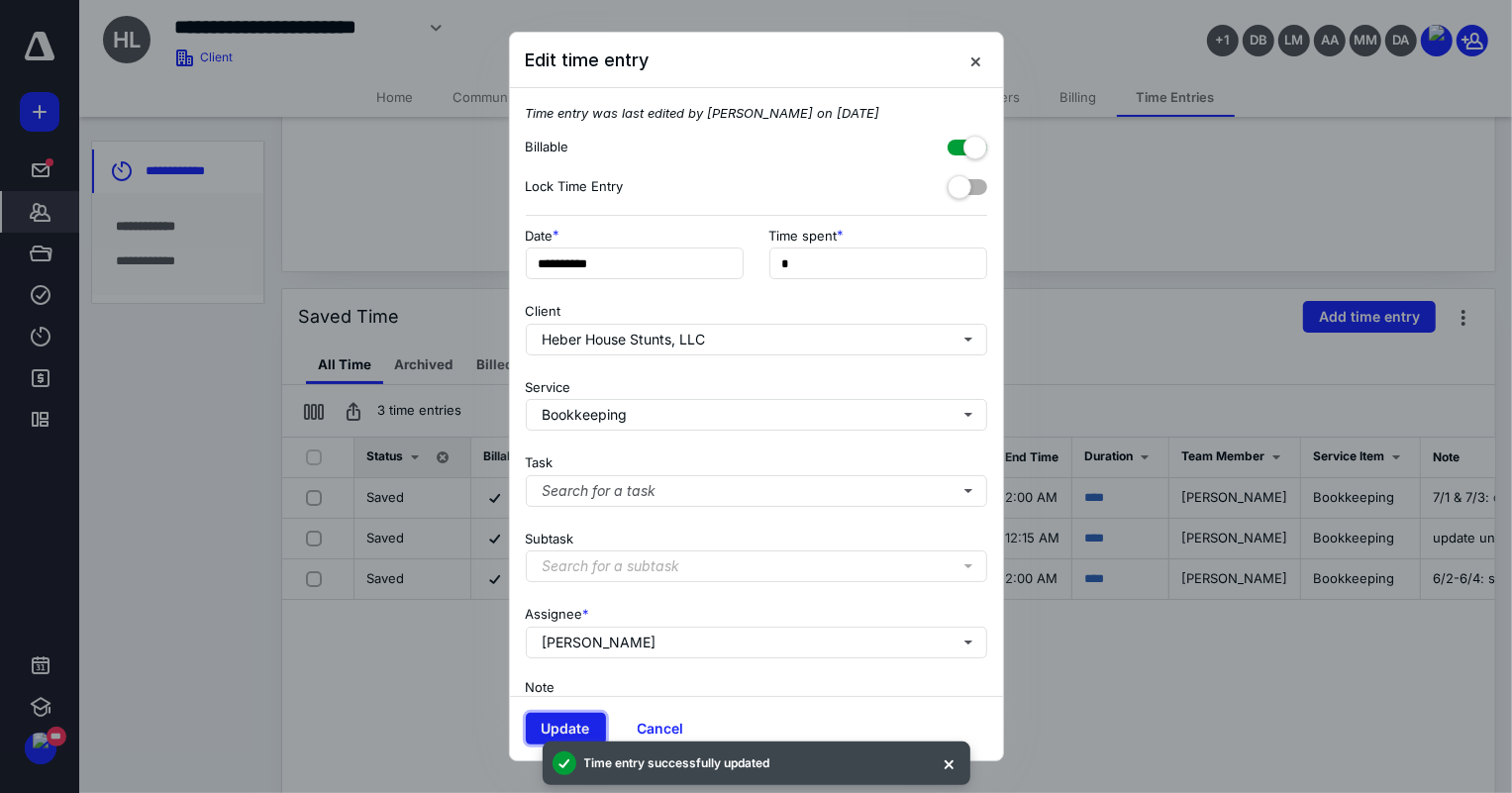 type on "**" 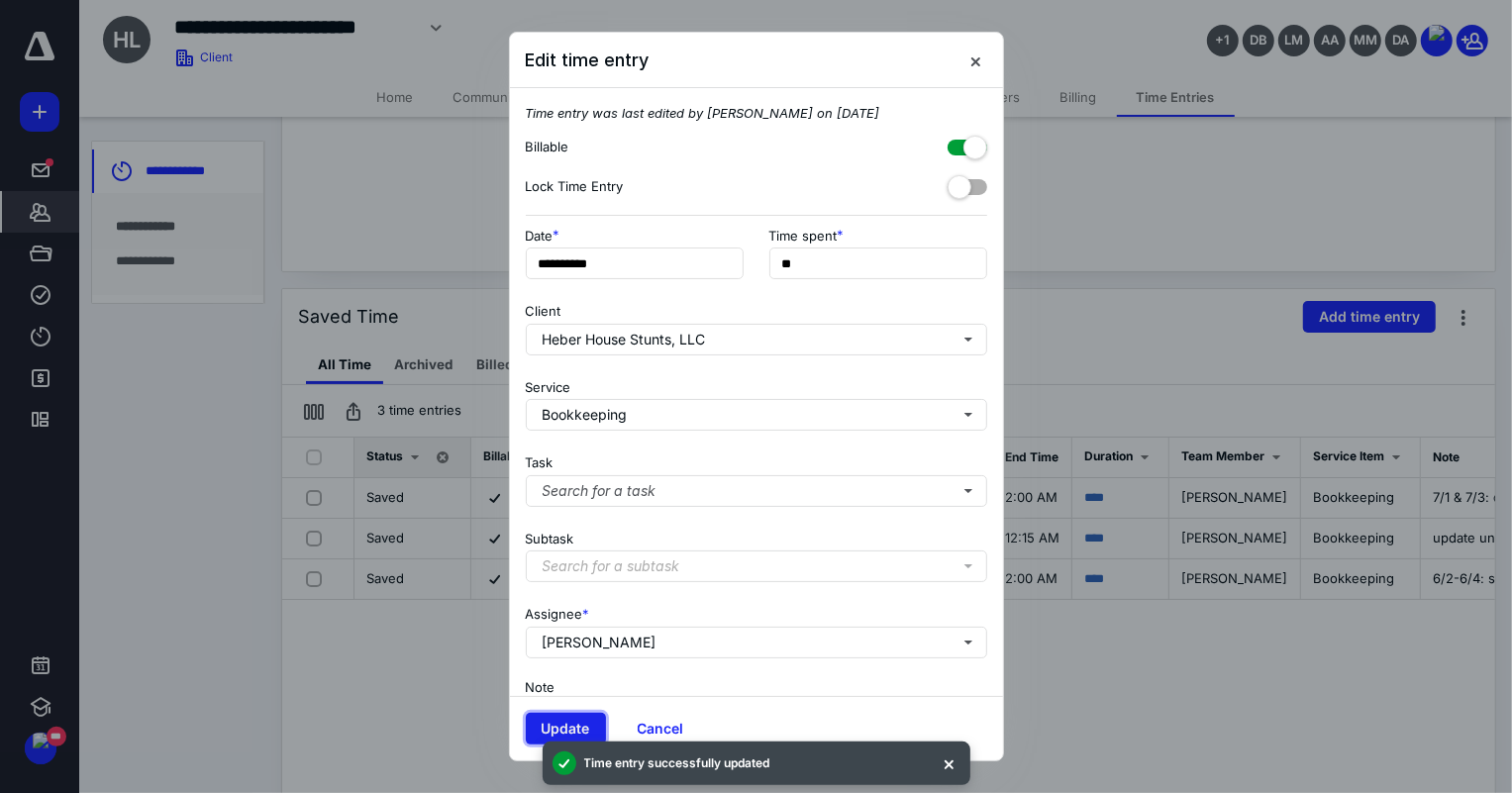 click on "Update" at bounding box center (565, 729) 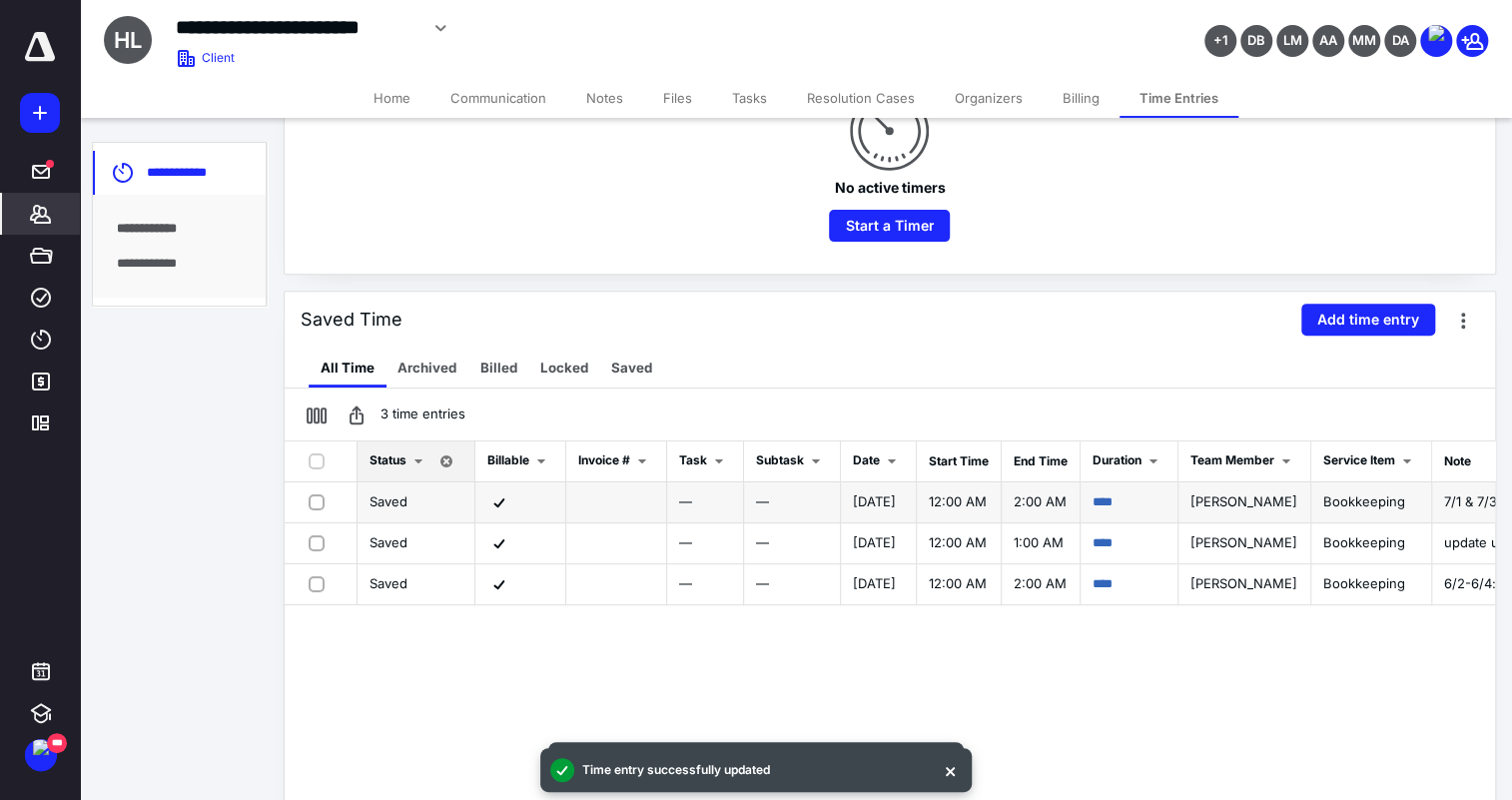 click at bounding box center (321, 501) 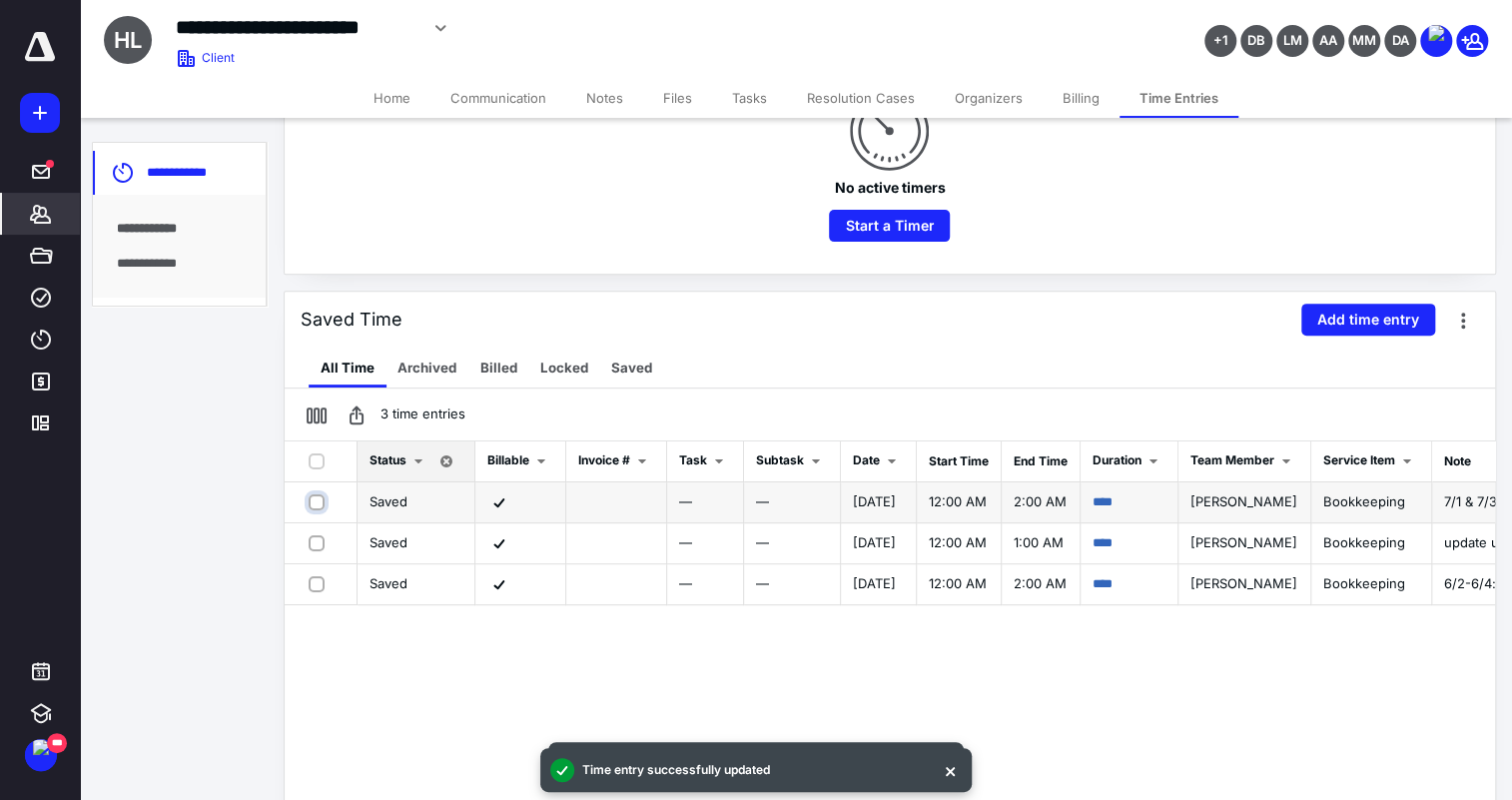 click at bounding box center (319, 501) 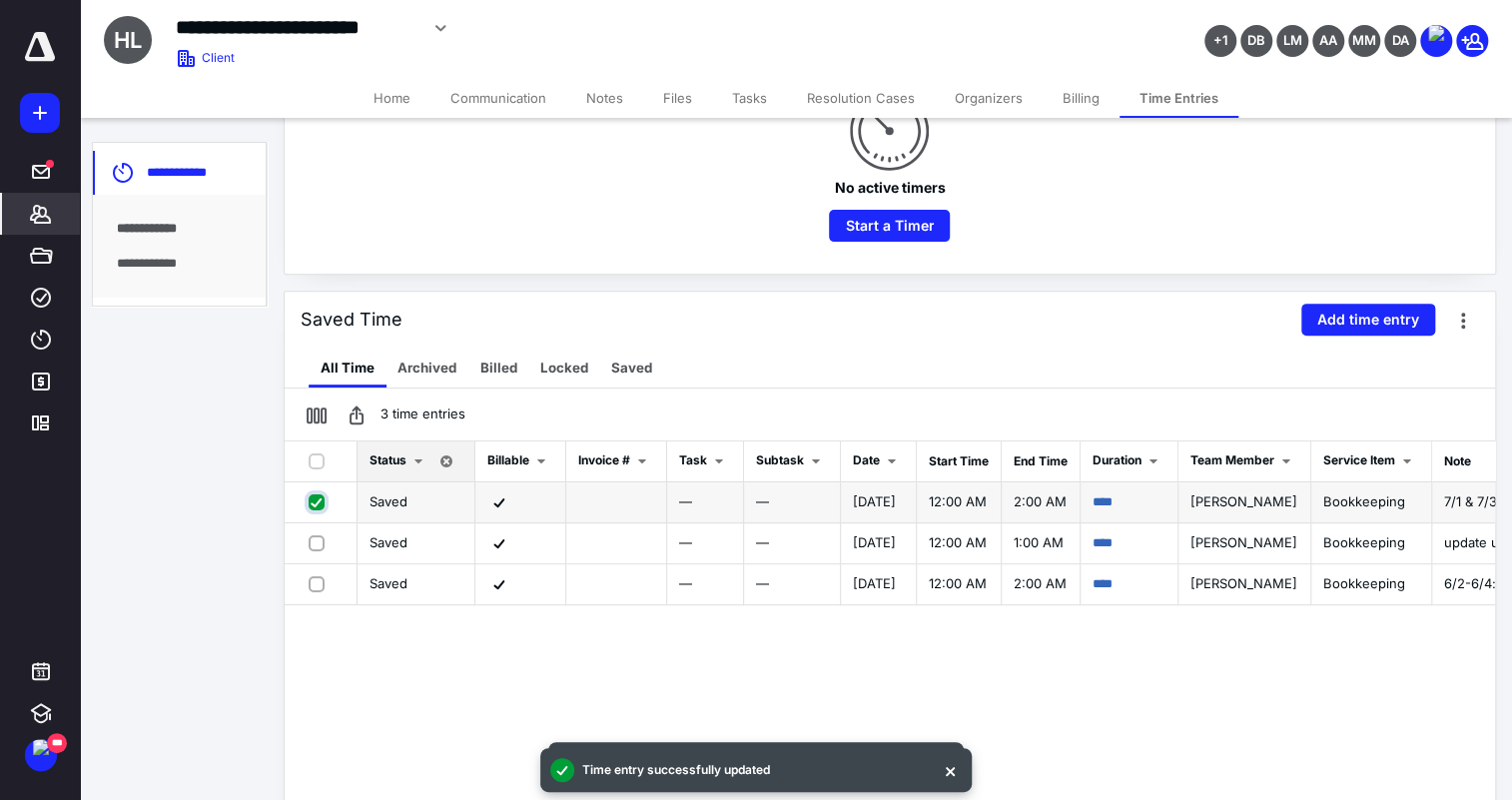 checkbox on "true" 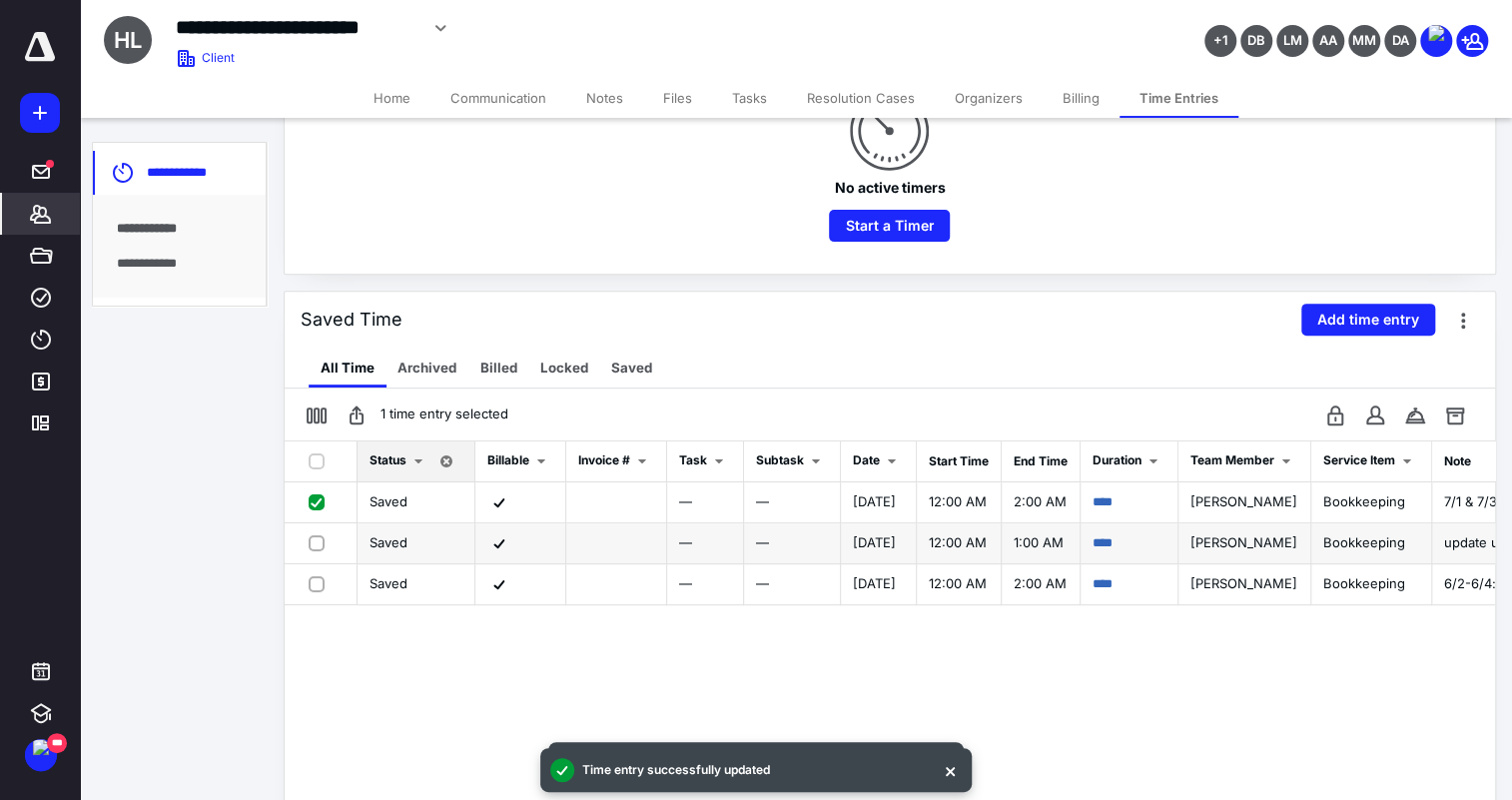 click at bounding box center (321, 542) 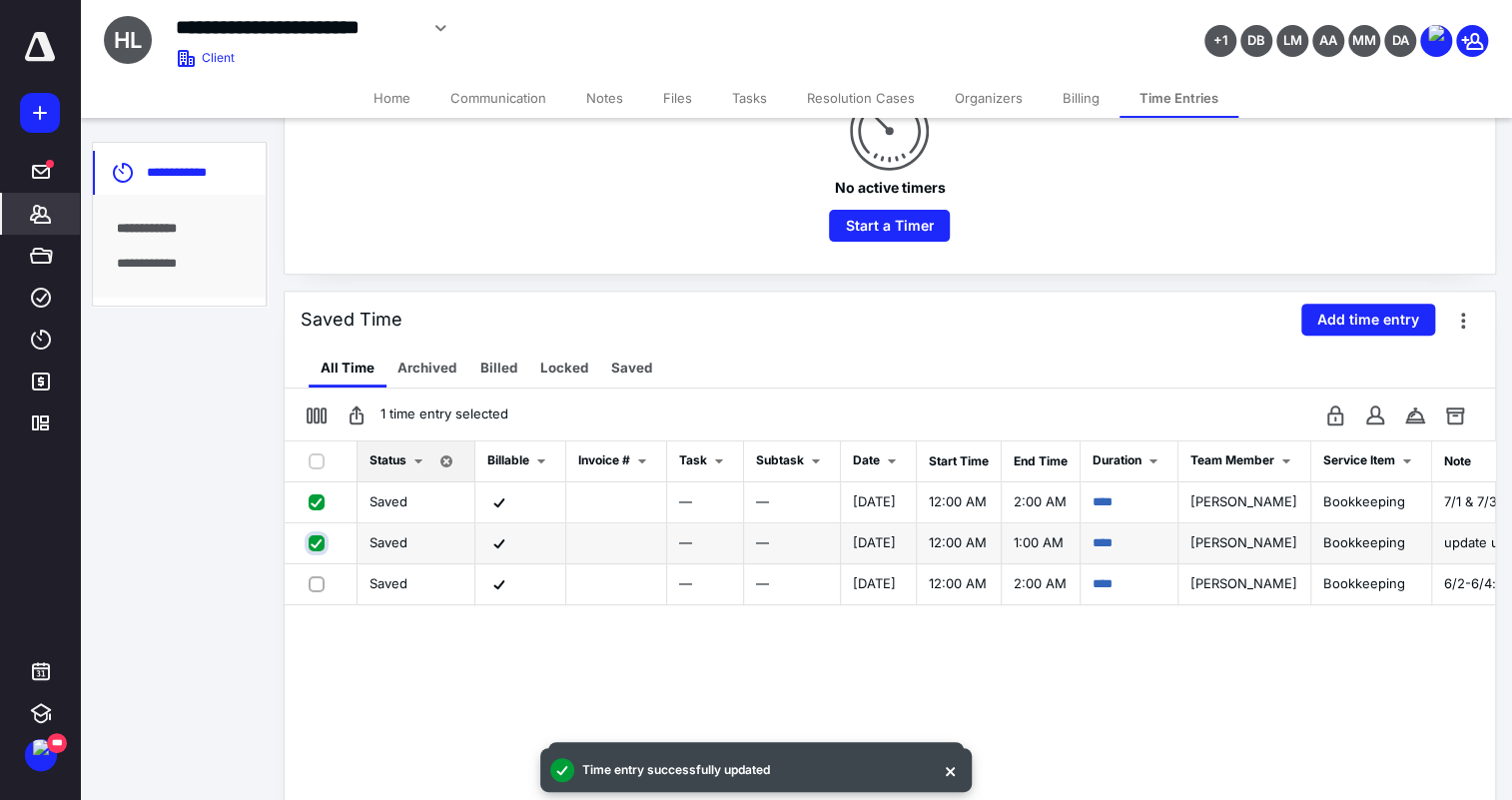 checkbox on "true" 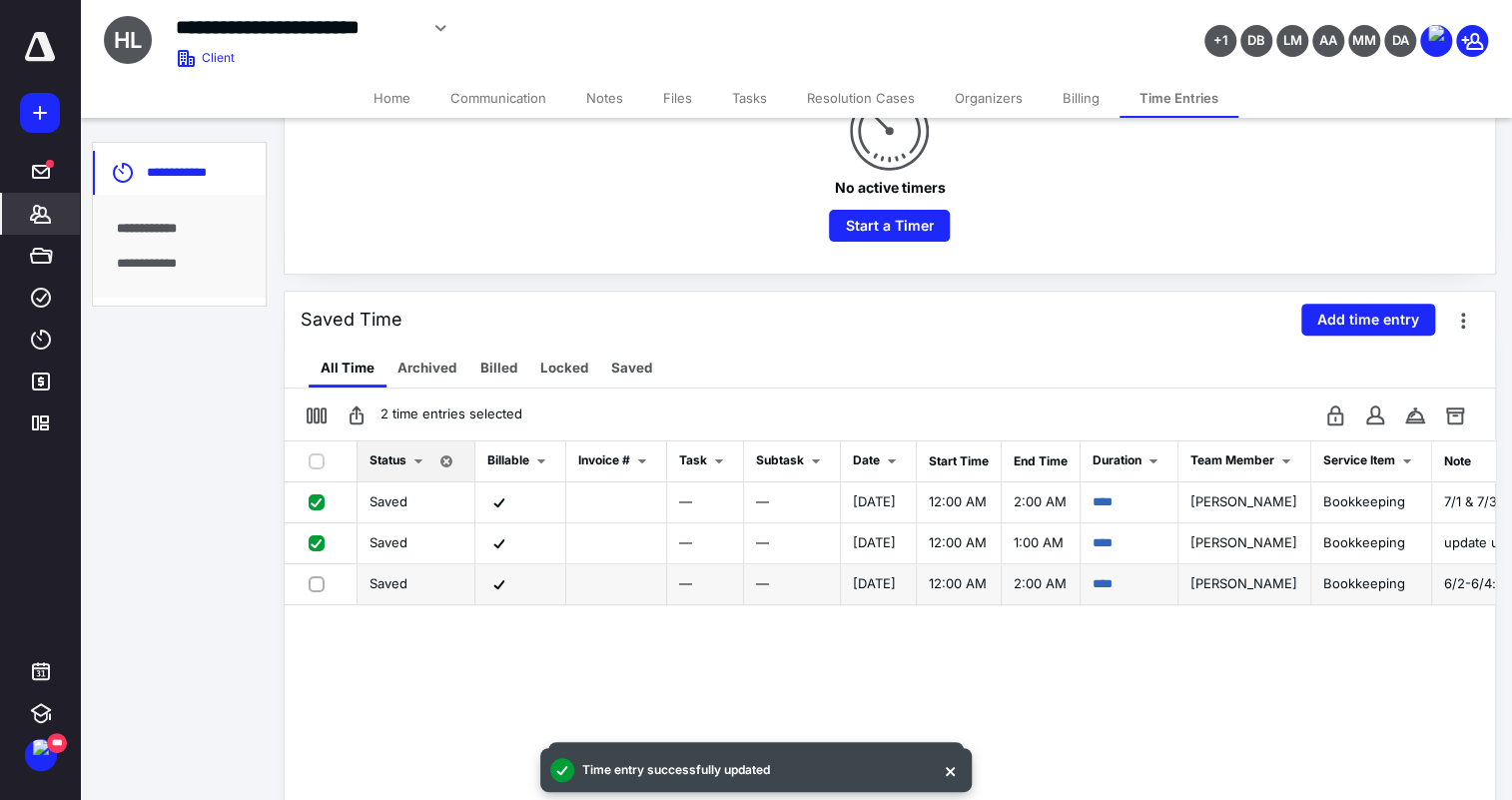 click at bounding box center (321, 583) 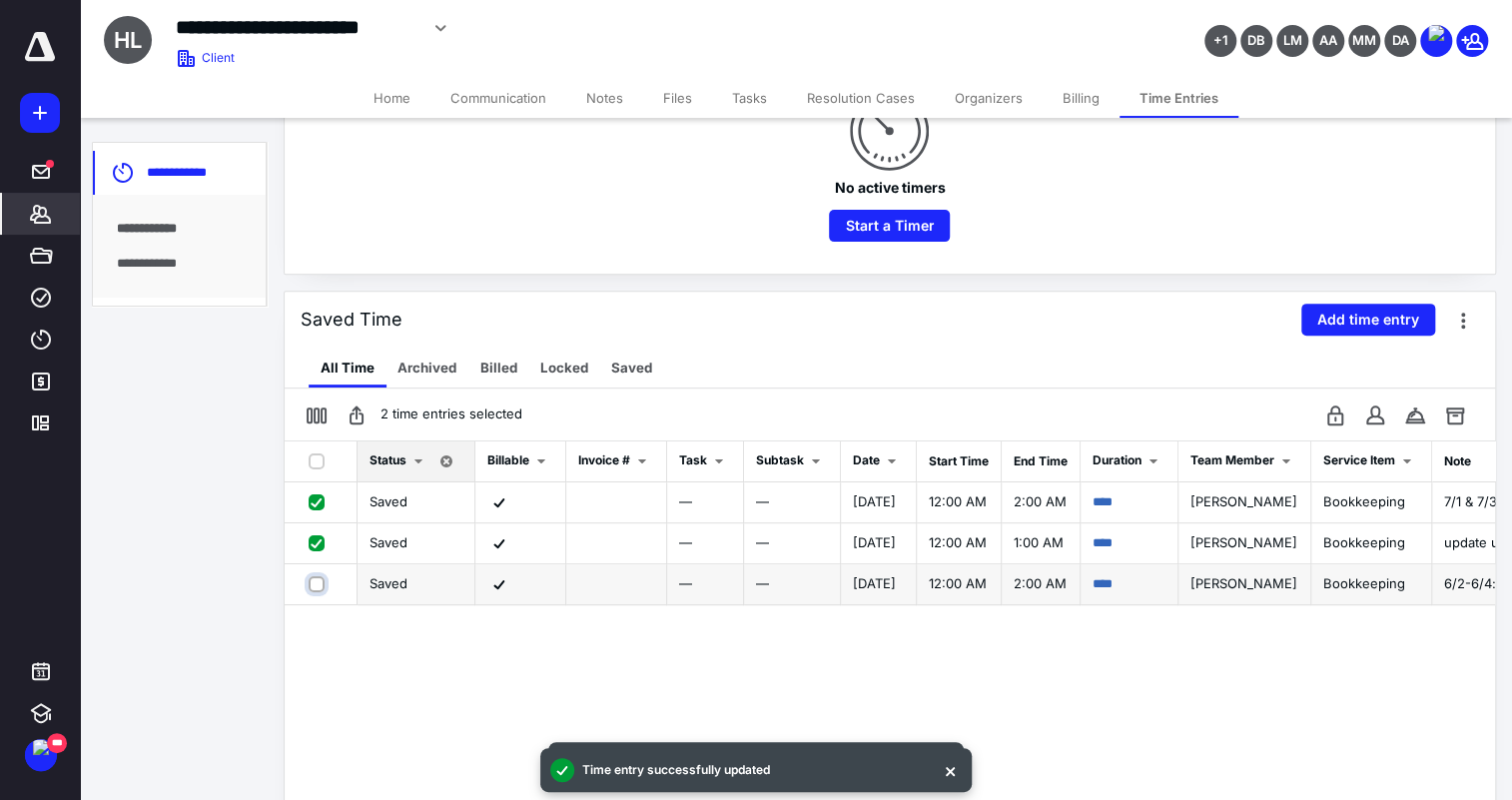 checkbox on "true" 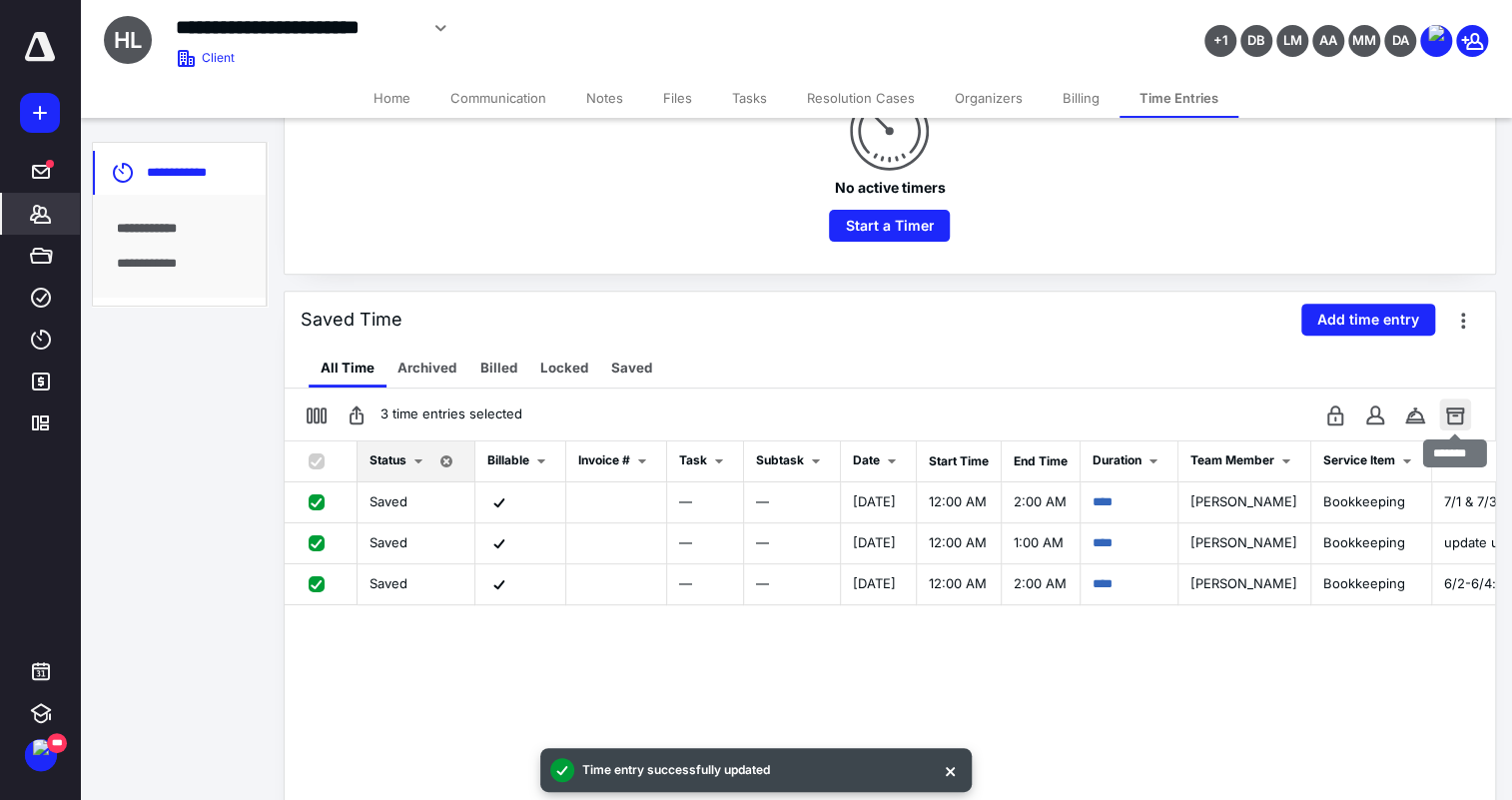 click at bounding box center (1455, 414) 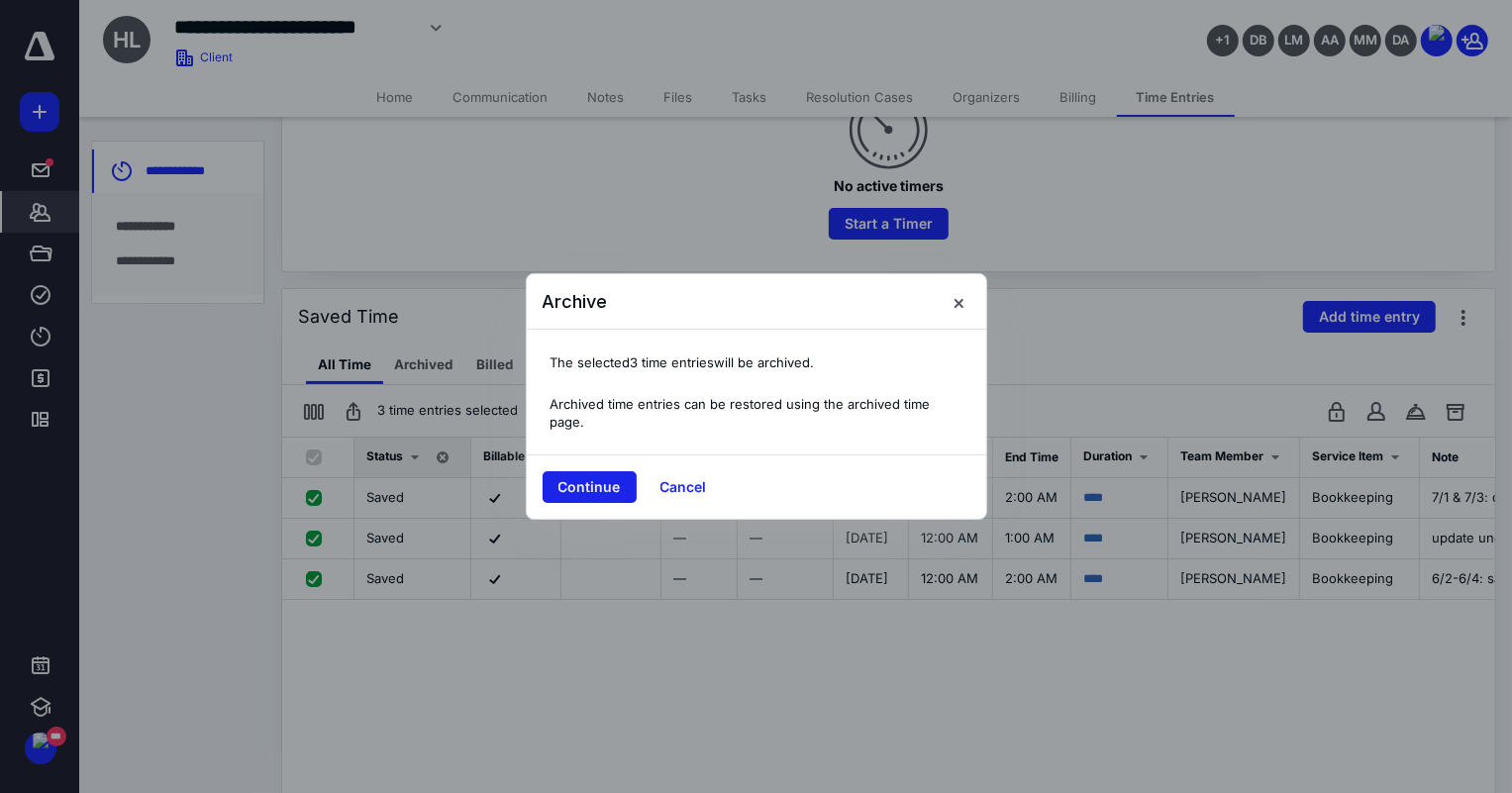 click on "Continue" at bounding box center (589, 487) 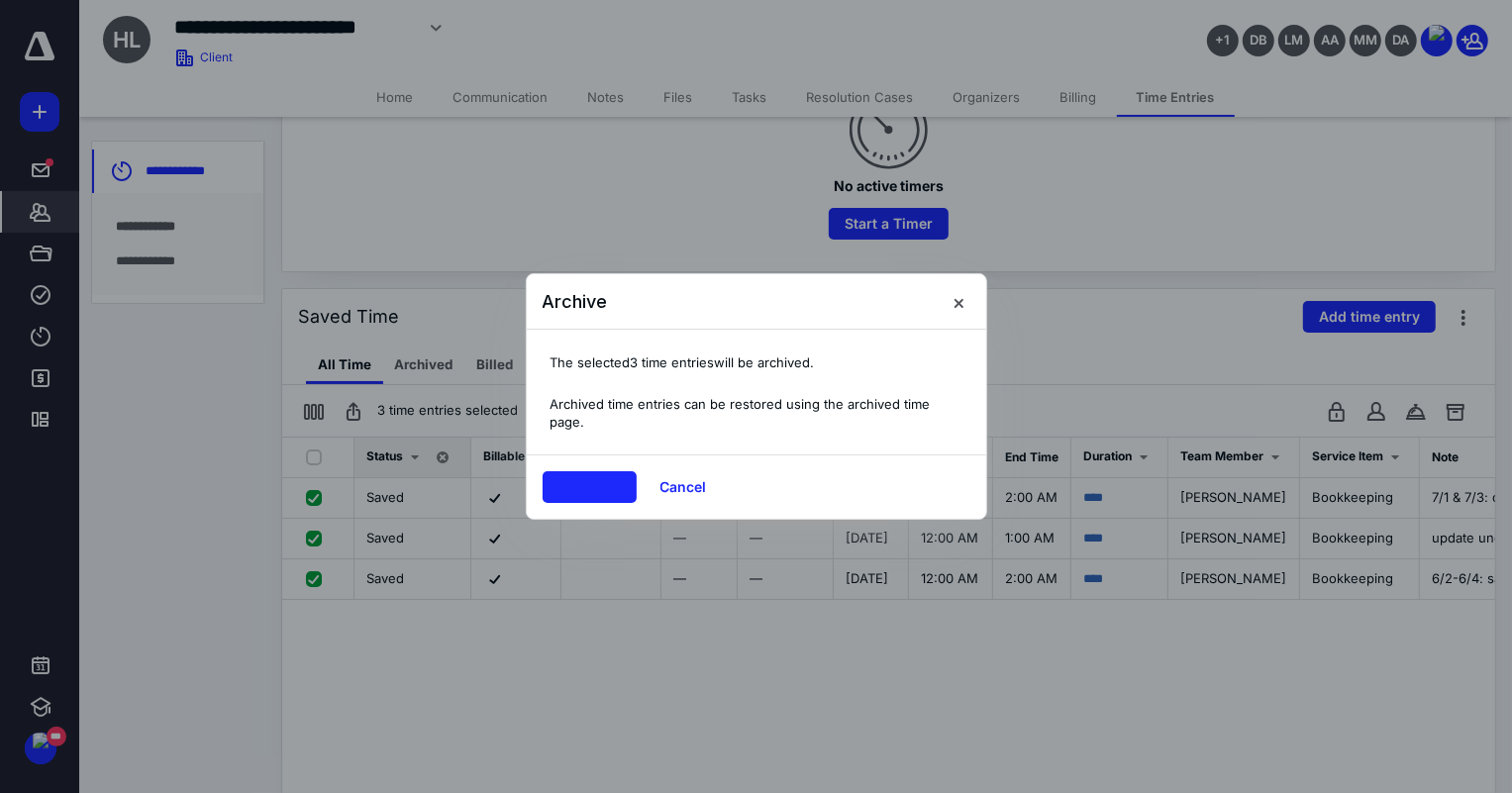 checkbox on "false" 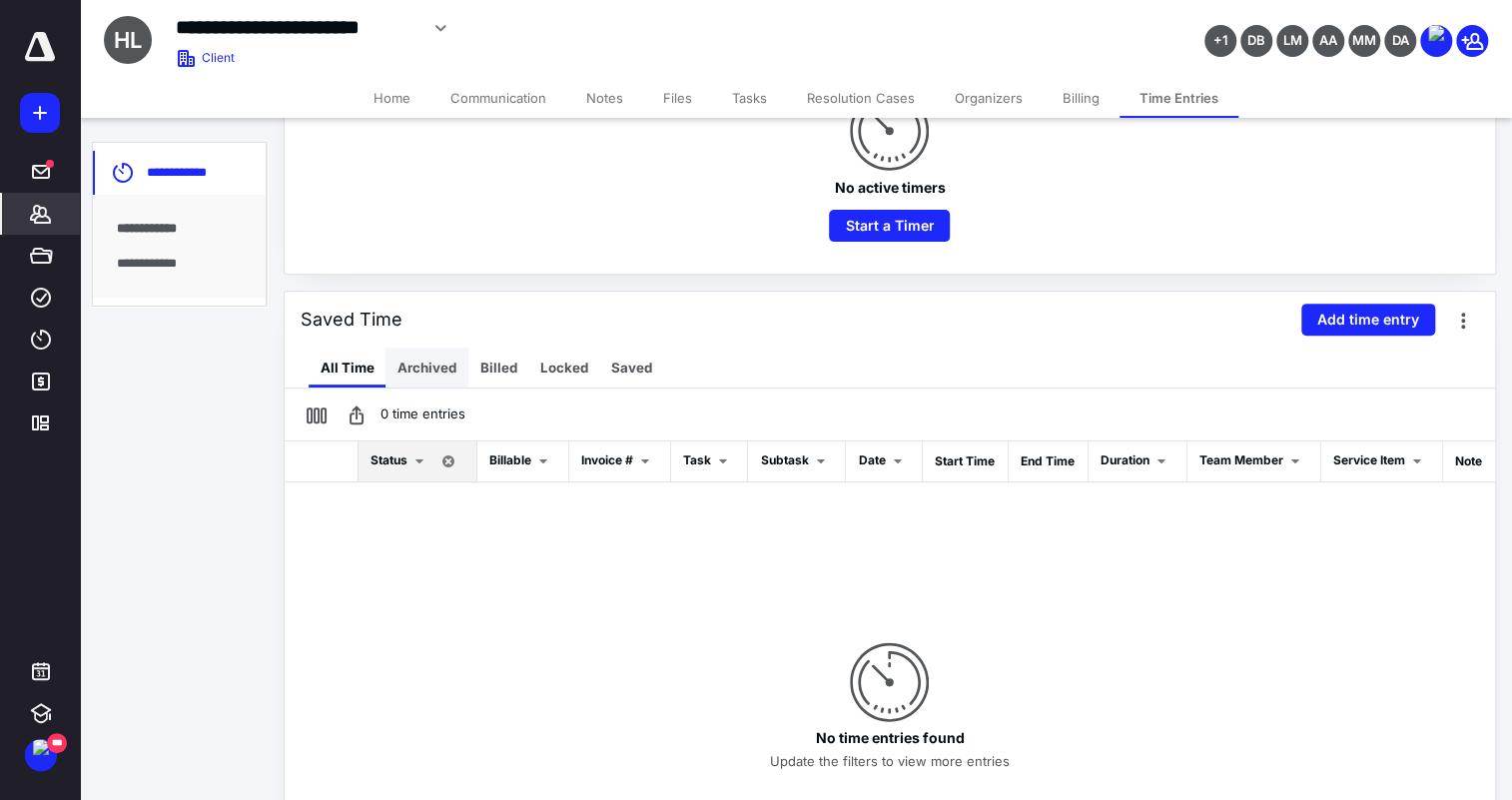 click on "Archived" at bounding box center [426, 368] 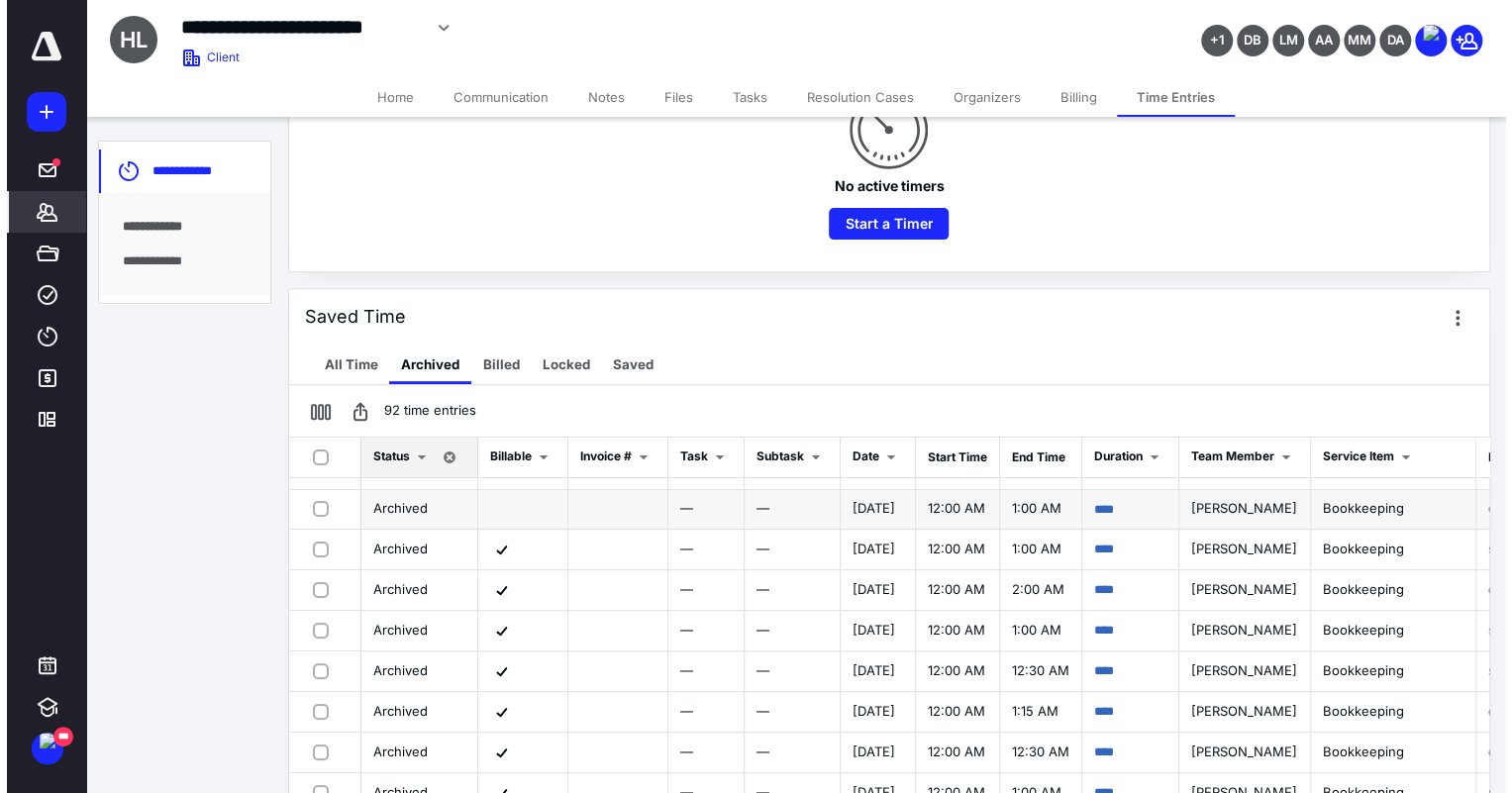 scroll, scrollTop: 0, scrollLeft: 0, axis: both 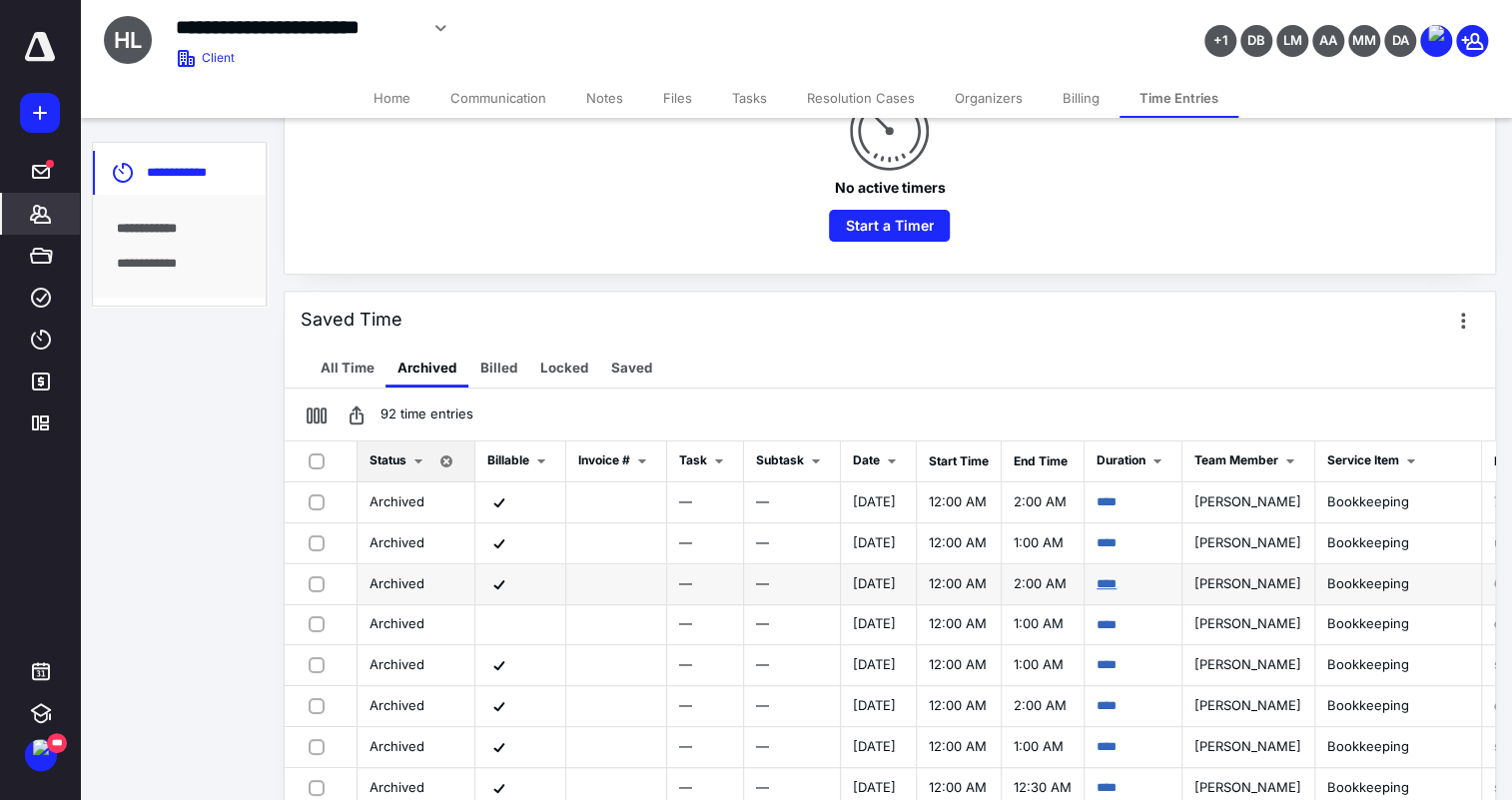 click on "****" at bounding box center [1107, 583] 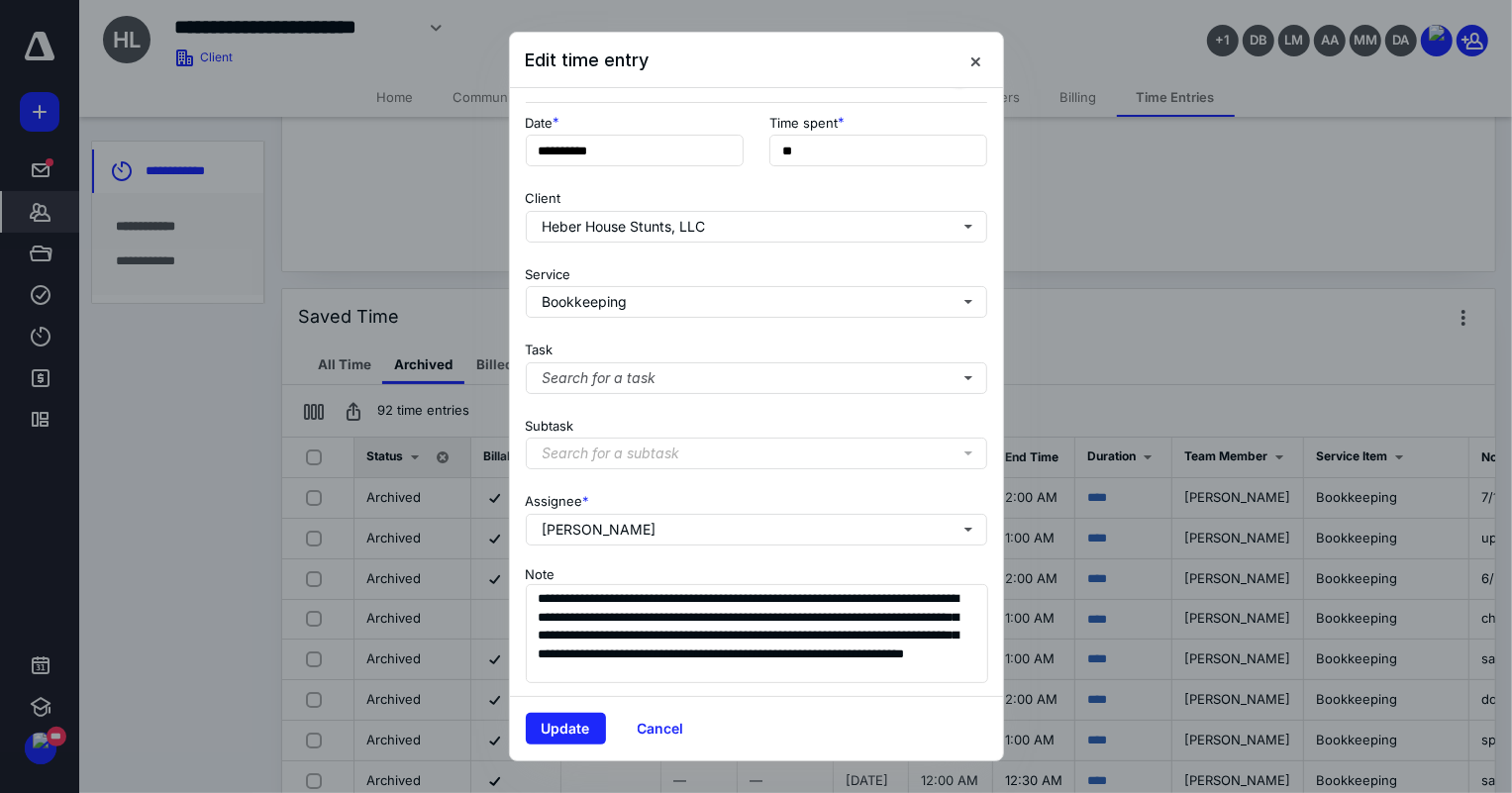 scroll, scrollTop: 115, scrollLeft: 0, axis: vertical 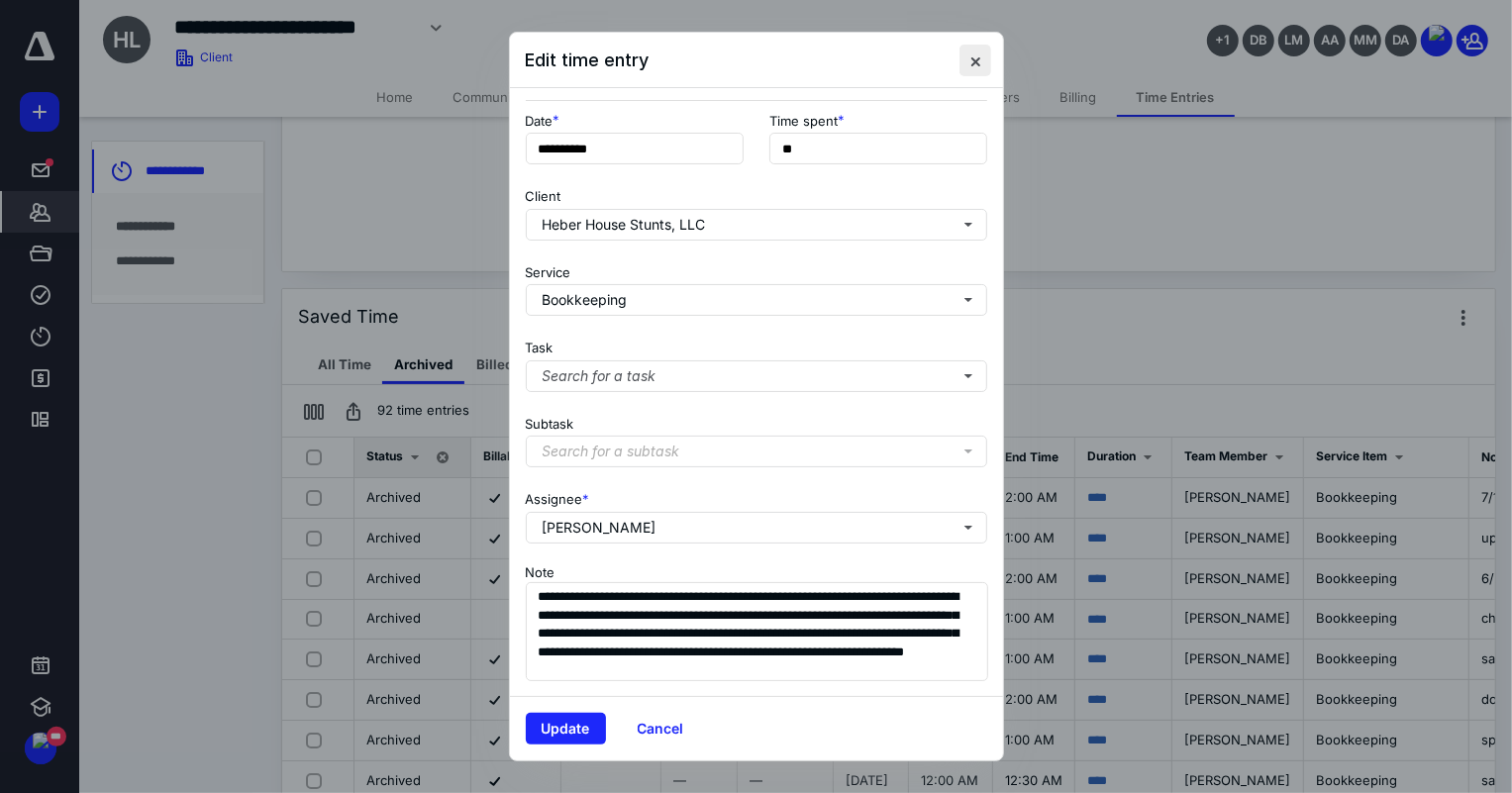 click at bounding box center [975, 60] 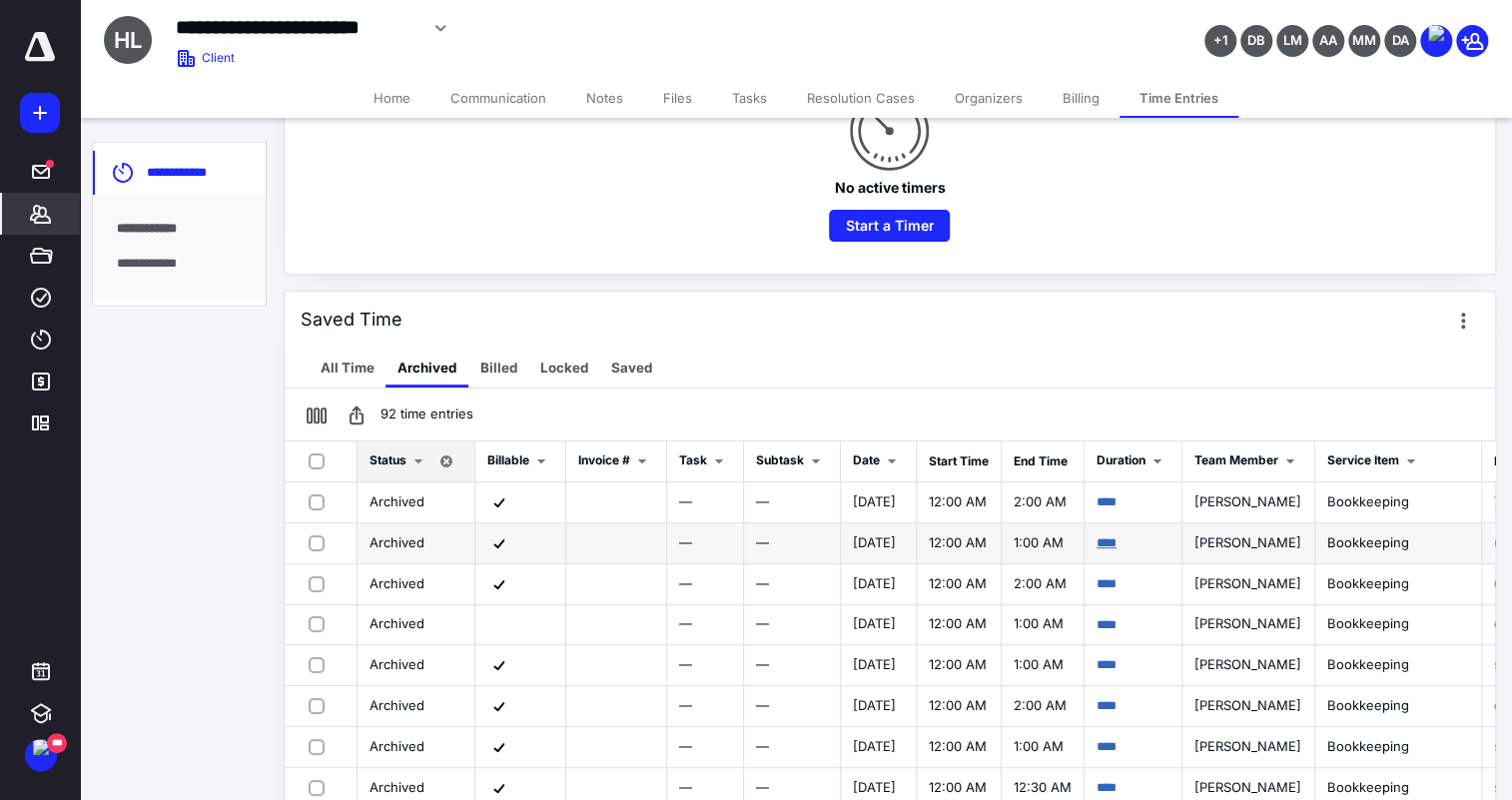 click on "****" at bounding box center (1107, 542) 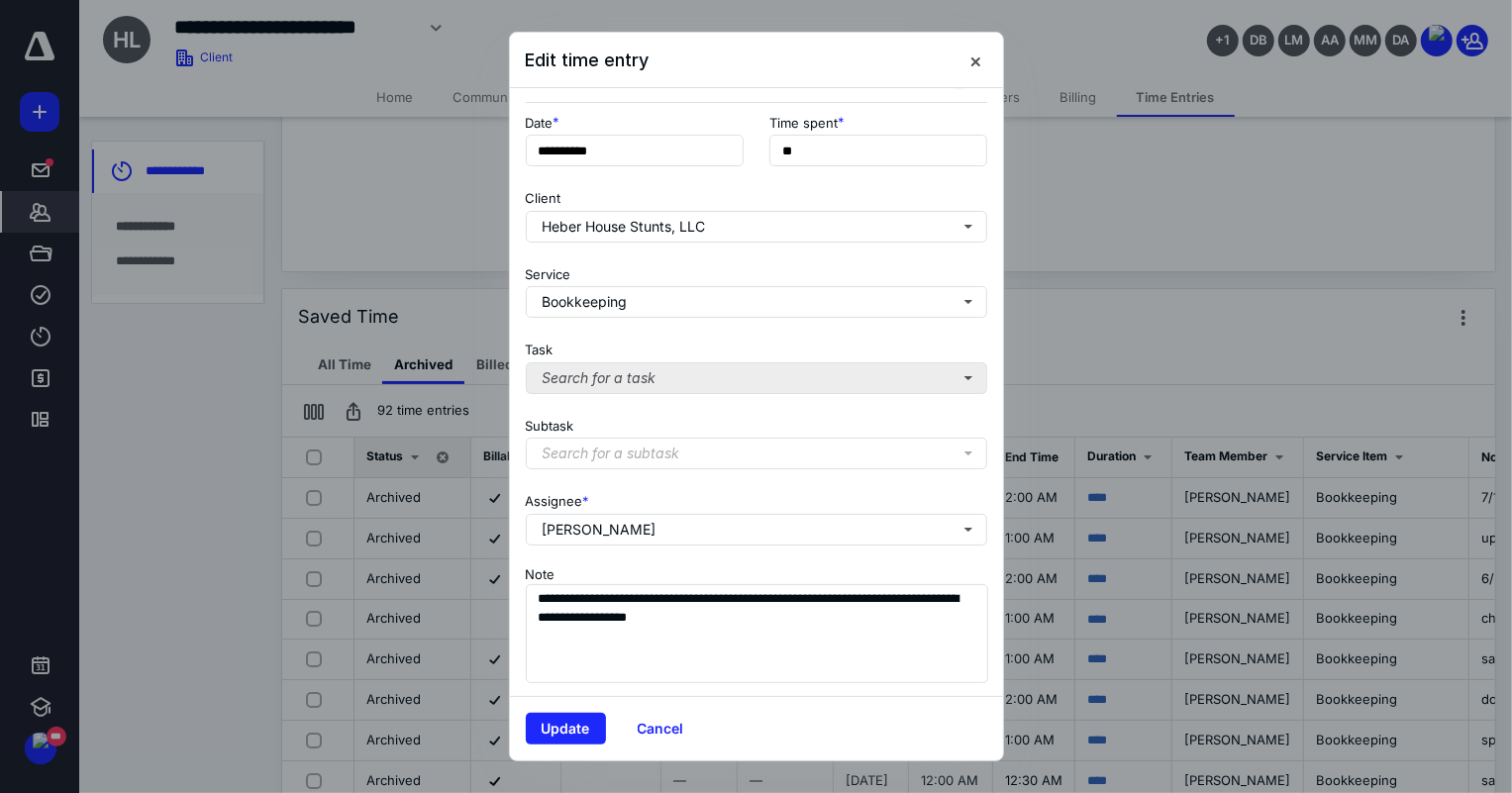 scroll, scrollTop: 115, scrollLeft: 0, axis: vertical 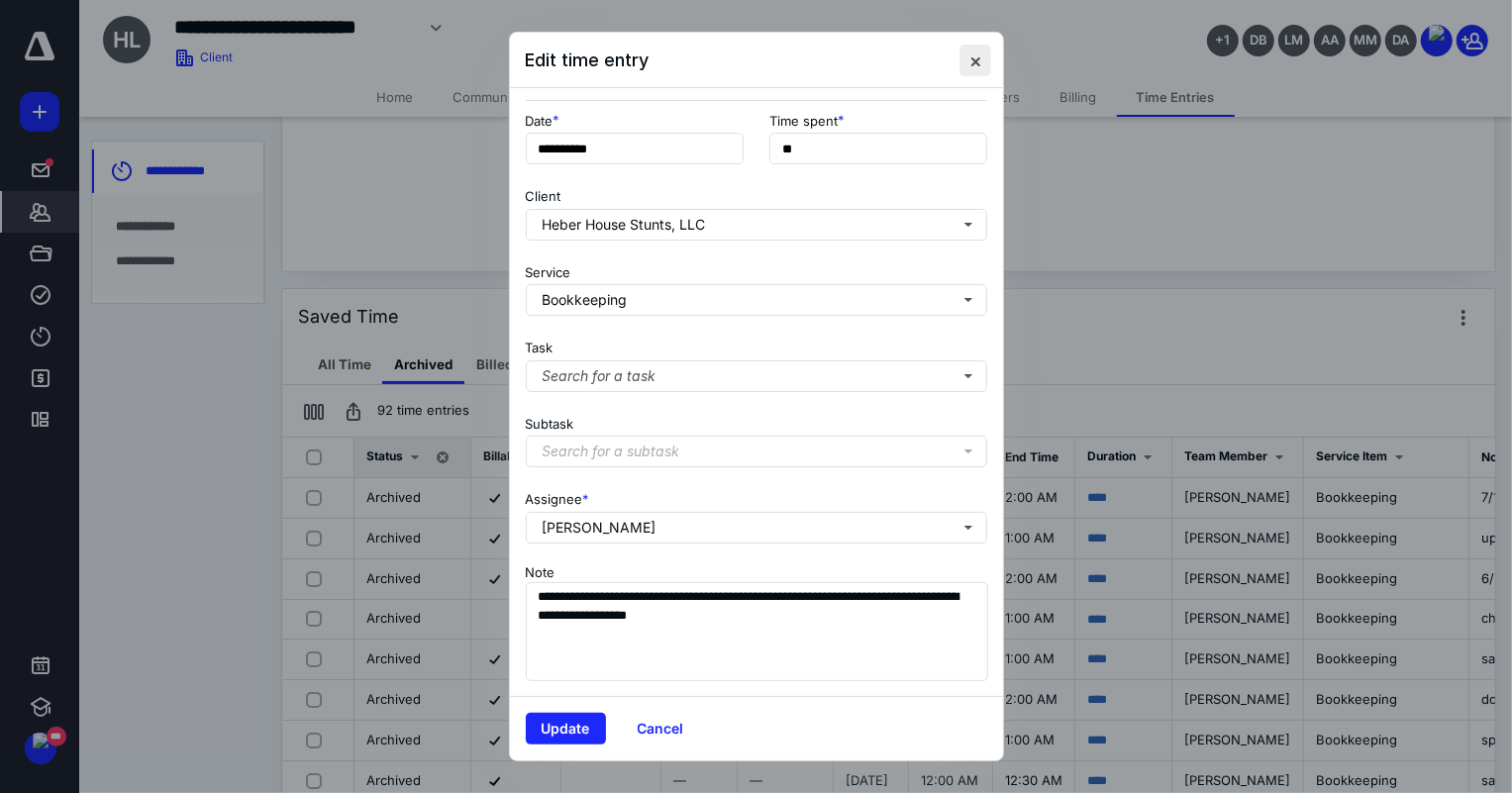 click at bounding box center [975, 60] 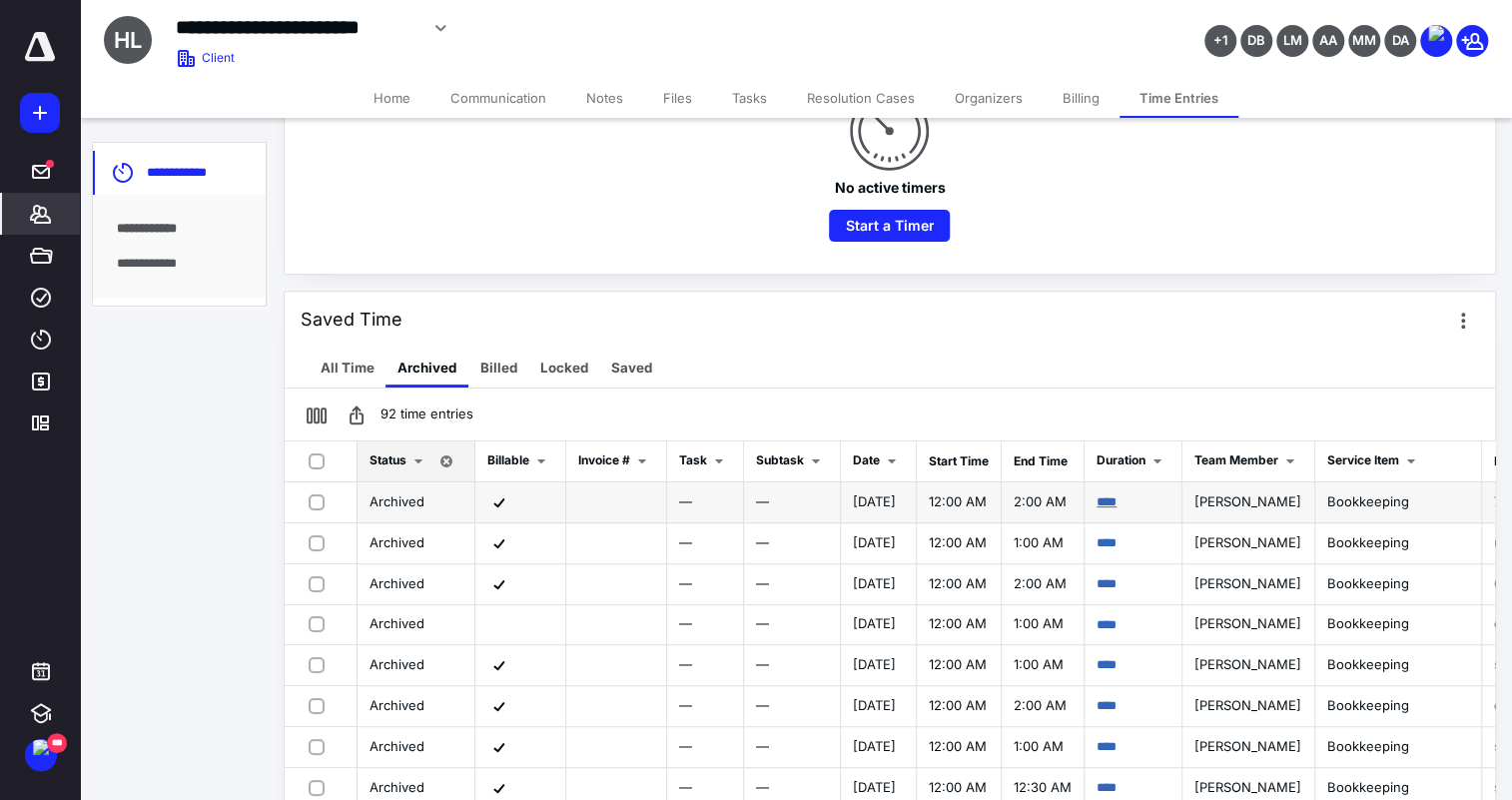 click on "****" at bounding box center (1107, 501) 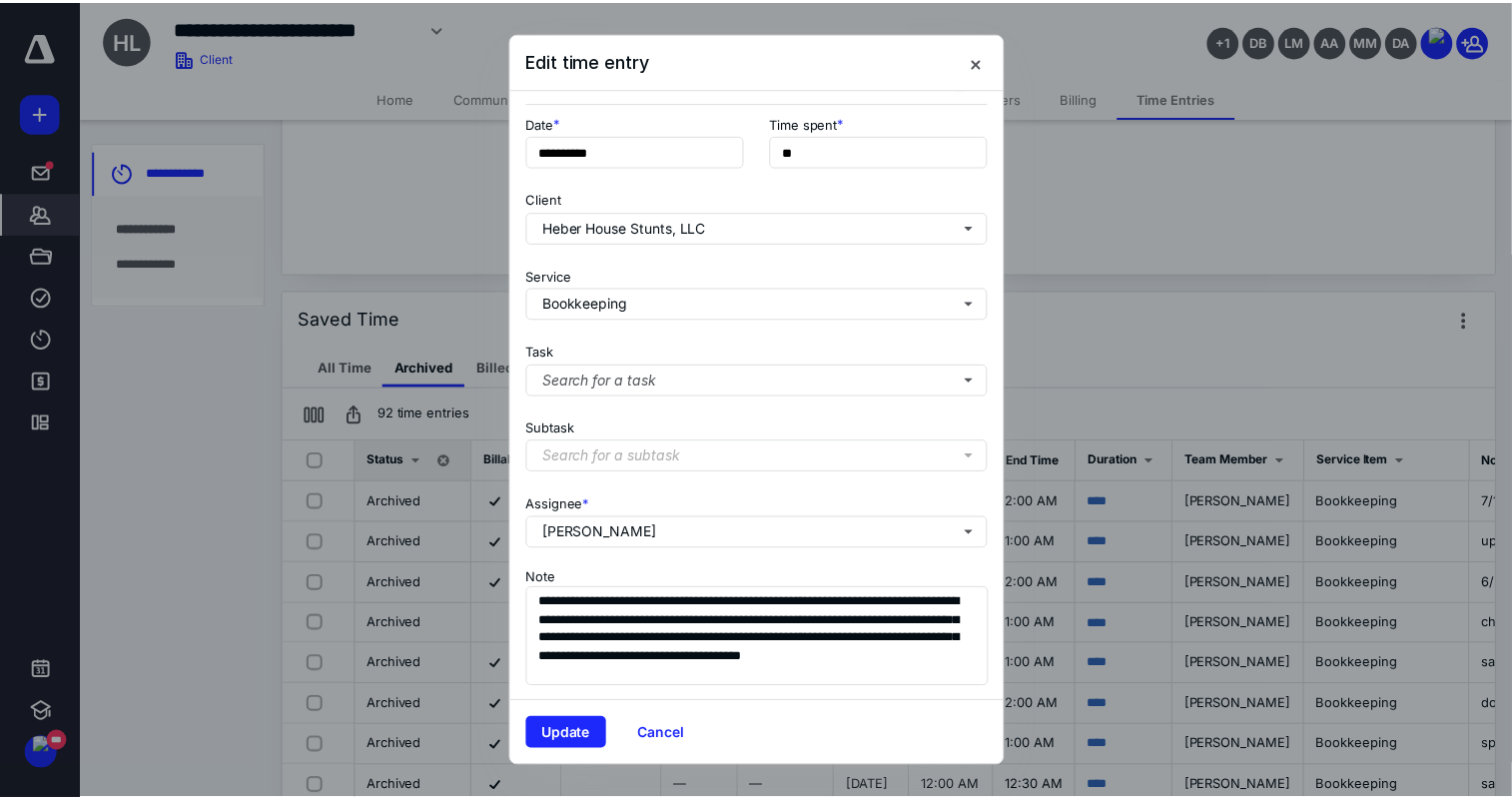 scroll, scrollTop: 116, scrollLeft: 0, axis: vertical 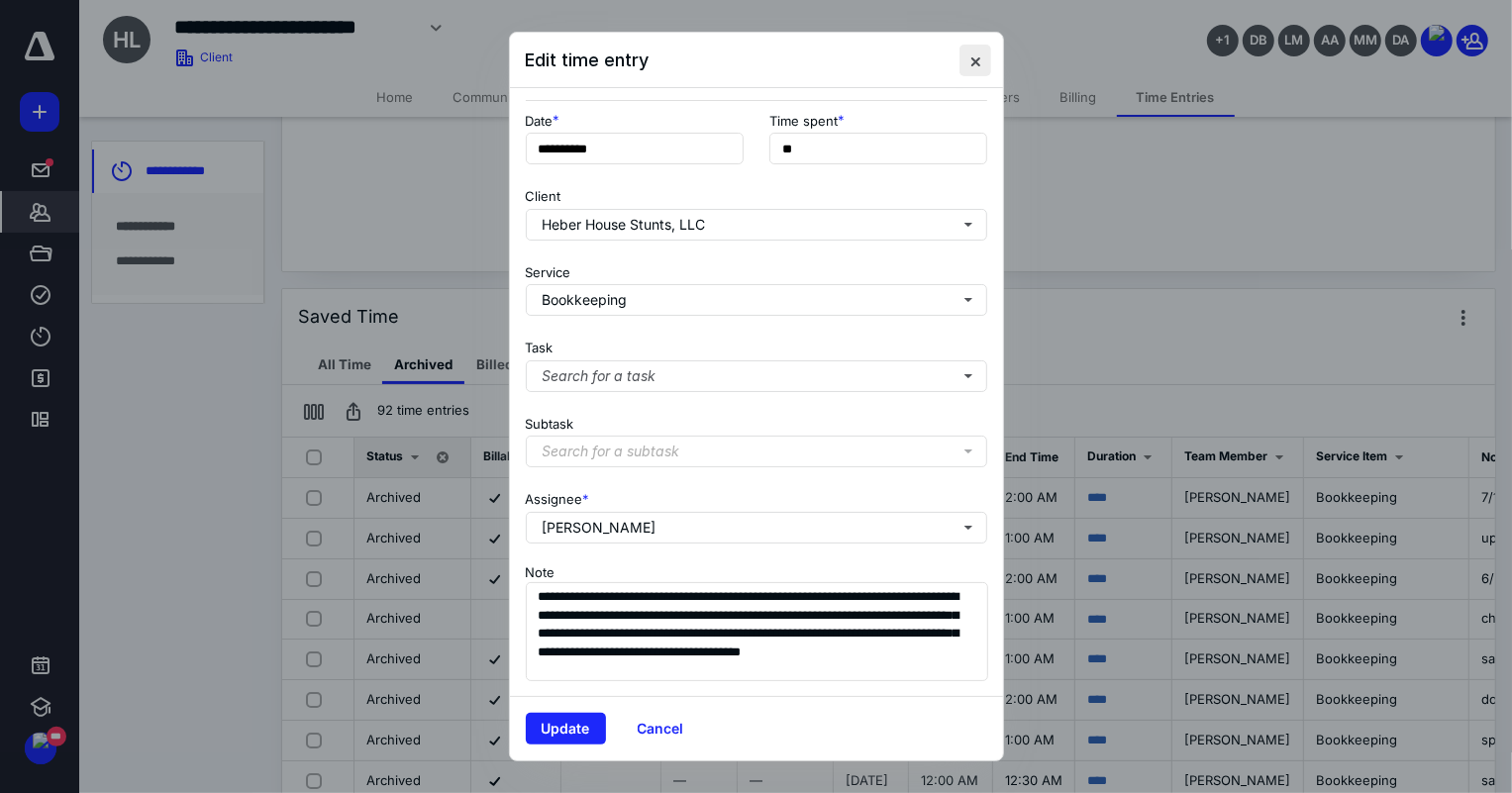 click at bounding box center (975, 60) 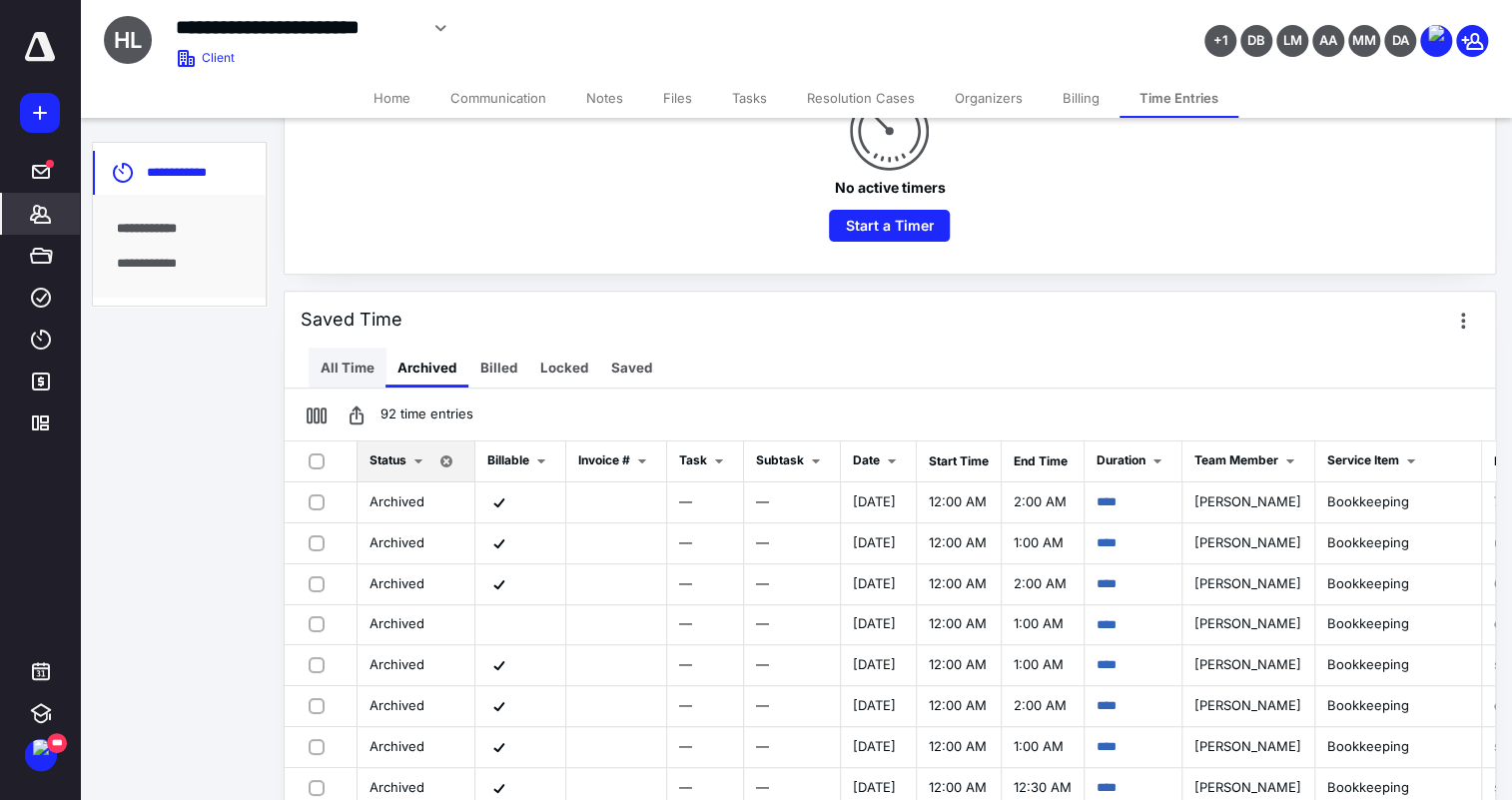 click on "All Time" at bounding box center [348, 368] 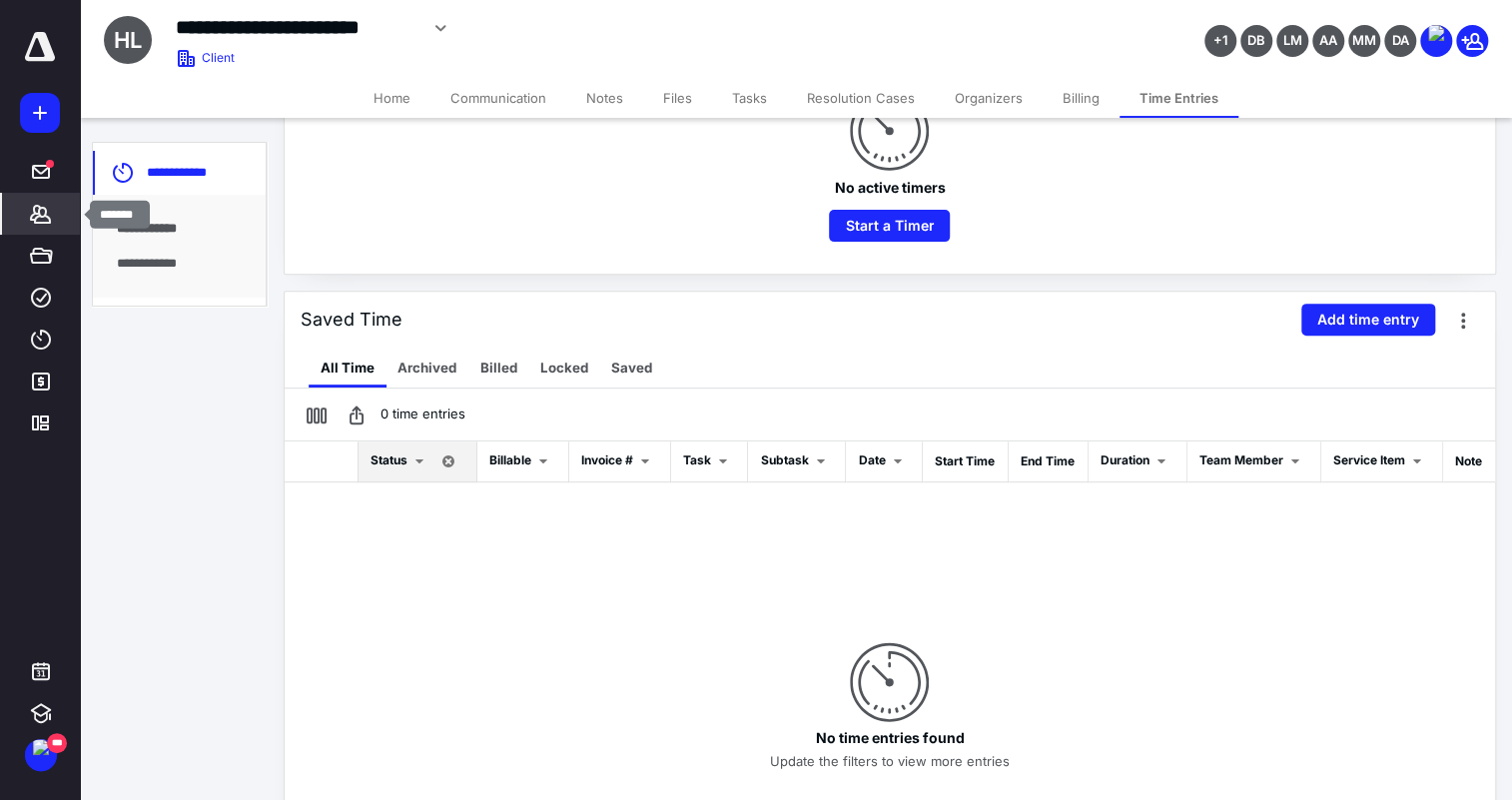 click on "*******" at bounding box center (41, 214) 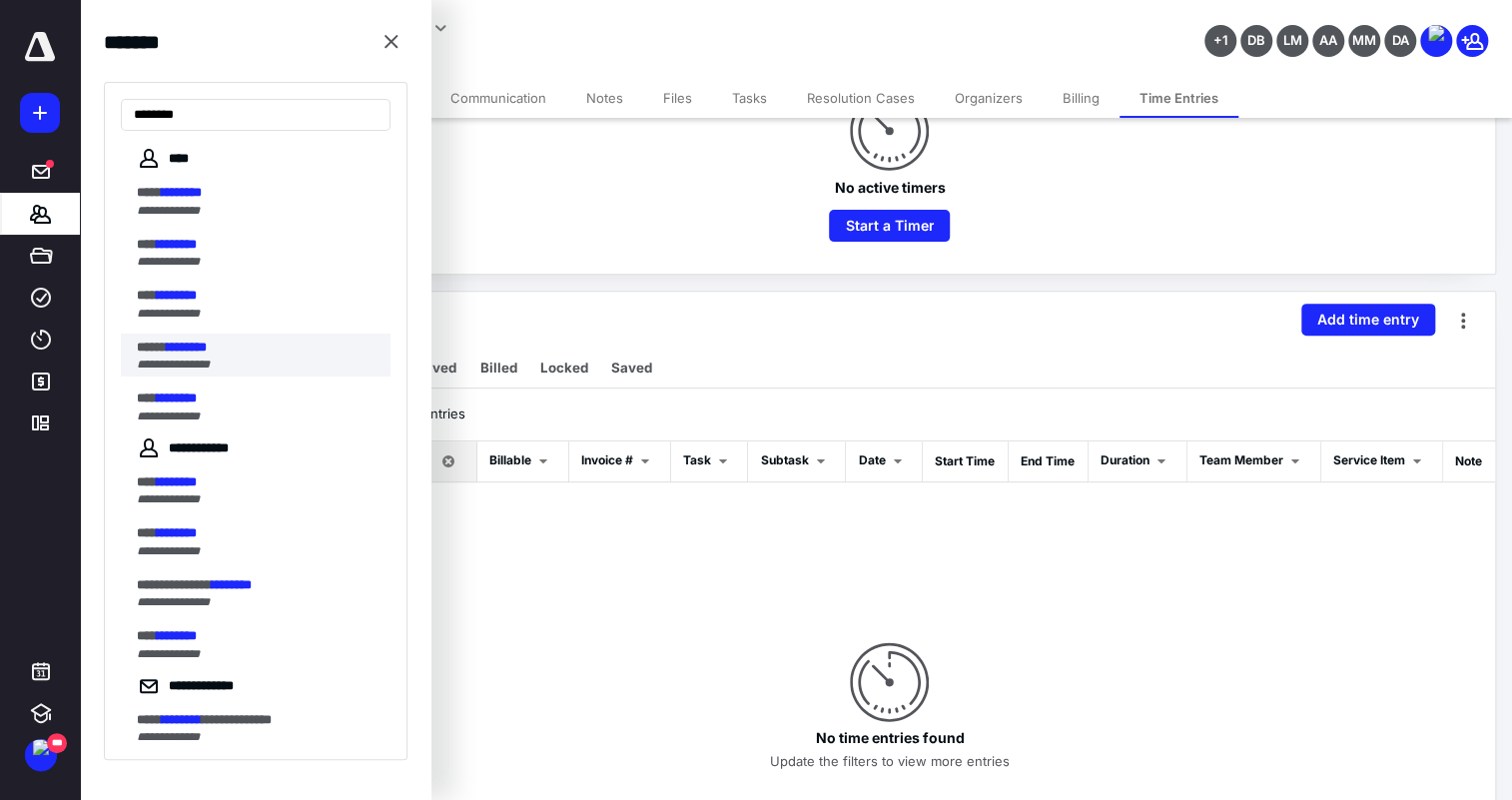type on "********" 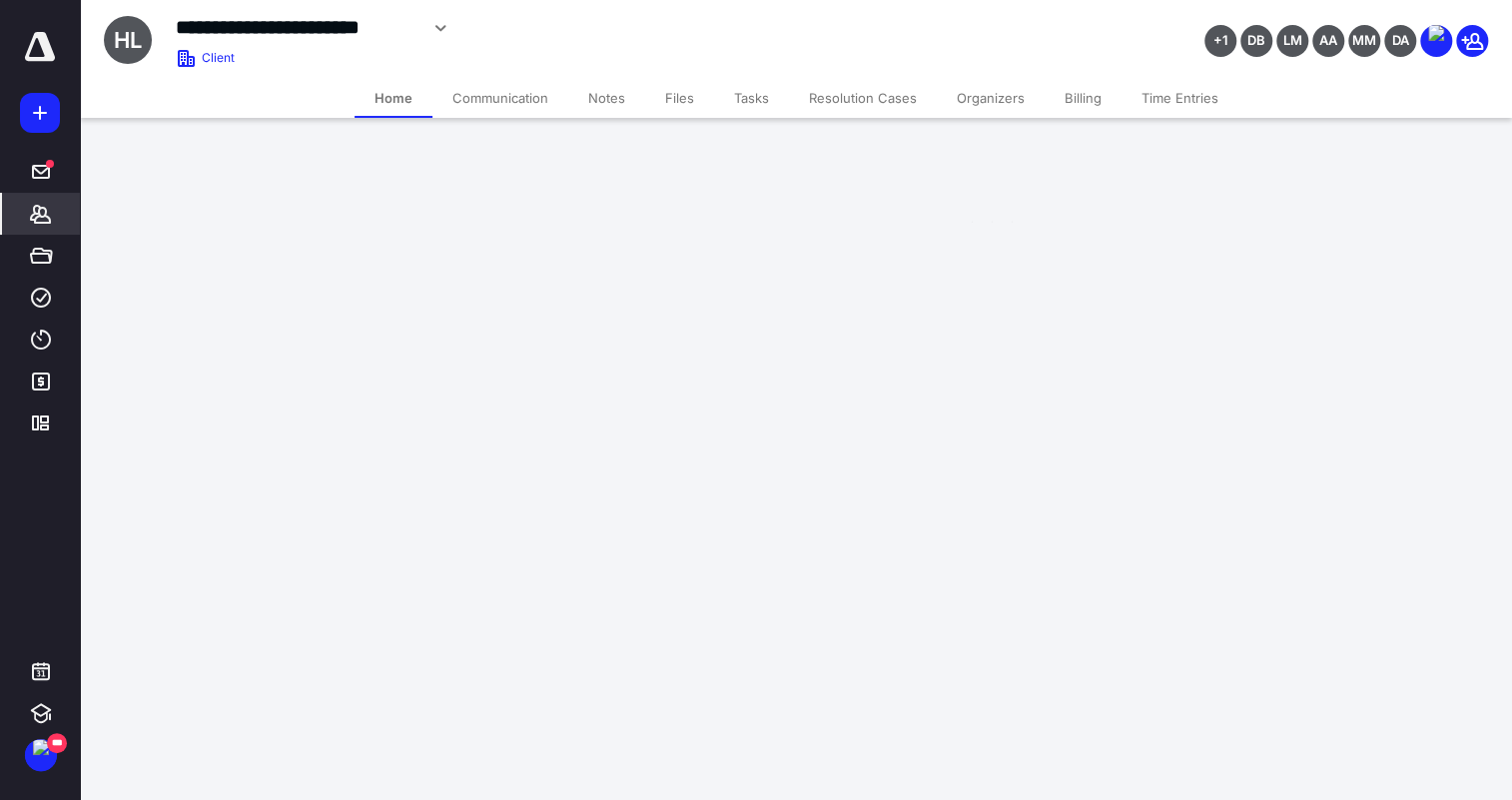 scroll, scrollTop: 0, scrollLeft: 0, axis: both 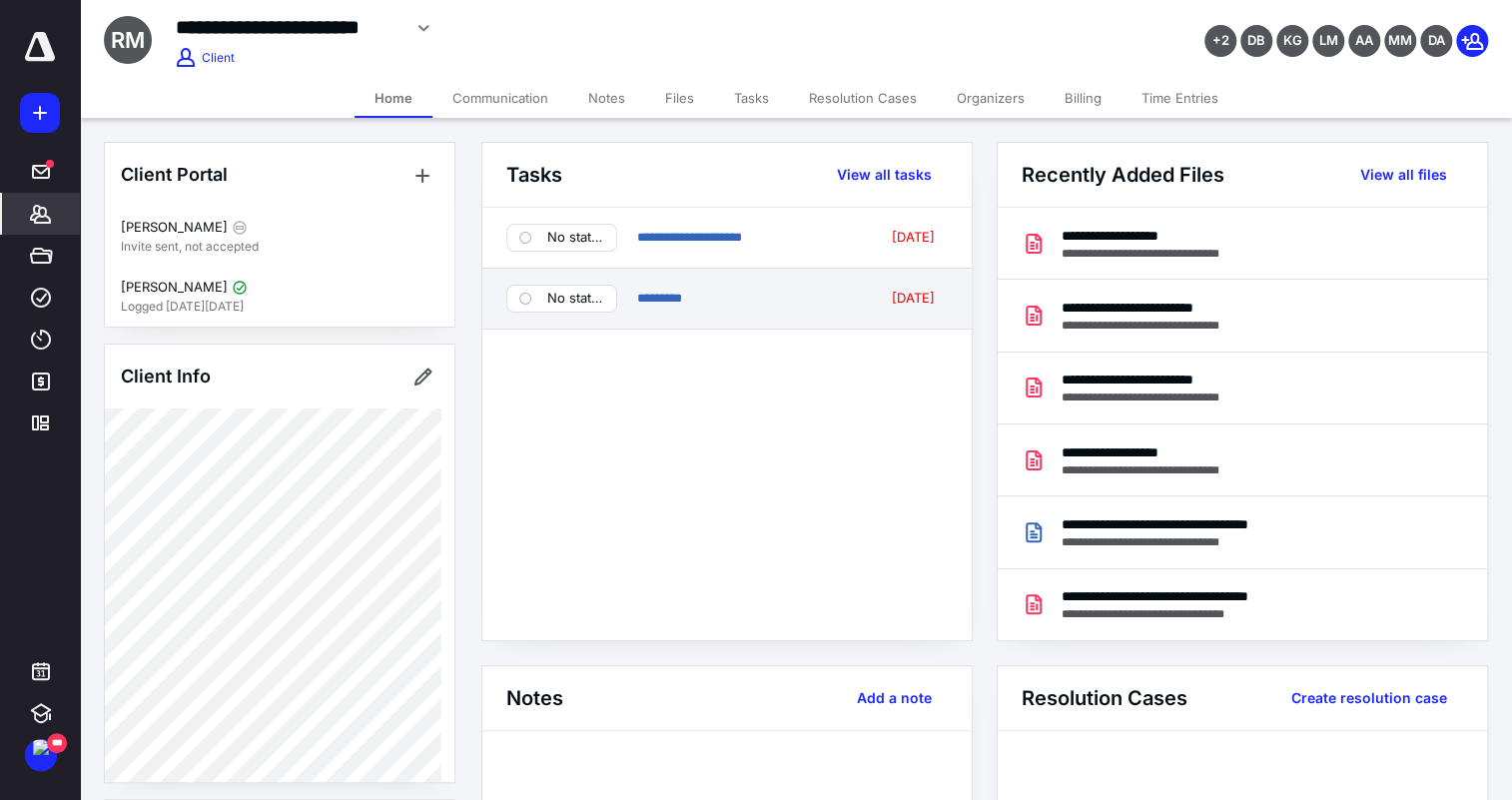 click on "No status ********* [DATE]" at bounding box center (727, 299) 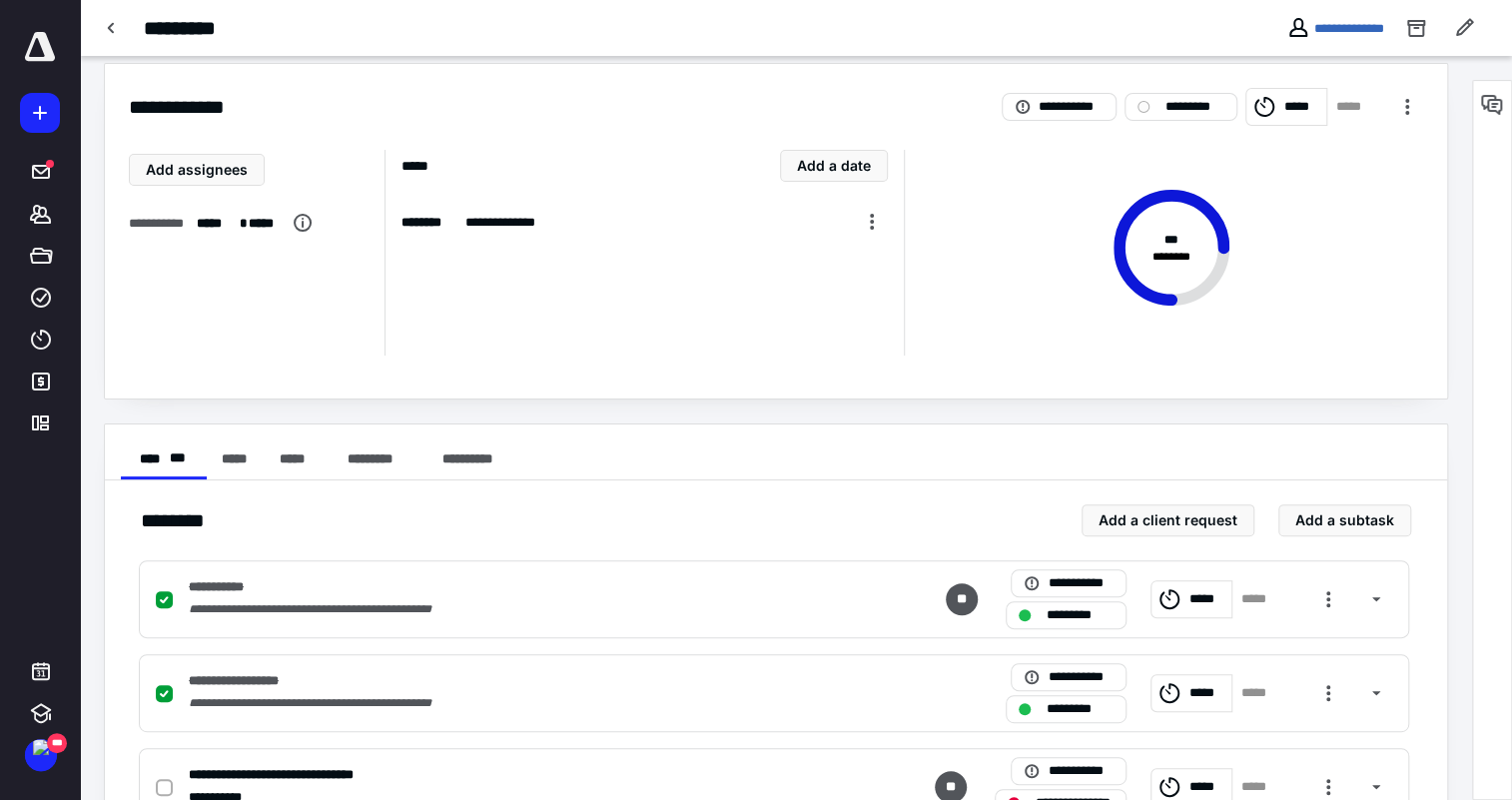 scroll, scrollTop: 0, scrollLeft: 0, axis: both 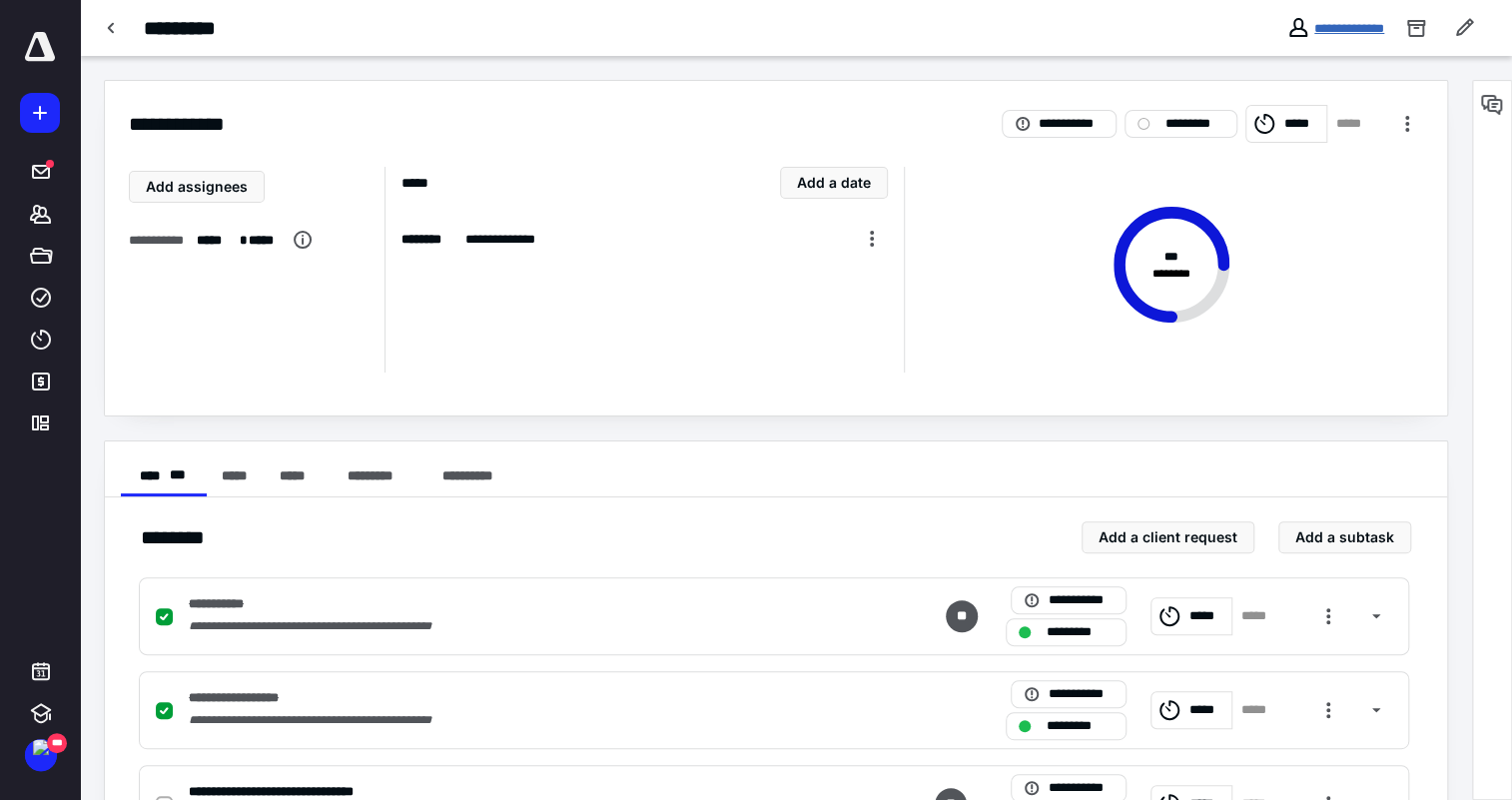 click on "**********" at bounding box center (1349, 28) 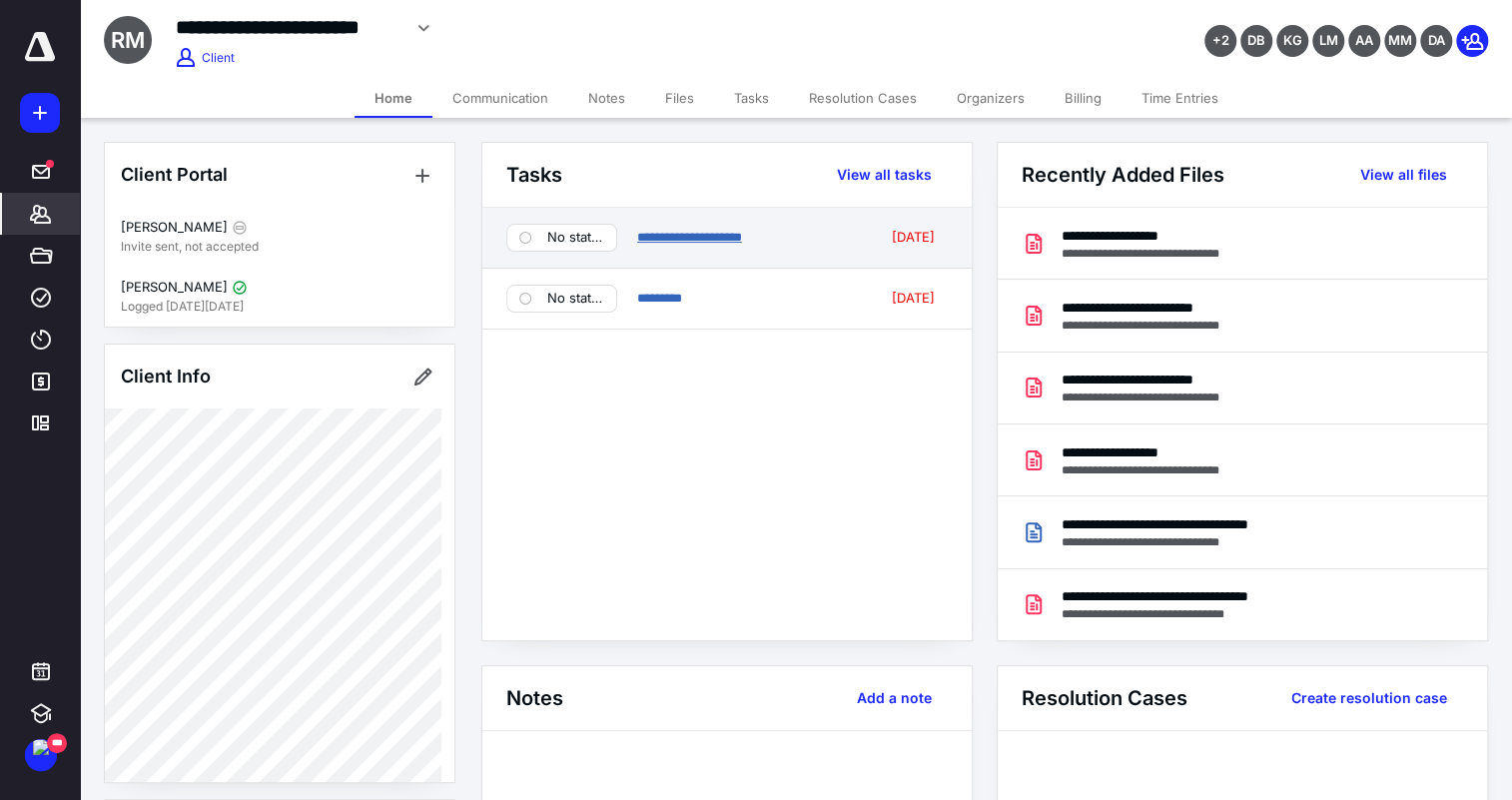 click on "**********" at bounding box center [689, 237] 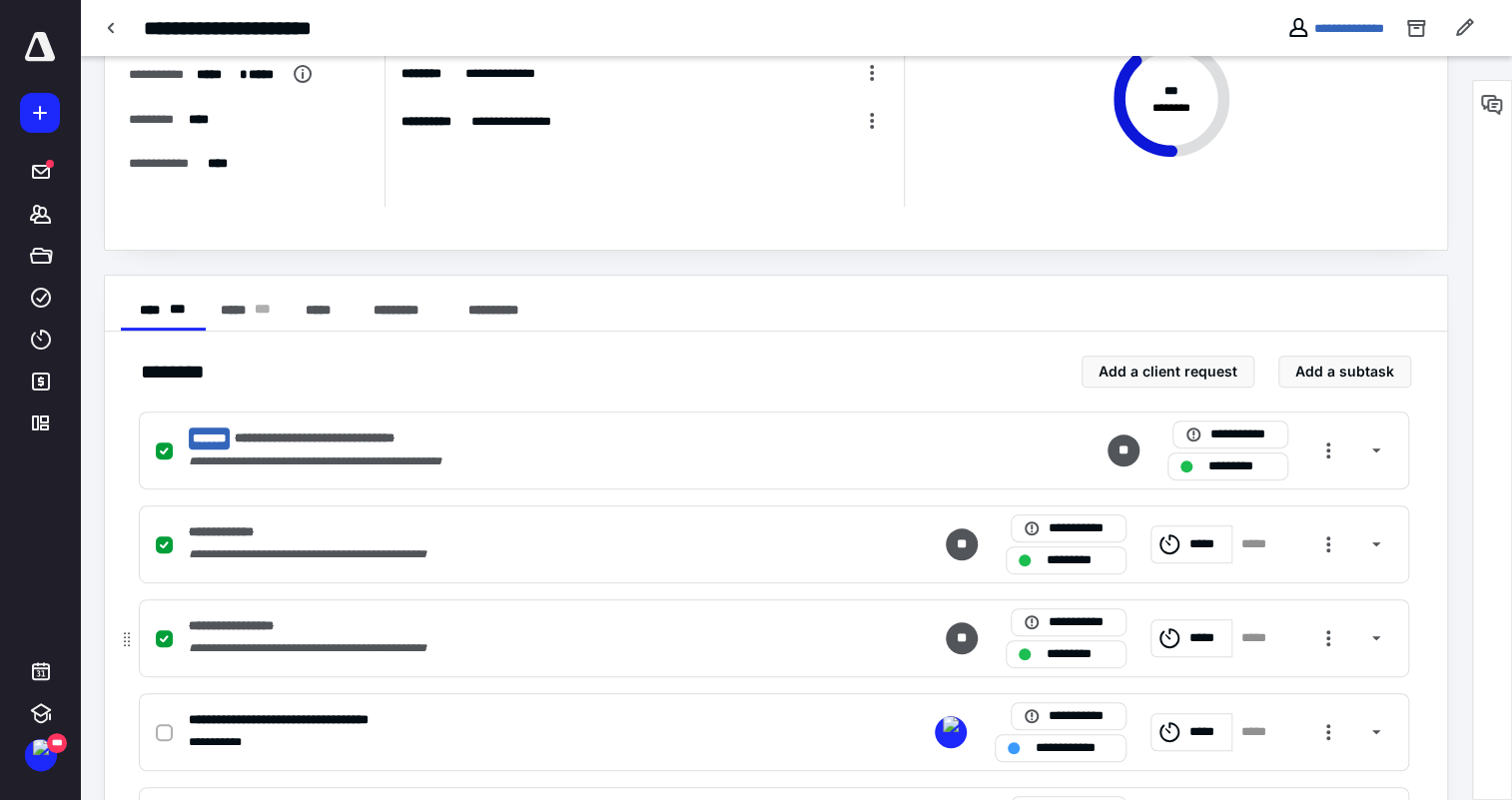 scroll, scrollTop: 363, scrollLeft: 0, axis: vertical 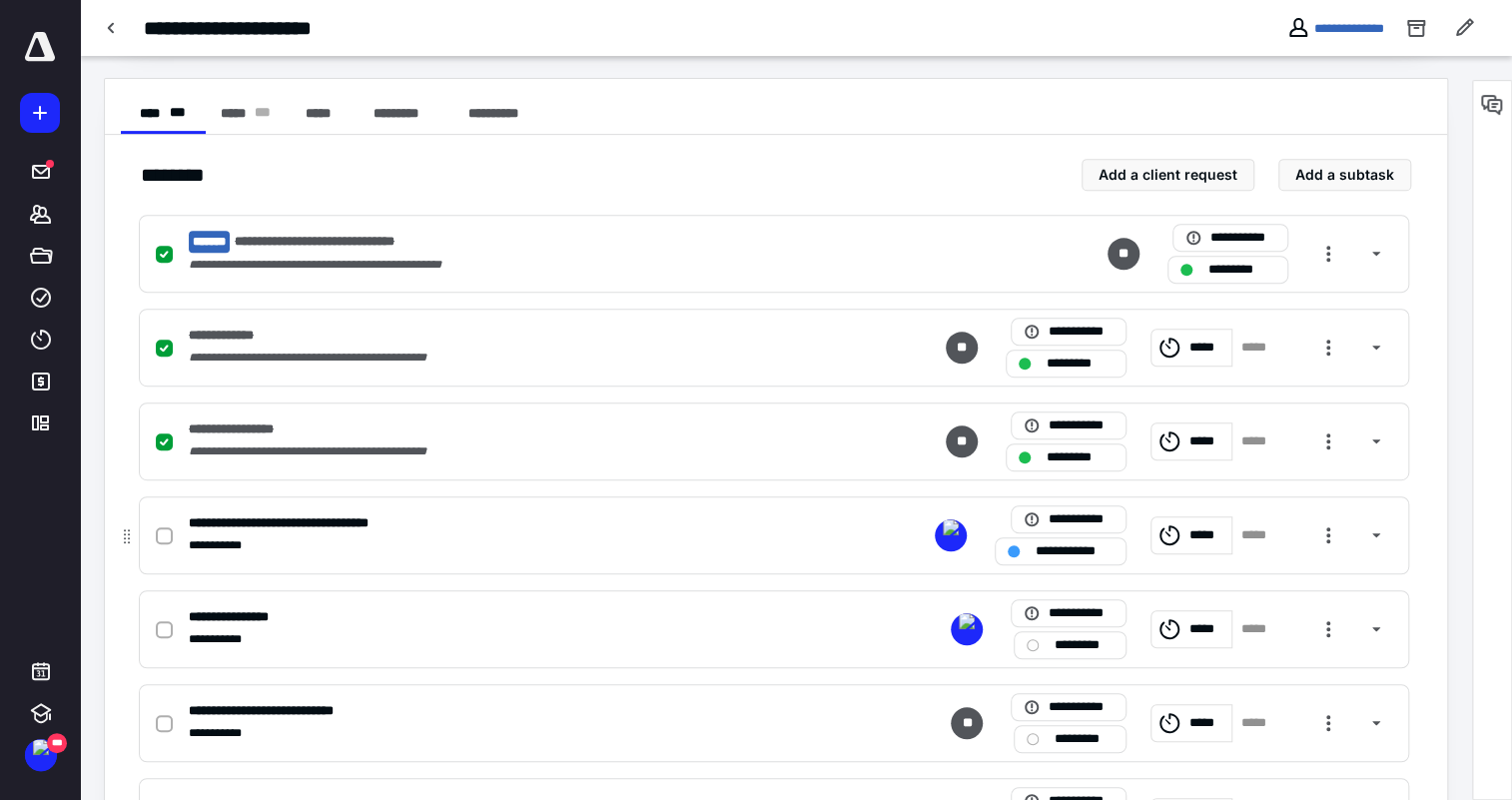 click 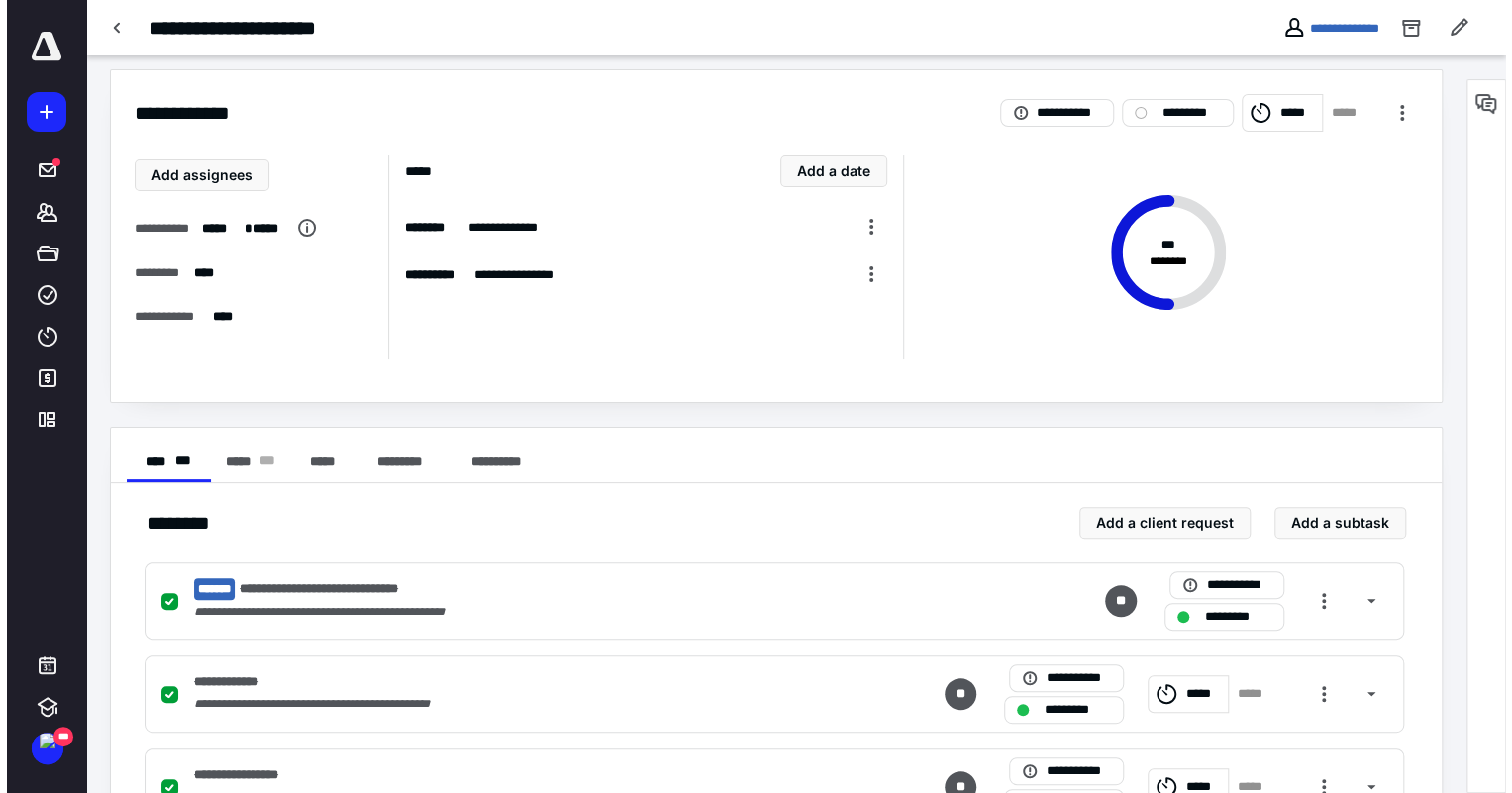 scroll, scrollTop: 0, scrollLeft: 0, axis: both 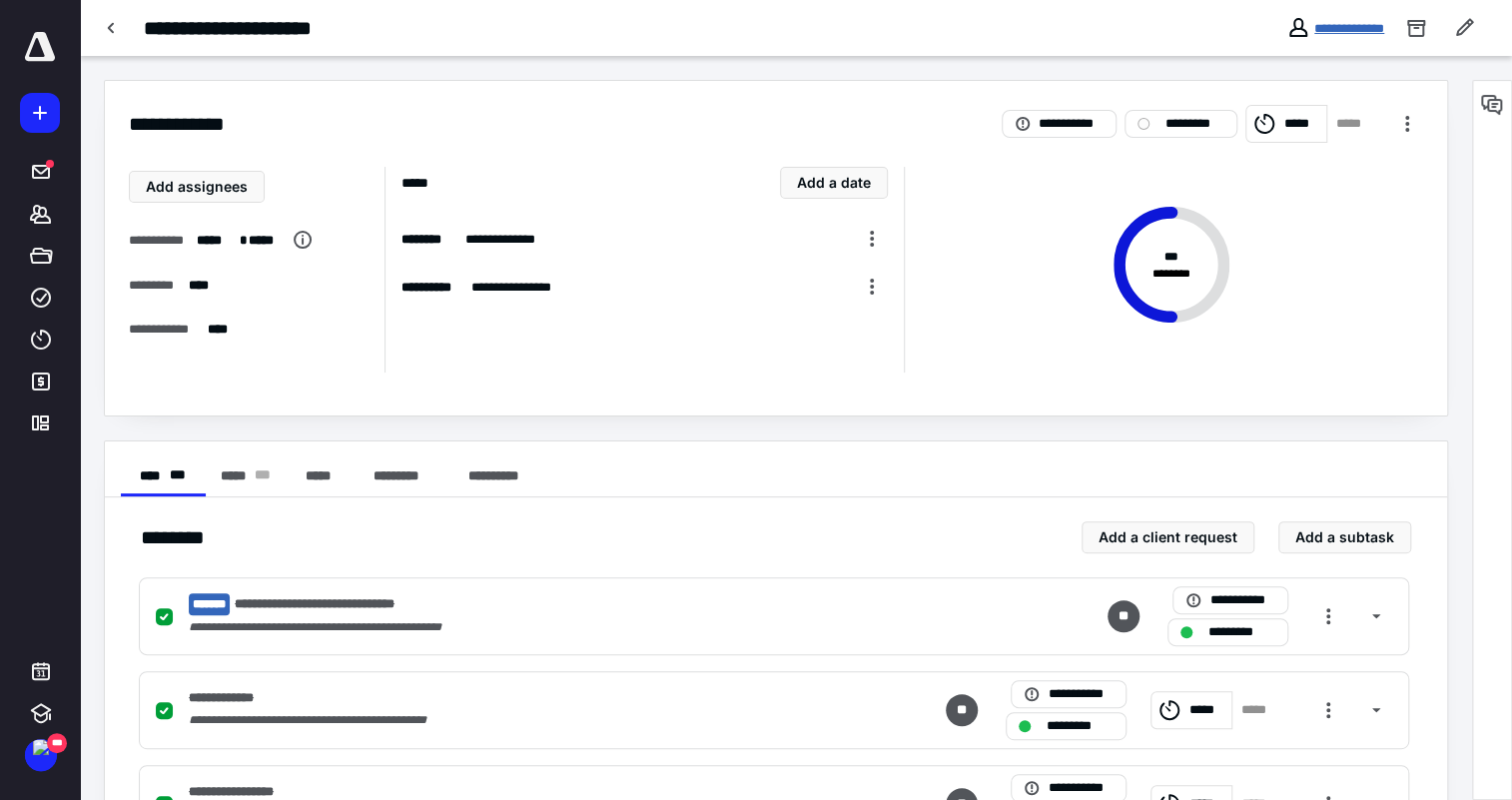click on "**********" at bounding box center [1349, 28] 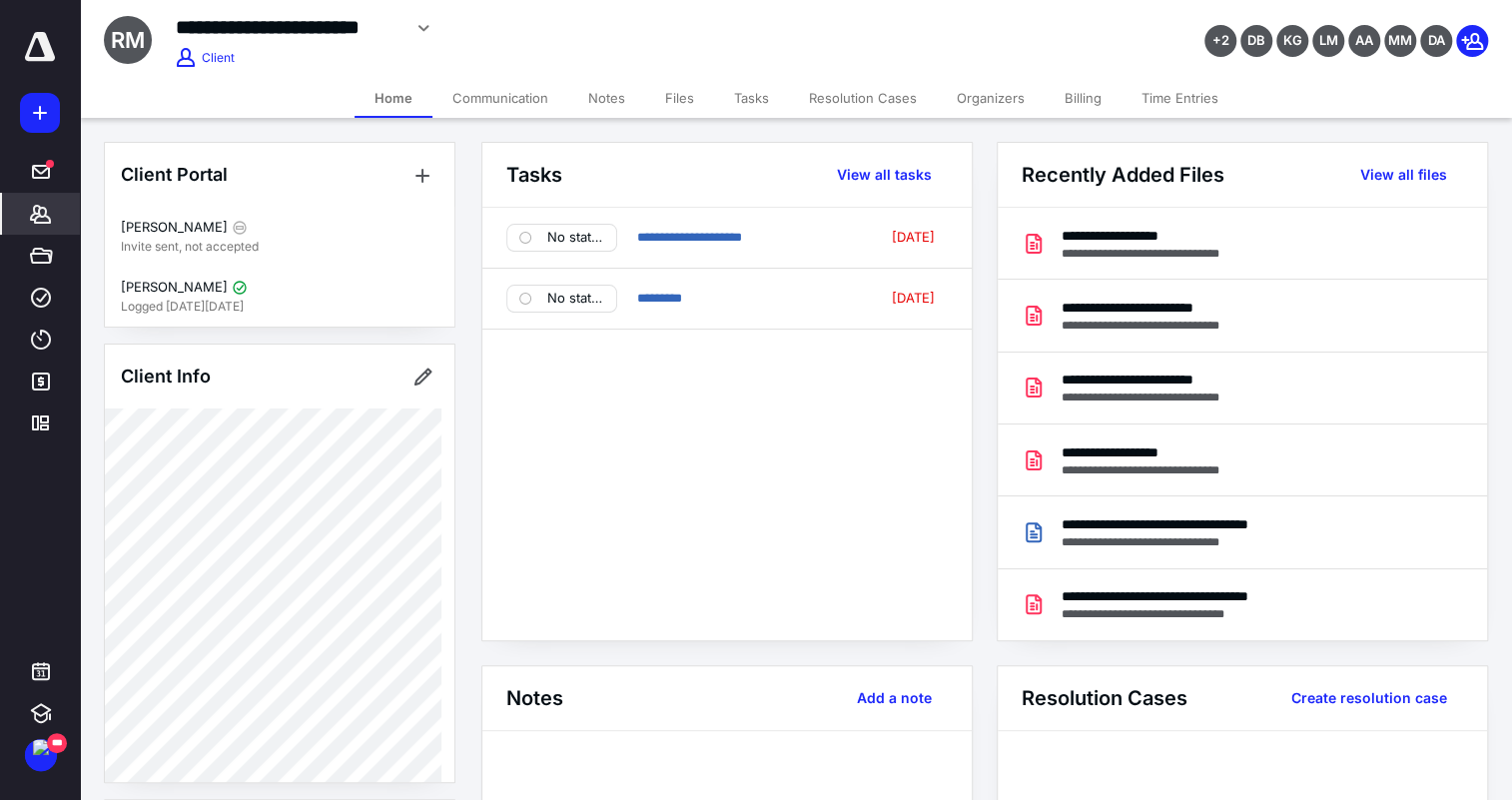 click on "Files" at bounding box center (679, 98) 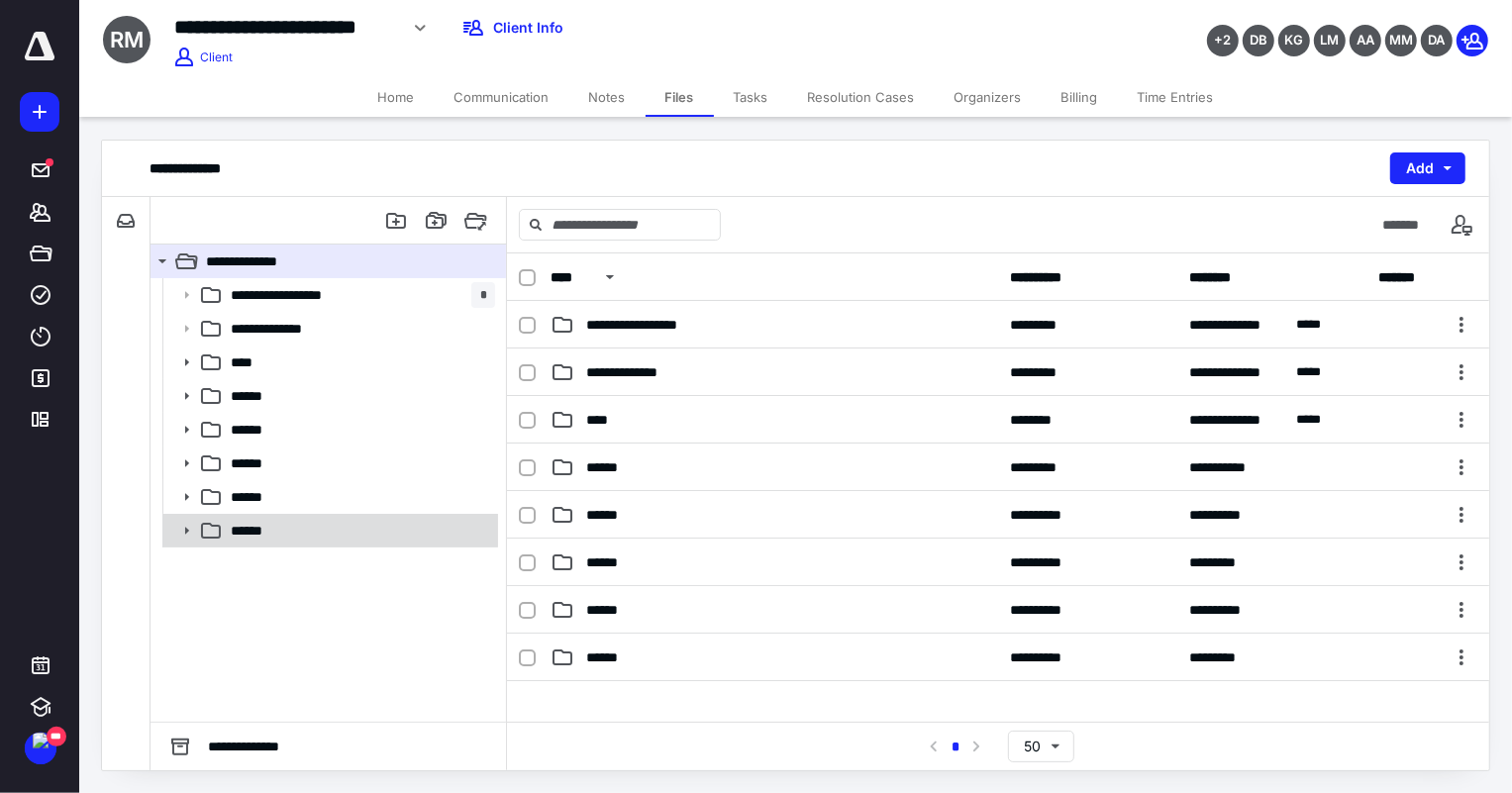 click 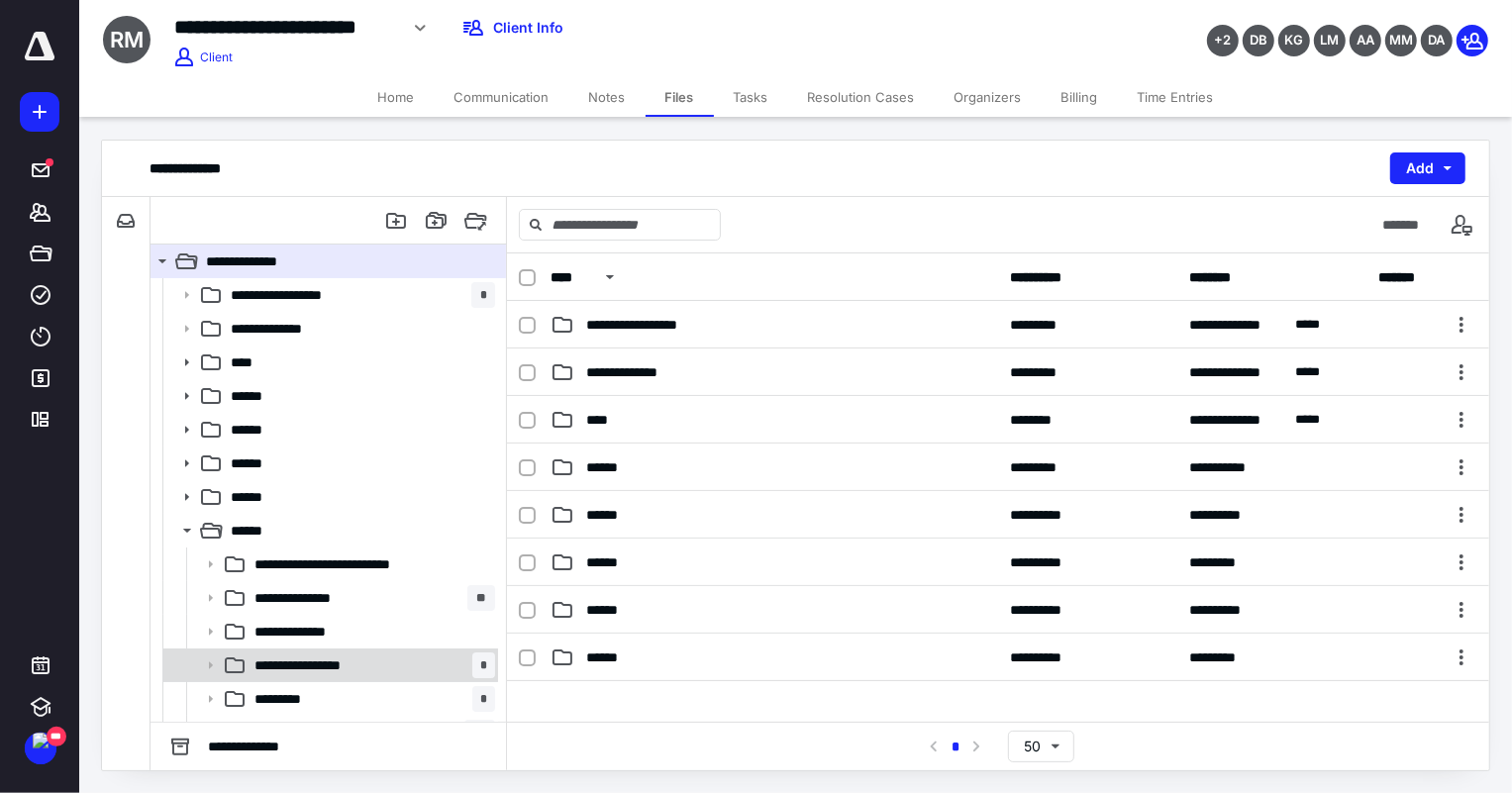 scroll, scrollTop: 27, scrollLeft: 0, axis: vertical 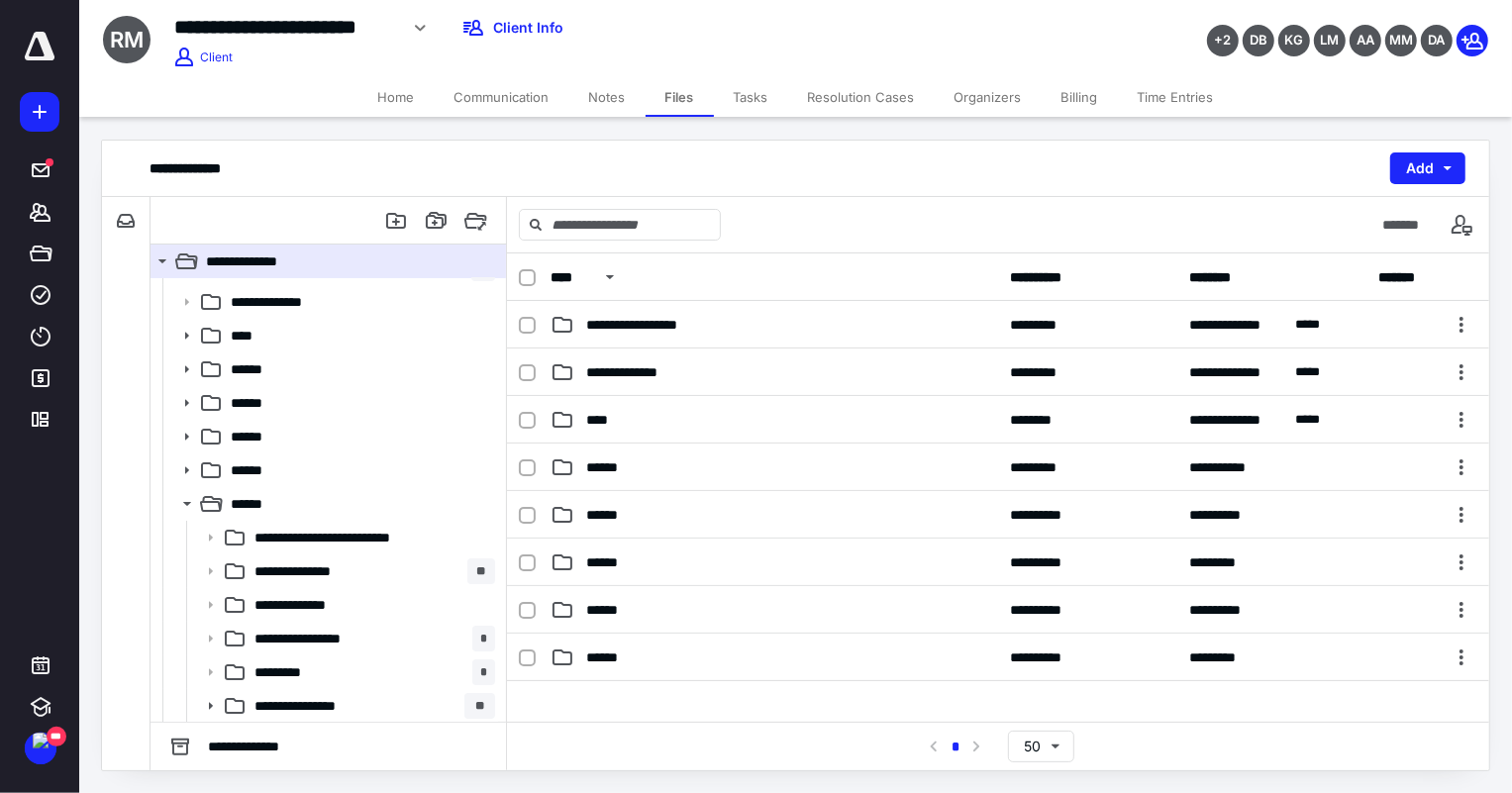 click on "**********" at bounding box center (317, 706) 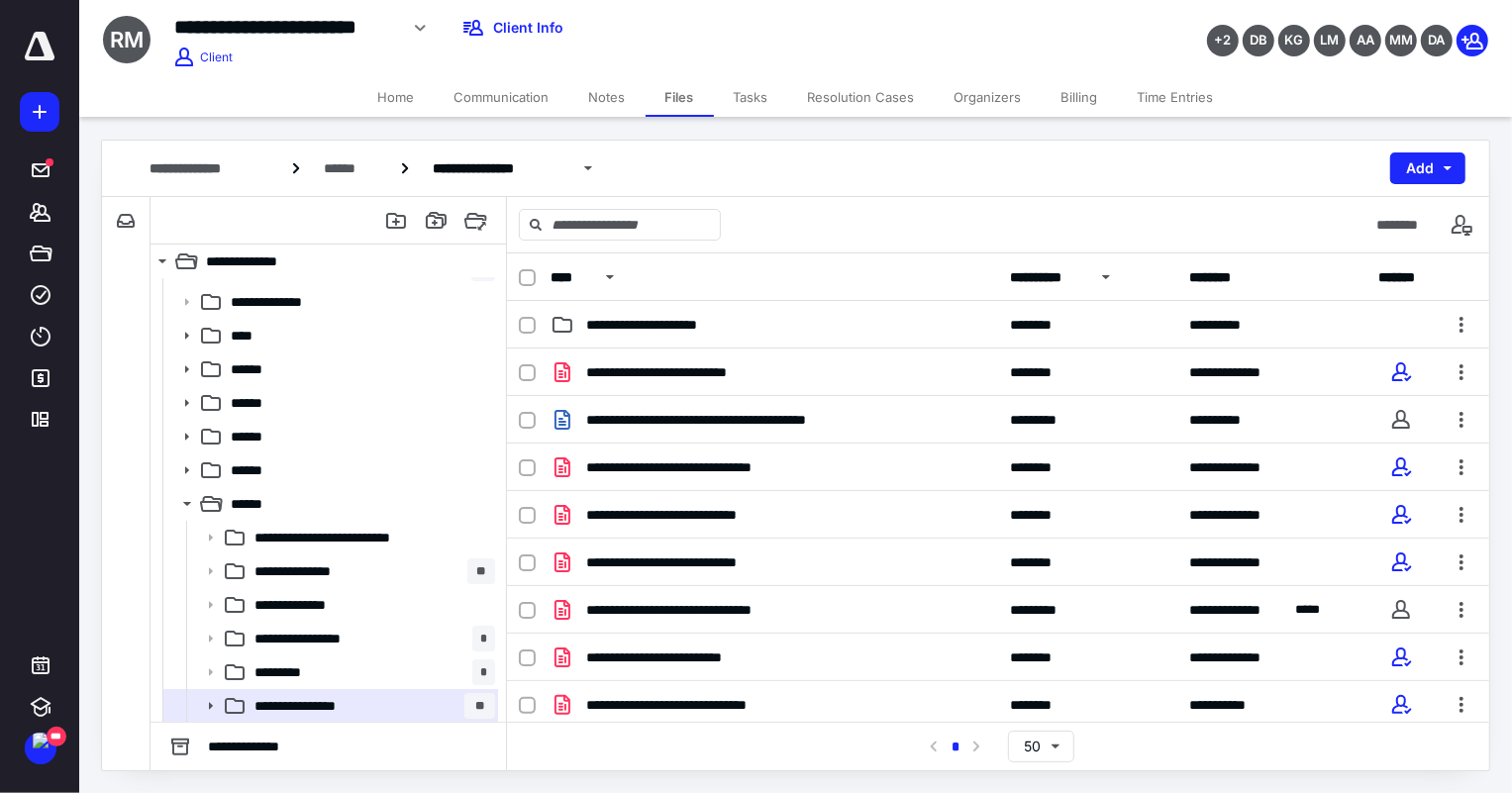 click on "**********" at bounding box center (1048, 277) 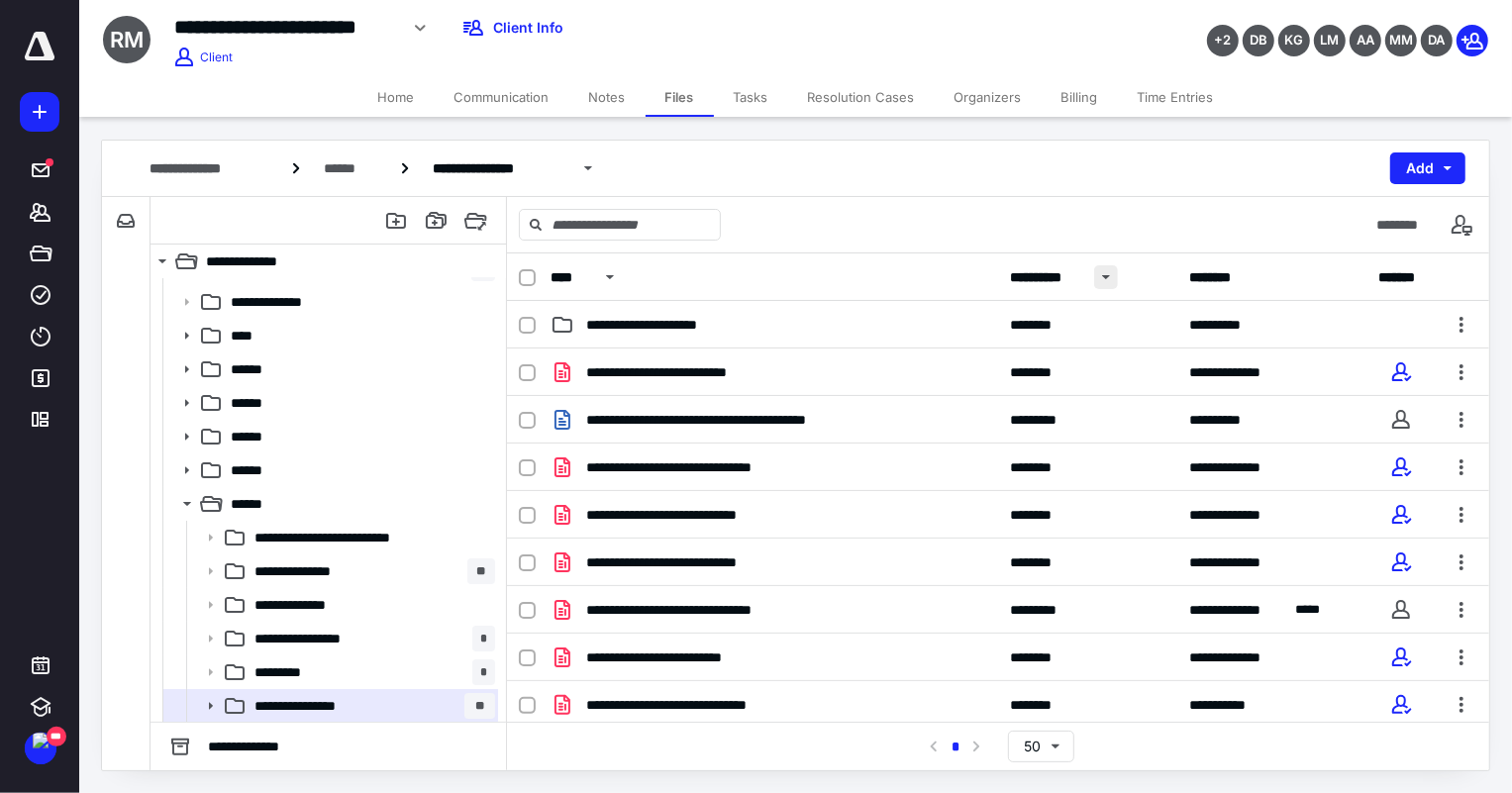 click at bounding box center [1106, 277] 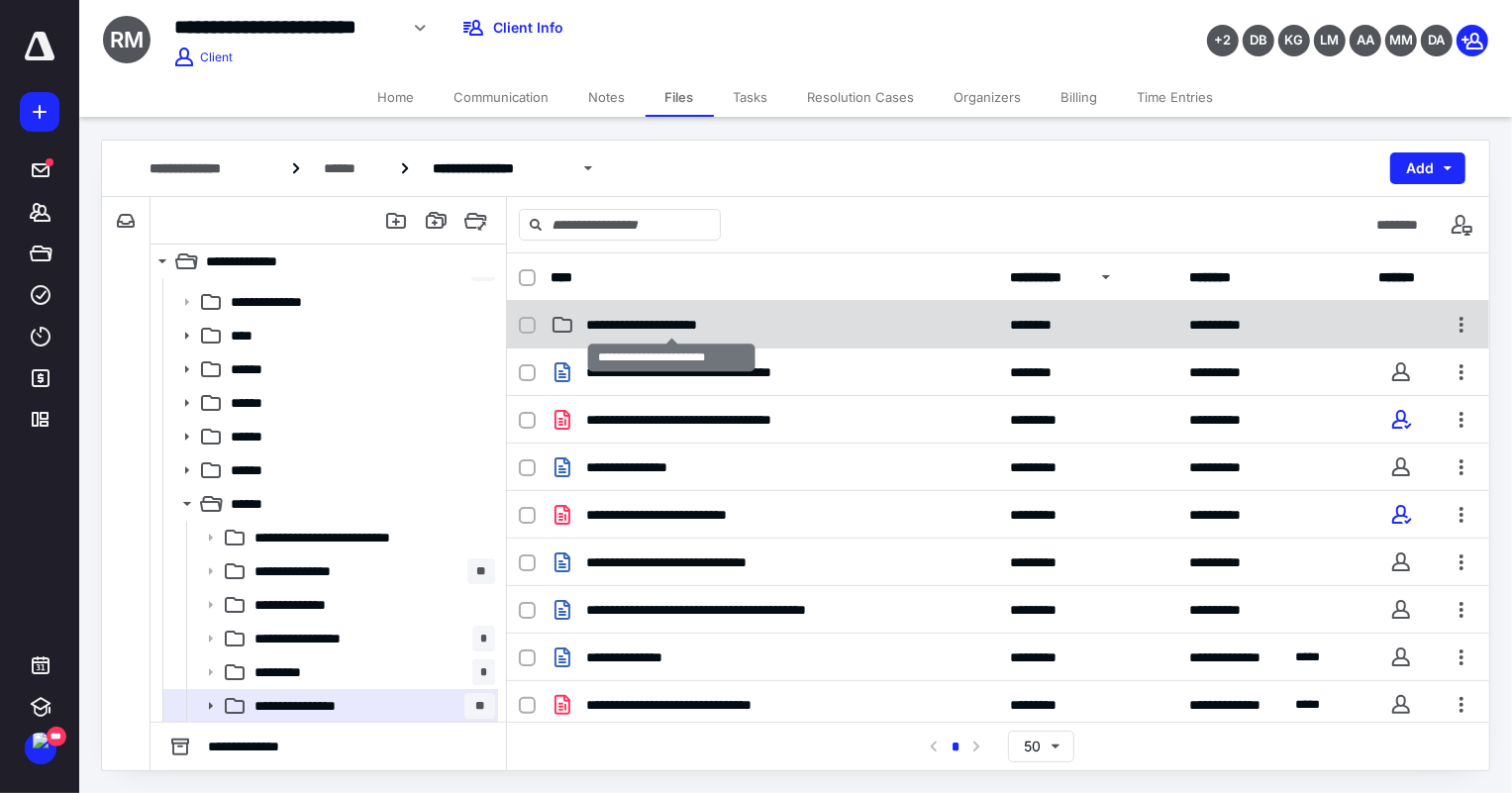 click on "**********" at bounding box center [672, 325] 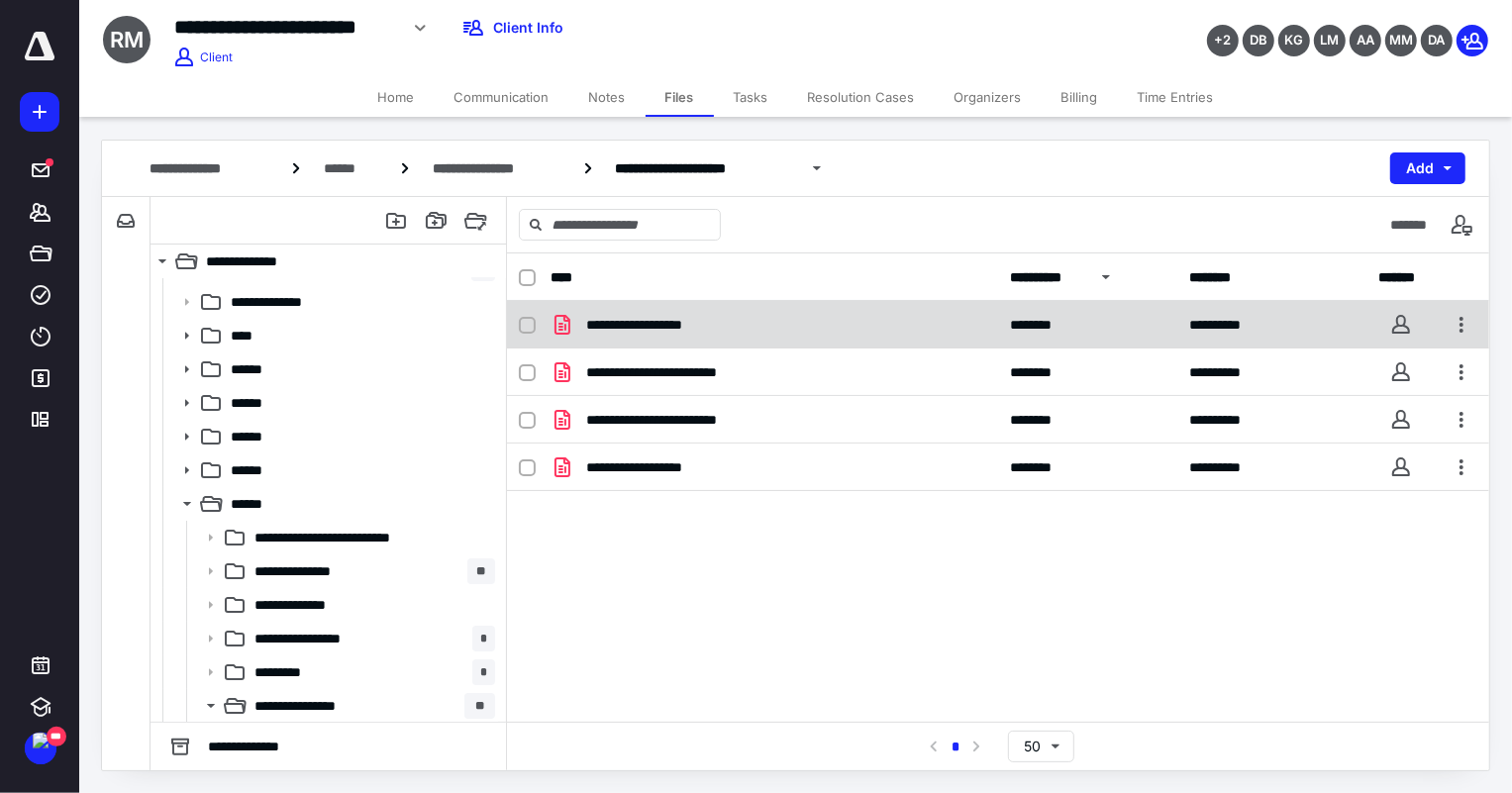 click on "**********" at bounding box center (655, 325) 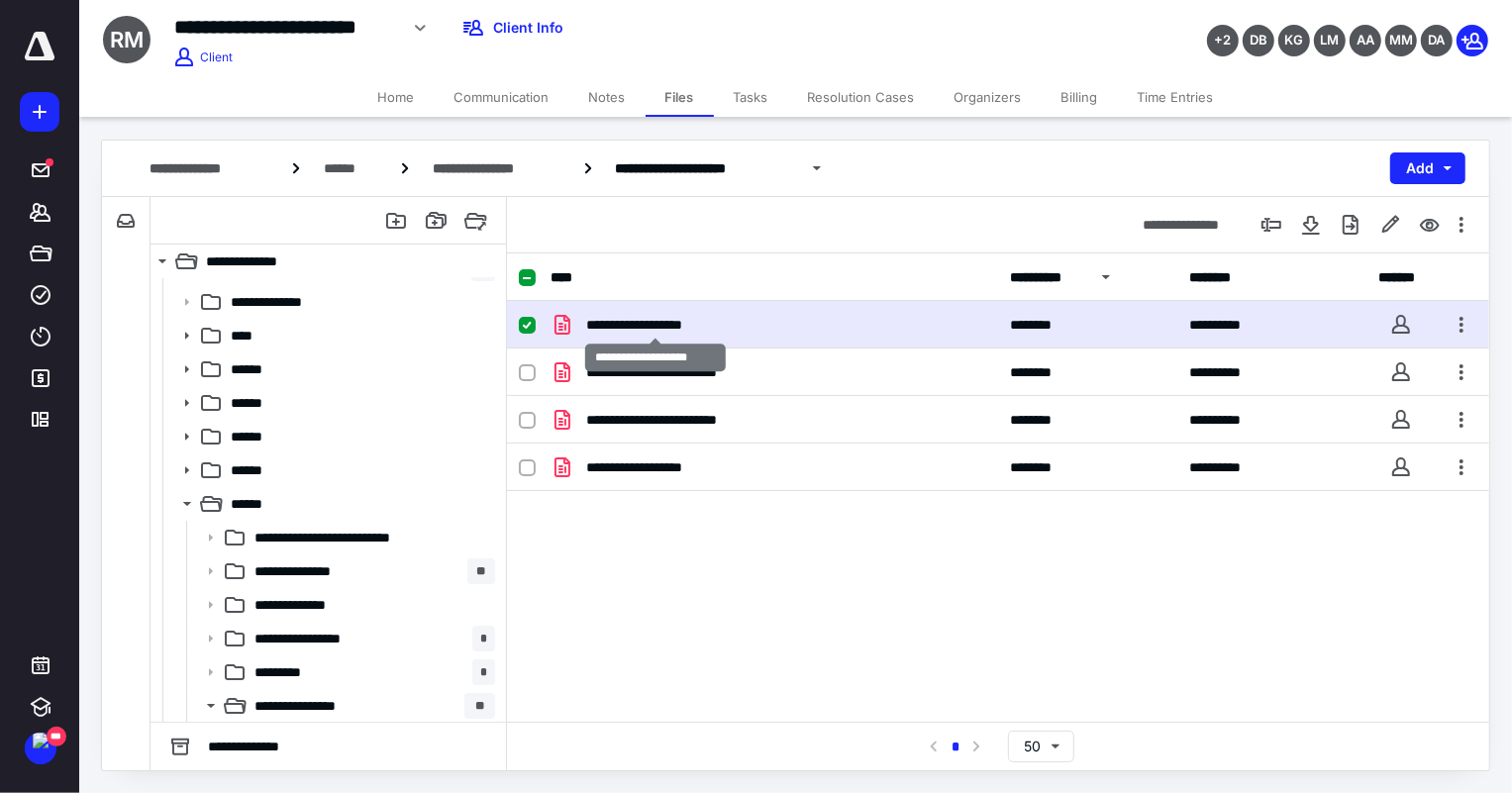 click on "**********" at bounding box center (655, 325) 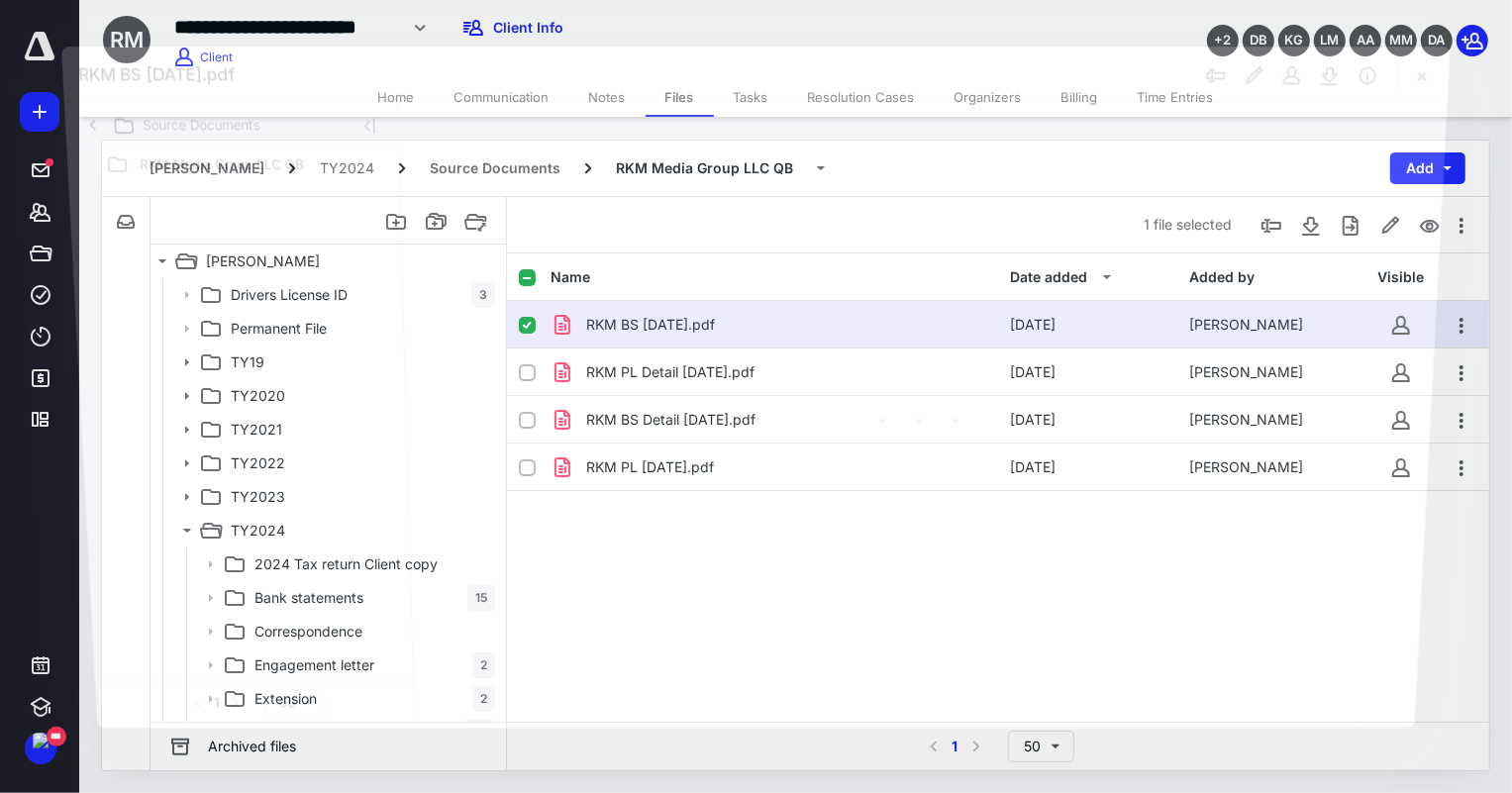 scroll, scrollTop: 27, scrollLeft: 0, axis: vertical 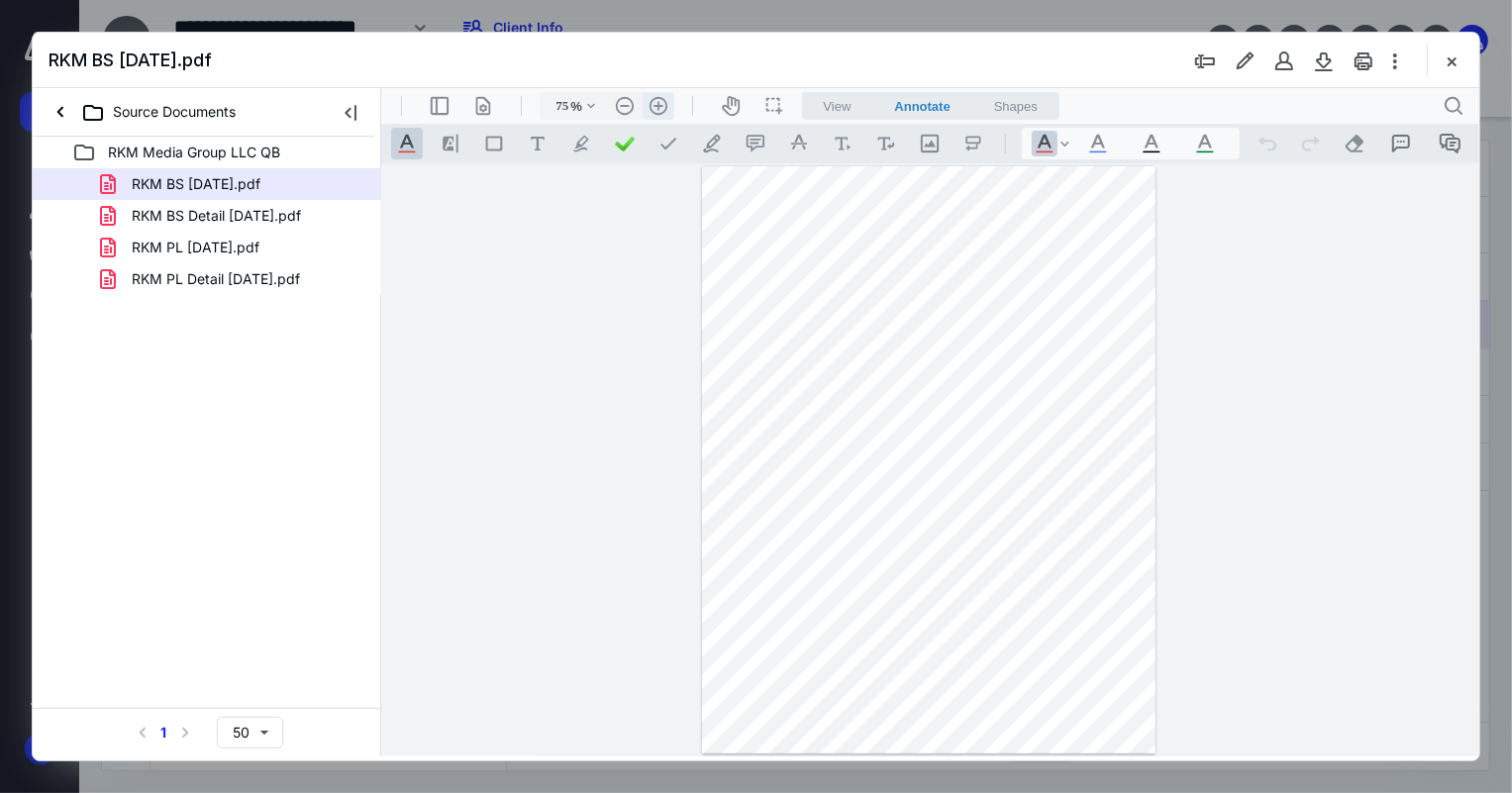 click on ".cls-1{fill:#abb0c4;} icon - header - zoom - in - line" at bounding box center (657, 105) 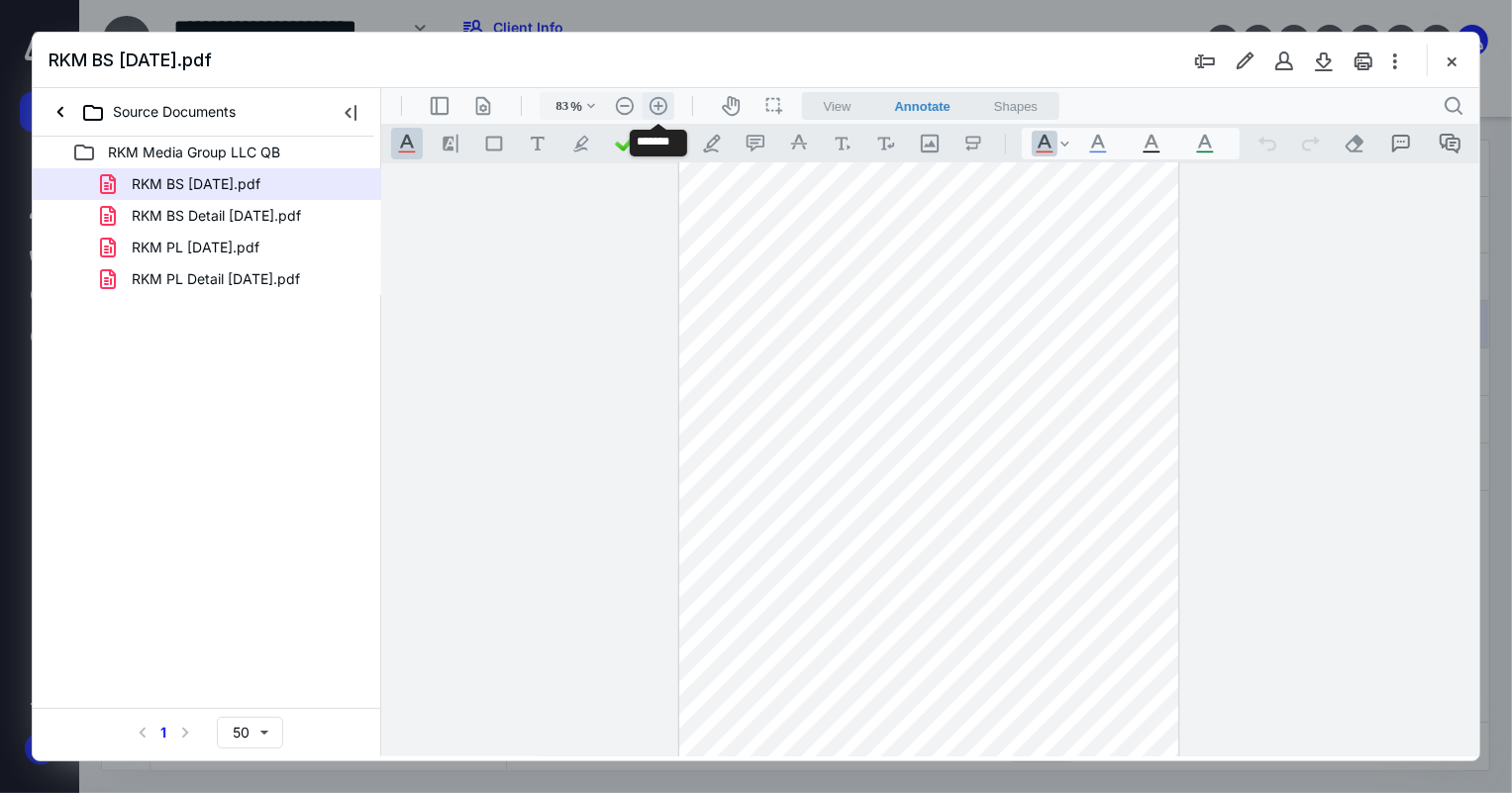 click on ".cls-1{fill:#abb0c4;} icon - header - zoom - in - line" at bounding box center [657, 105] 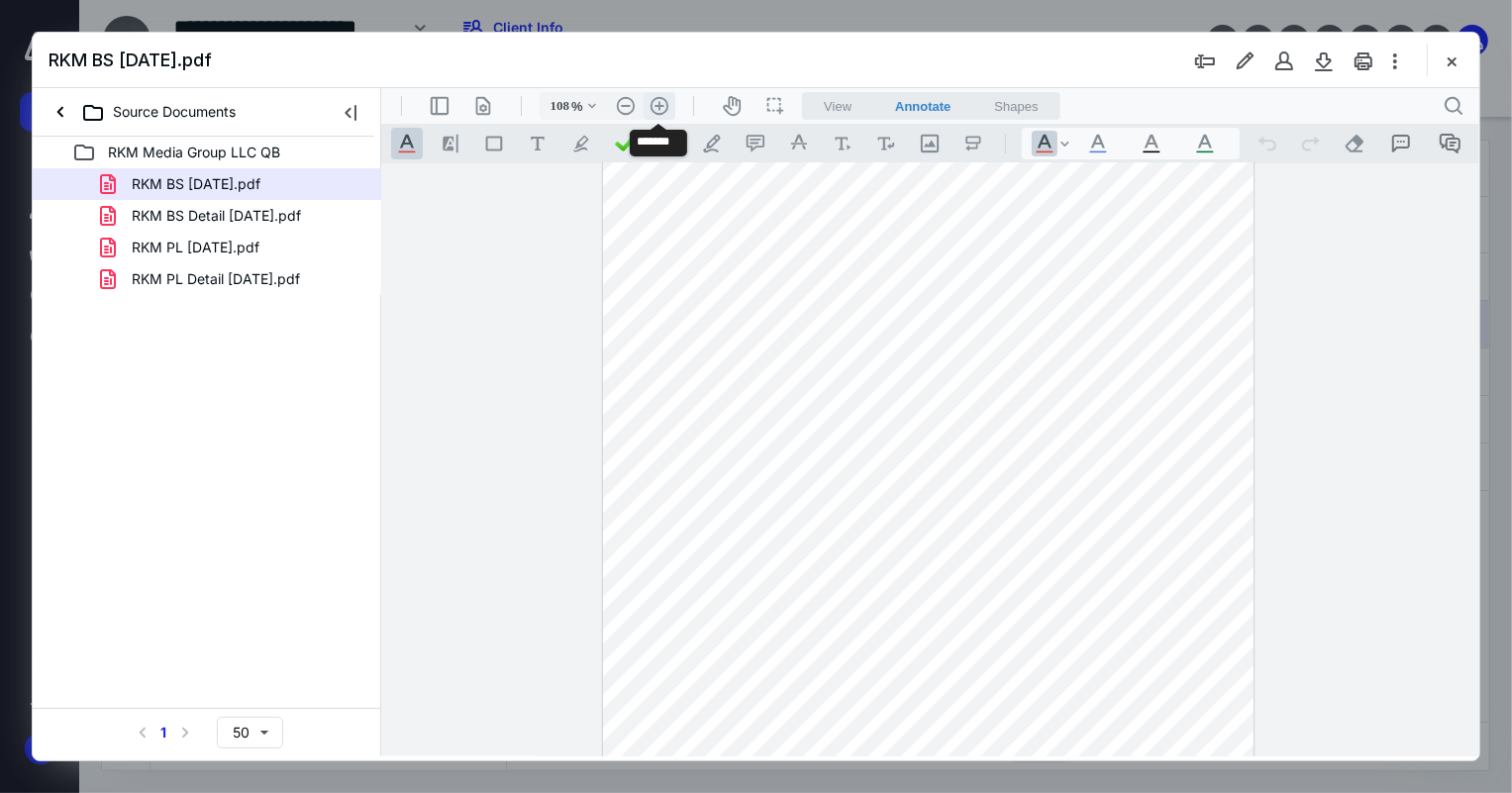 click on ".cls-1{fill:#abb0c4;} icon - header - zoom - in - line" at bounding box center (658, 105) 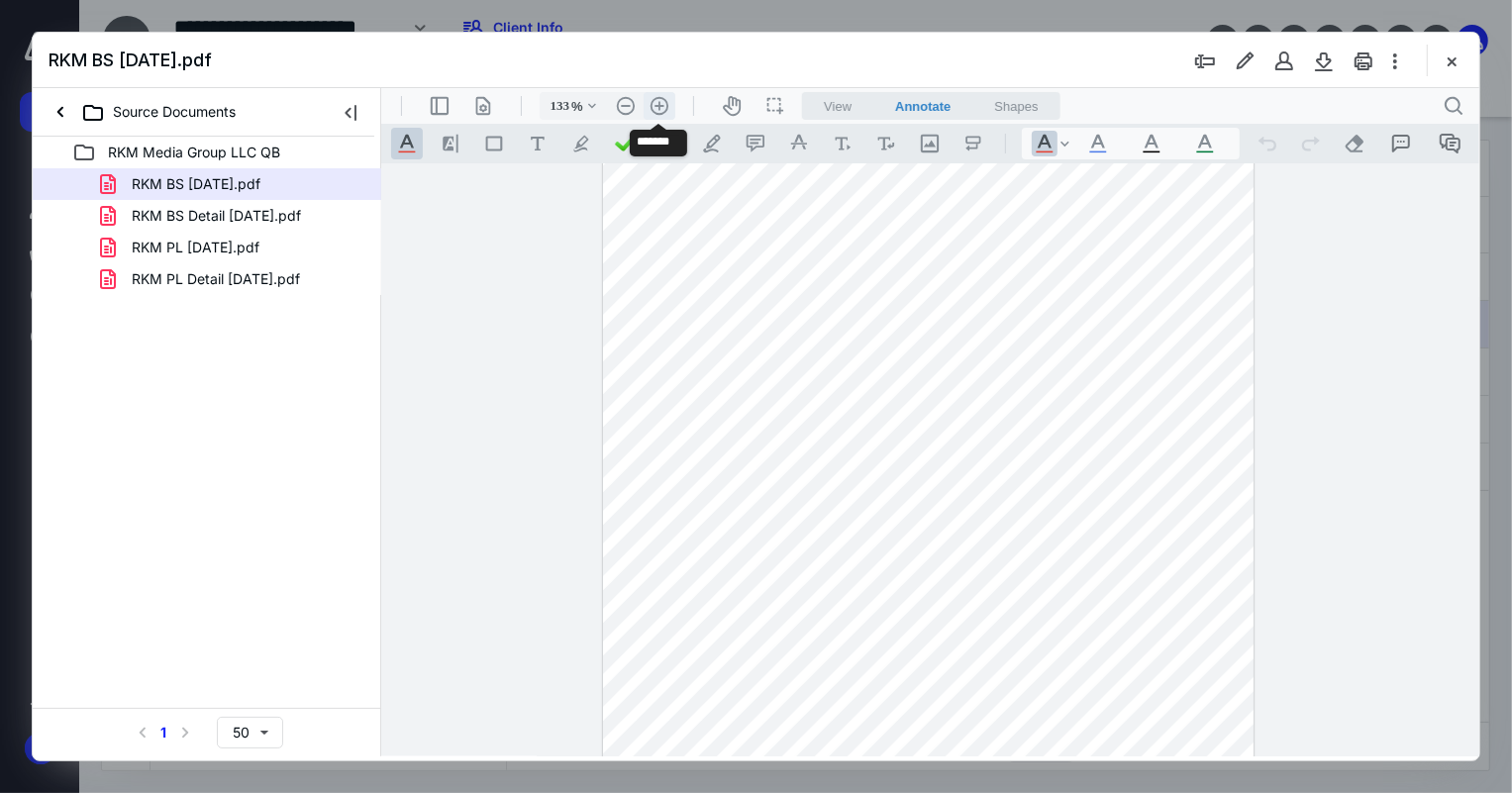 click on ".cls-1{fill:#abb0c4;} icon - header - zoom - in - line" at bounding box center [658, 105] 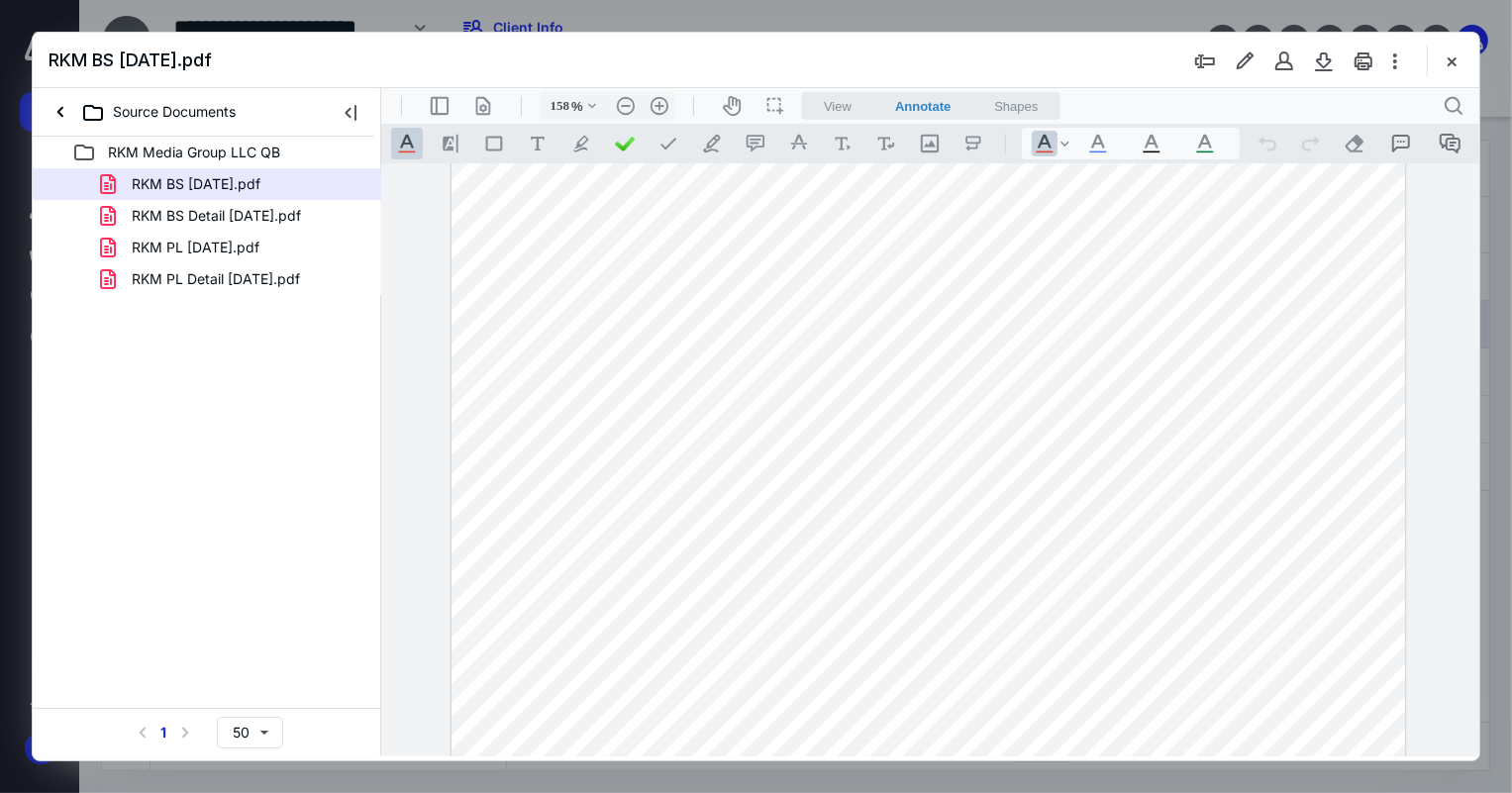 scroll, scrollTop: 105, scrollLeft: 0, axis: vertical 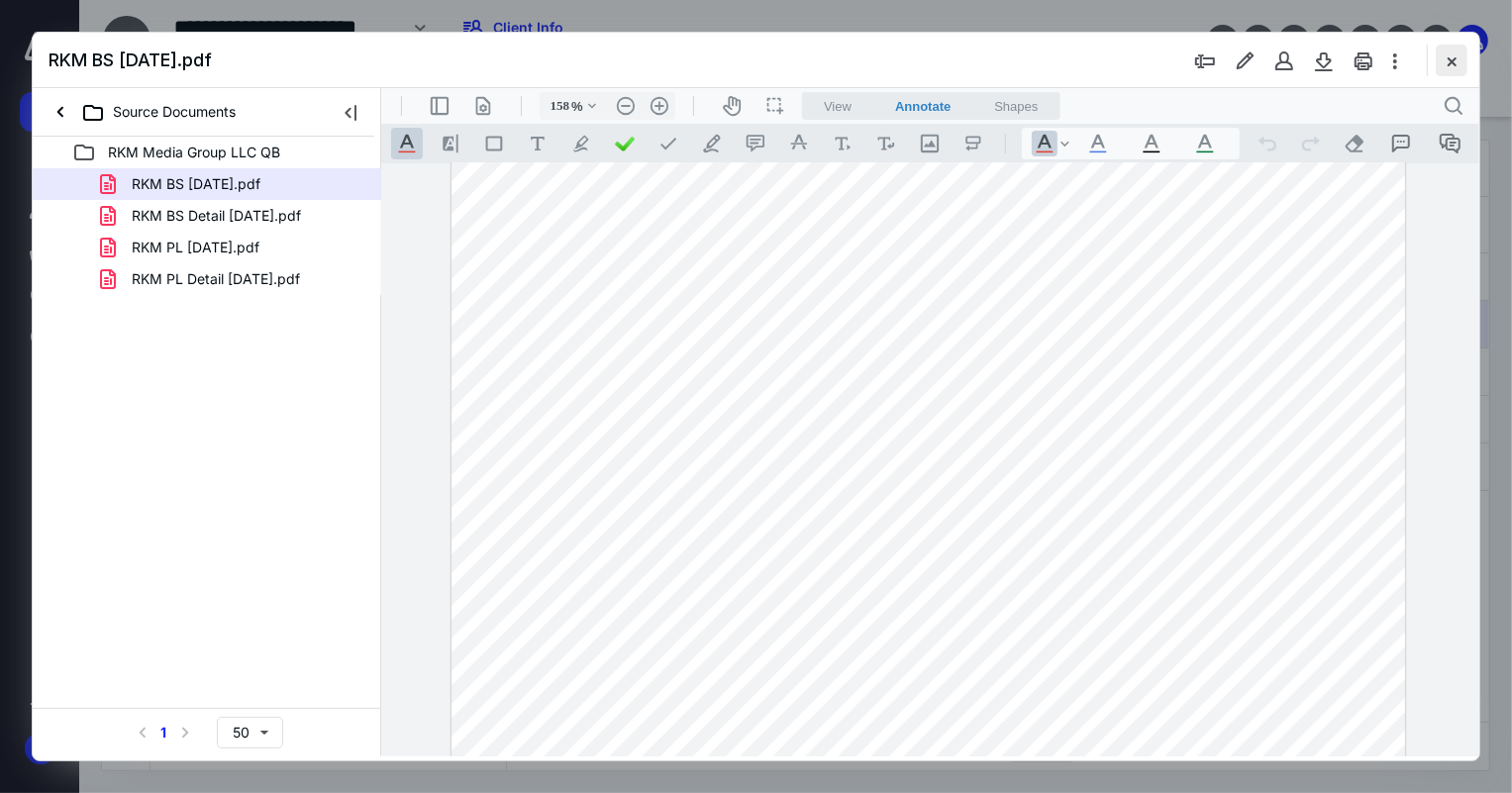 click at bounding box center [1452, 60] 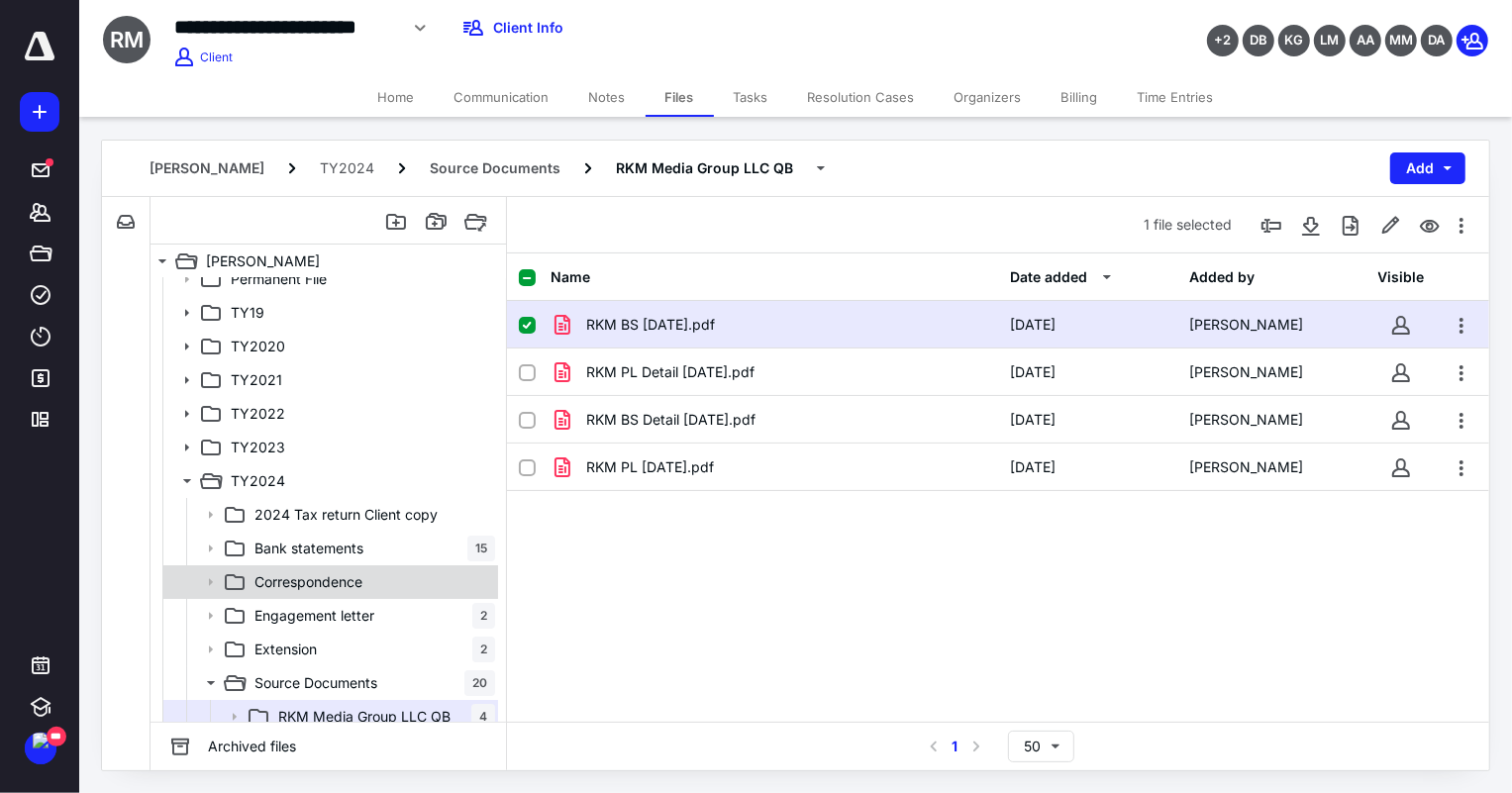 scroll, scrollTop: 60, scrollLeft: 0, axis: vertical 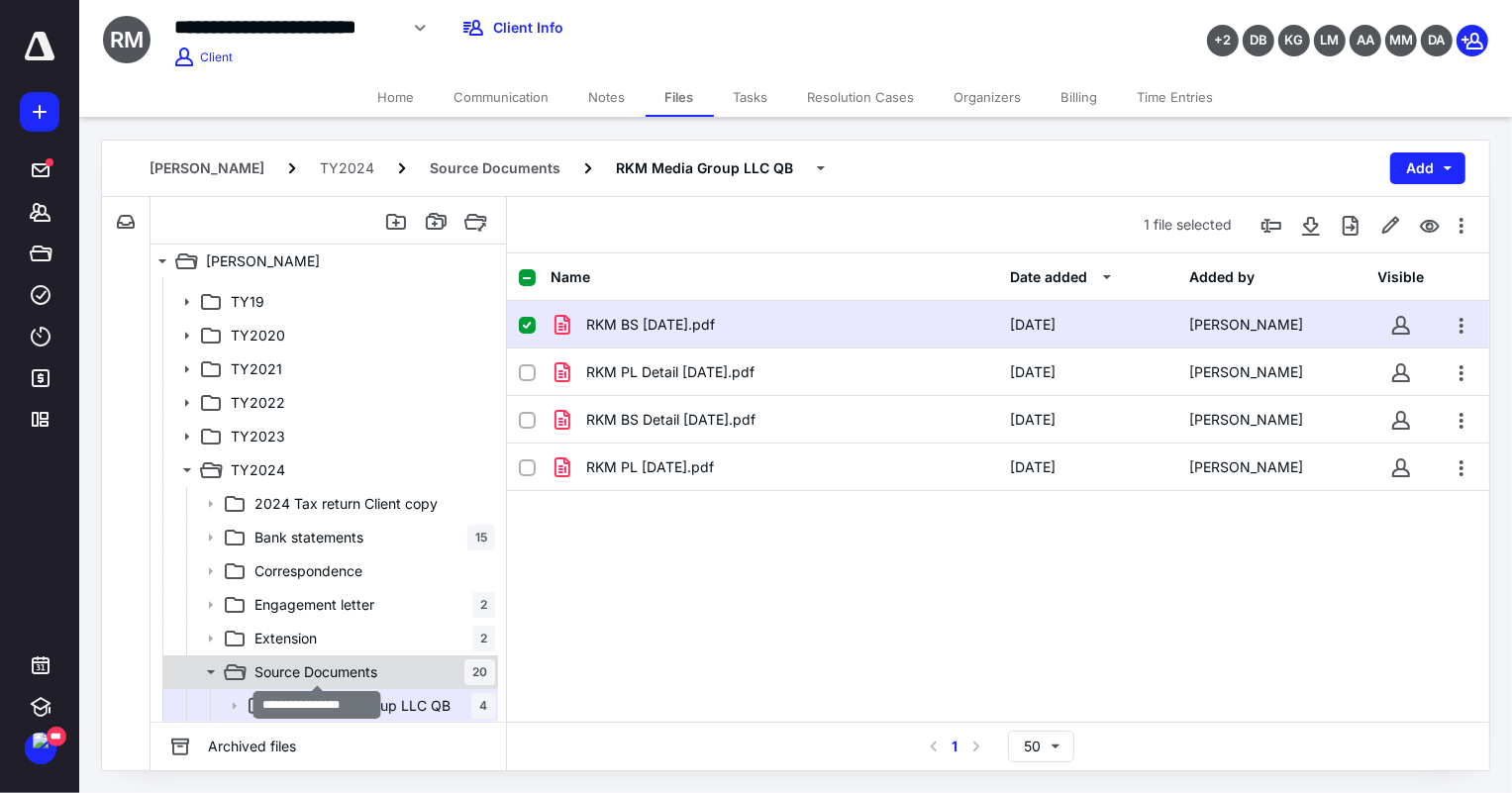 click on "Source Documents" at bounding box center (316, 672) 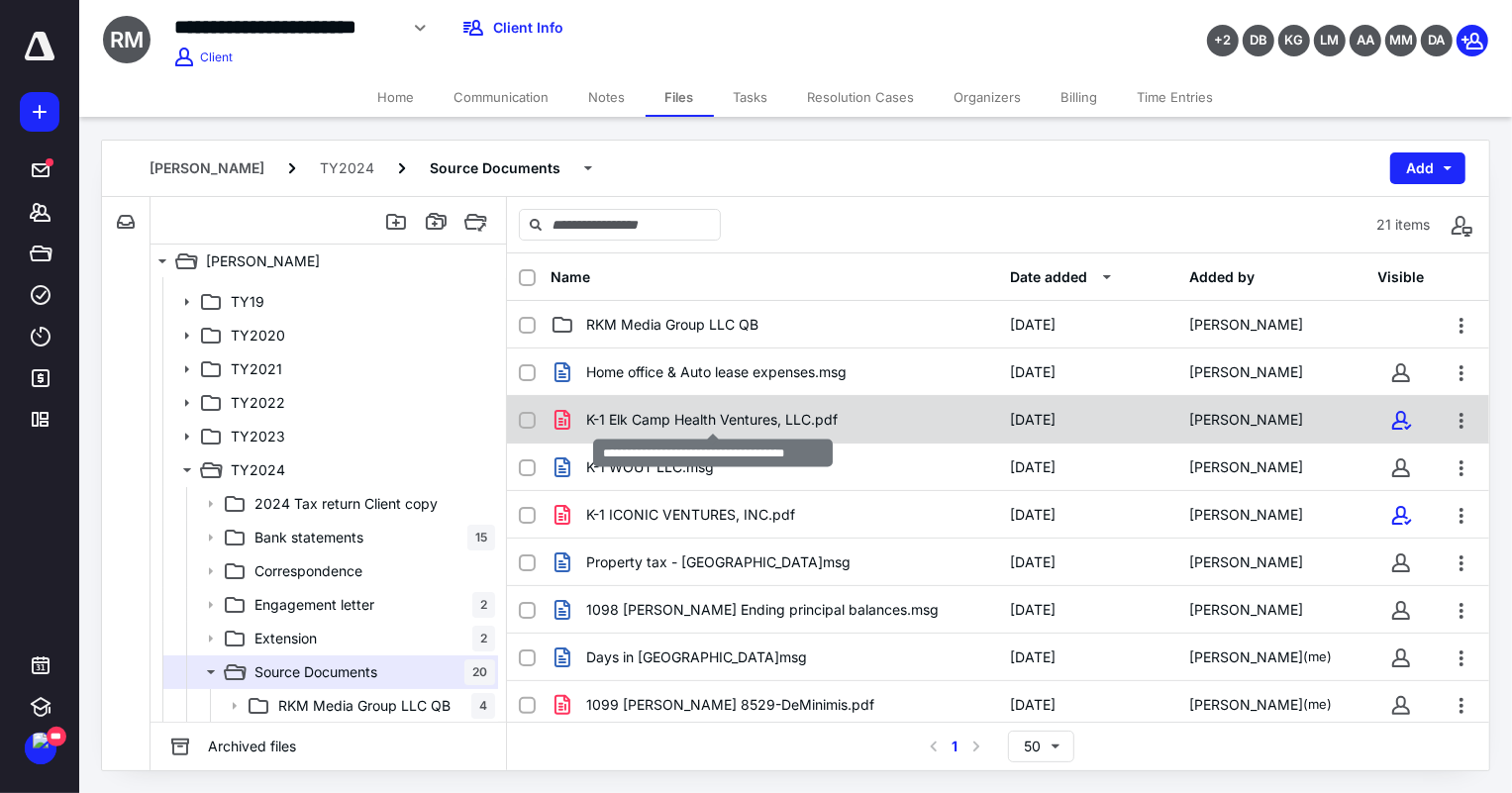 click on "K-1 Elk Camp Health Ventures, LLC.pdf" at bounding box center [712, 420] 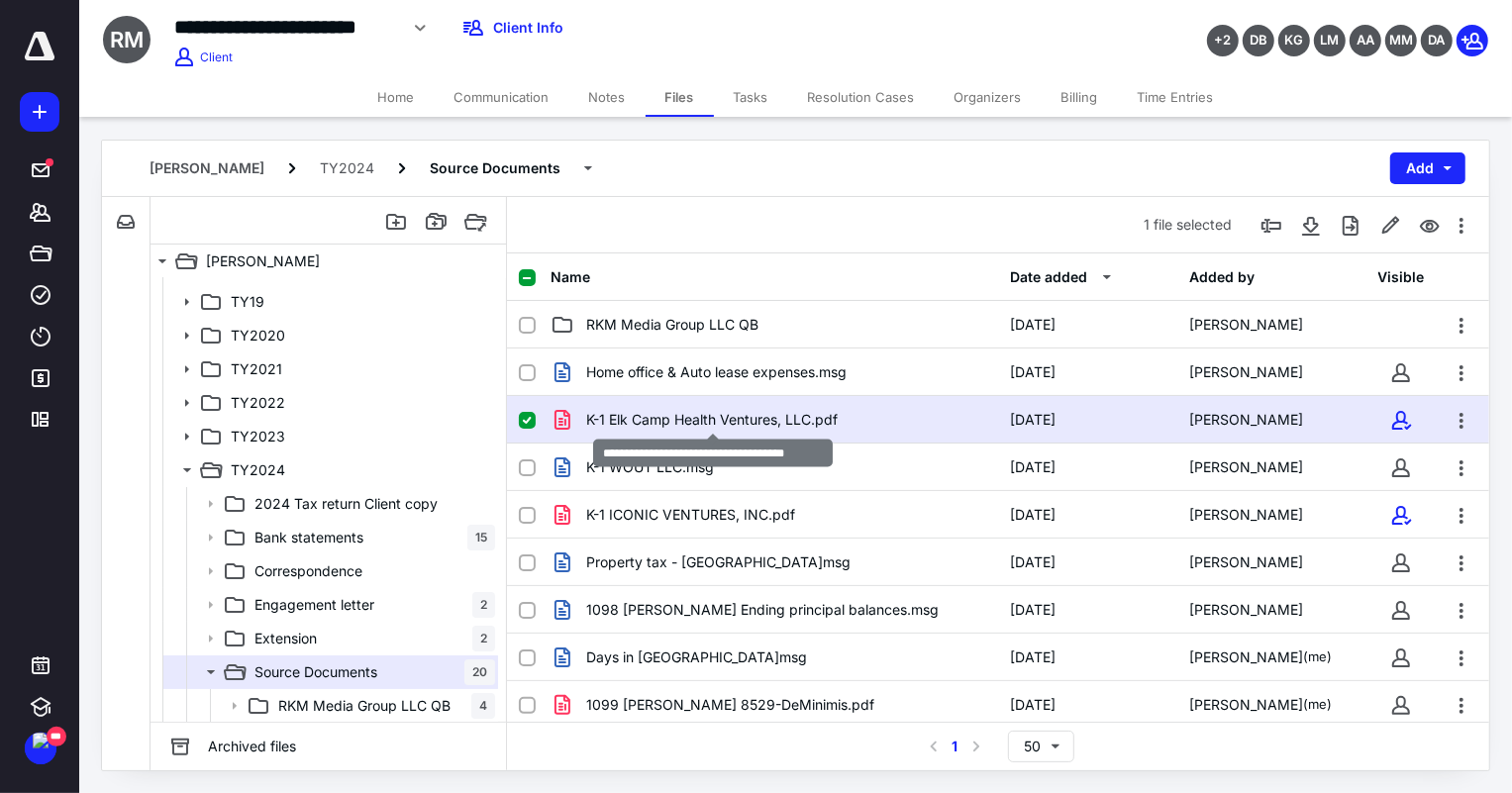 click on "K-1 Elk Camp Health Ventures, LLC.pdf" at bounding box center (712, 420) 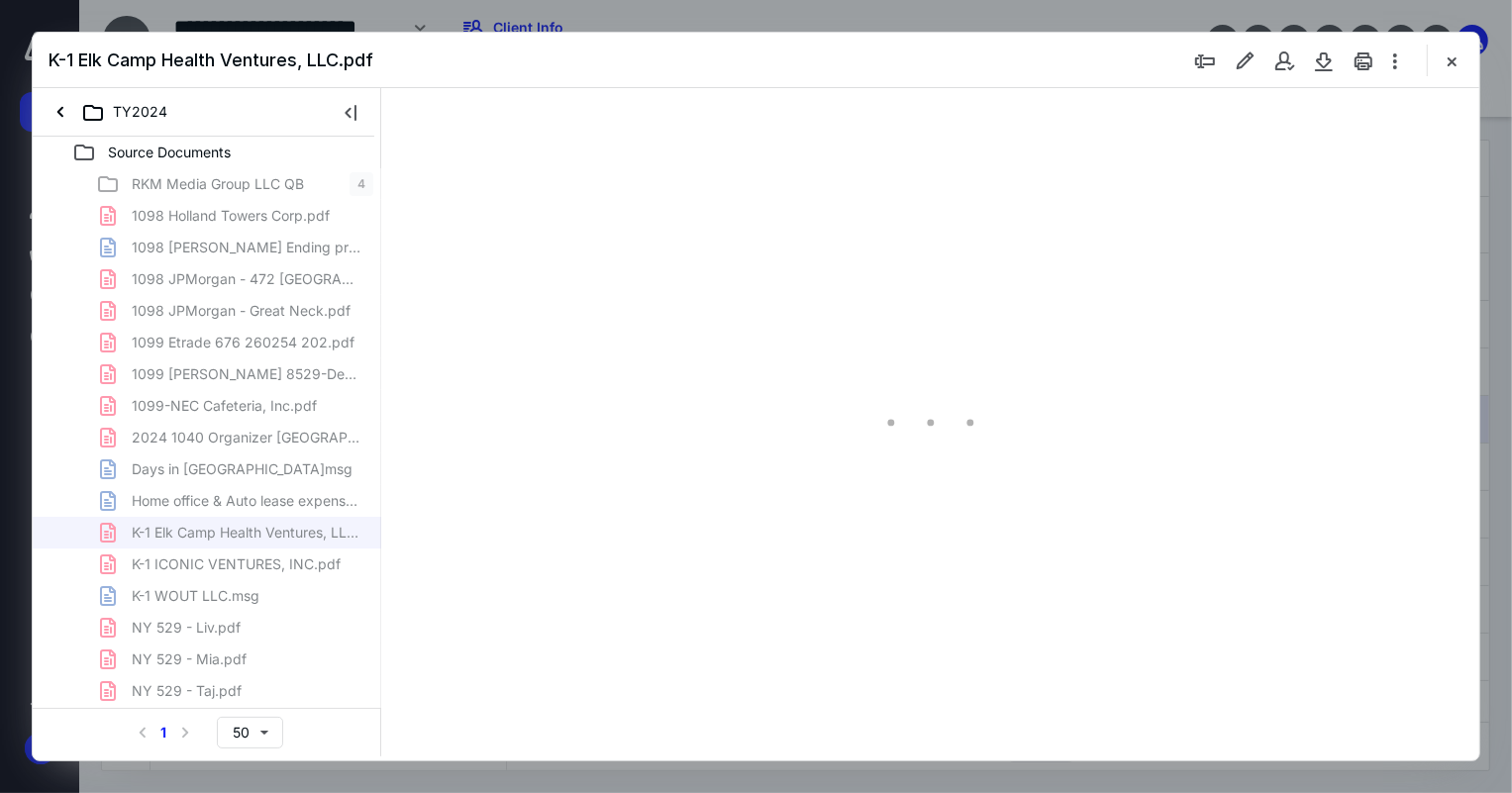 scroll, scrollTop: 0, scrollLeft: 0, axis: both 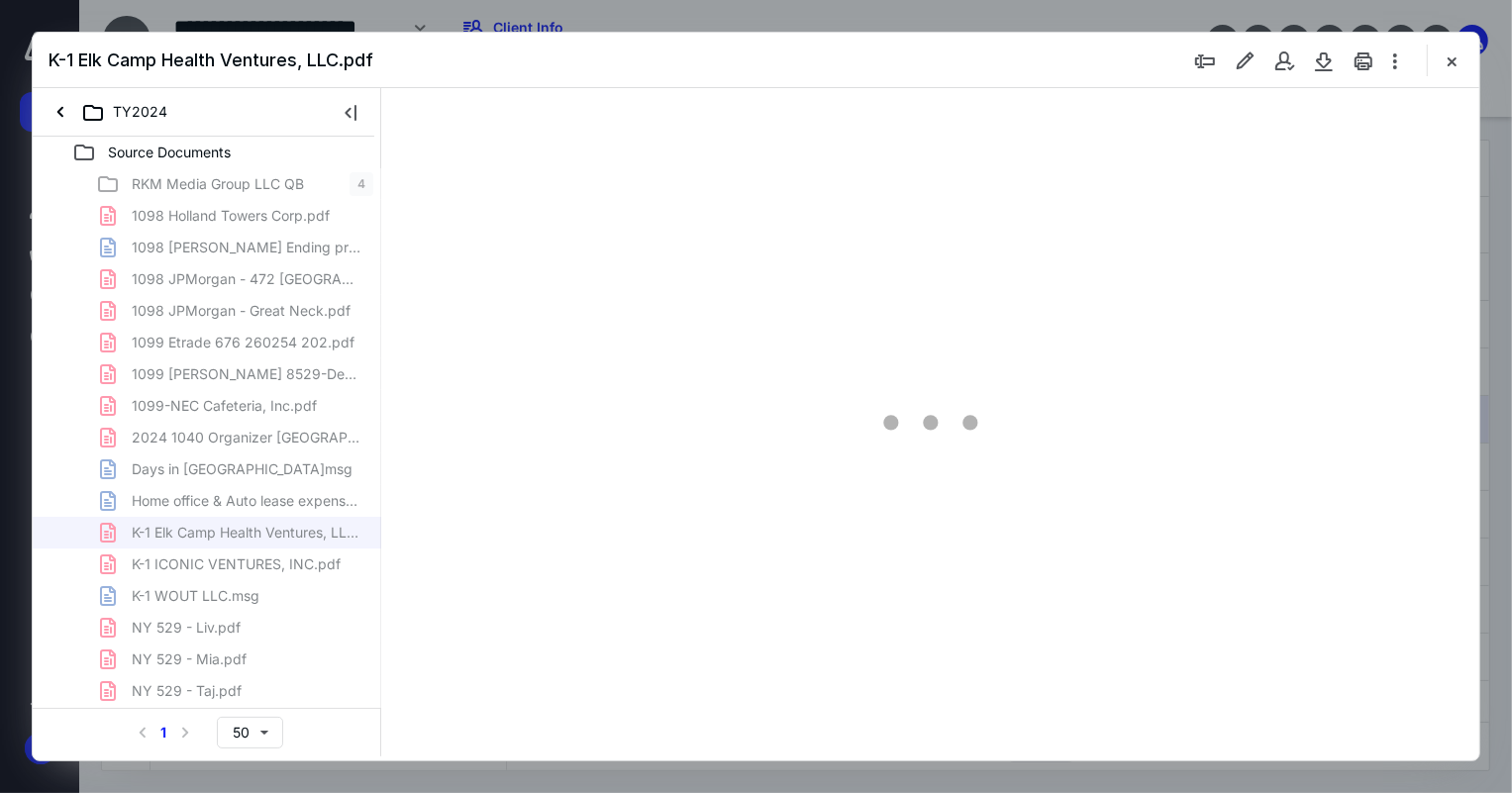 type on "75" 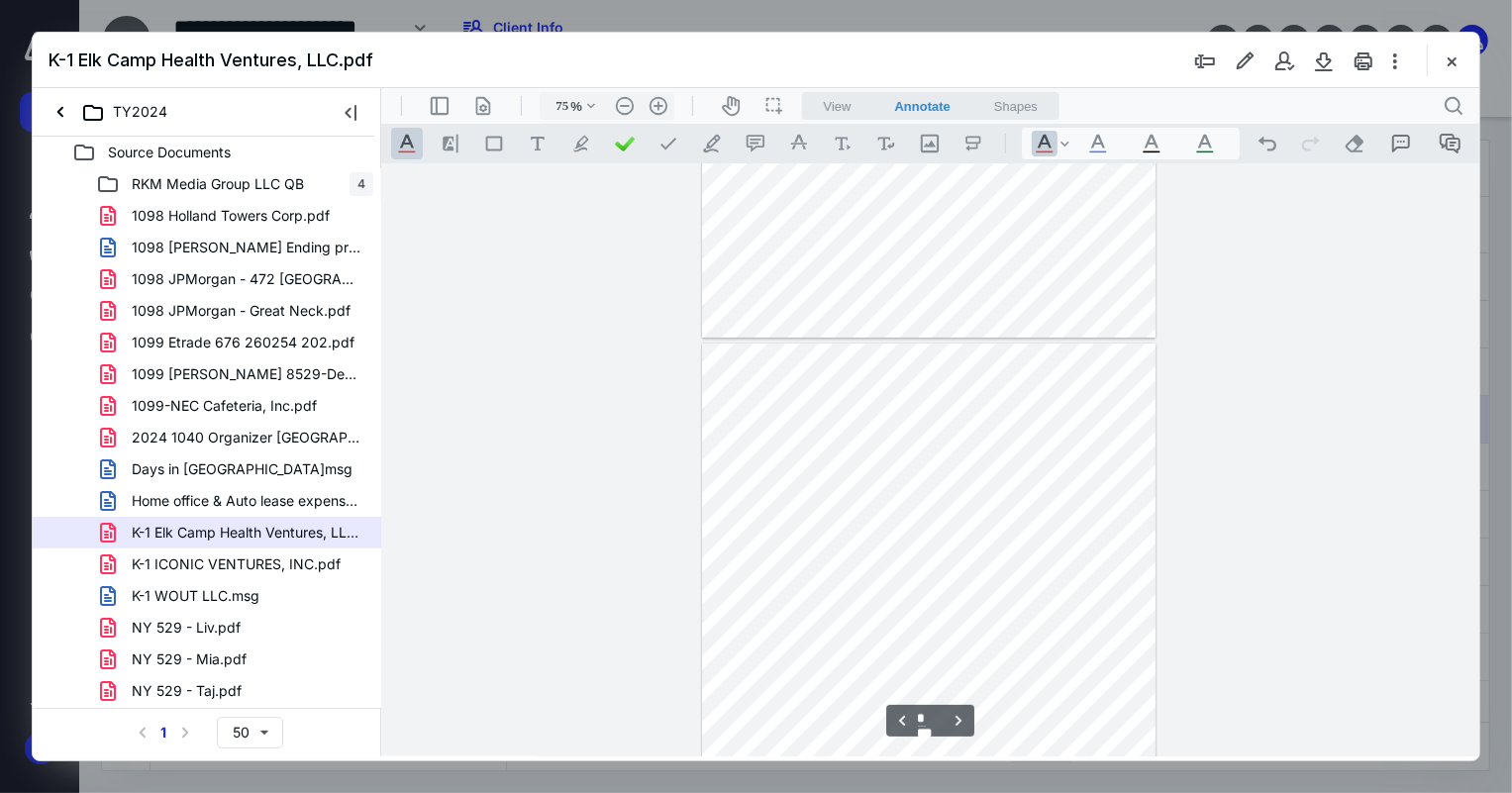 scroll, scrollTop: 438, scrollLeft: 0, axis: vertical 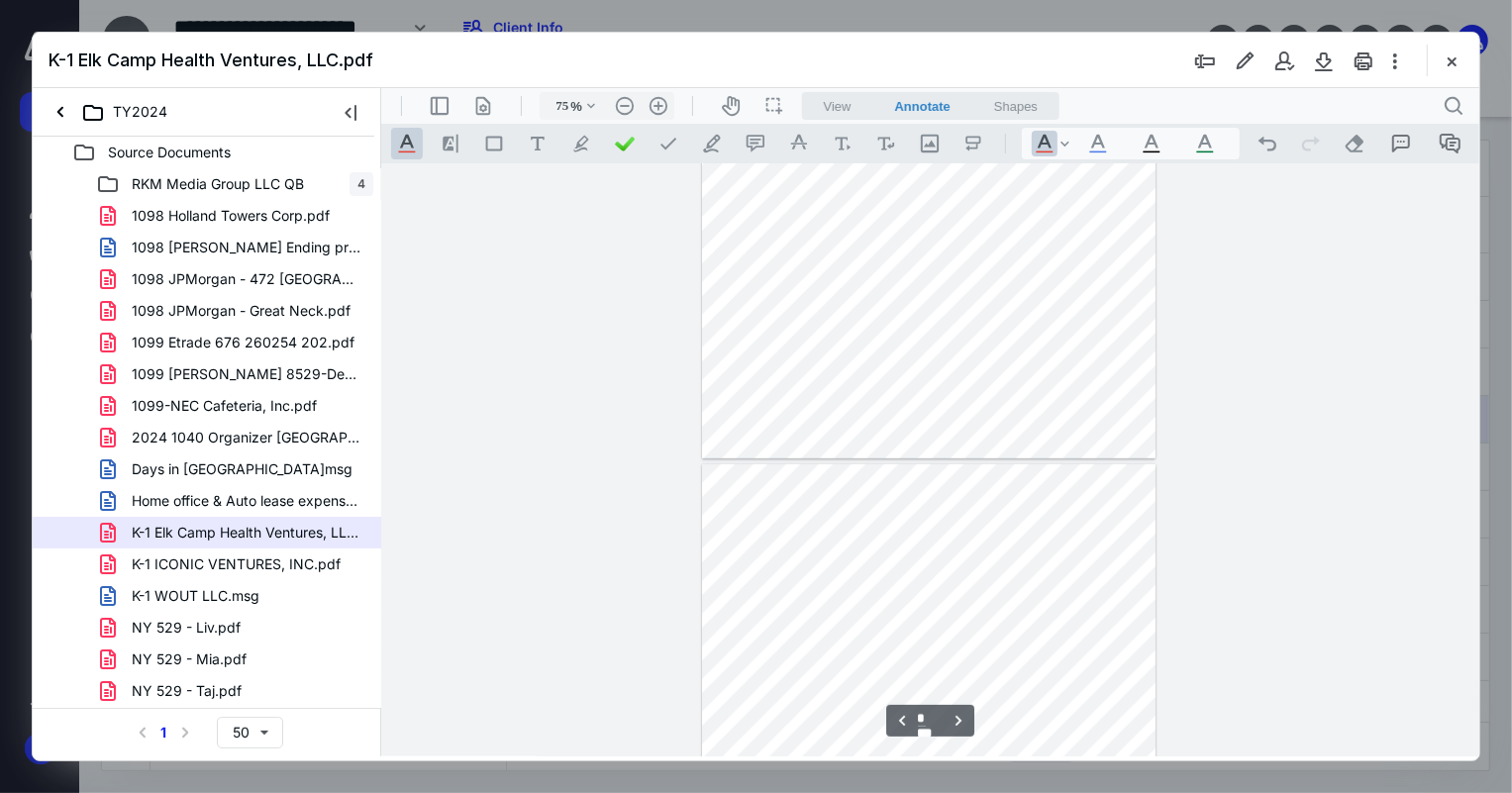 type on "*" 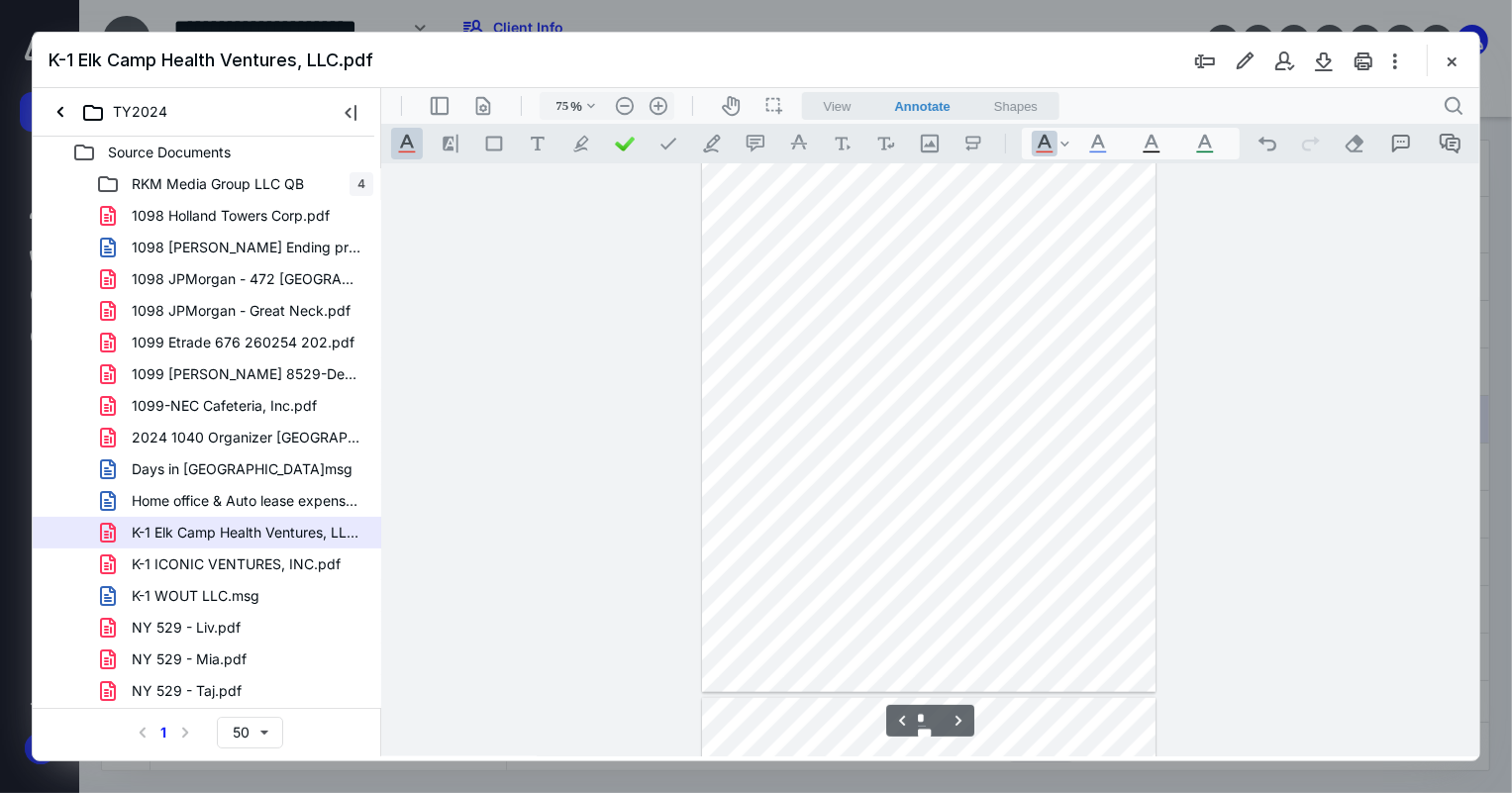 scroll, scrollTop: 1158, scrollLeft: 0, axis: vertical 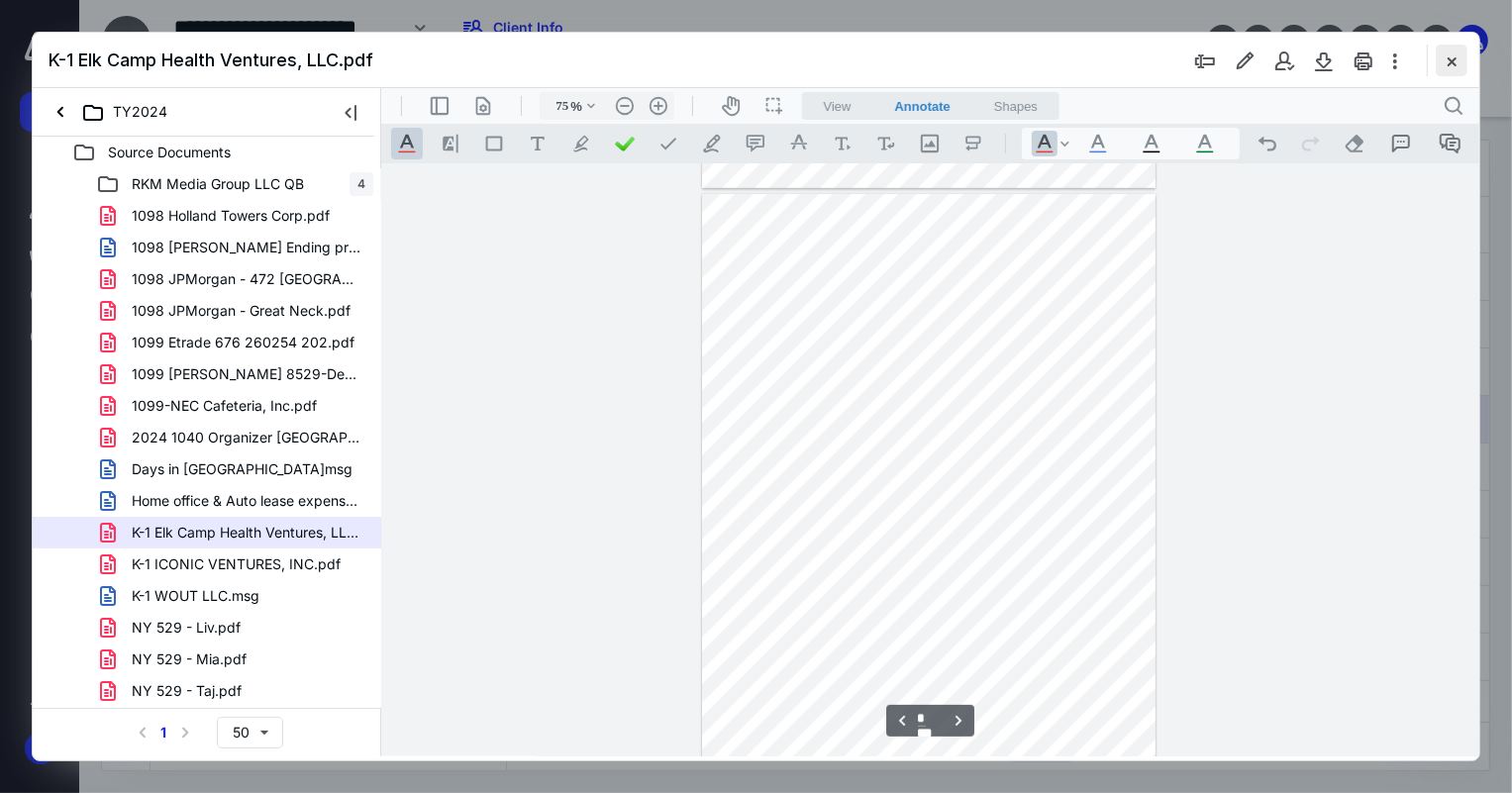 click at bounding box center (1452, 60) 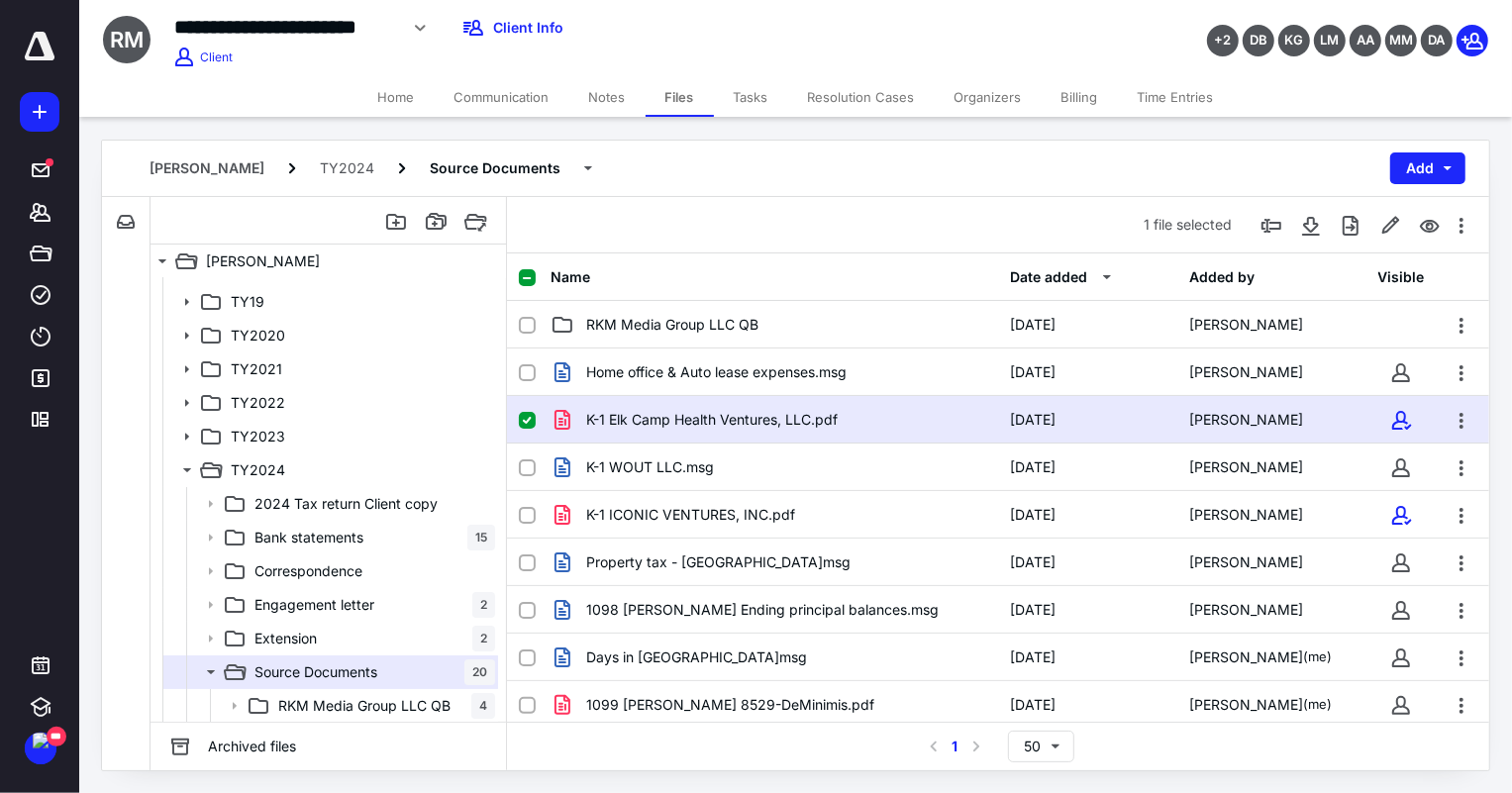 click on "K-1 Elk Camp Health Ventures, LLC.pdf" at bounding box center [712, 420] 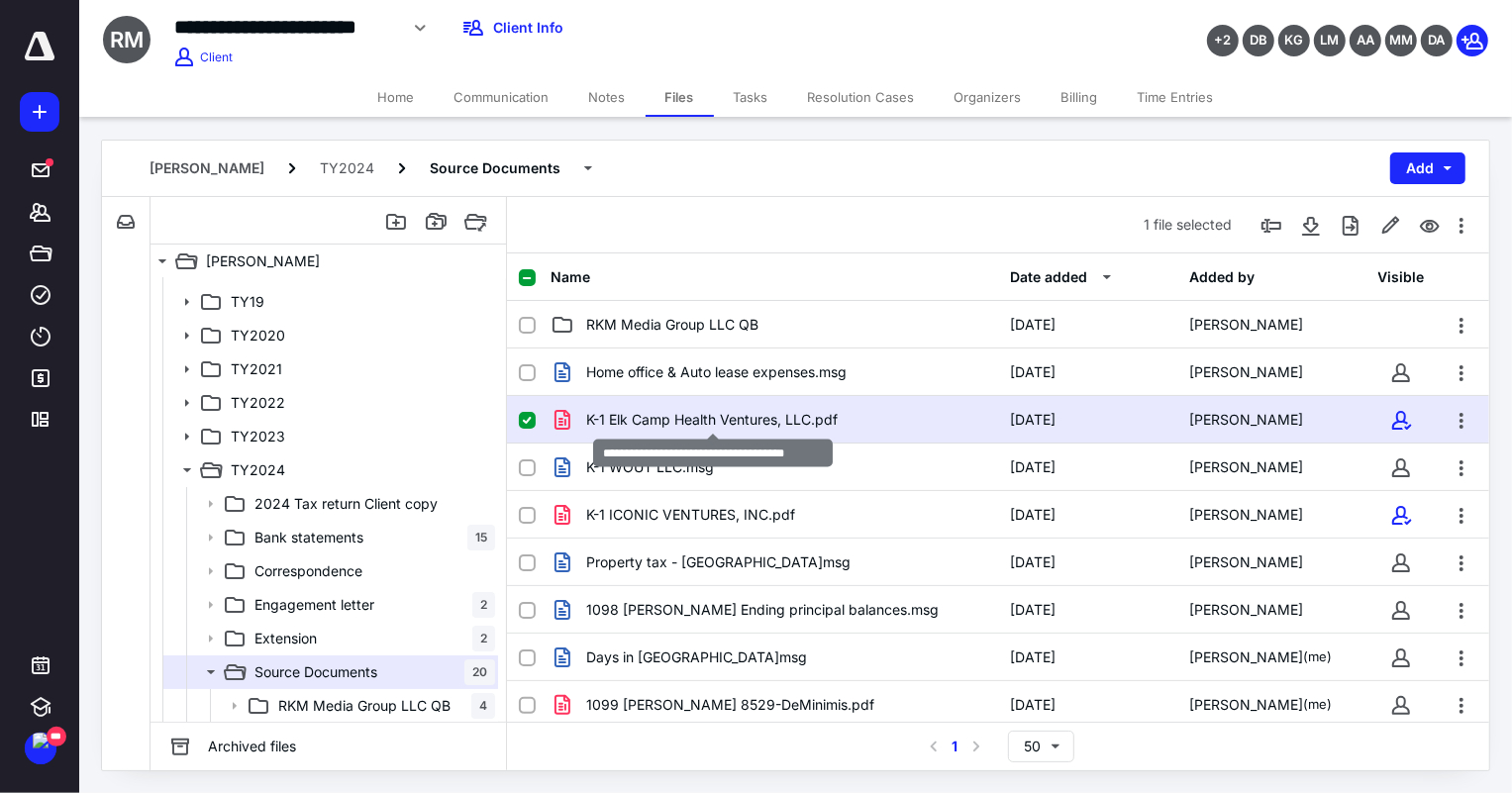 click on "K-1 Elk Camp Health Ventures, LLC.pdf" at bounding box center (712, 420) 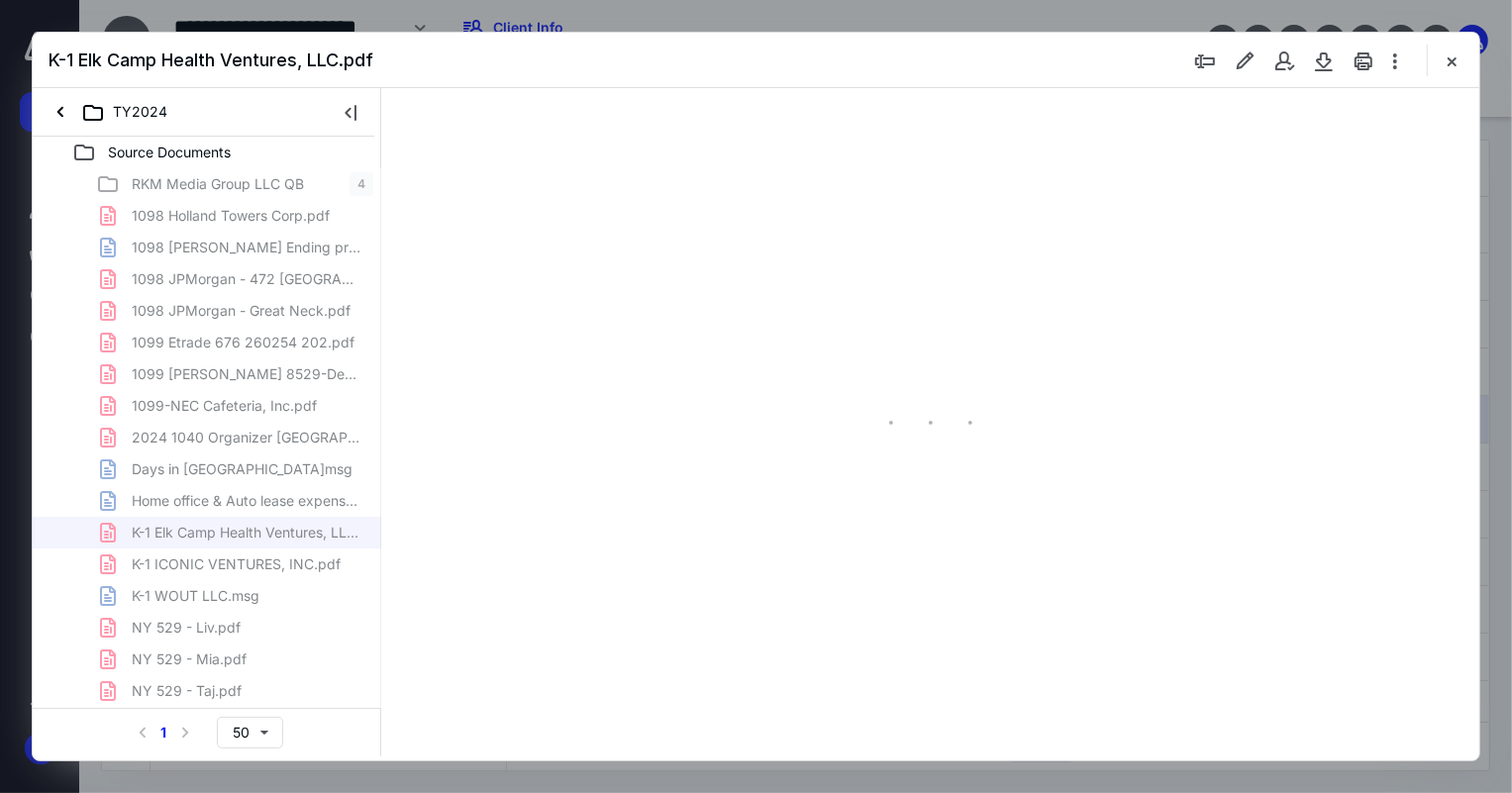 scroll, scrollTop: 0, scrollLeft: 0, axis: both 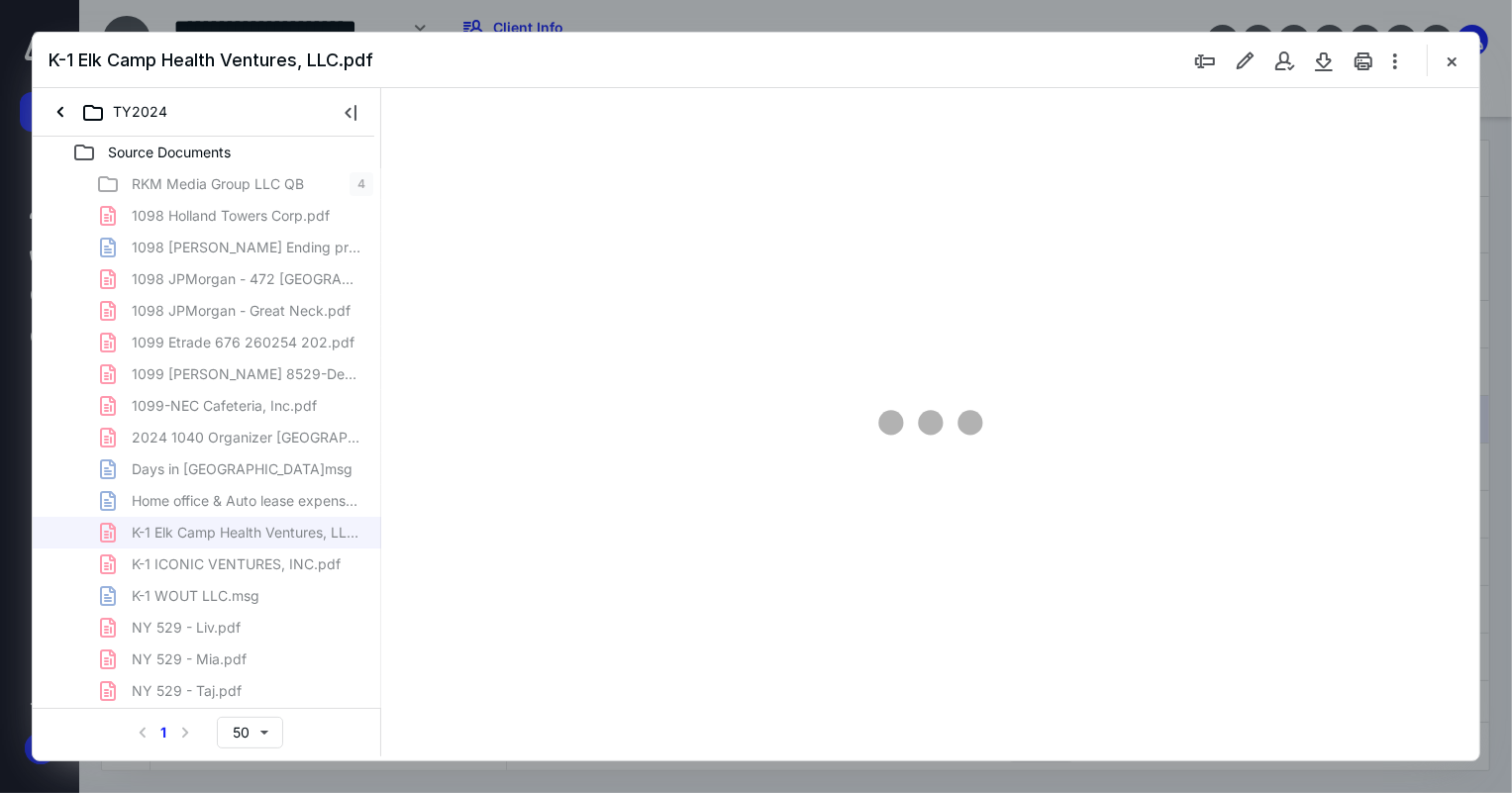 type on "75" 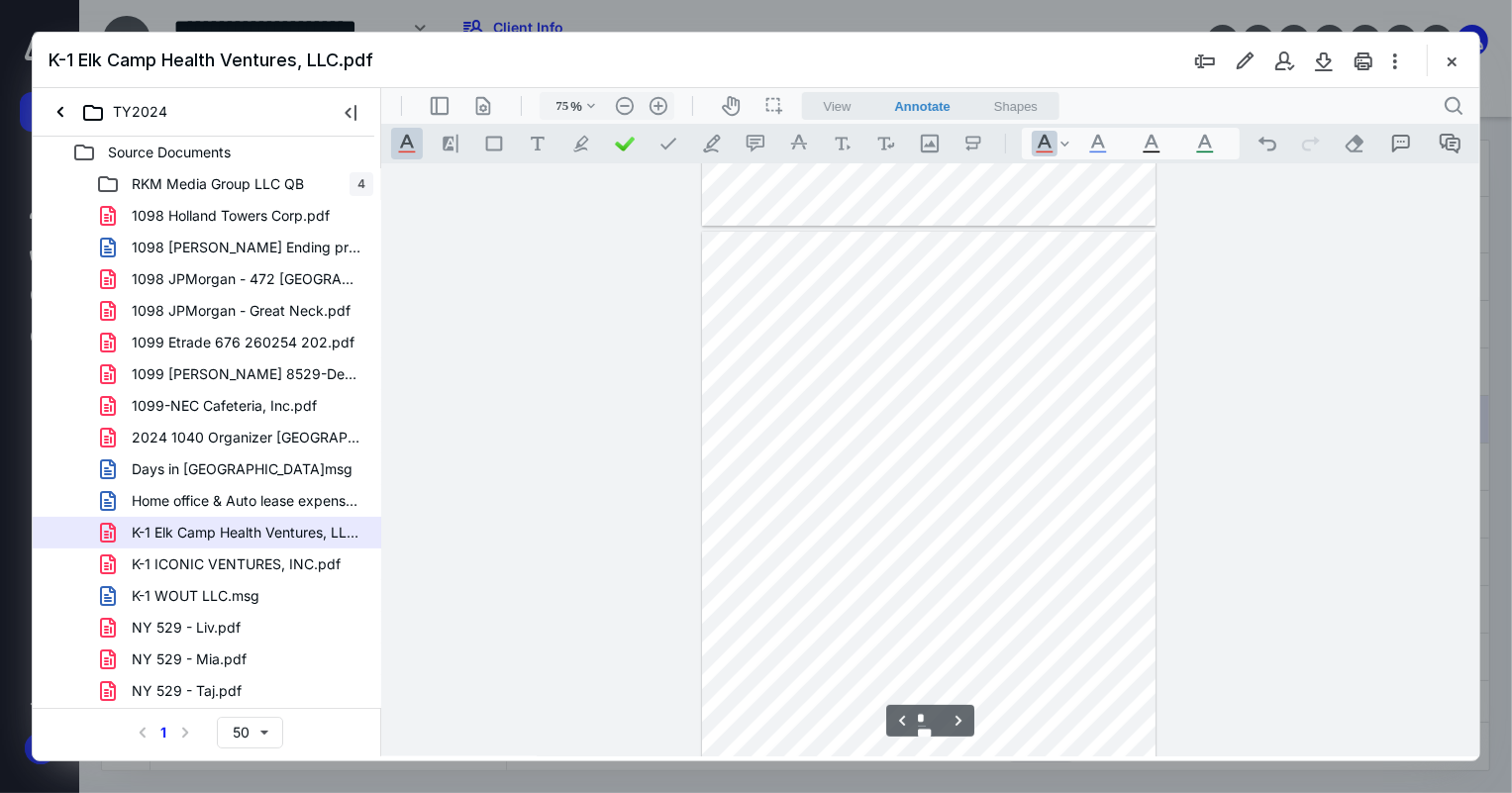 scroll, scrollTop: 978, scrollLeft: 0, axis: vertical 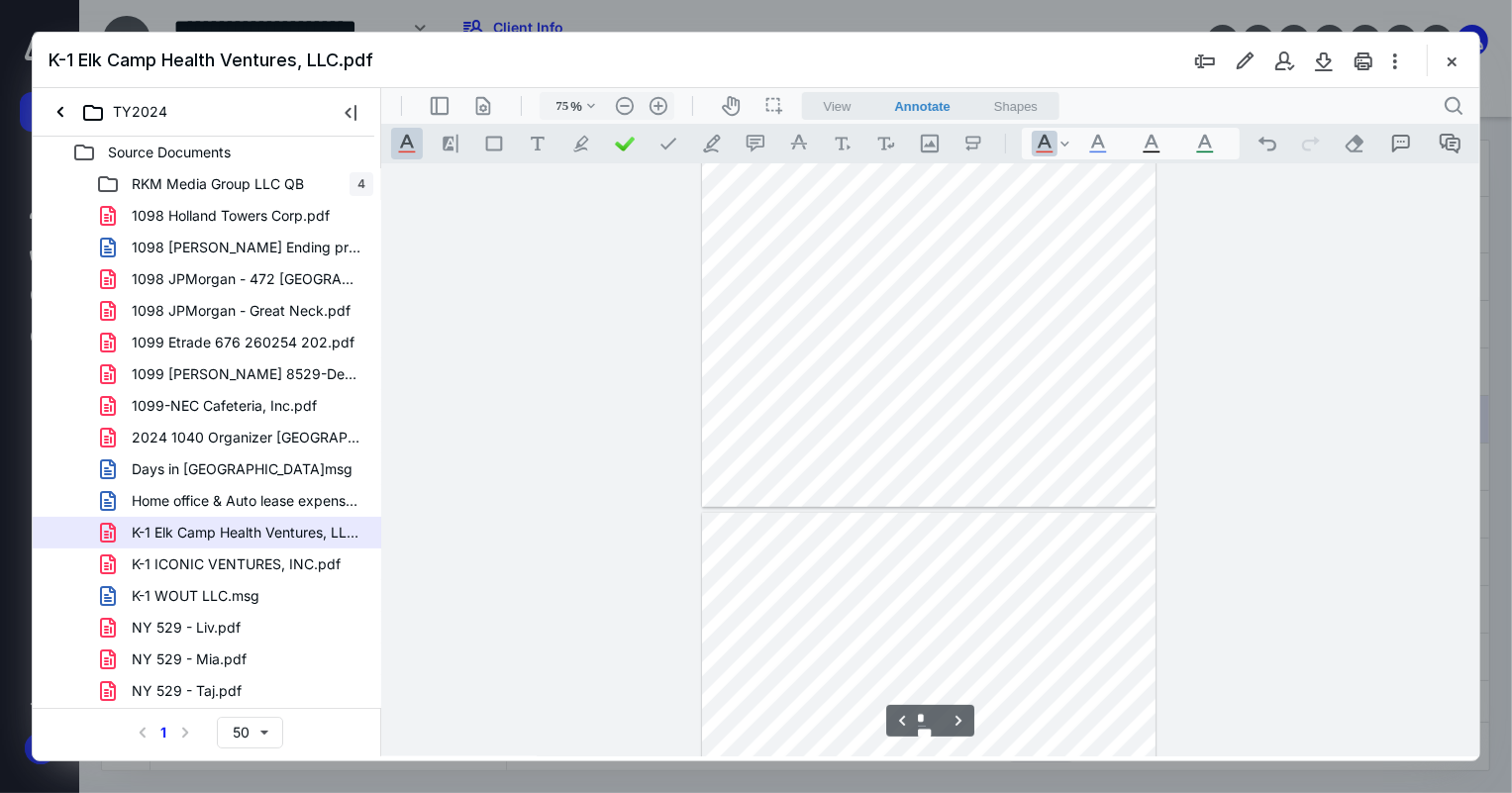 type on "*" 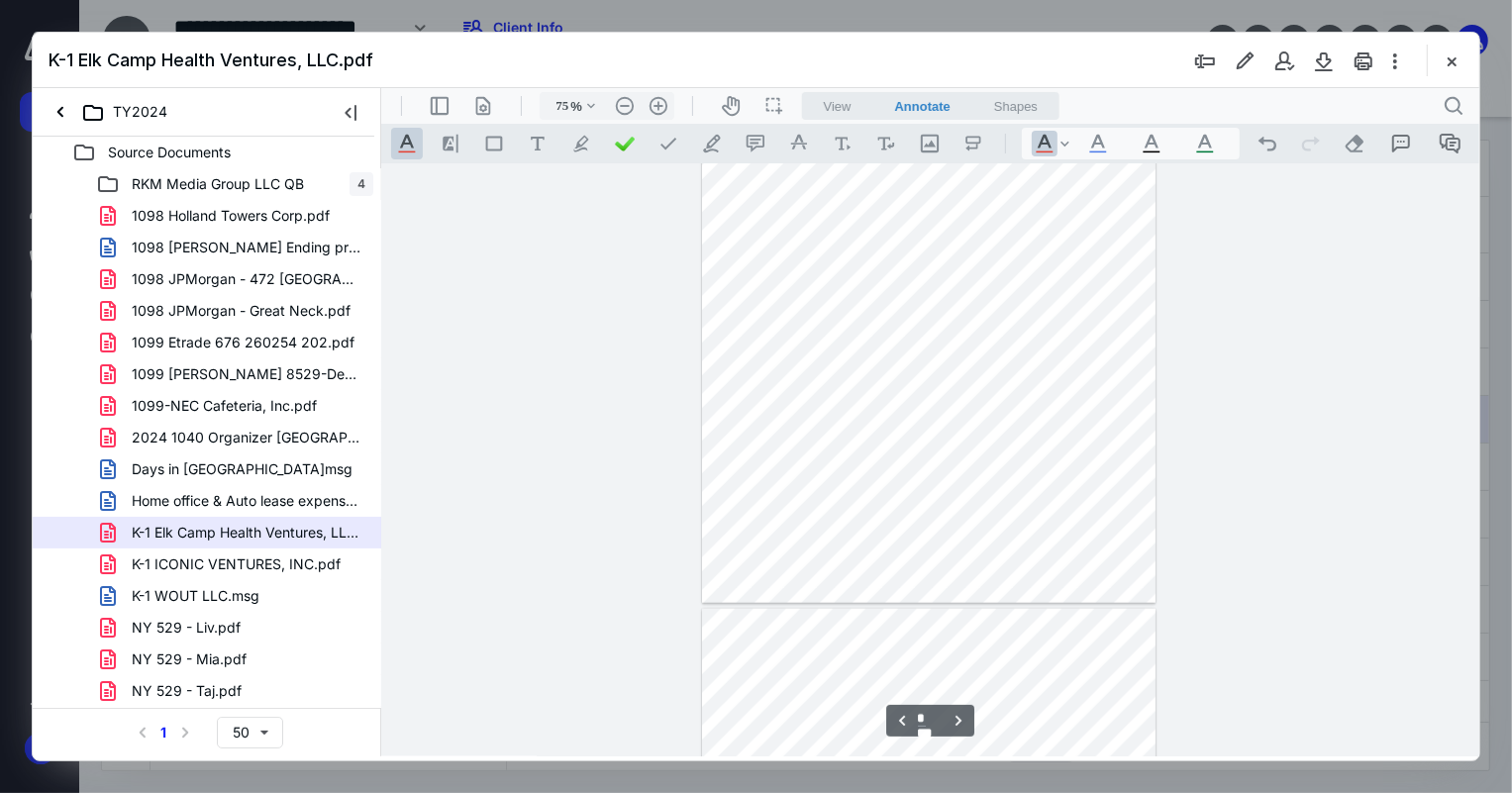 scroll, scrollTop: 1338, scrollLeft: 0, axis: vertical 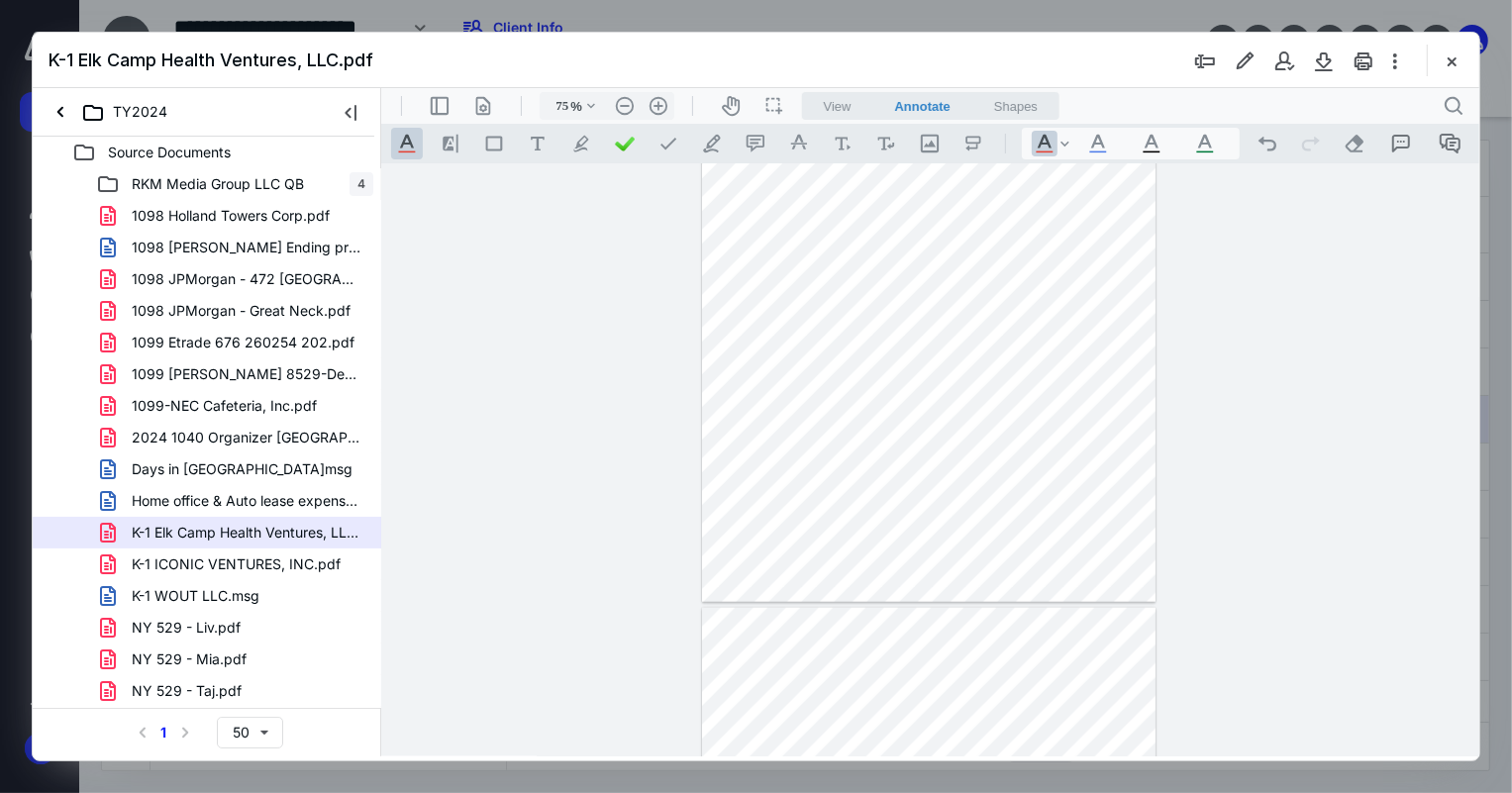 drag, startPoint x: 928, startPoint y: 53, endPoint x: 383, endPoint y: 69, distance: 545.23481 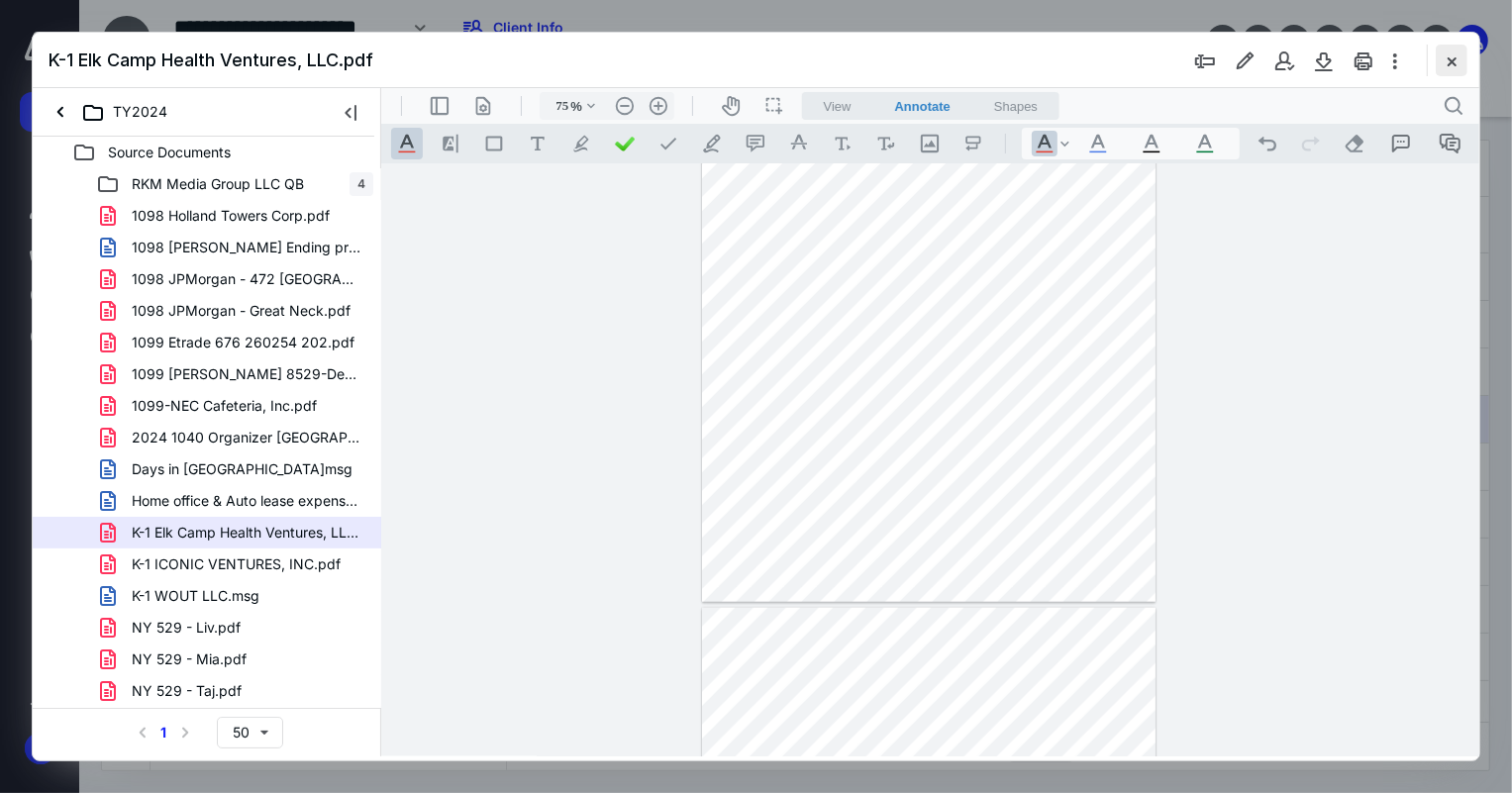 click at bounding box center [1452, 60] 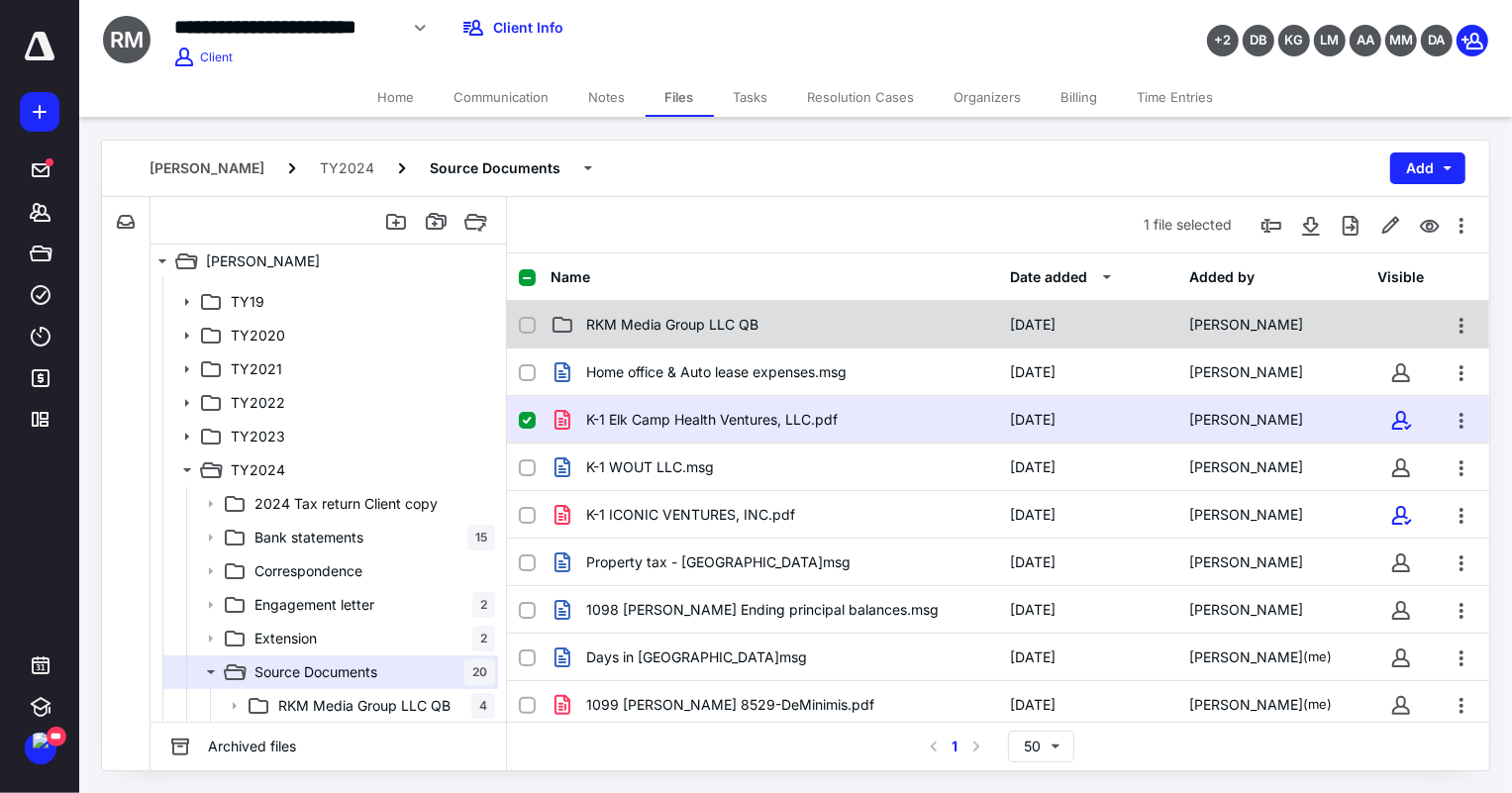 click on "RKM Media Group LLC QB" at bounding box center [672, 325] 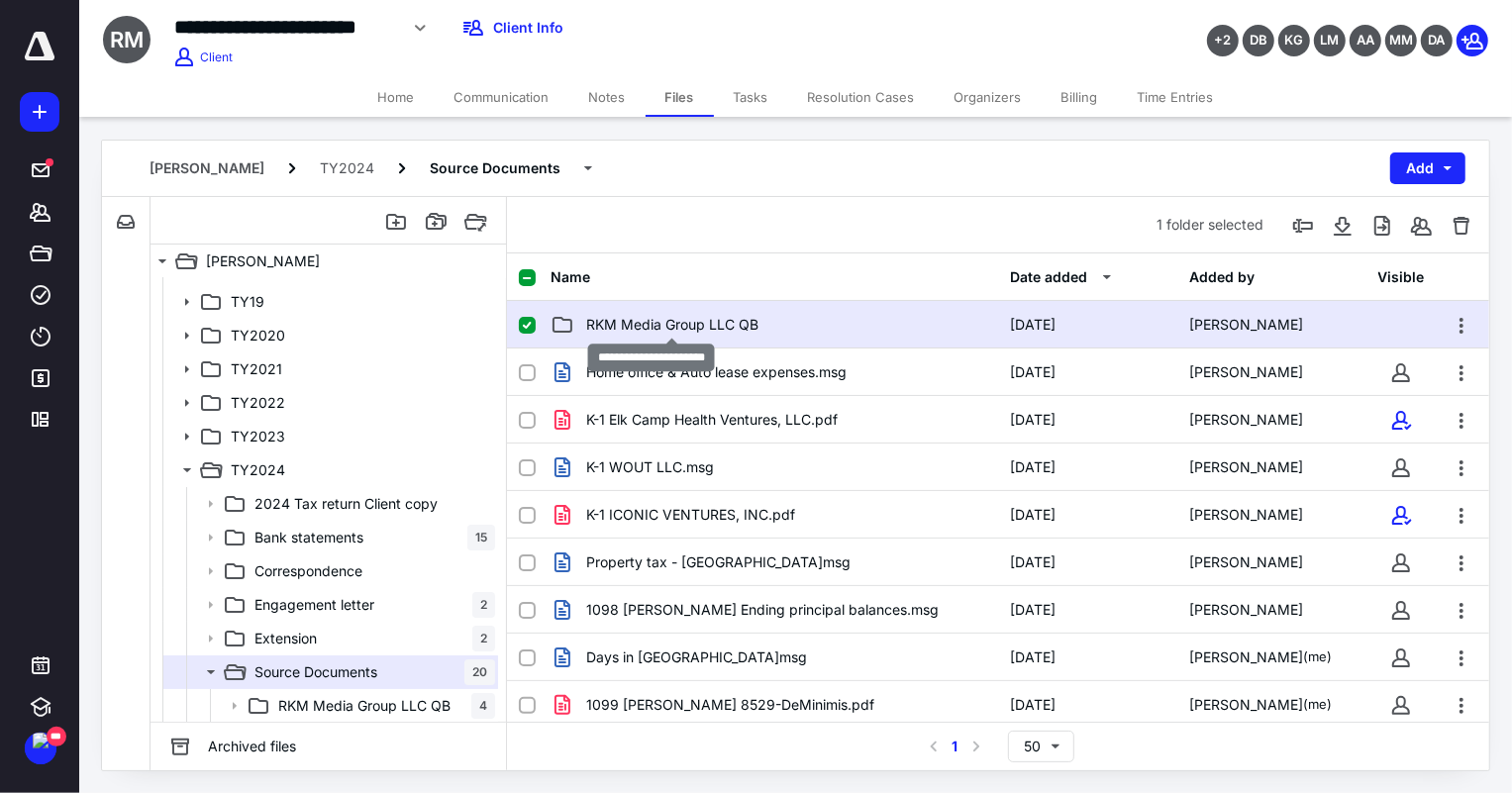 click on "RKM Media Group LLC QB" at bounding box center [672, 325] 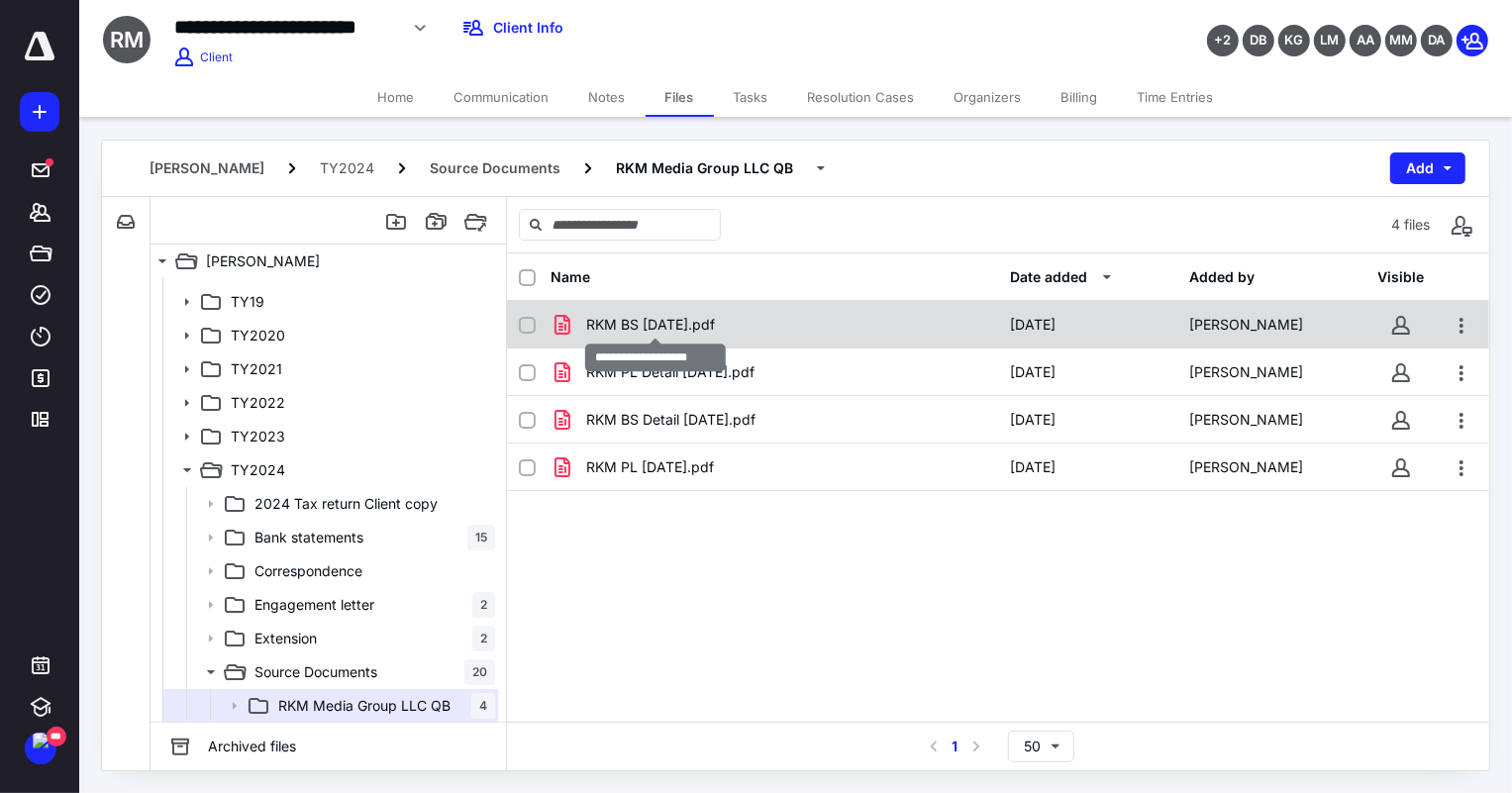 click on "RKM BS [DATE].pdf" at bounding box center [651, 325] 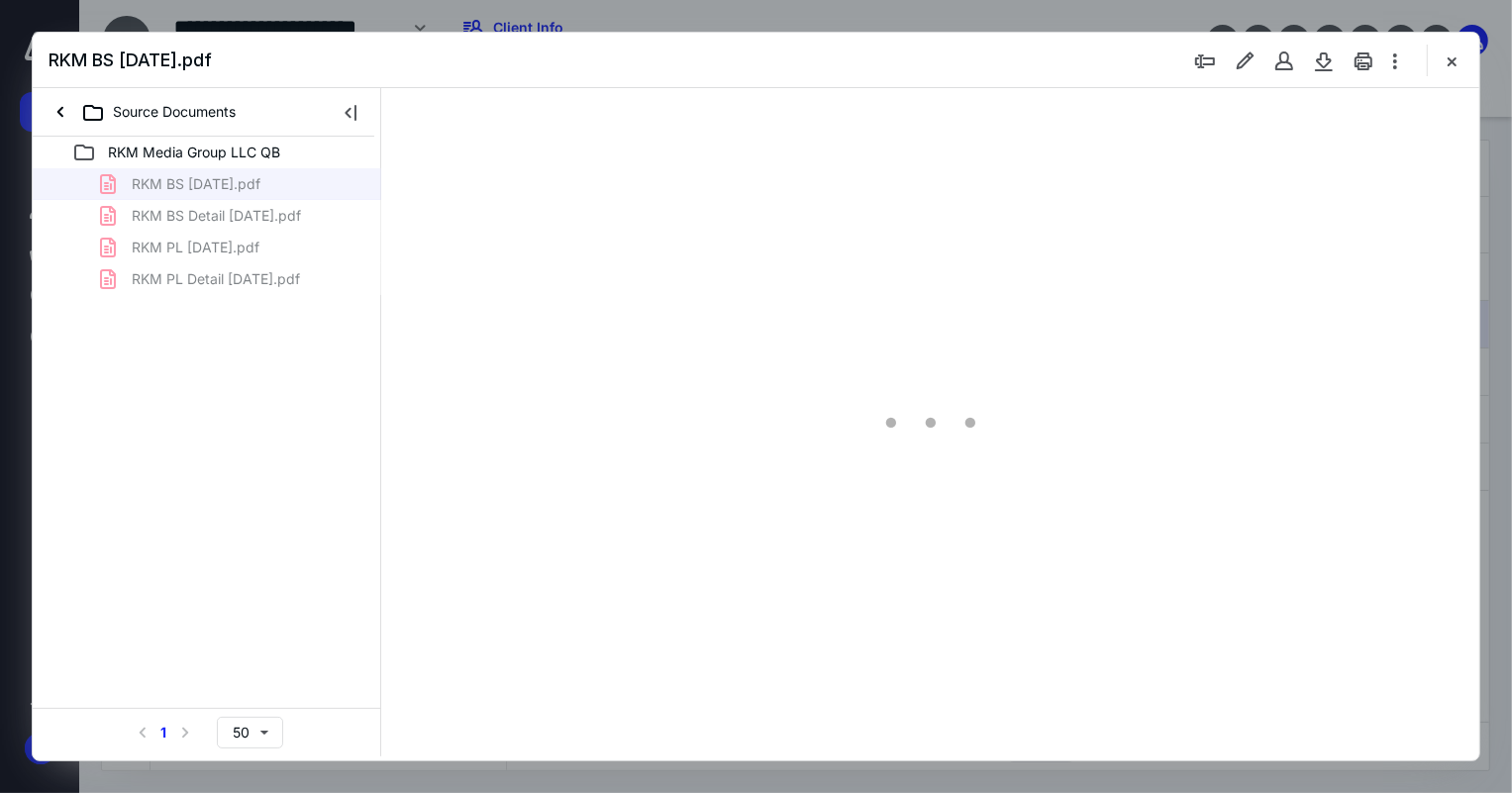 scroll, scrollTop: 0, scrollLeft: 0, axis: both 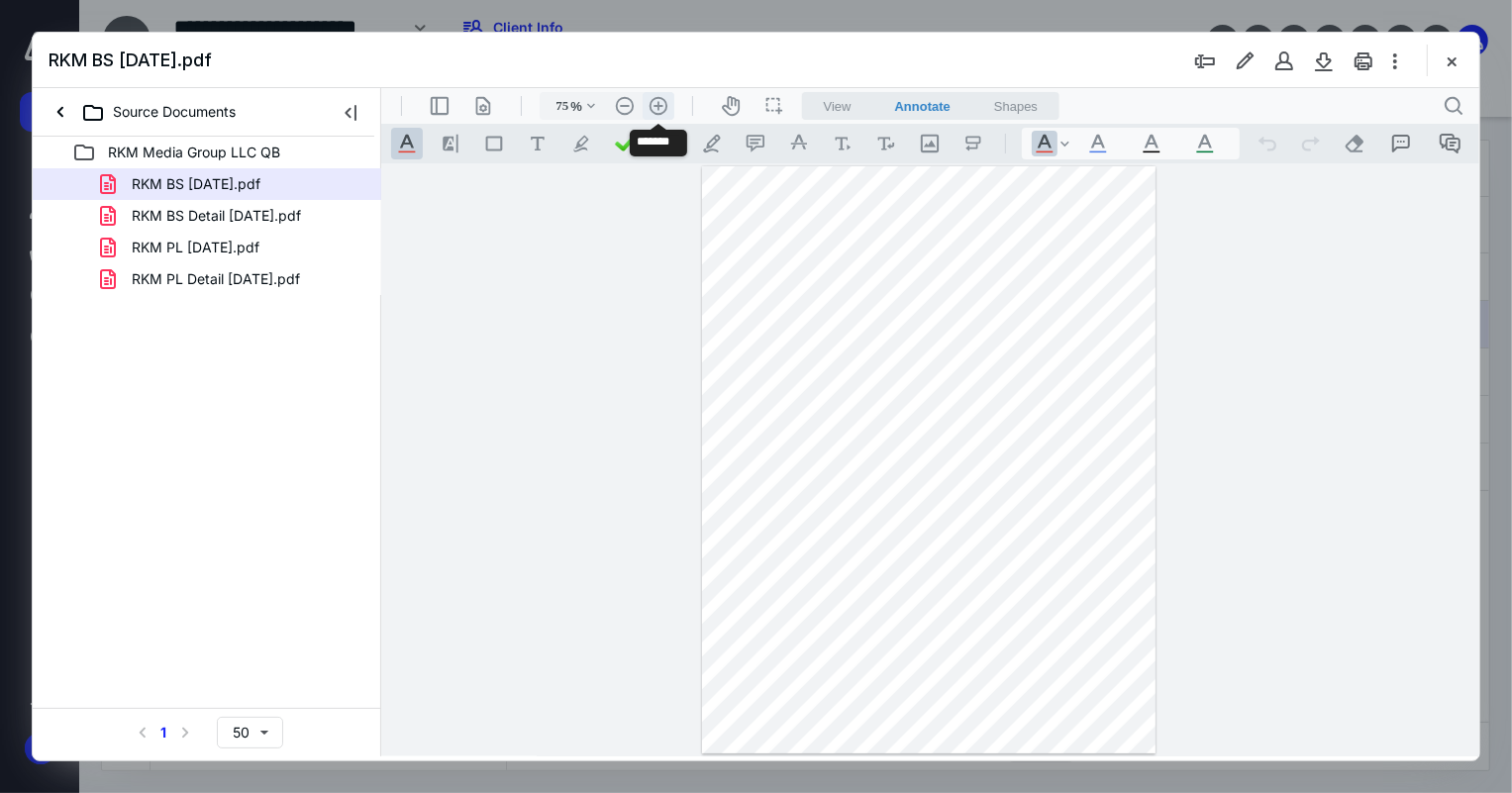 click on ".cls-1{fill:#abb0c4;} icon - header - zoom - in - line" at bounding box center (657, 105) 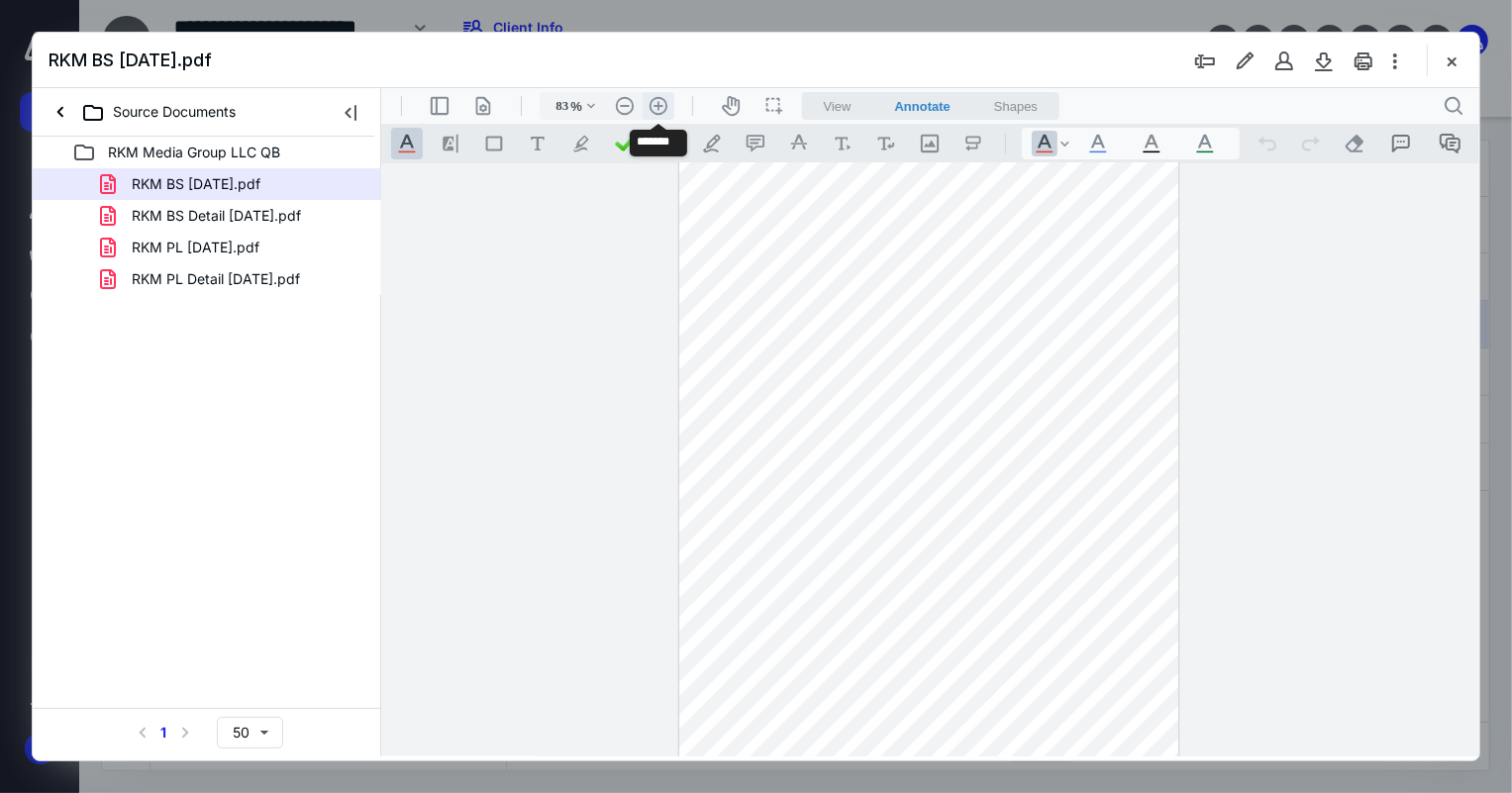 click on ".cls-1{fill:#abb0c4;} icon - header - zoom - in - line" at bounding box center (657, 105) 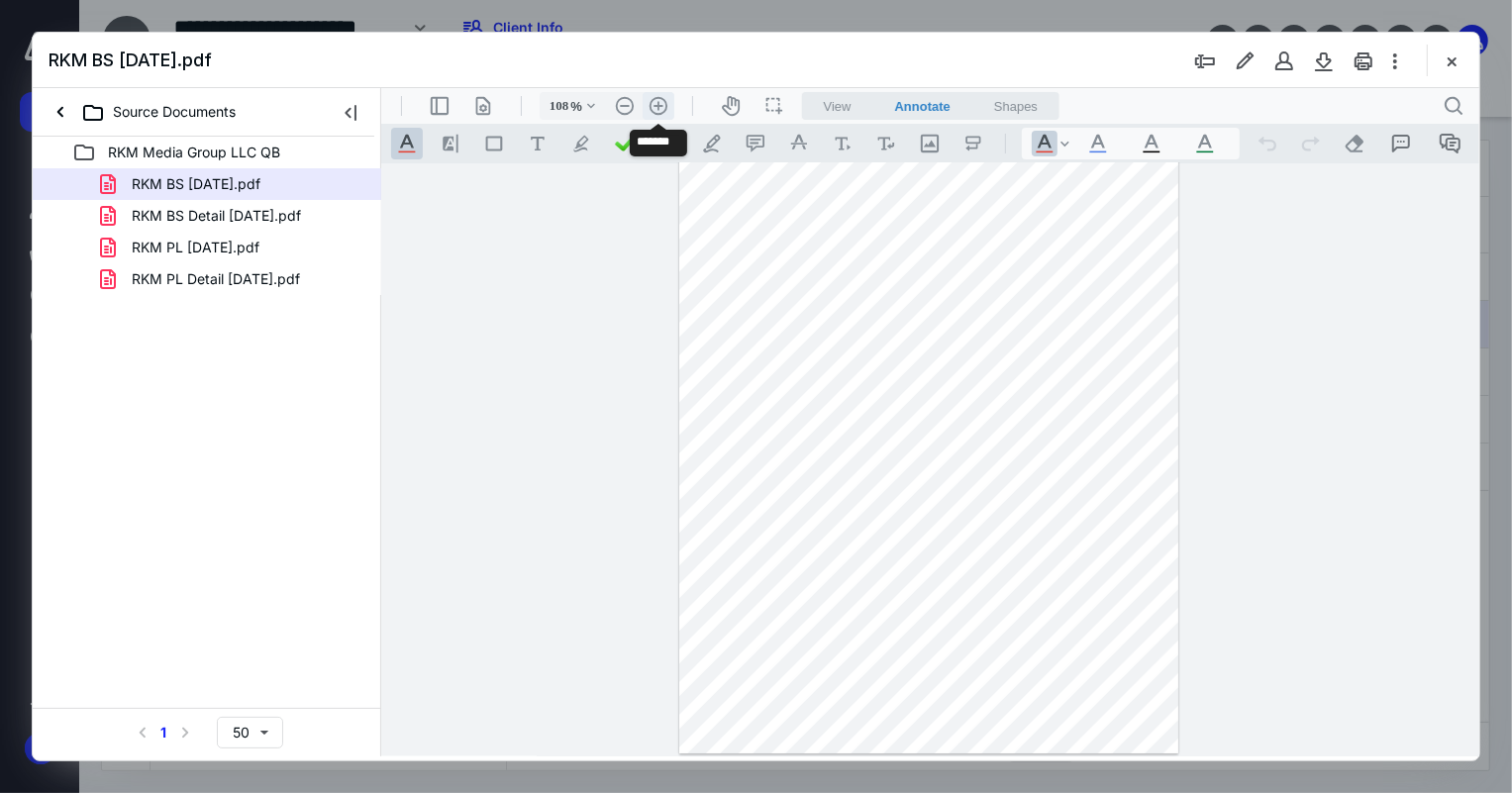 click on ".cls-1{fill:#abb0c4;} icon - header - zoom - in - line" at bounding box center [657, 105] 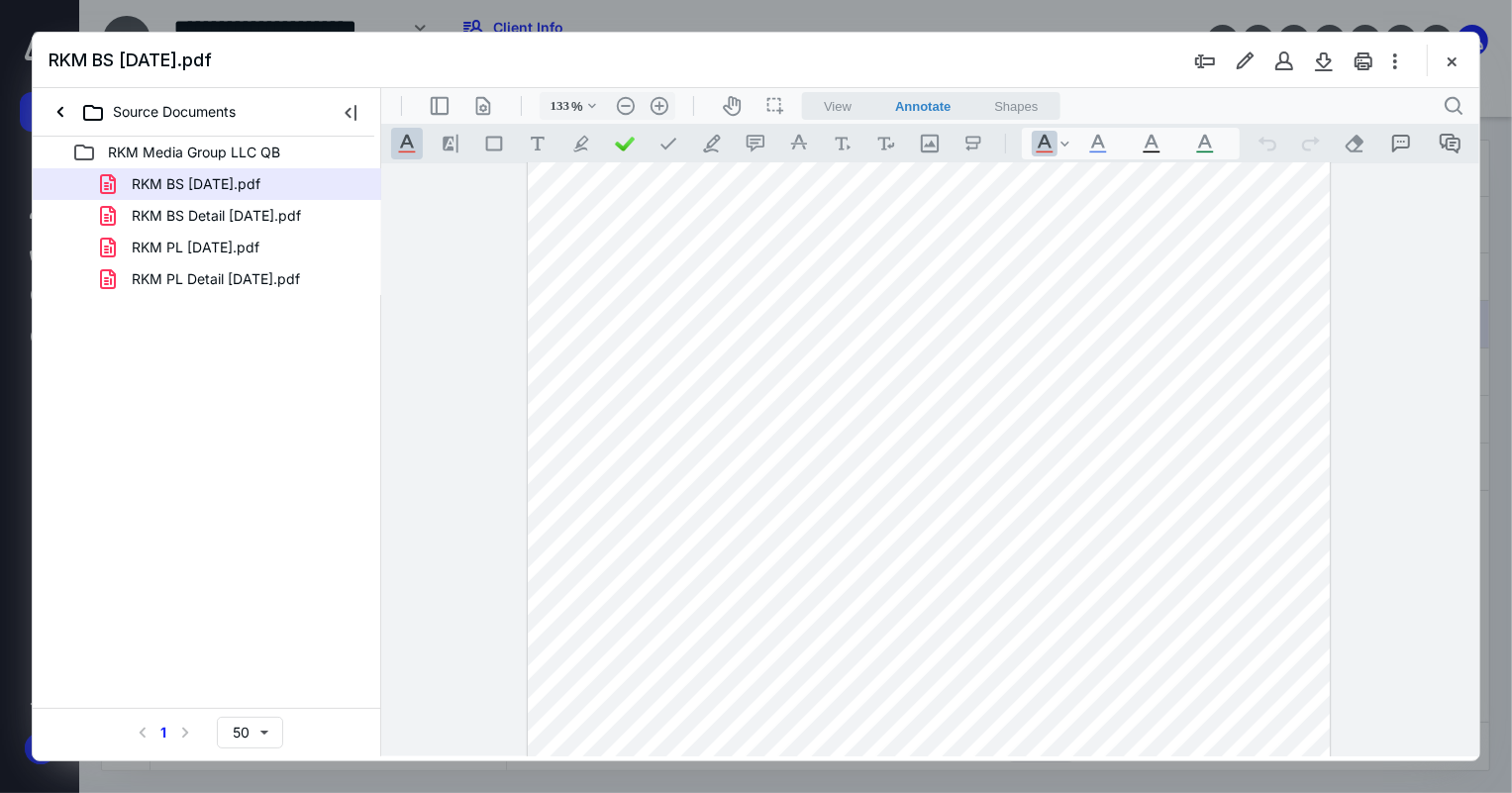 scroll, scrollTop: 19, scrollLeft: 0, axis: vertical 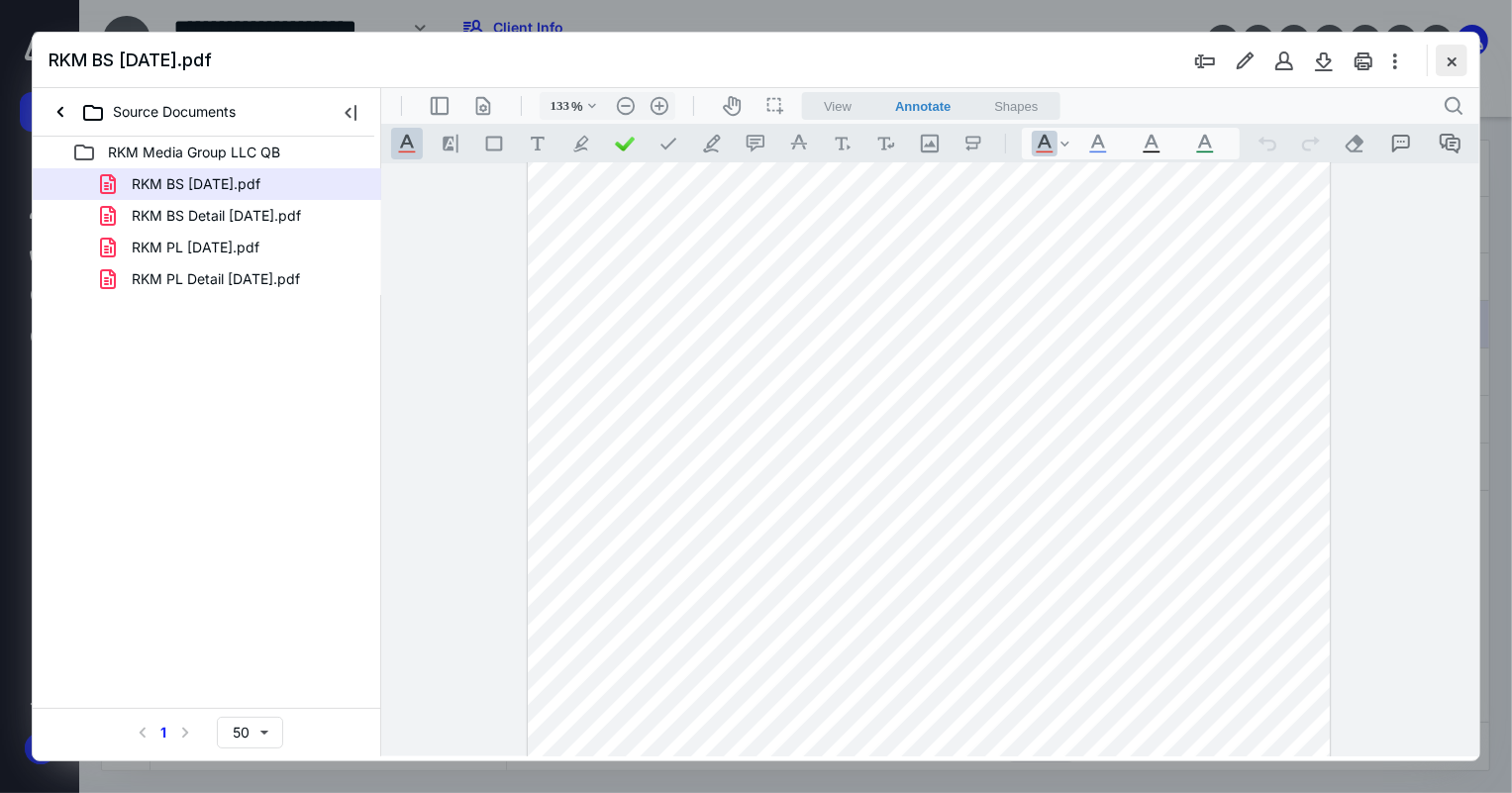 click at bounding box center (1452, 60) 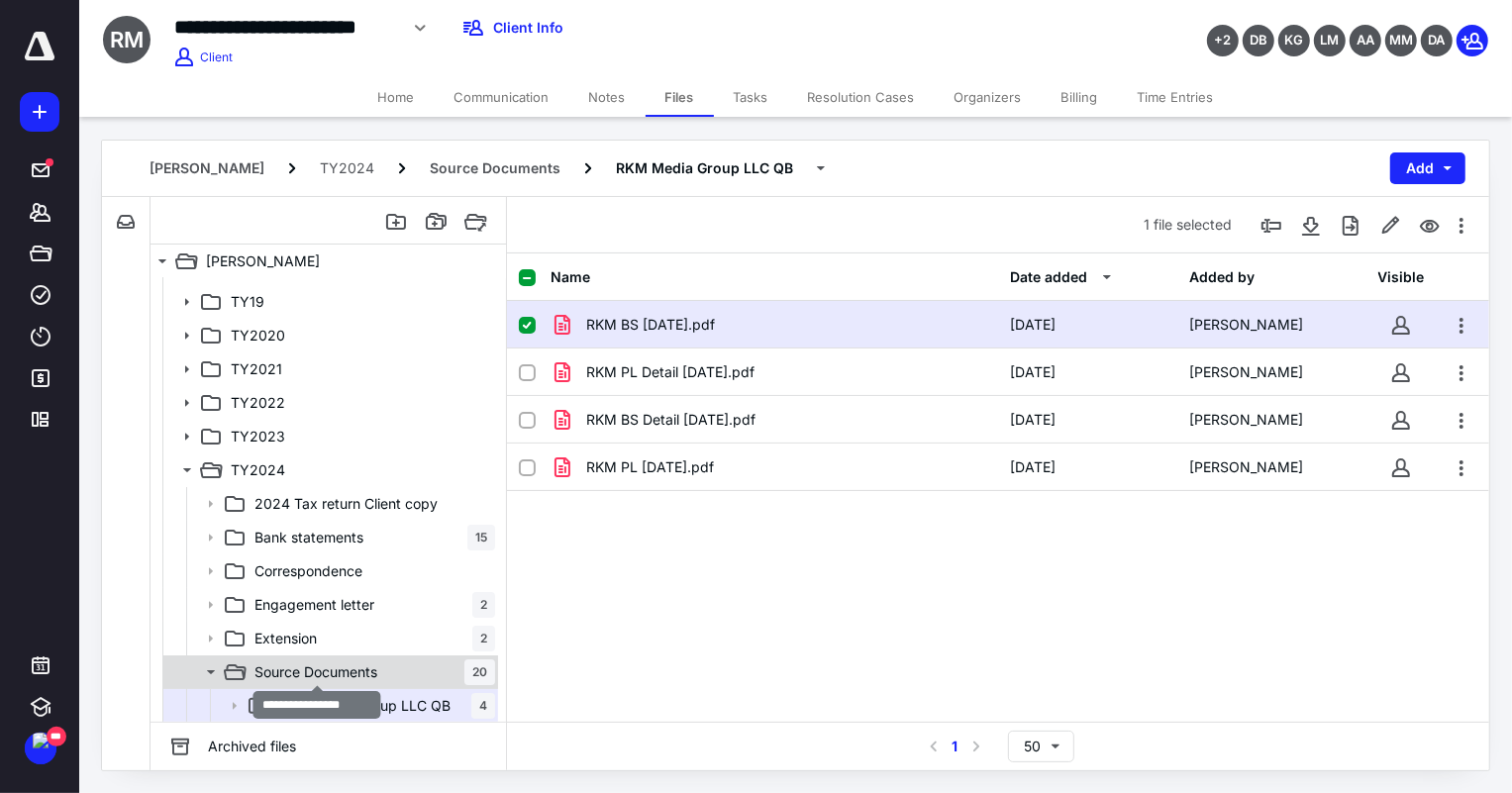 click on "Source Documents" at bounding box center [316, 672] 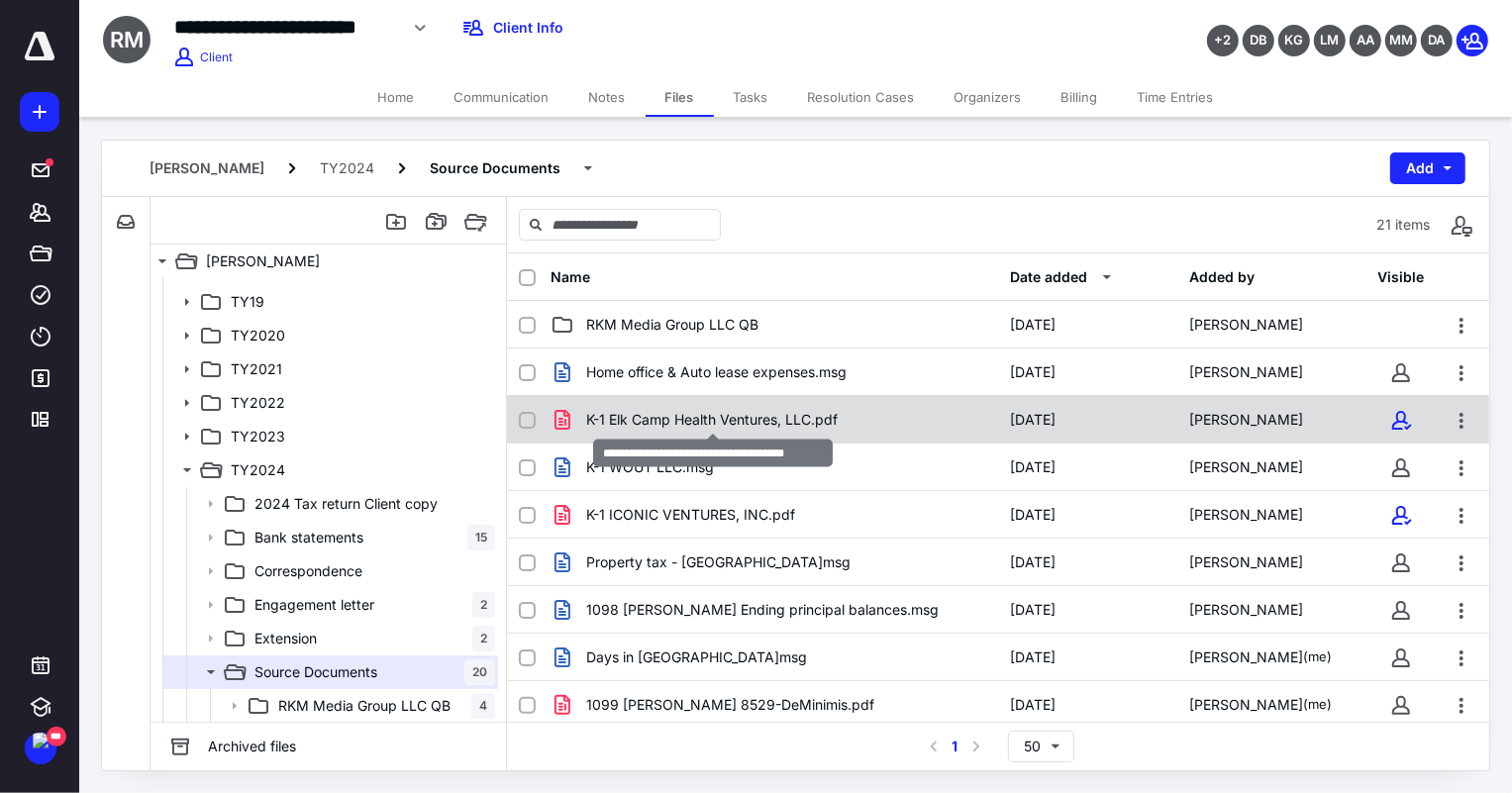 click on "K-1 Elk Camp Health Ventures, LLC.pdf" at bounding box center (712, 420) 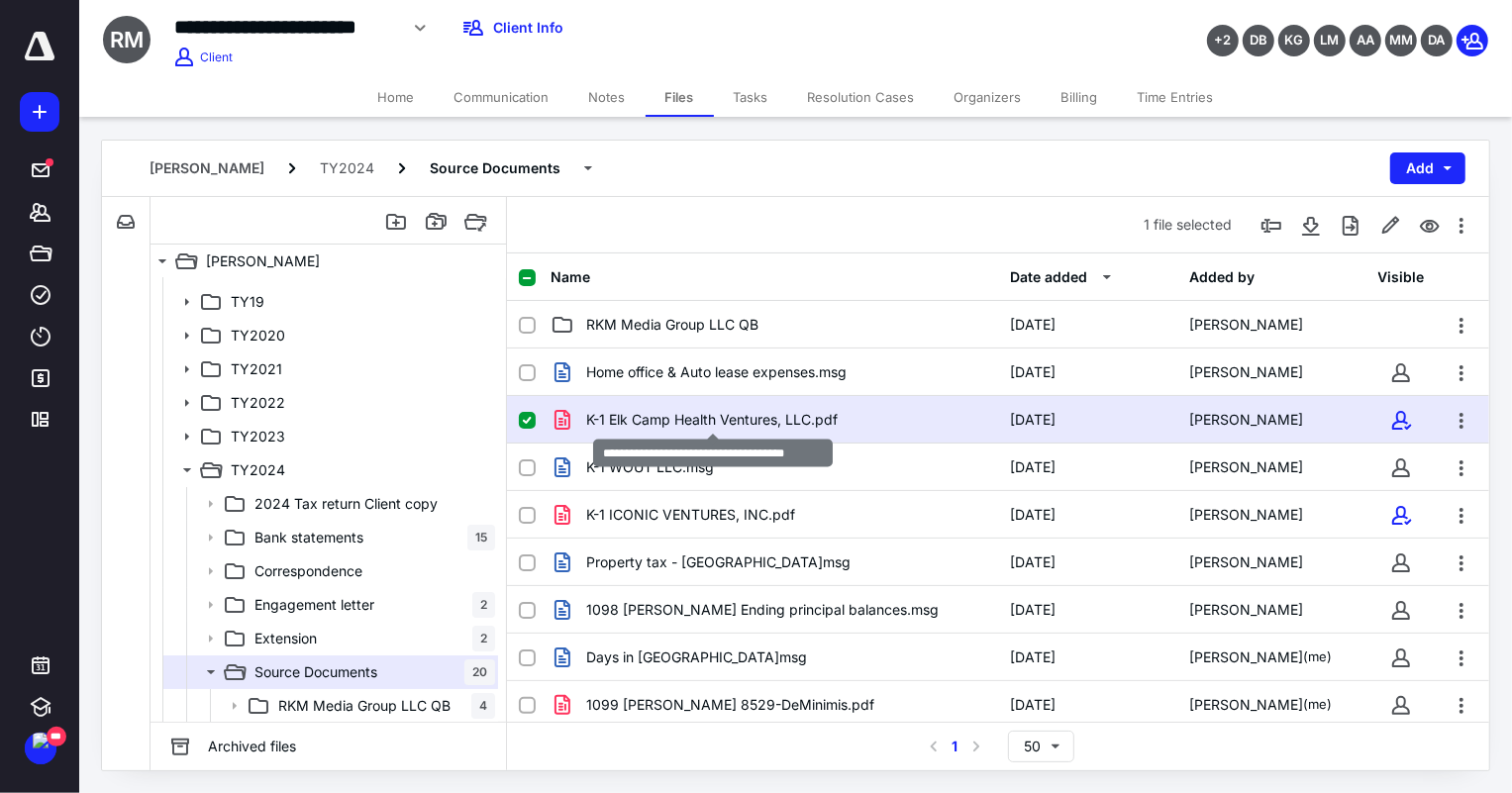 click on "K-1 Elk Camp Health Ventures, LLC.pdf" at bounding box center [712, 420] 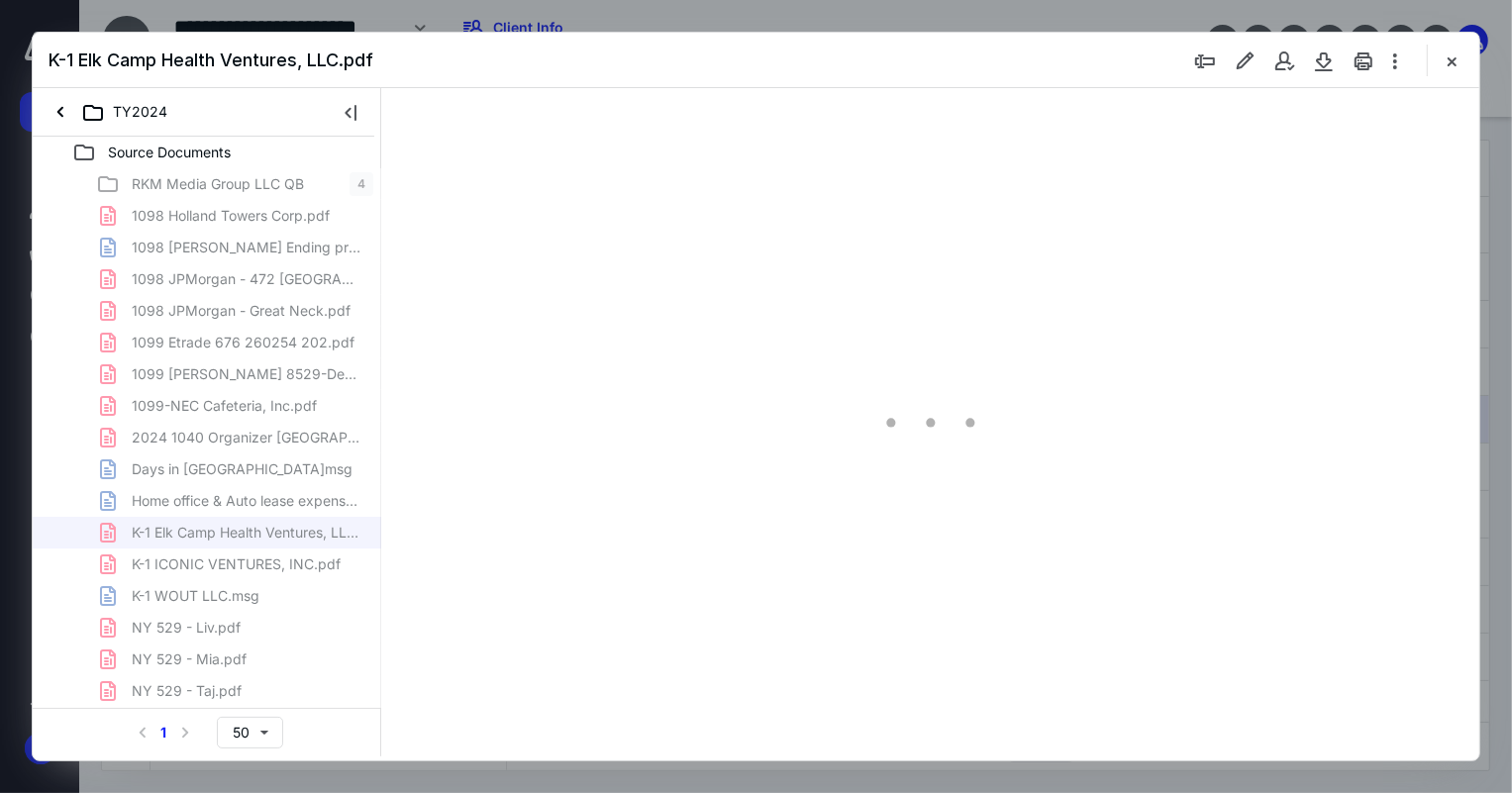 scroll, scrollTop: 0, scrollLeft: 0, axis: both 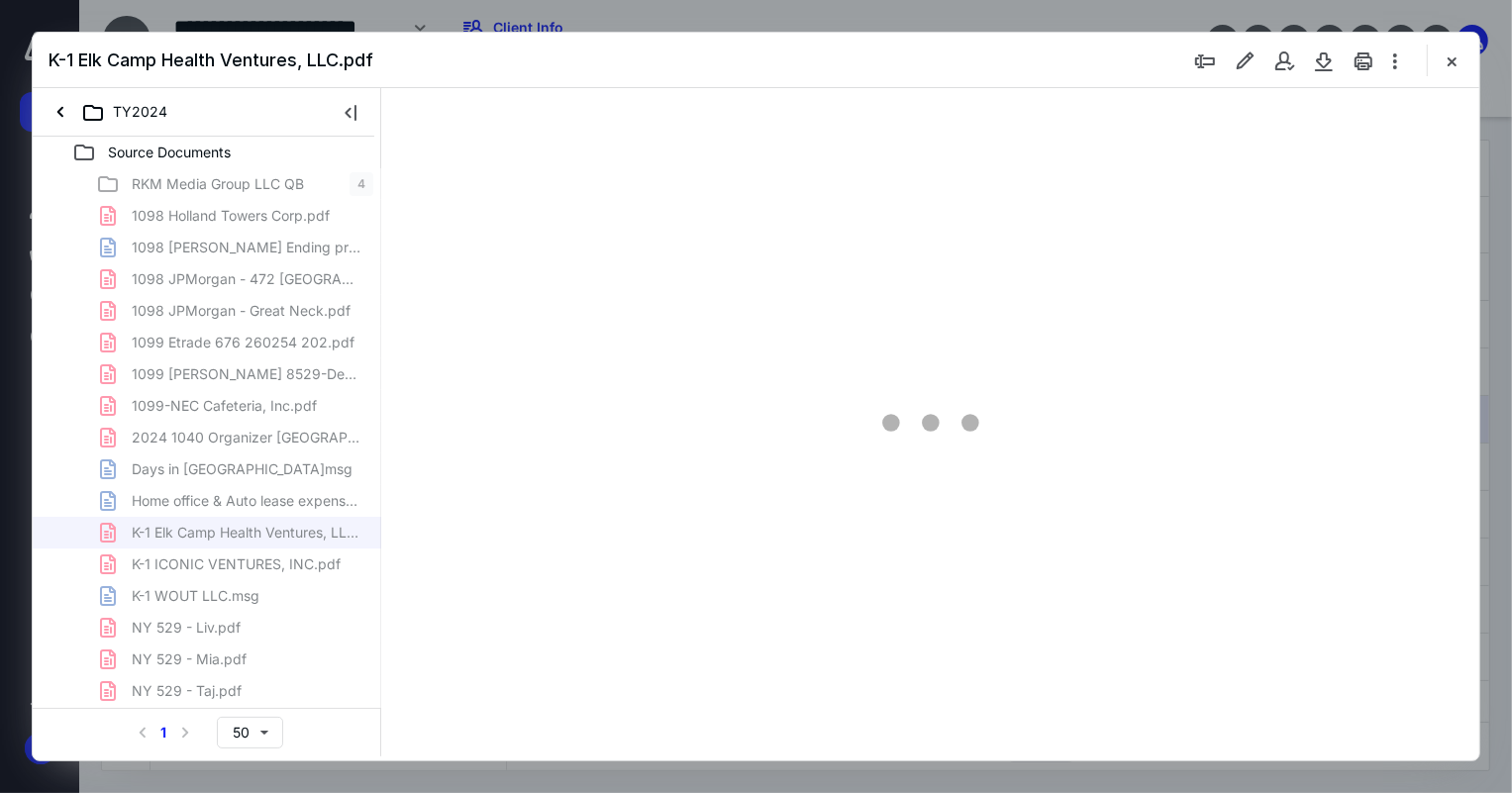 type on "75" 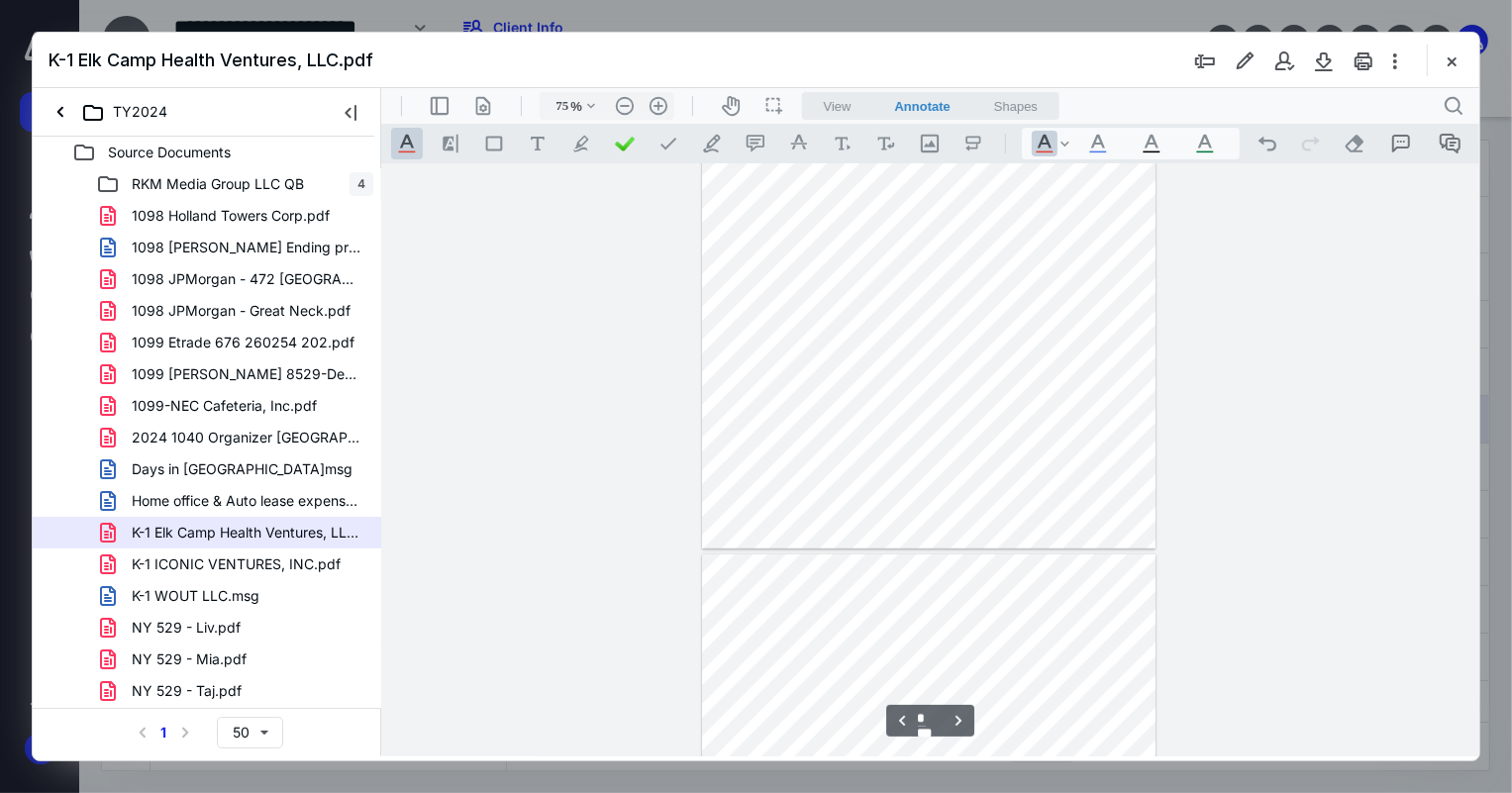 type on "*" 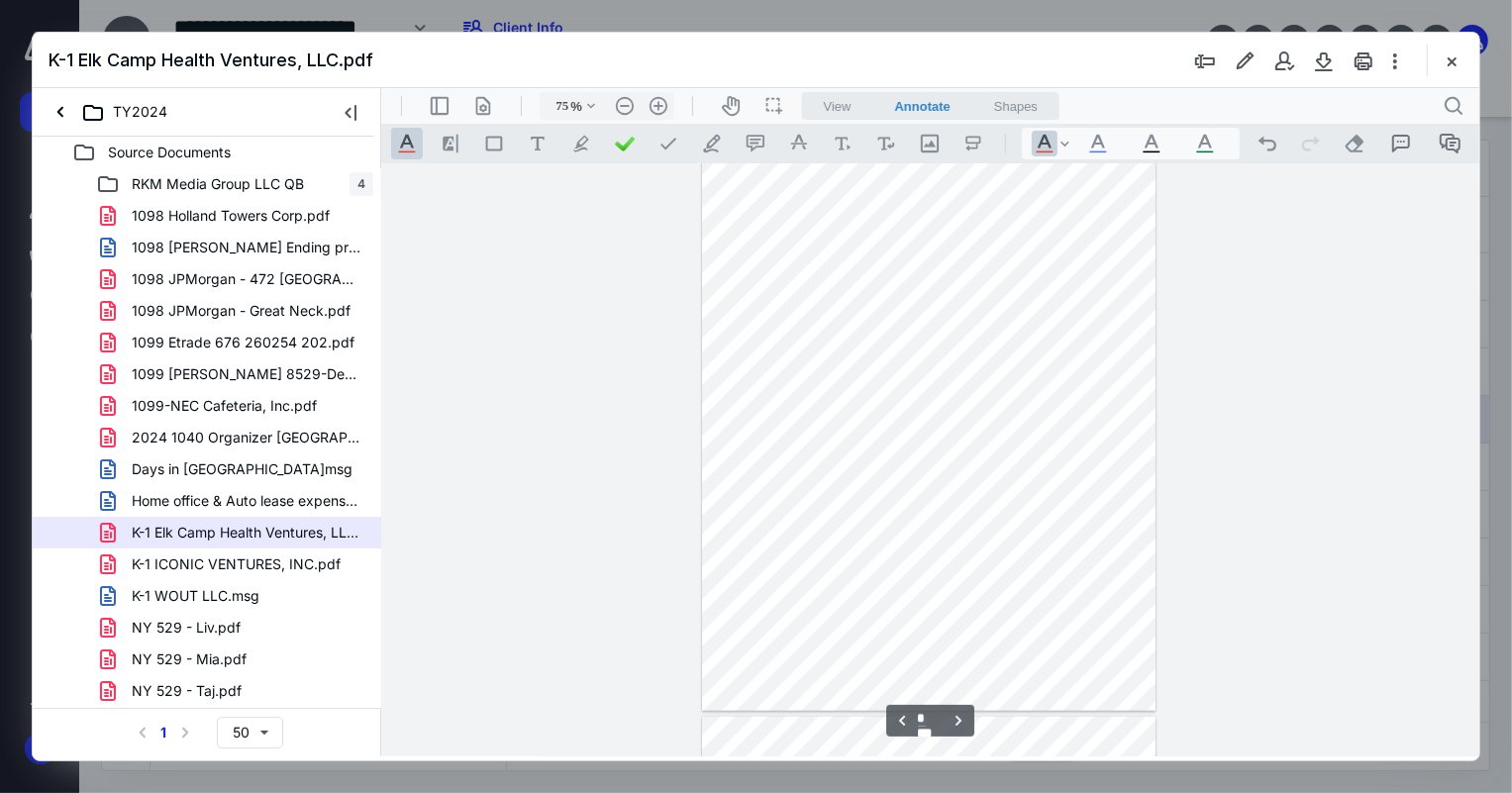 scroll, scrollTop: 1247, scrollLeft: 0, axis: vertical 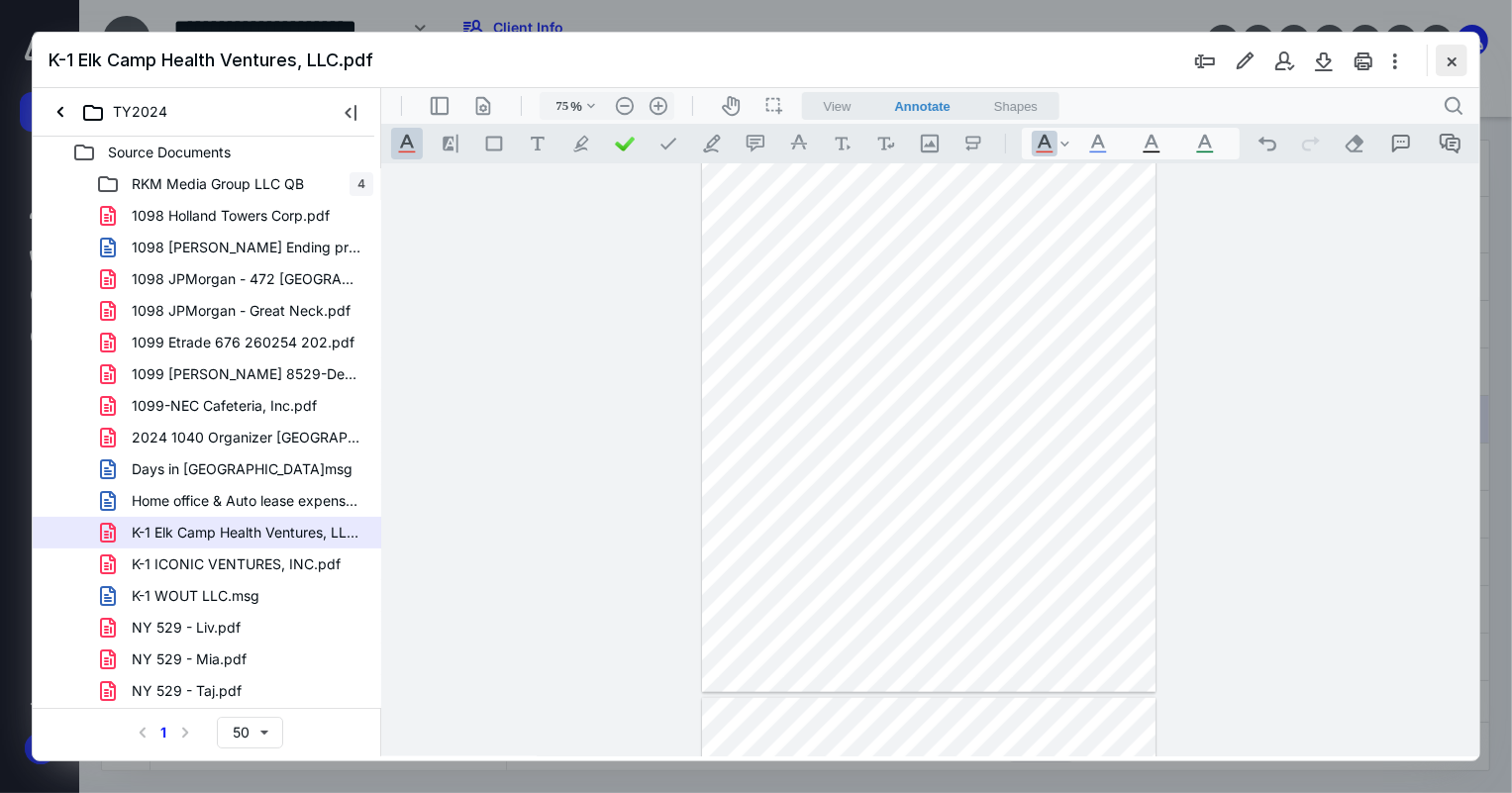 click at bounding box center [1452, 60] 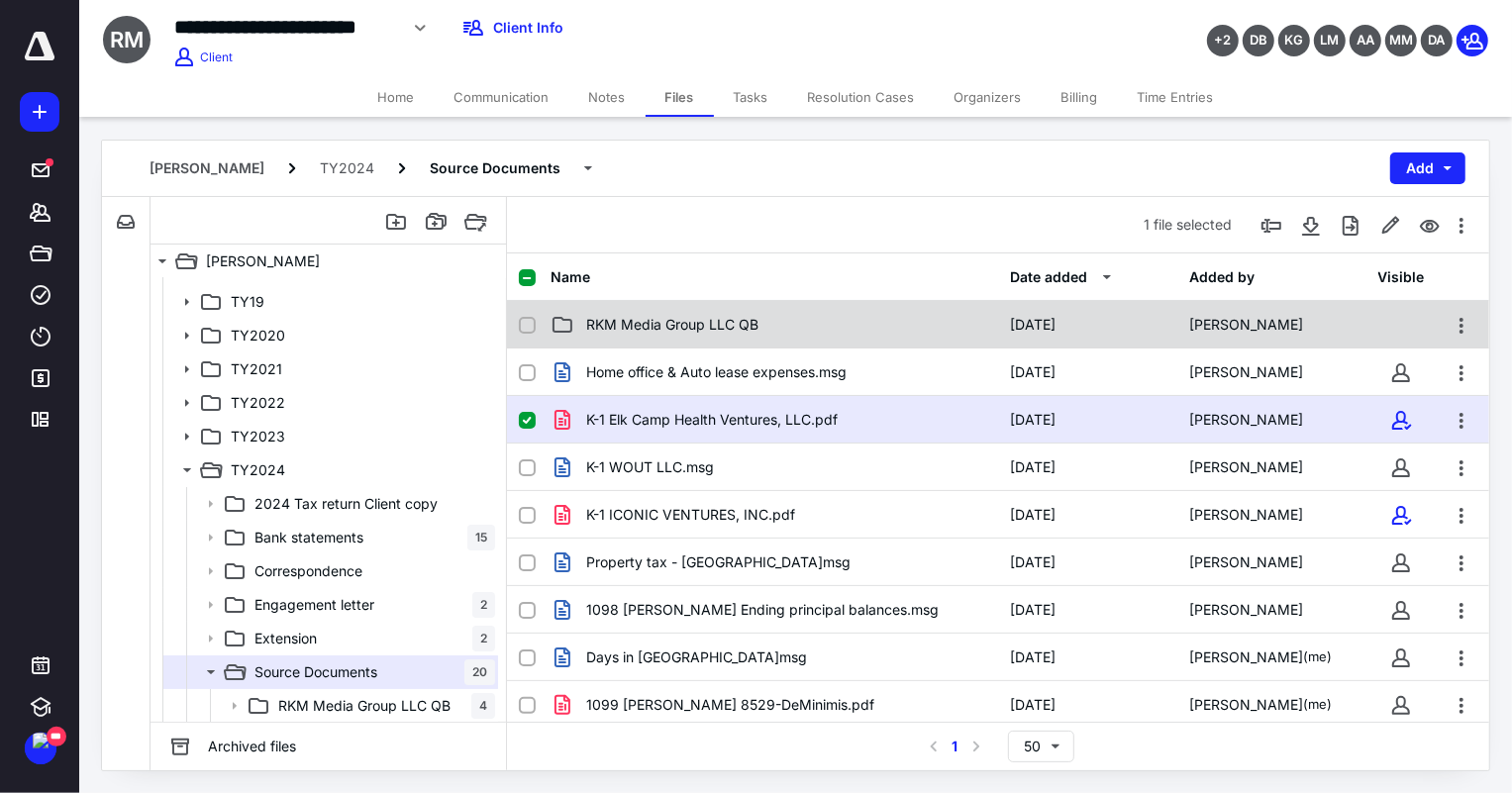 click on "RKM Media Group LLC QB" at bounding box center [672, 325] 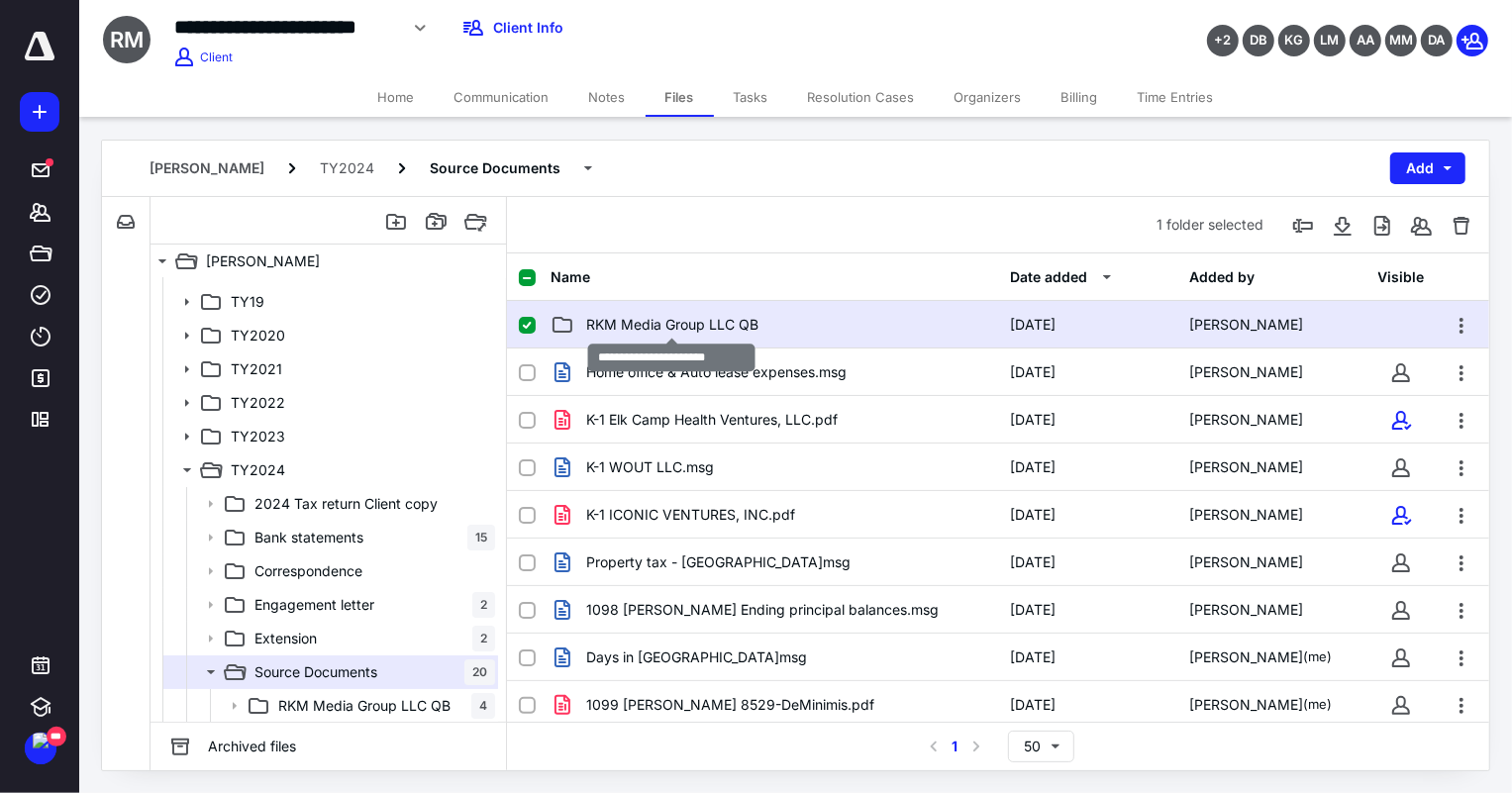 click on "RKM Media Group LLC QB" at bounding box center [672, 325] 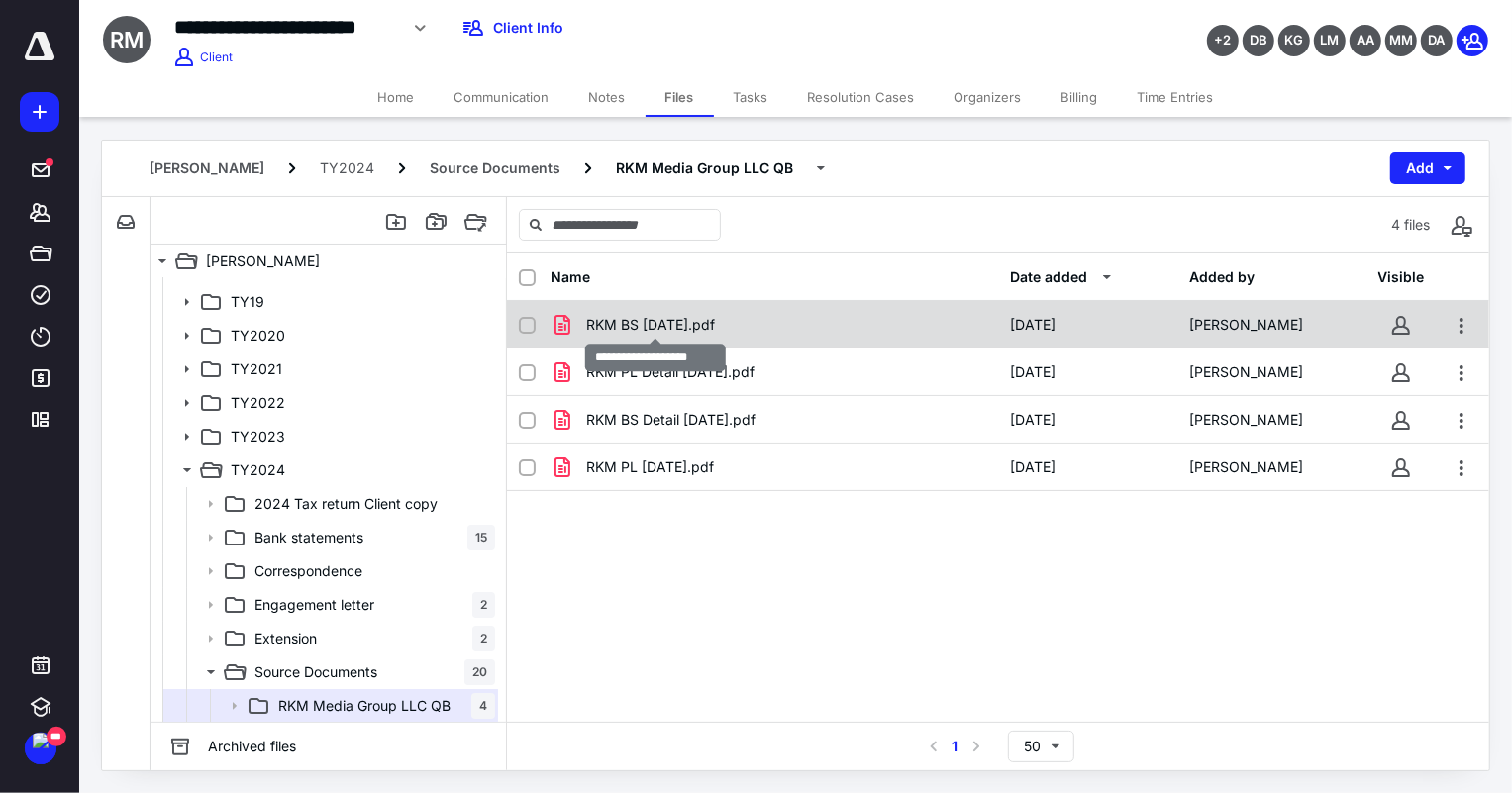 click on "RKM BS [DATE].pdf" at bounding box center [651, 325] 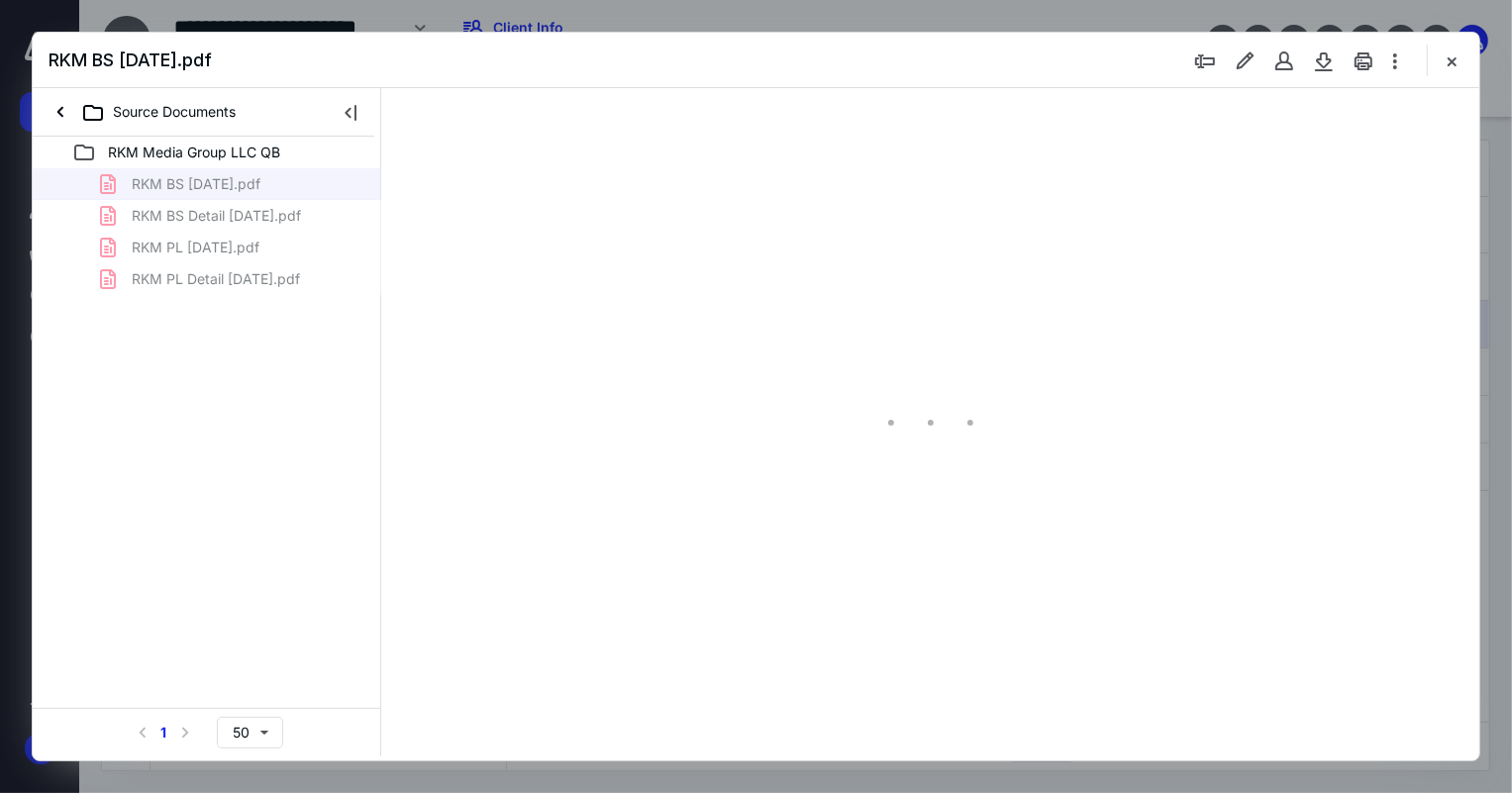 scroll, scrollTop: 0, scrollLeft: 0, axis: both 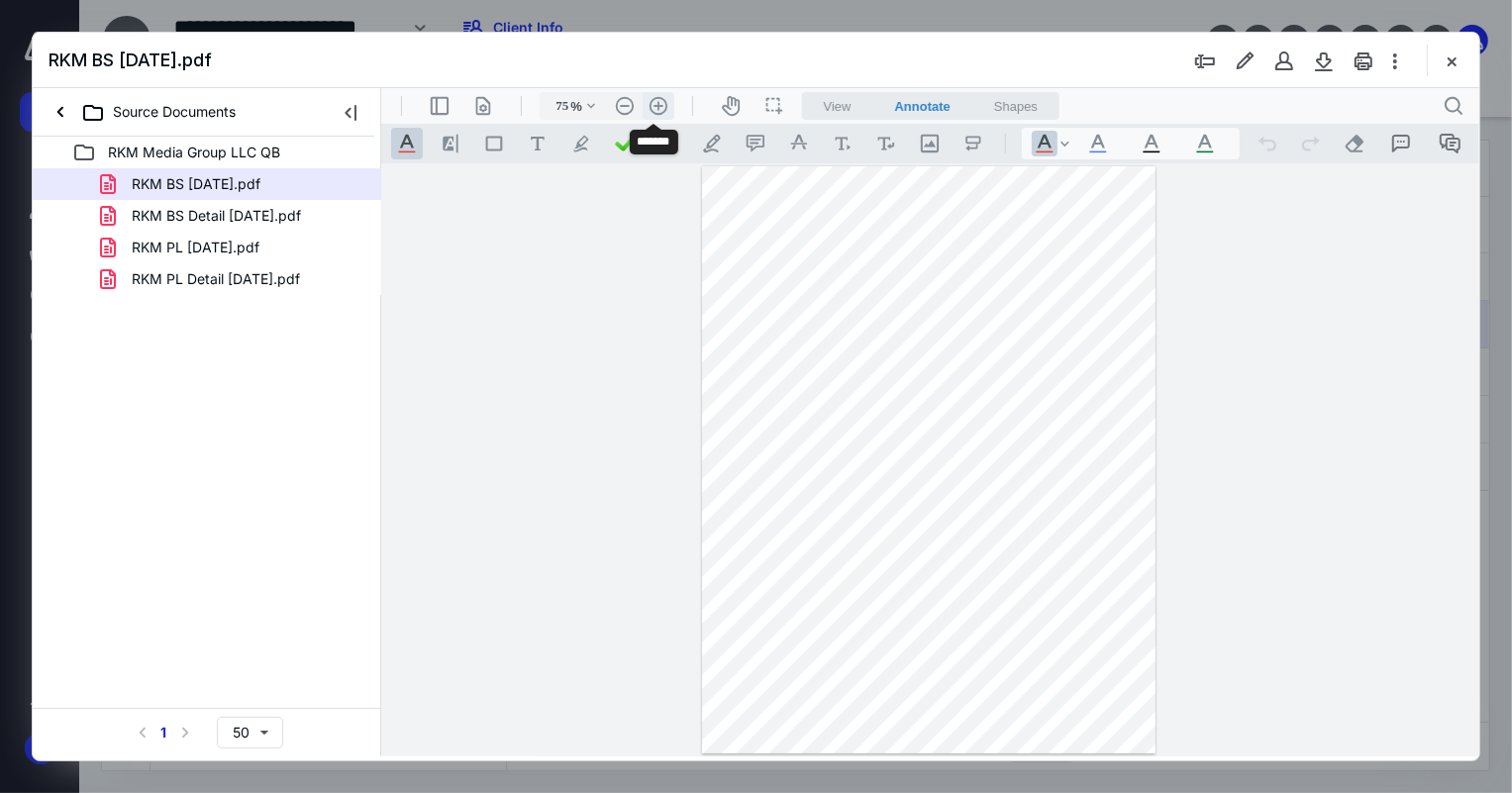 click on ".cls-1{fill:#abb0c4;} icon - header - zoom - in - line" at bounding box center [657, 105] 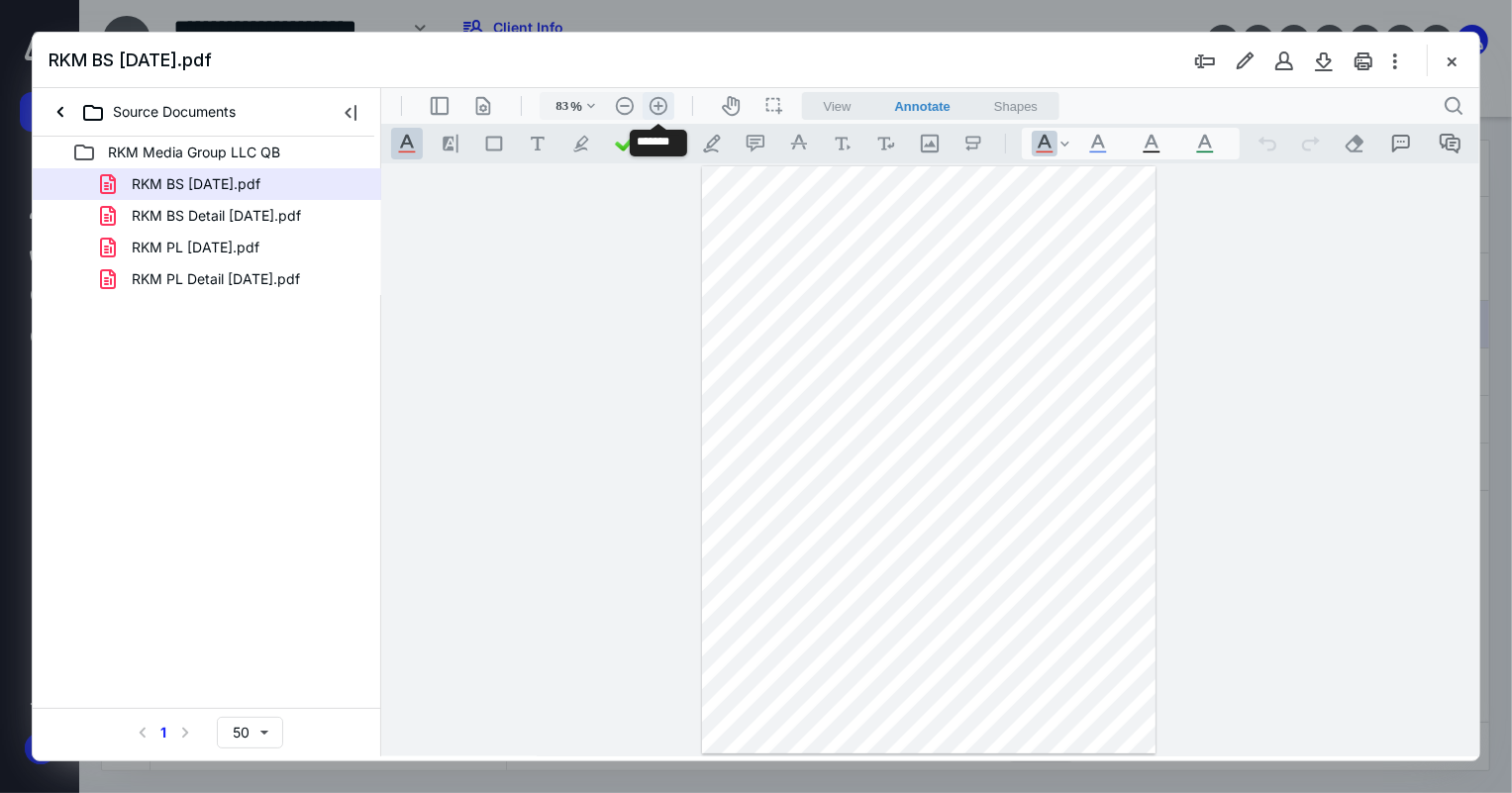click on ".cls-1{fill:#abb0c4;} icon - header - zoom - in - line" at bounding box center (657, 105) 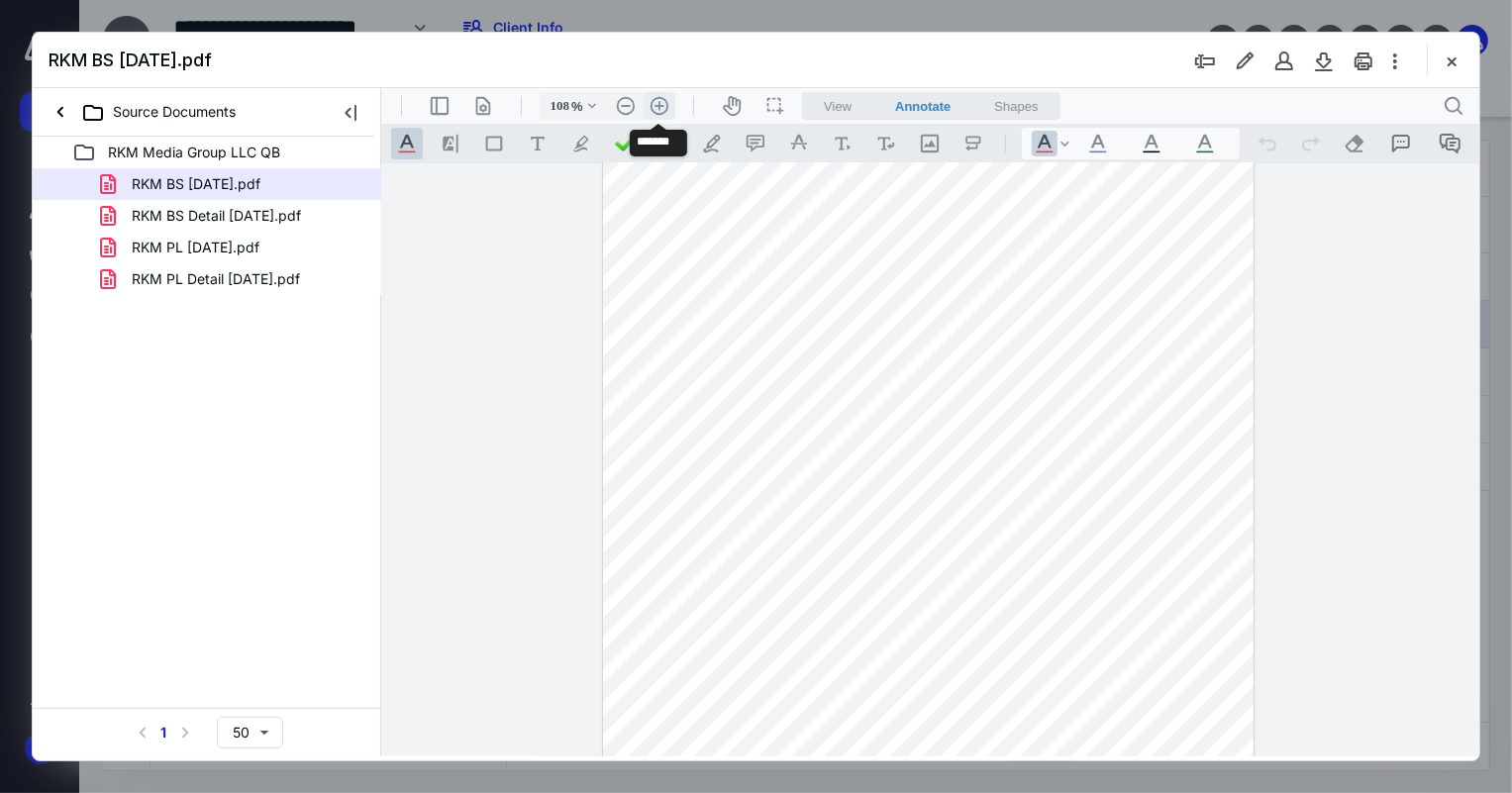 click on ".cls-1{fill:#abb0c4;} icon - header - zoom - in - line" at bounding box center [658, 105] 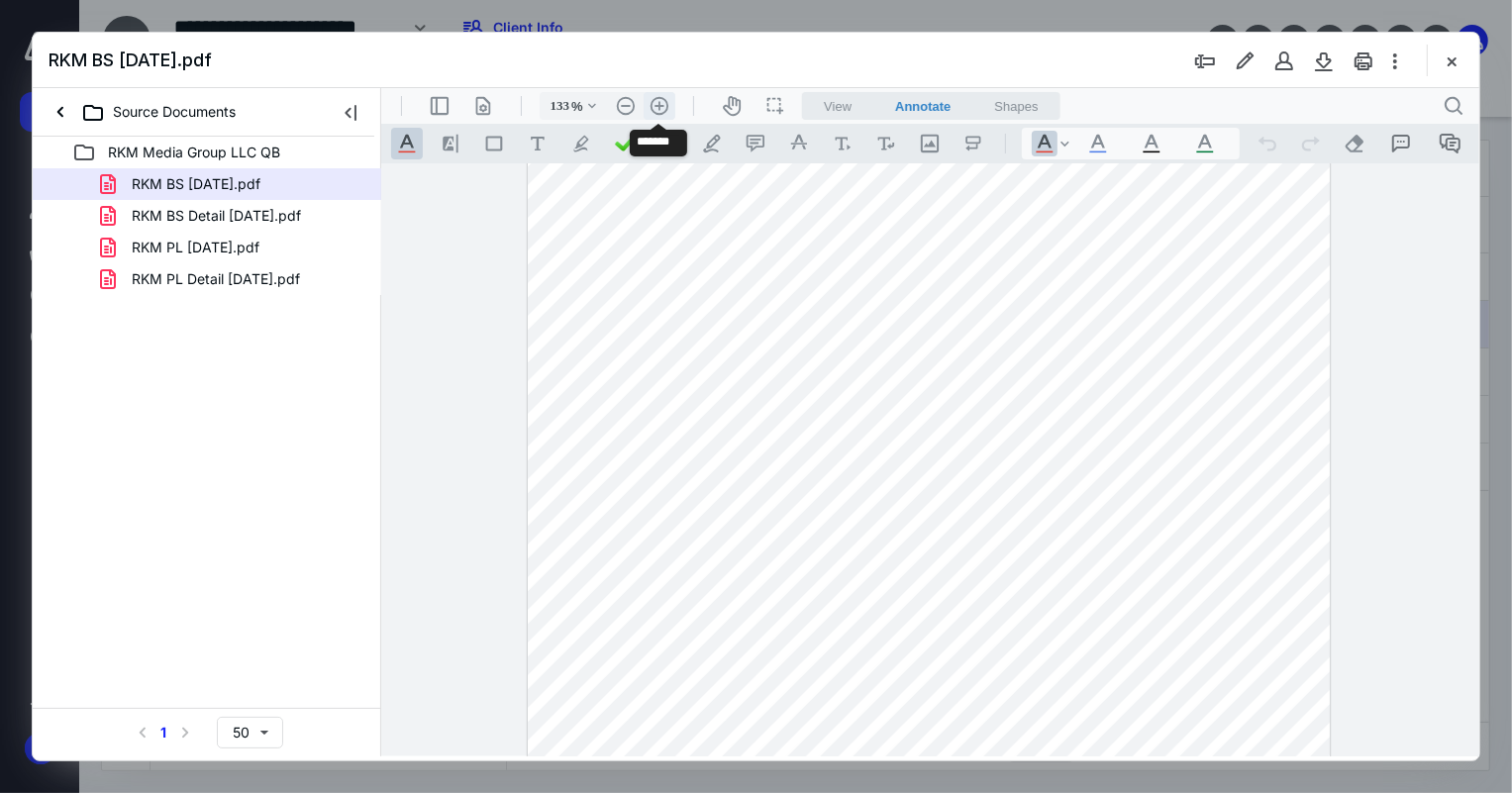 click on ".cls-1{fill:#abb0c4;} icon - header - zoom - in - line" at bounding box center (658, 105) 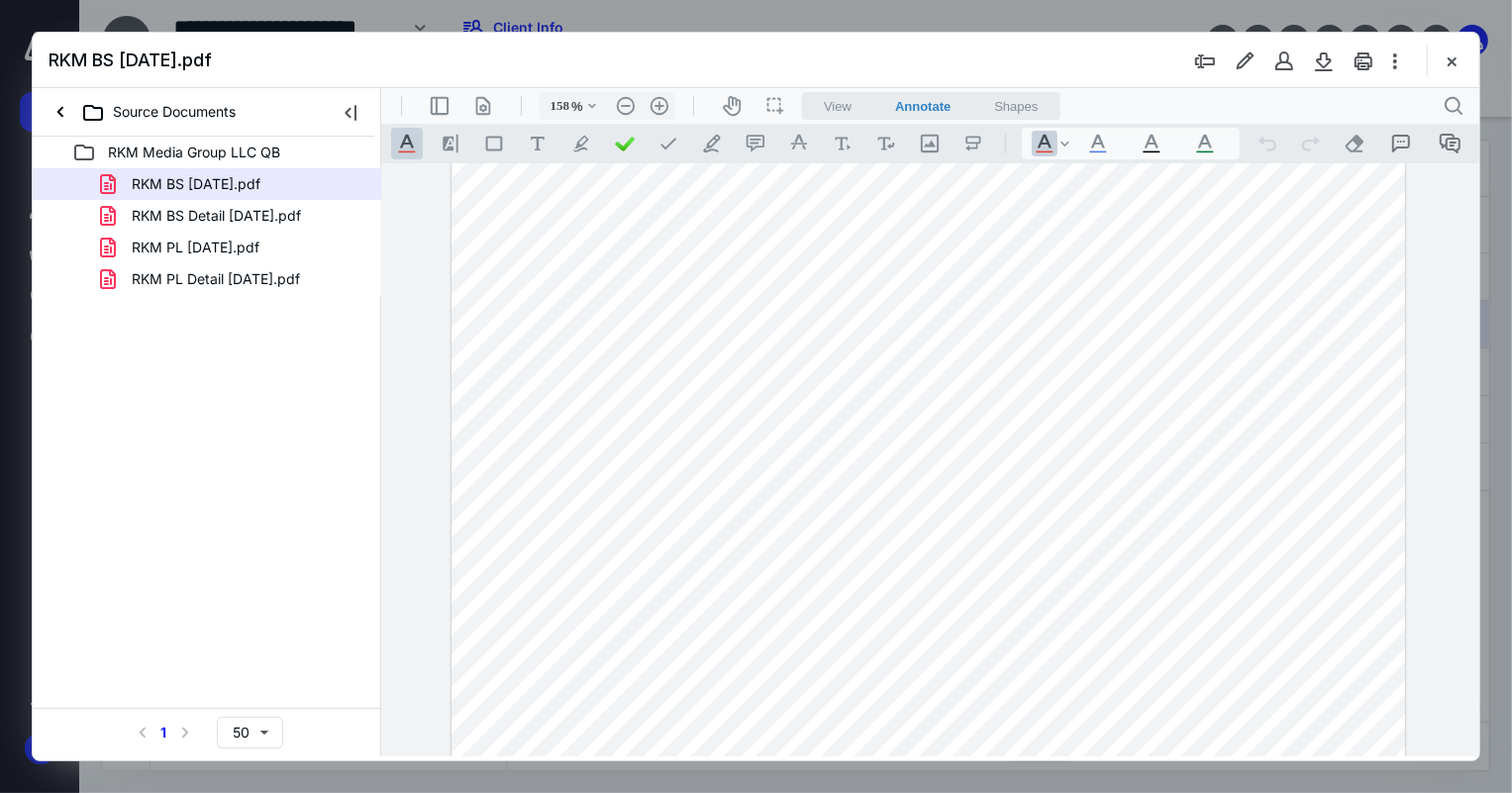 scroll, scrollTop: 291, scrollLeft: 0, axis: vertical 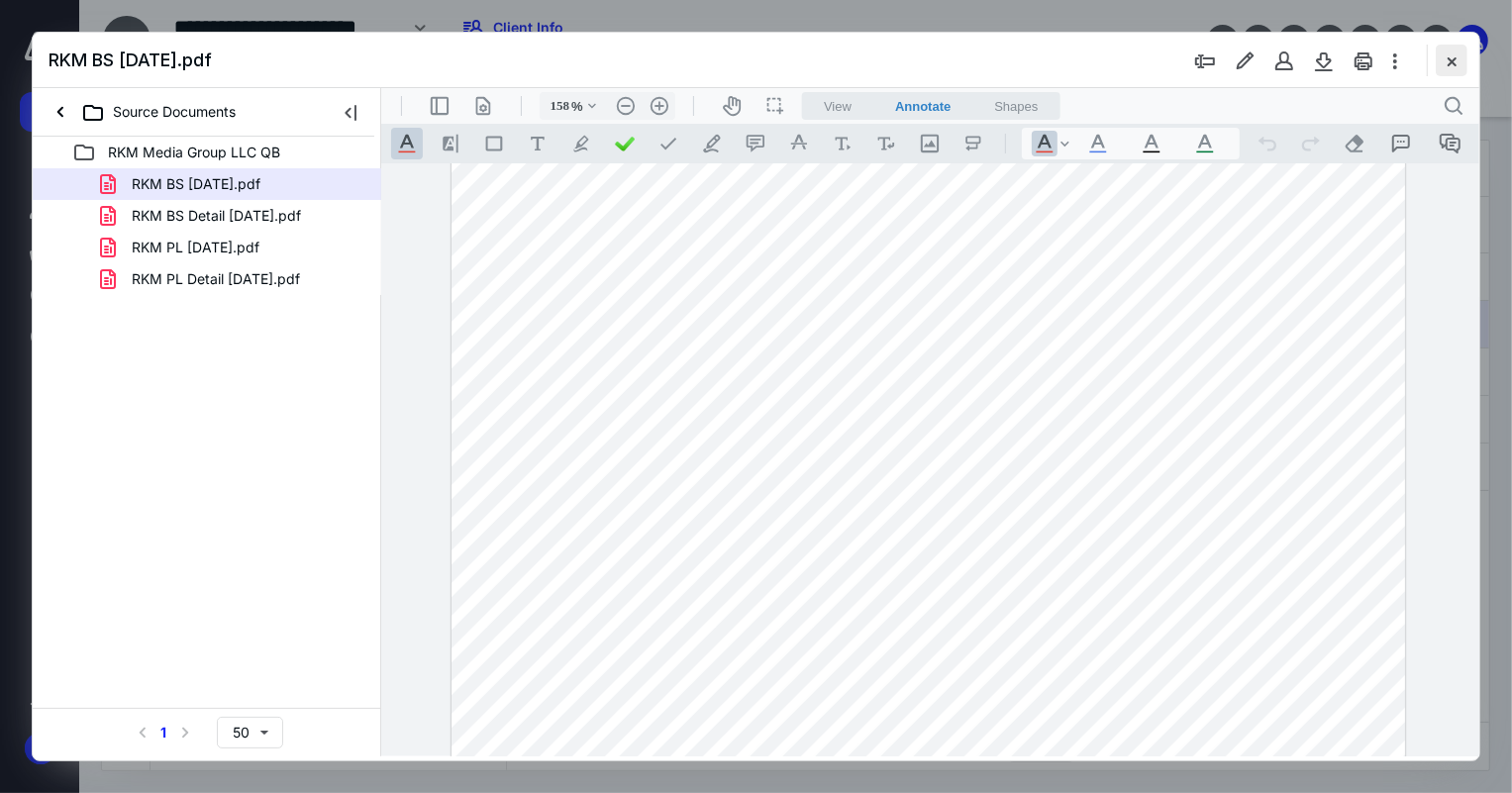 click at bounding box center [1452, 60] 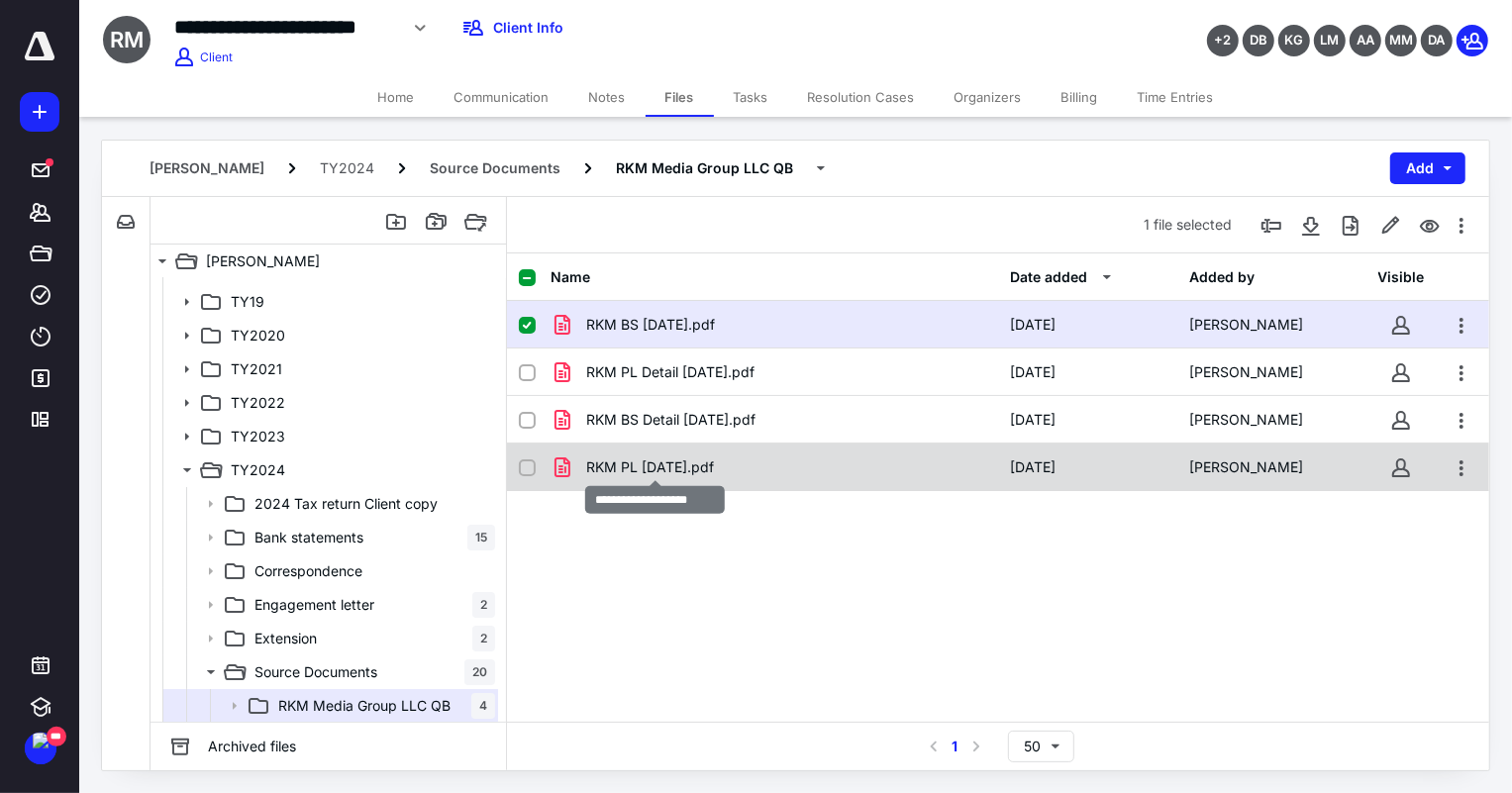 click on "RKM PL [DATE].pdf" at bounding box center [650, 467] 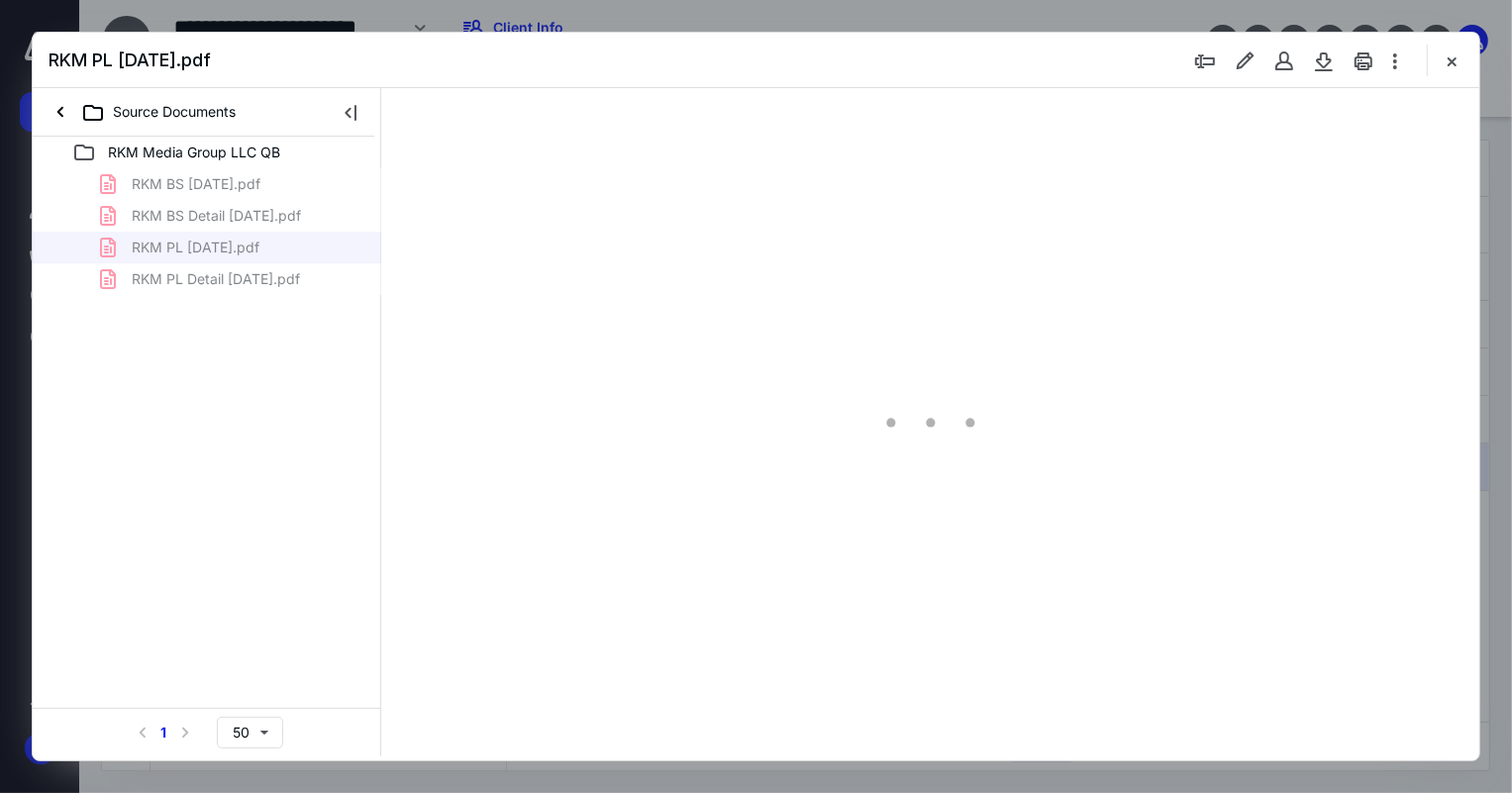 scroll, scrollTop: 0, scrollLeft: 0, axis: both 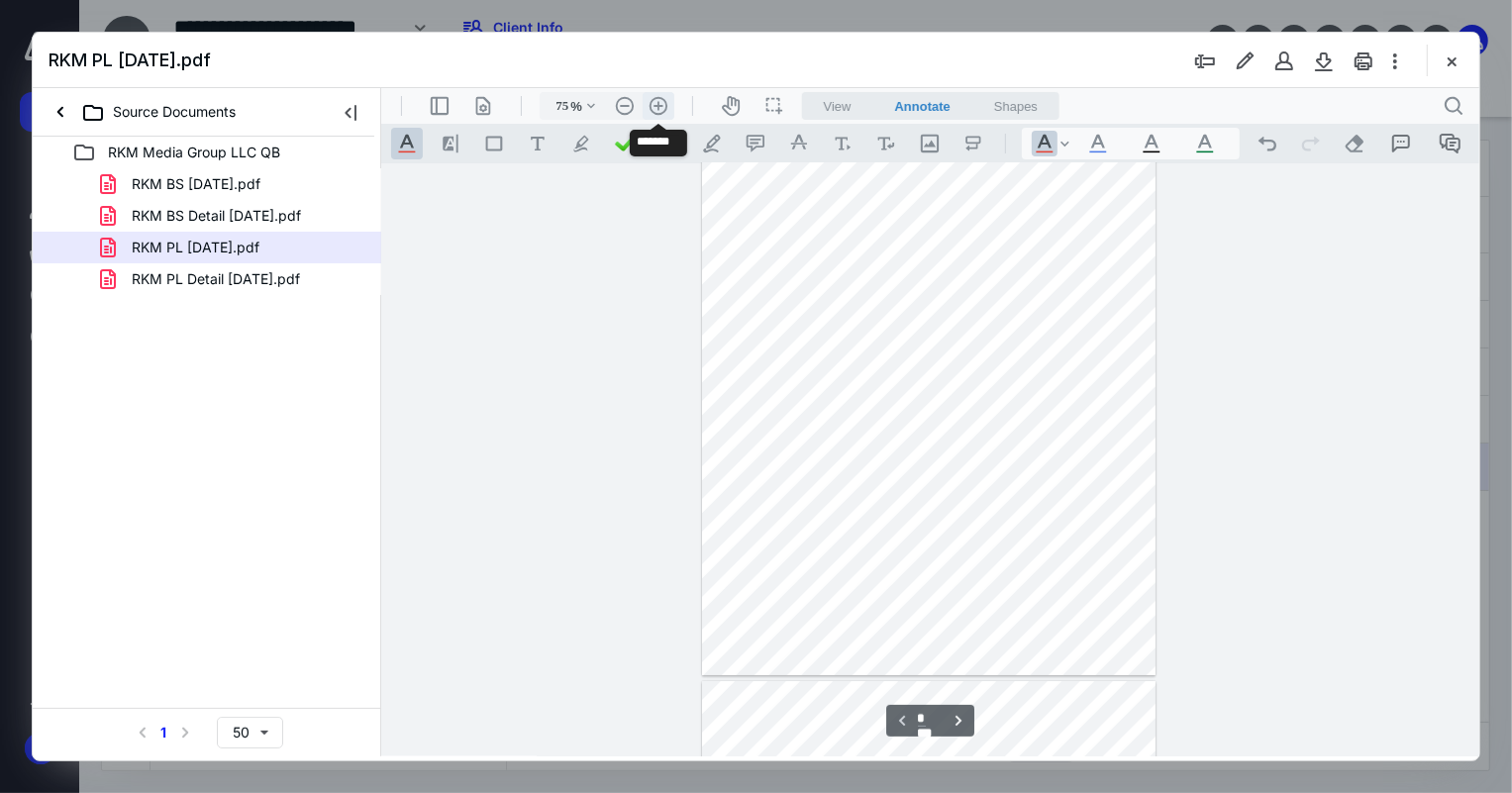 click on ".cls-1{fill:#abb0c4;} icon - header - zoom - in - line" at bounding box center (657, 105) 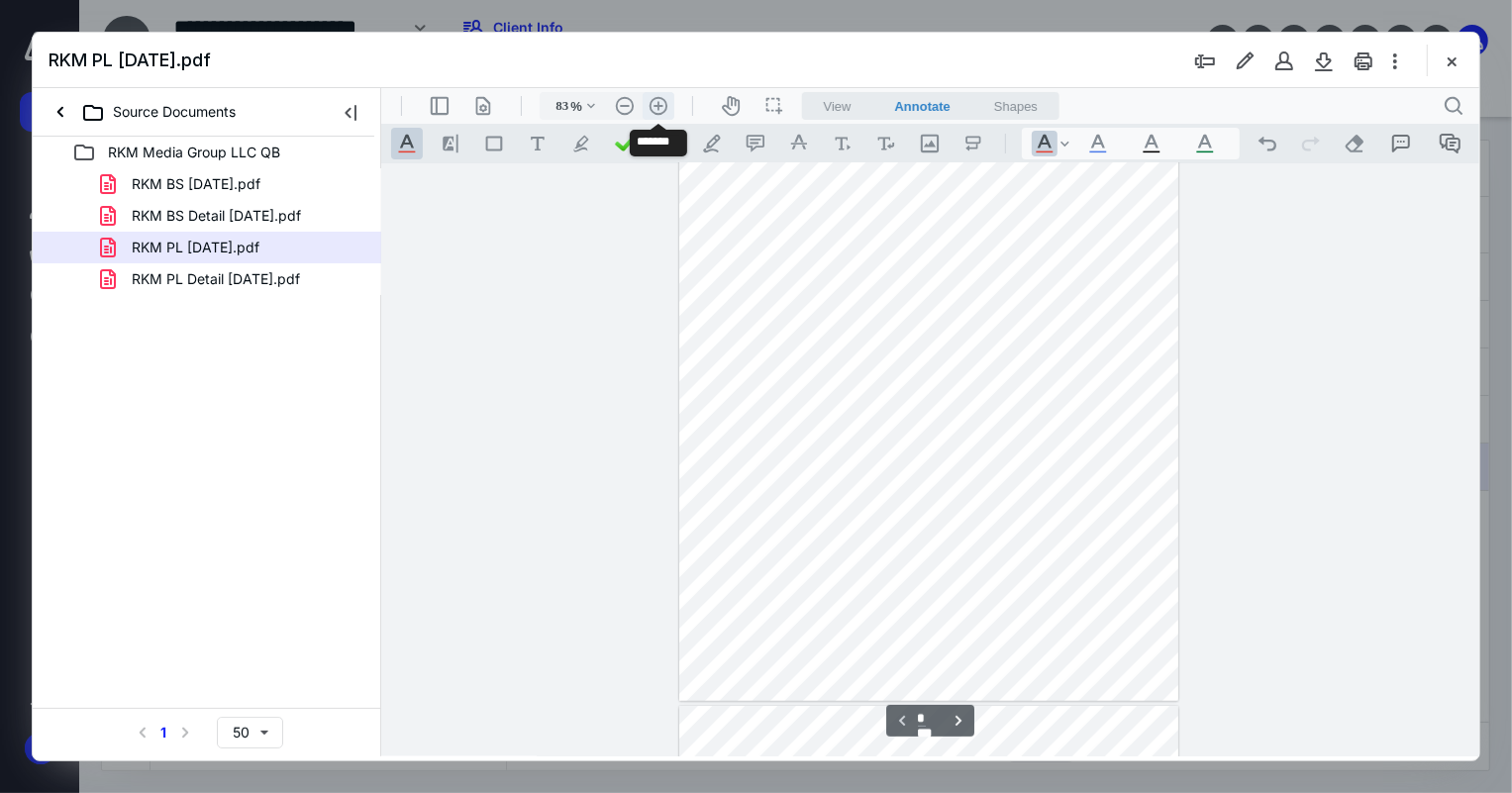 click on ".cls-1{fill:#abb0c4;} icon - header - zoom - in - line" at bounding box center [657, 105] 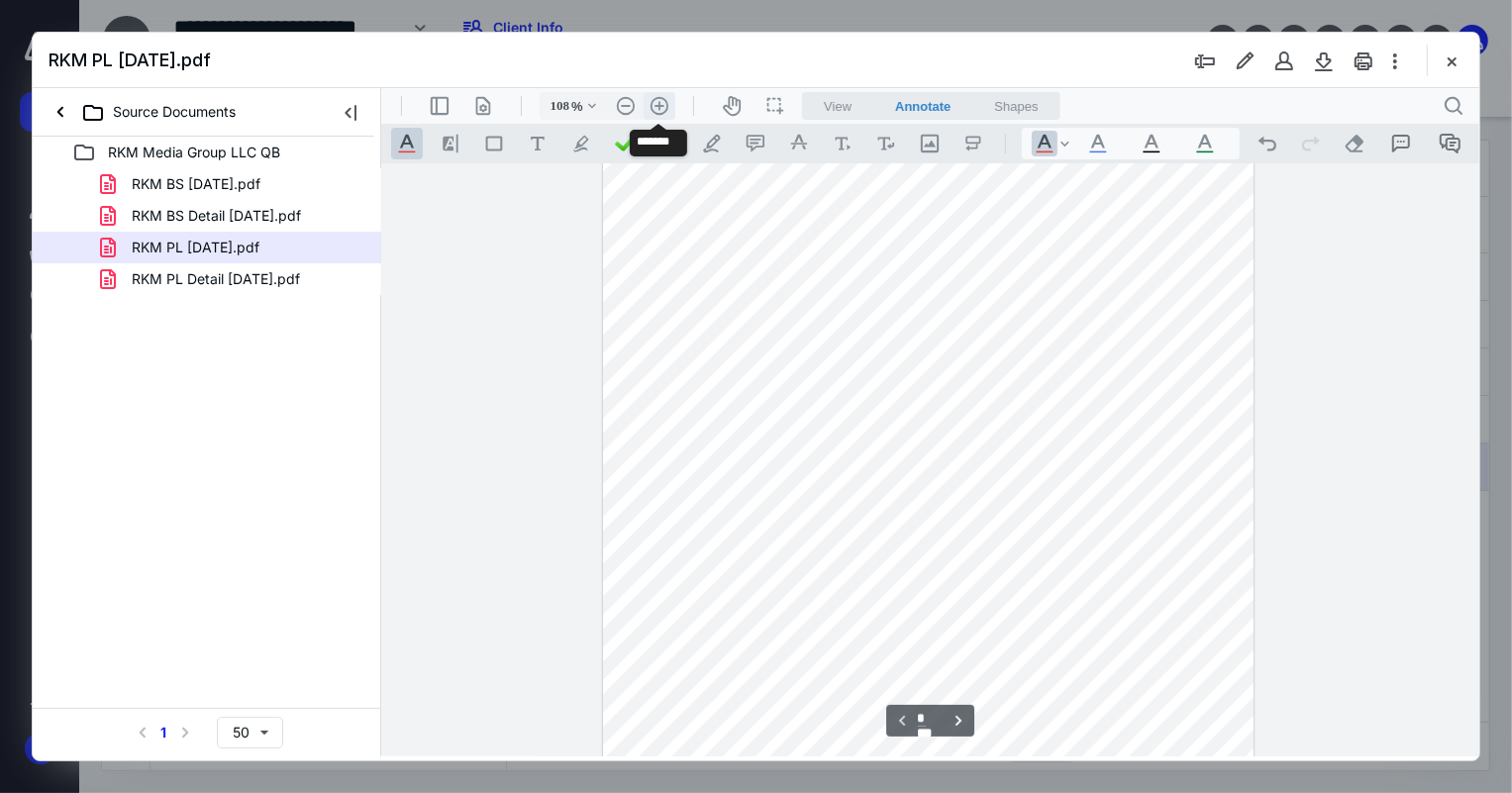 click on ".cls-1{fill:#abb0c4;} icon - header - zoom - in - line" at bounding box center [658, 105] 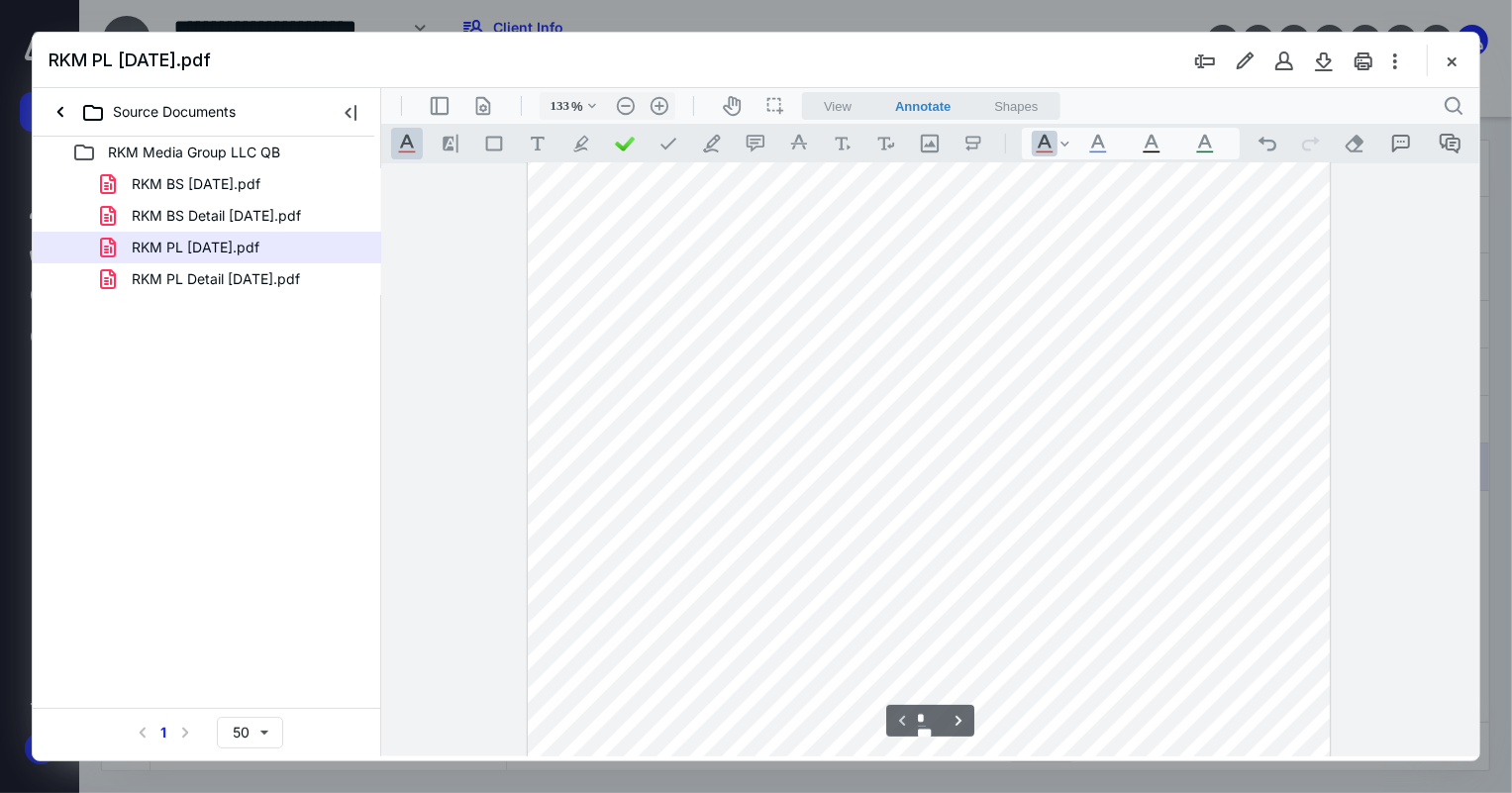 scroll, scrollTop: 0, scrollLeft: 0, axis: both 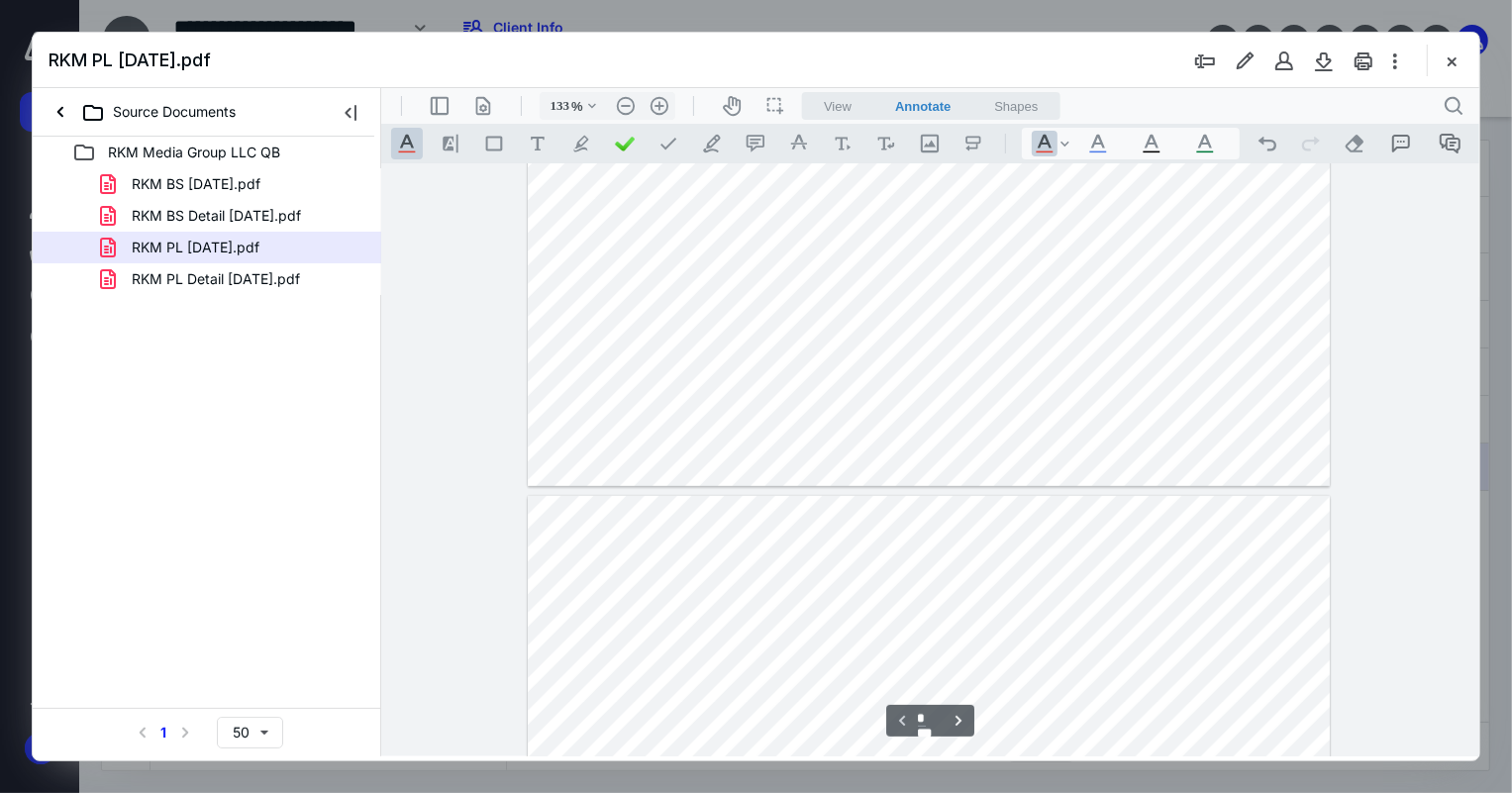 type on "*" 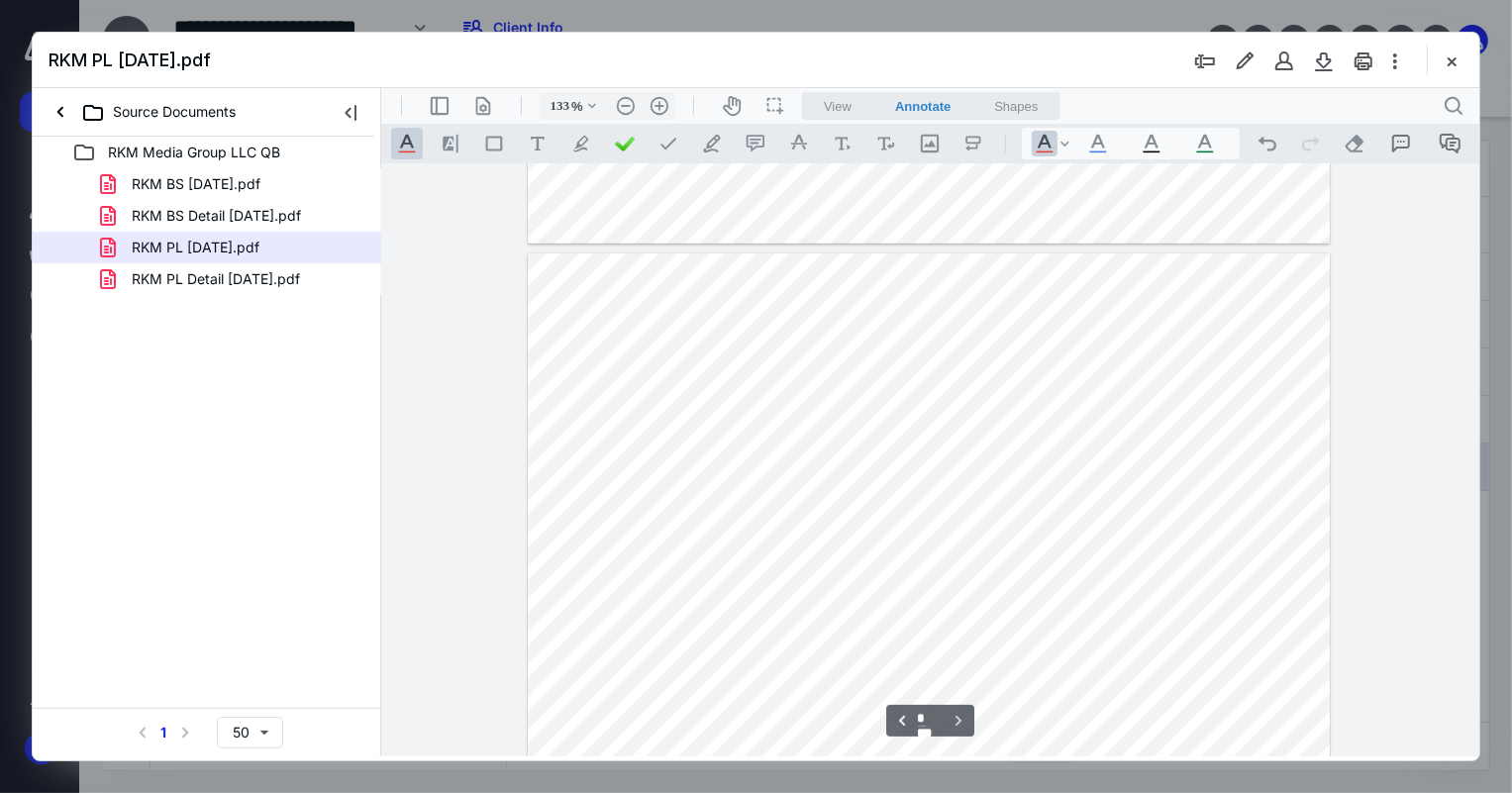 scroll, scrollTop: 990, scrollLeft: 0, axis: vertical 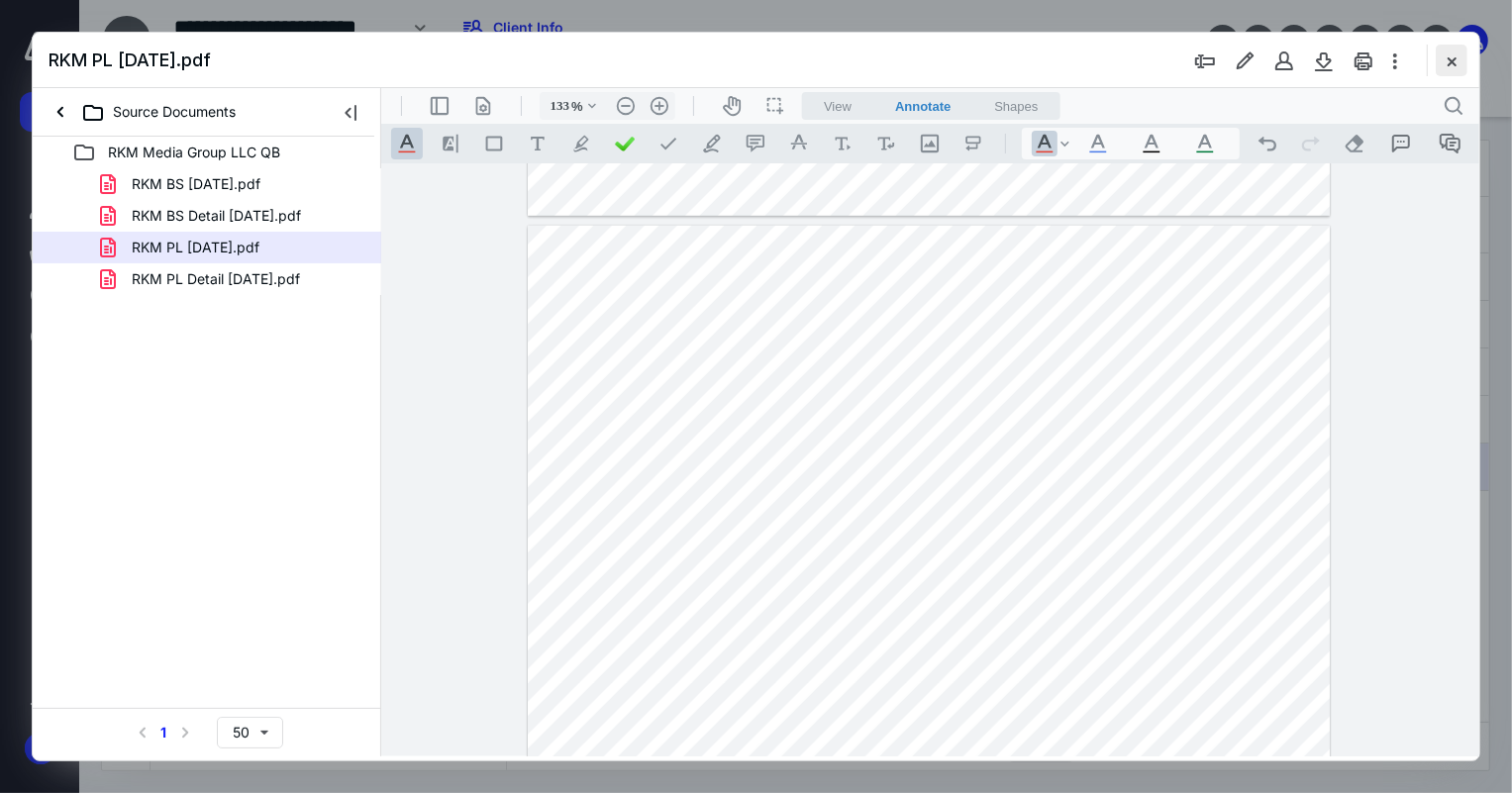 click at bounding box center [1452, 60] 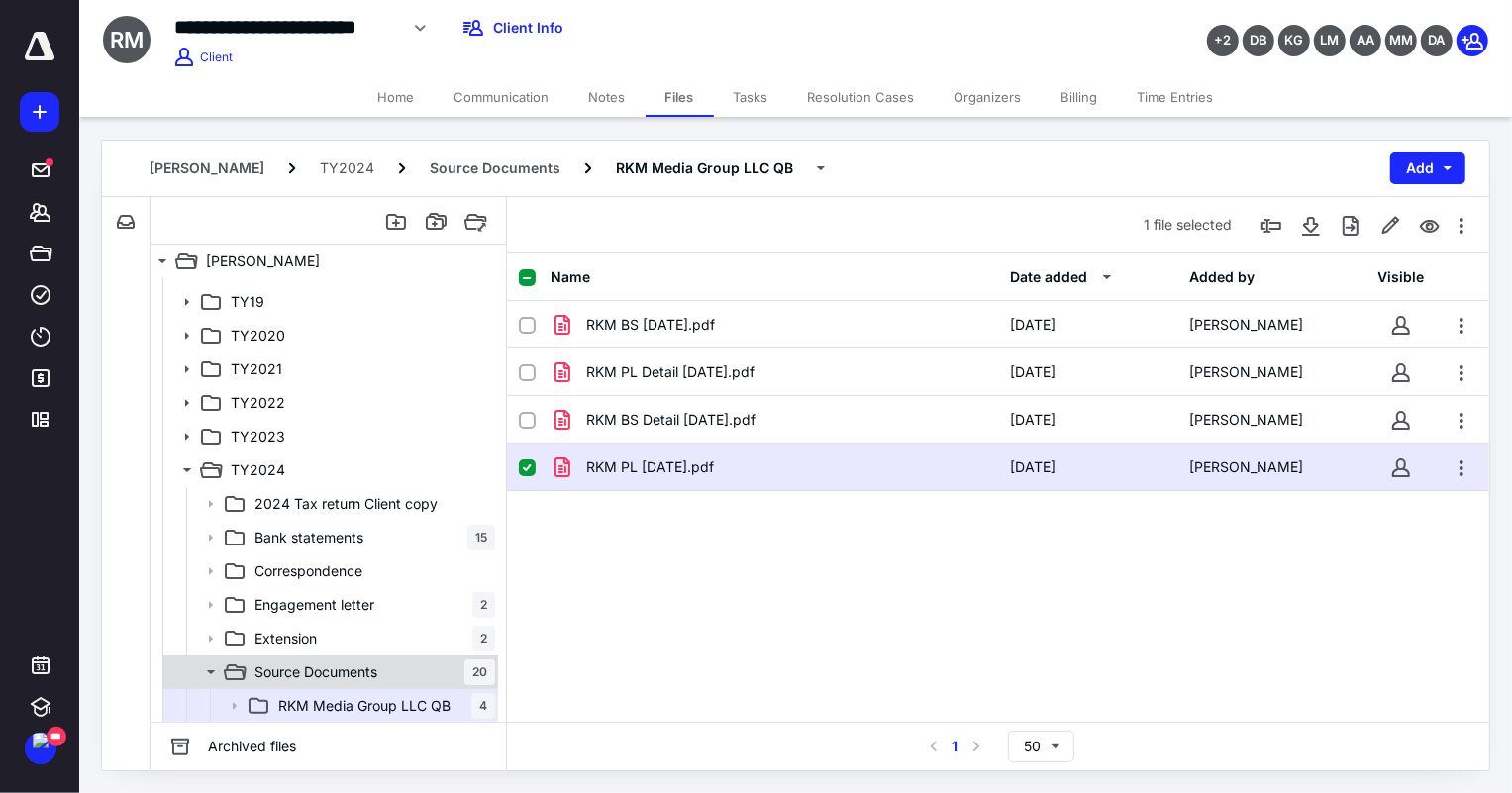 click on "Source Documents" at bounding box center (316, 672) 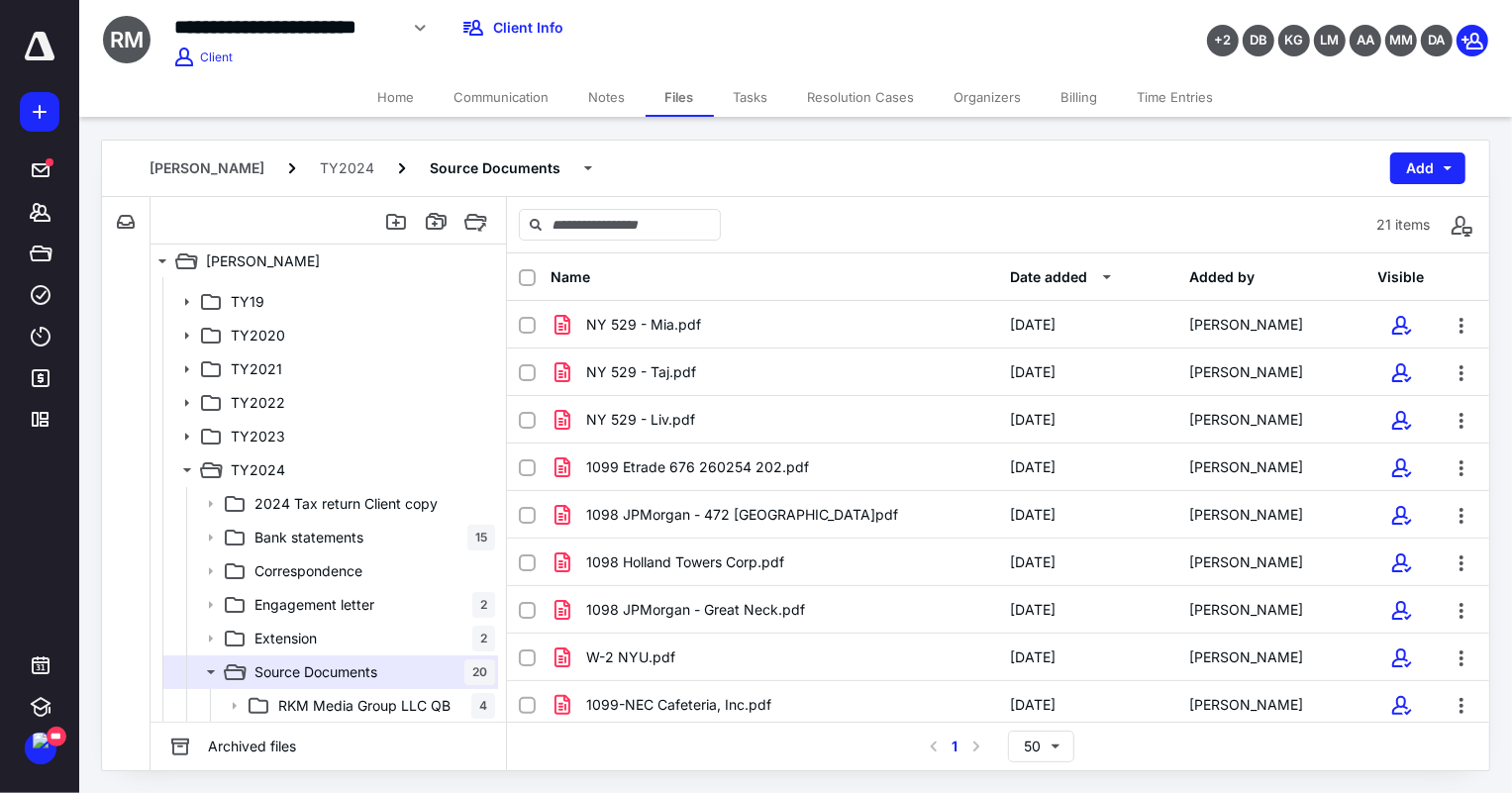 scroll, scrollTop: 574, scrollLeft: 0, axis: vertical 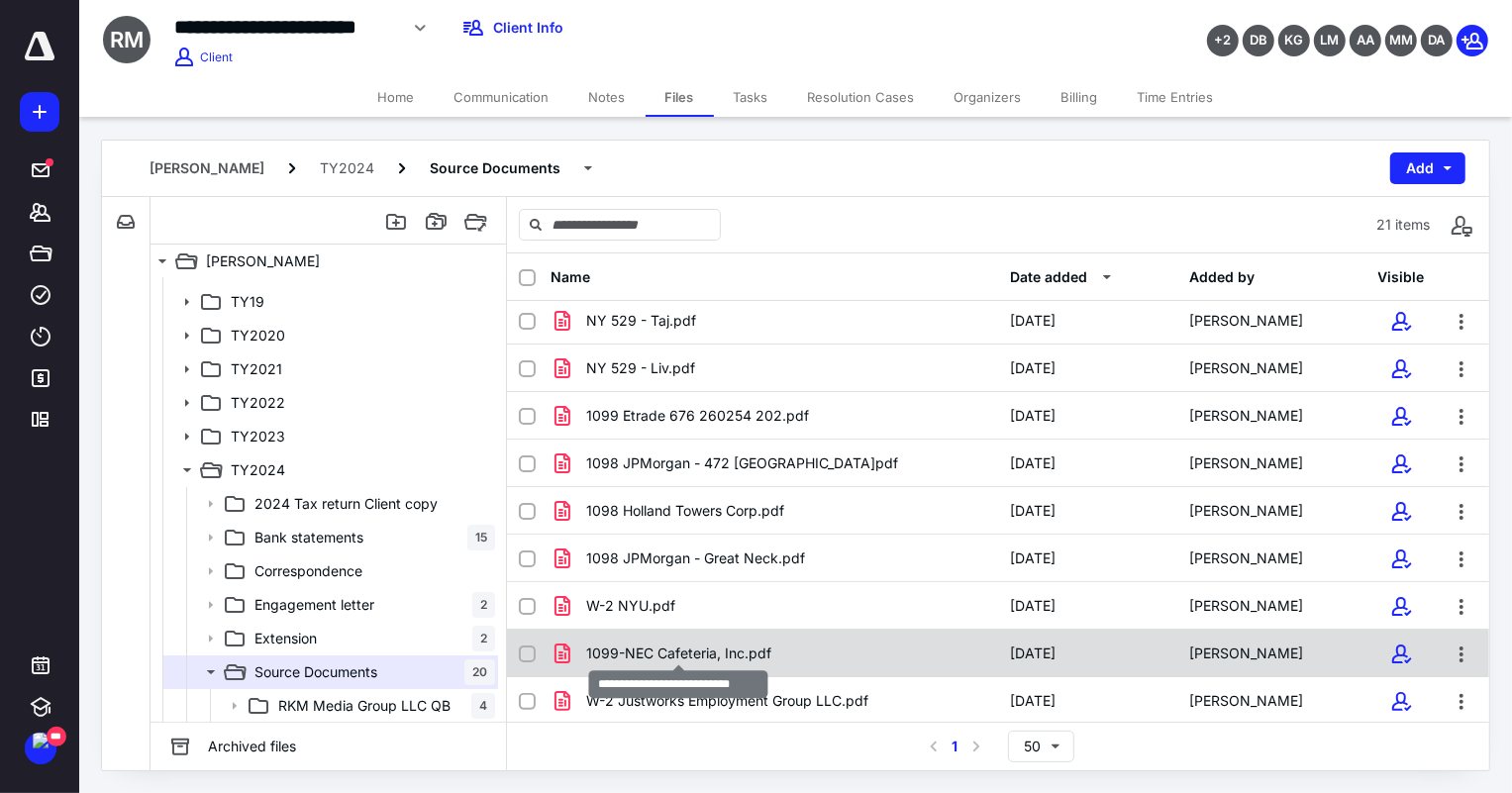 click on "1099-NEC Cafeteria, Inc.pdf" at bounding box center (678, 653) 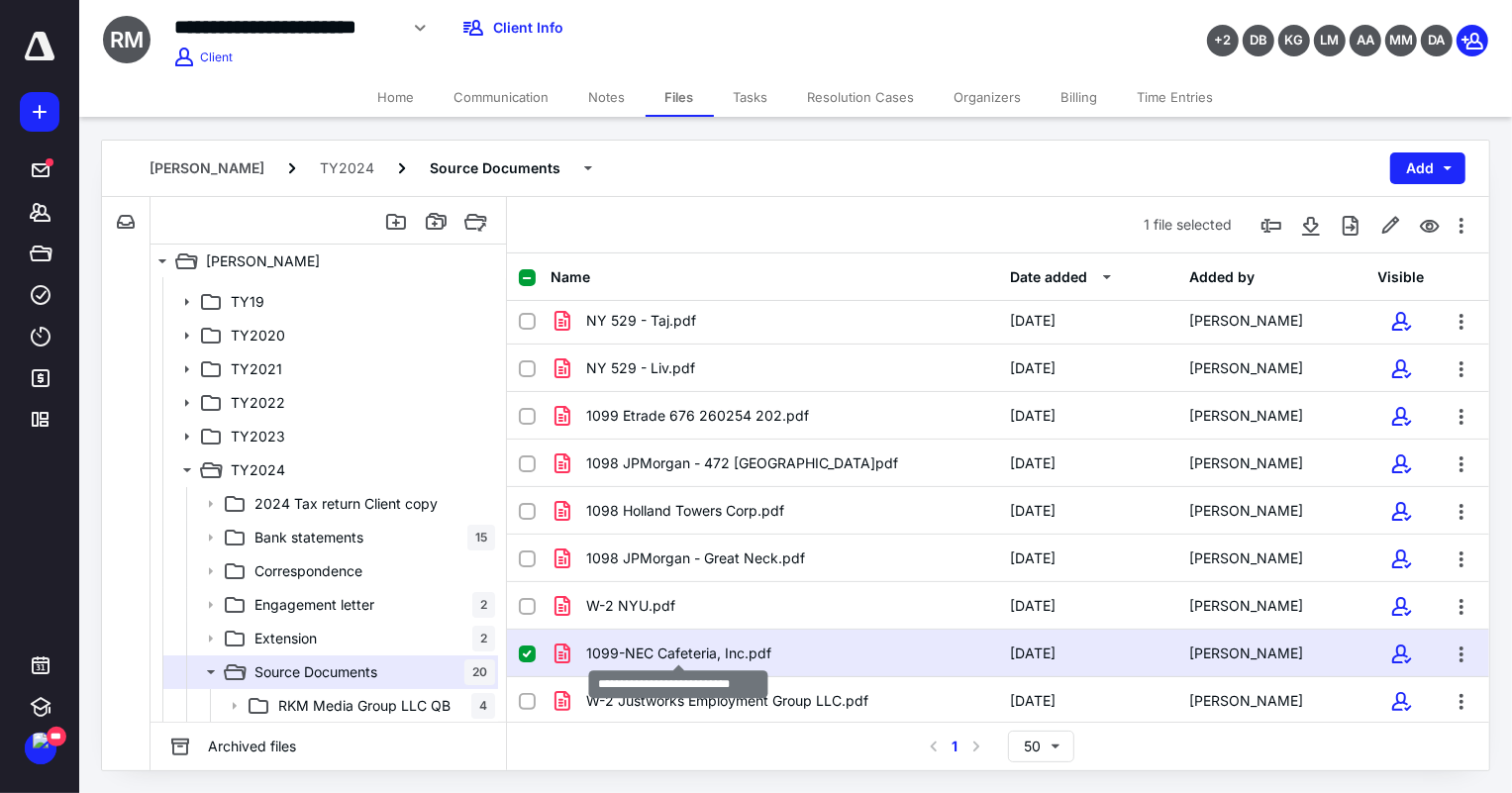 click on "1099-NEC Cafeteria, Inc.pdf" at bounding box center (678, 653) 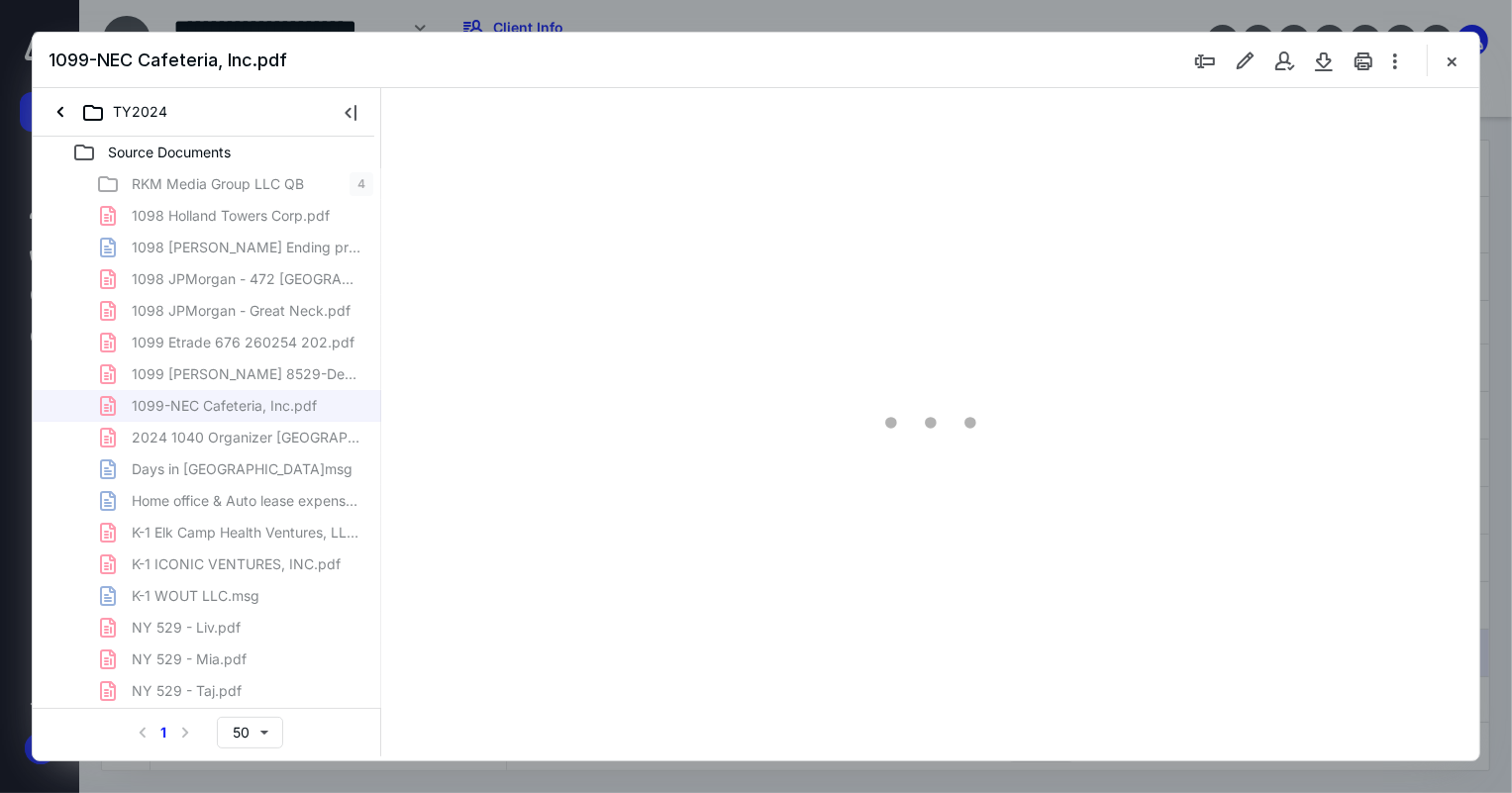 scroll, scrollTop: 0, scrollLeft: 0, axis: both 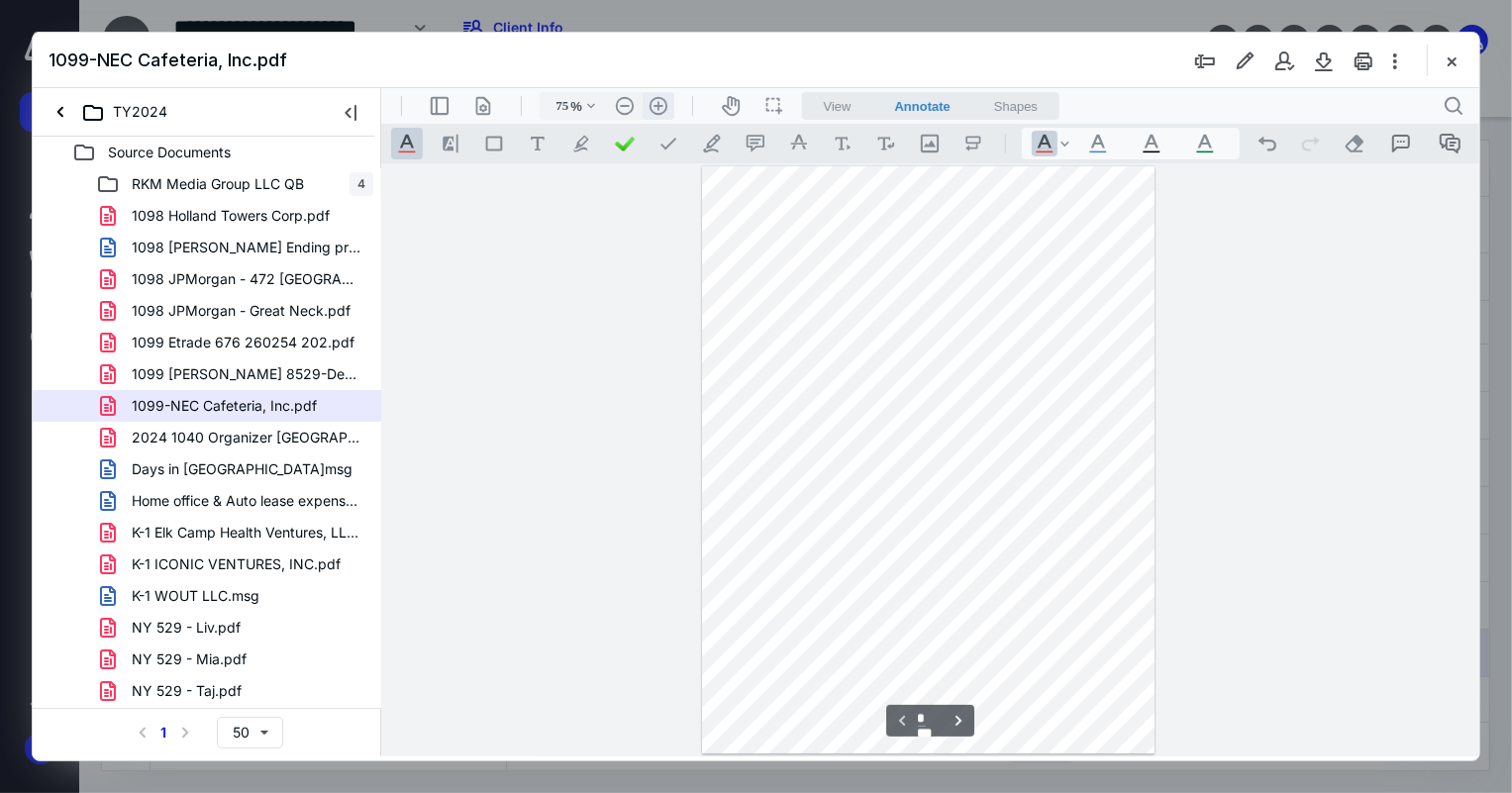 click on ".cls-1{fill:#abb0c4;} icon - header - zoom - in - line" at bounding box center [657, 105] 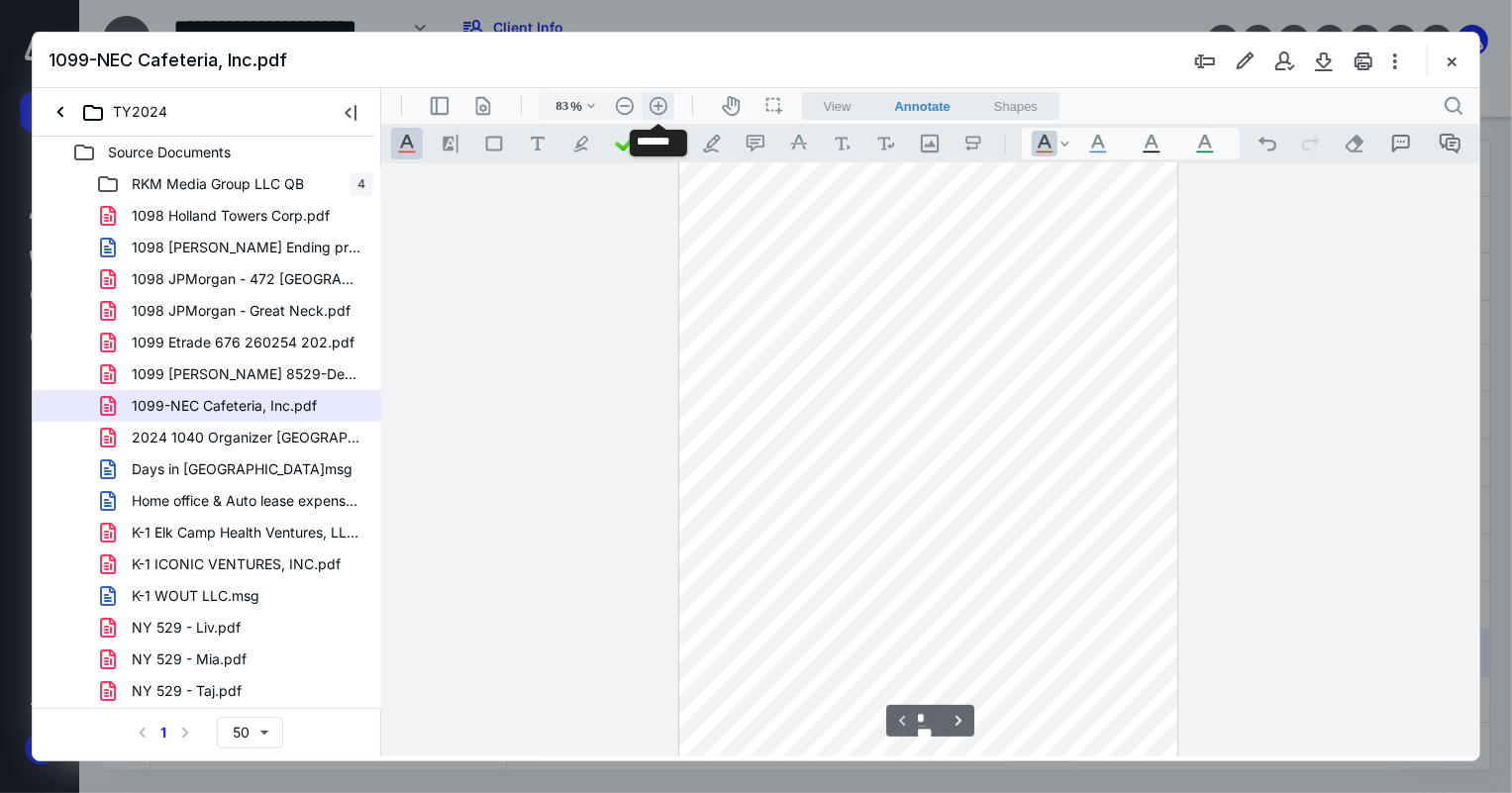 click on ".cls-1{fill:#abb0c4;} icon - header - zoom - in - line" at bounding box center [657, 105] 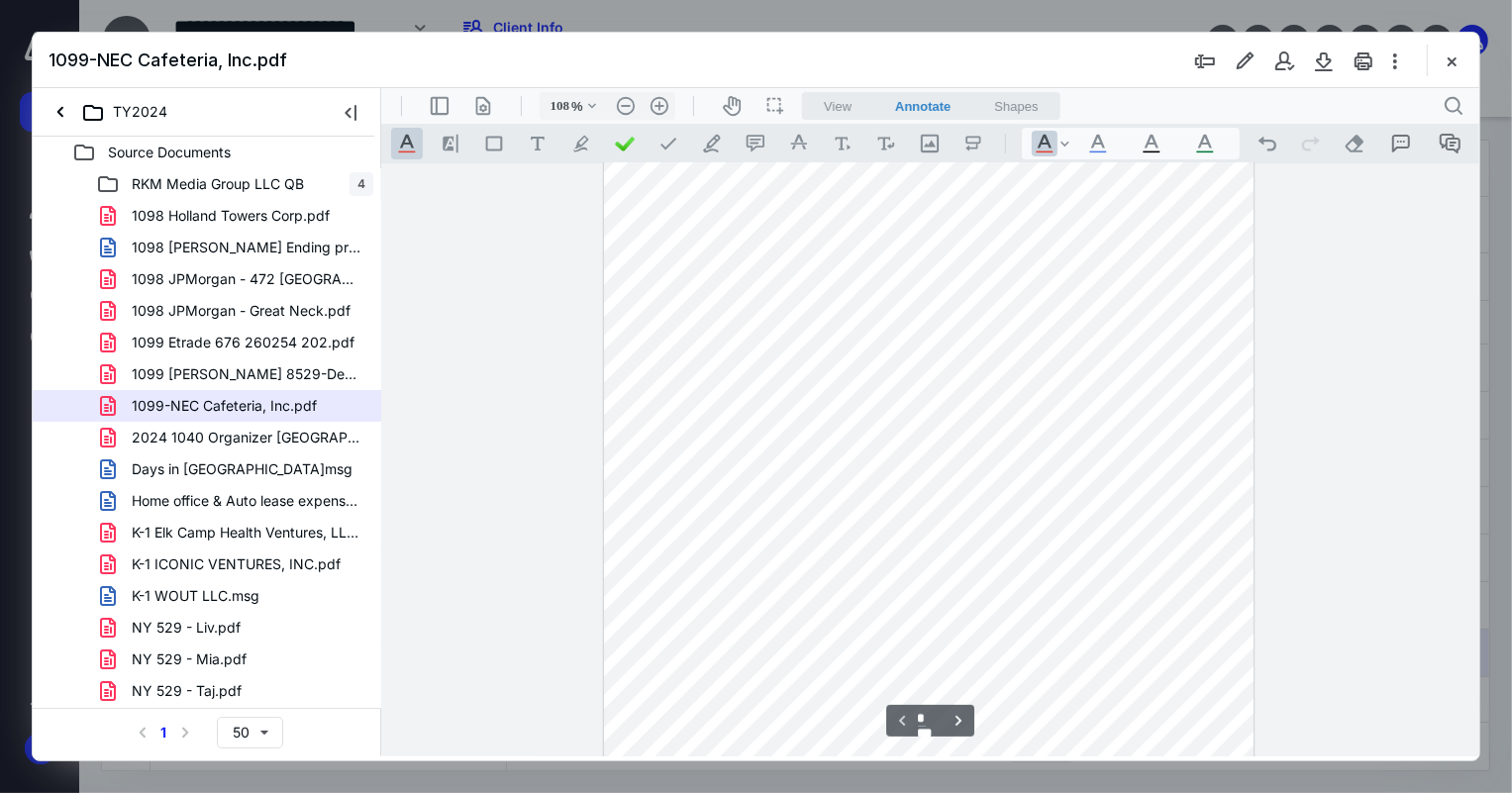 scroll, scrollTop: 22, scrollLeft: 0, axis: vertical 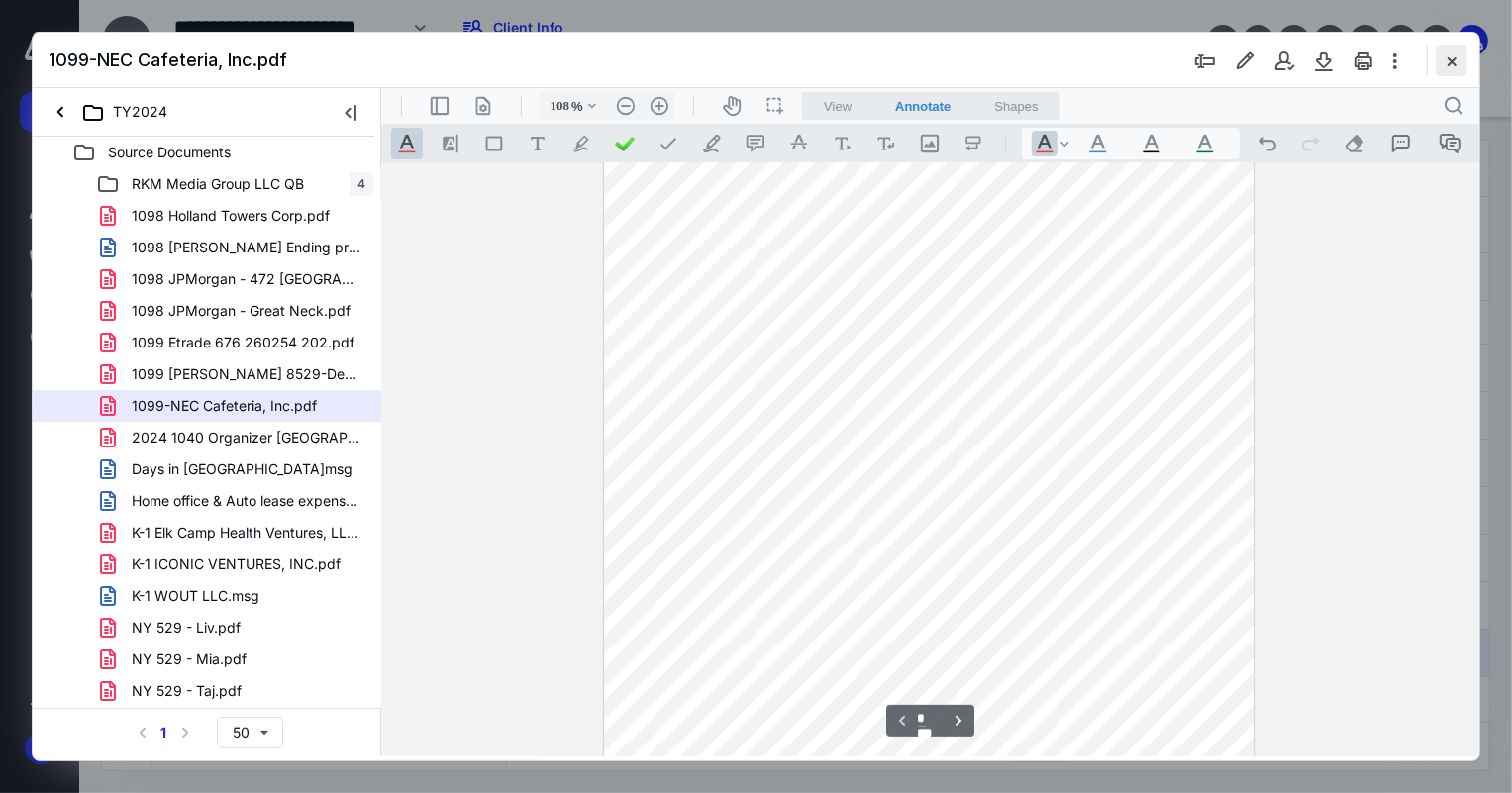 click at bounding box center [1452, 60] 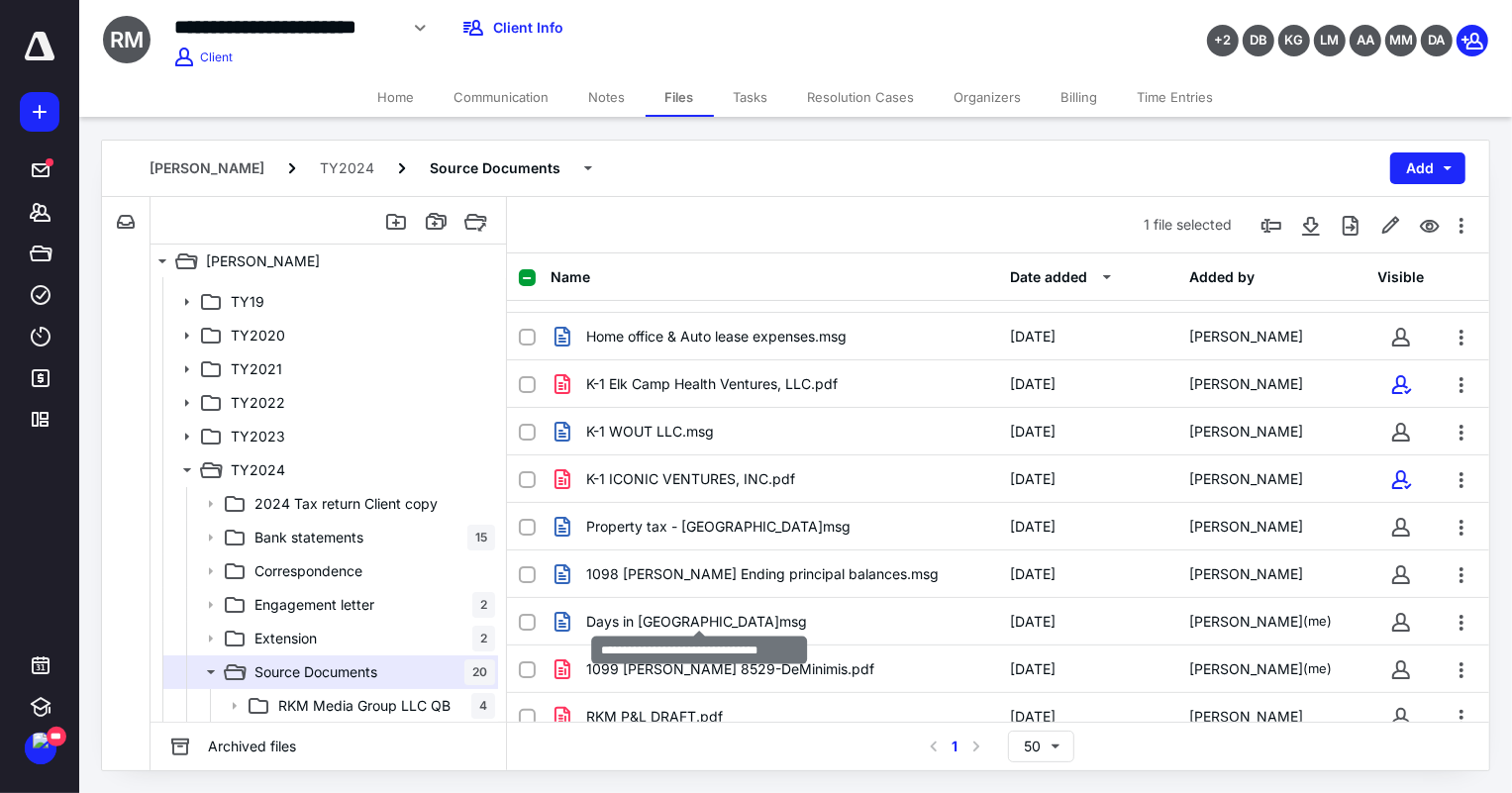 scroll, scrollTop: 0, scrollLeft: 0, axis: both 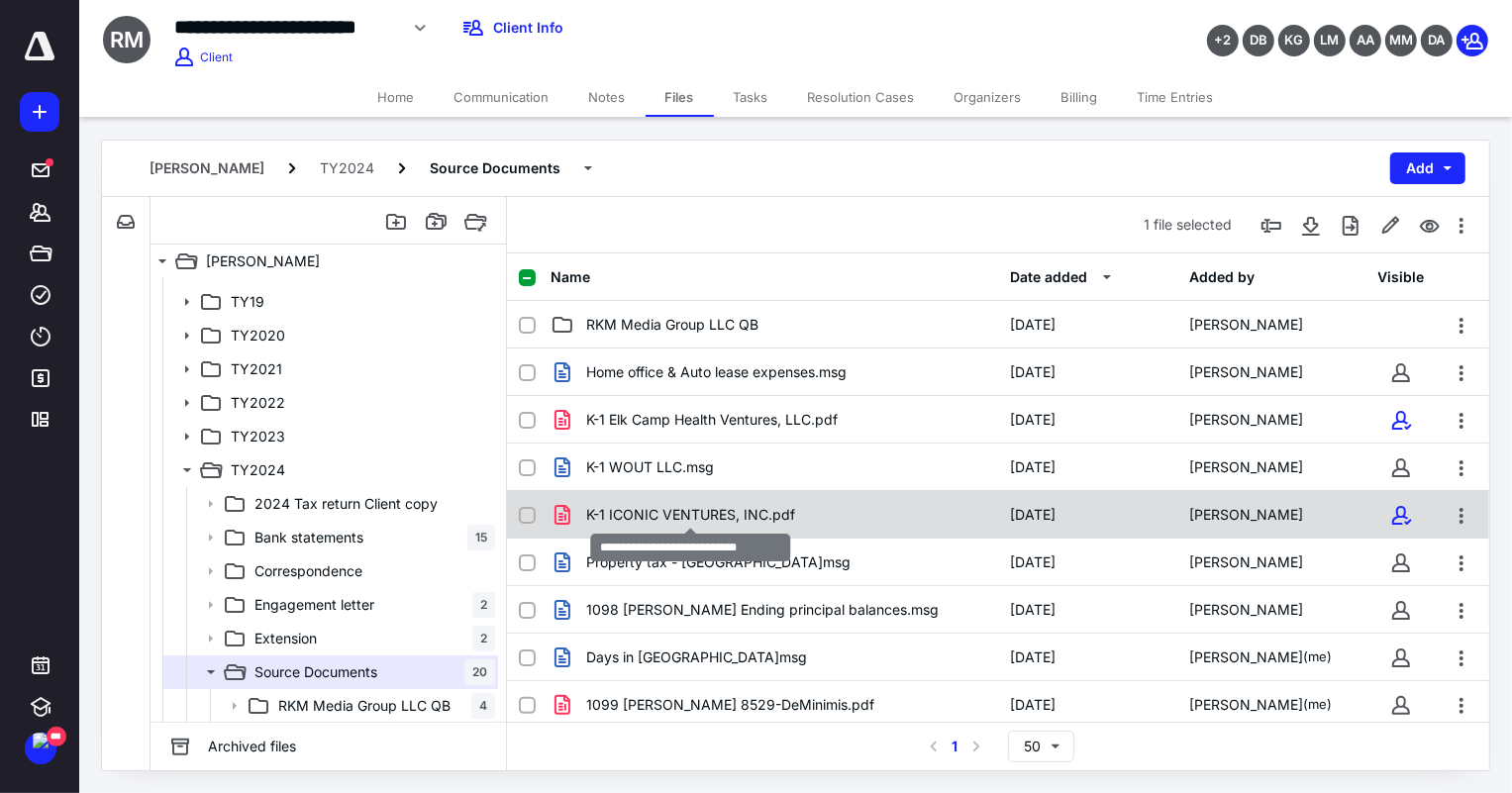 click on "K-1 ICONIC VENTURES, INC.pdf" at bounding box center [690, 515] 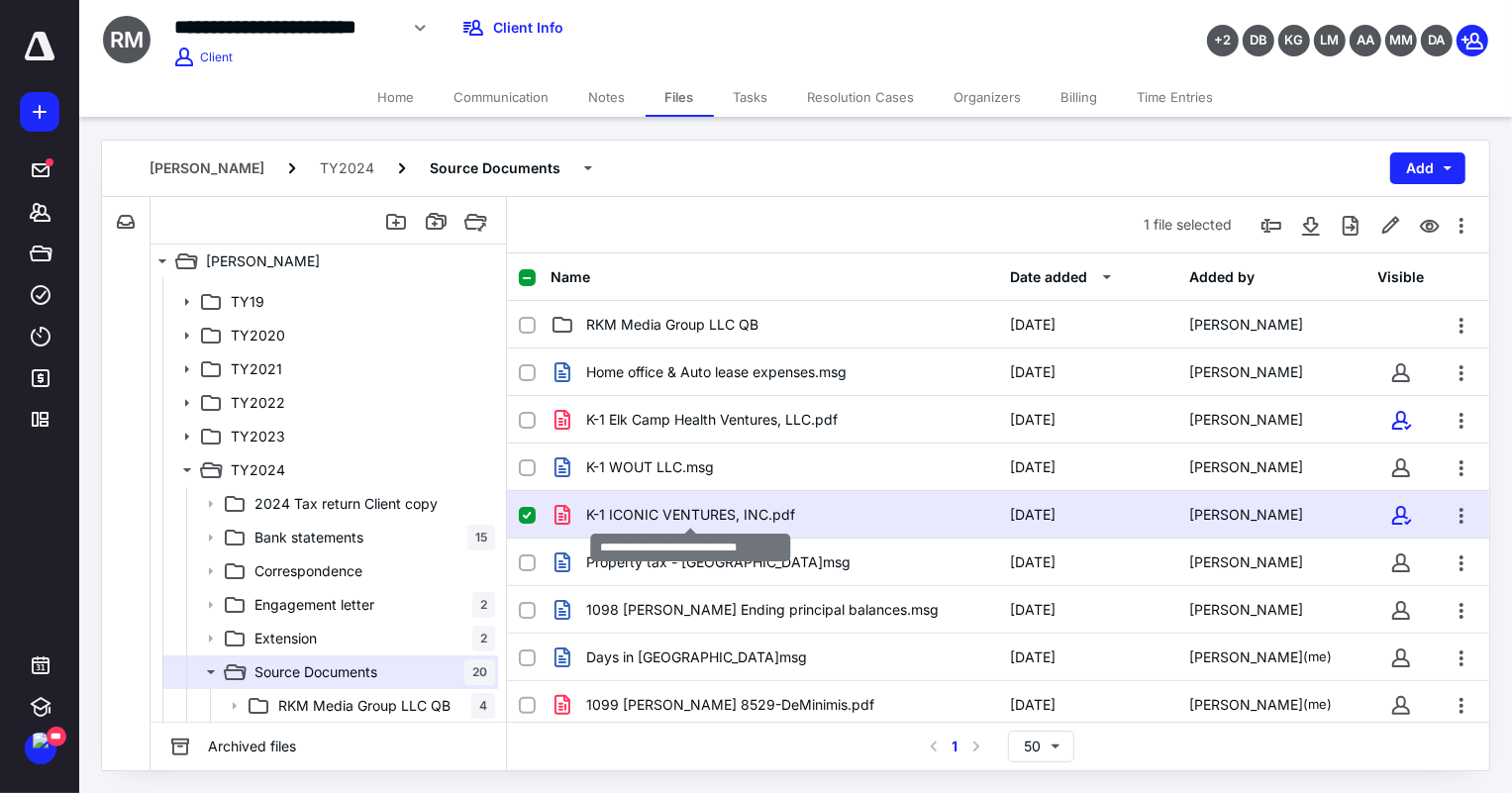 click on "K-1 ICONIC VENTURES, INC.pdf" at bounding box center [690, 515] 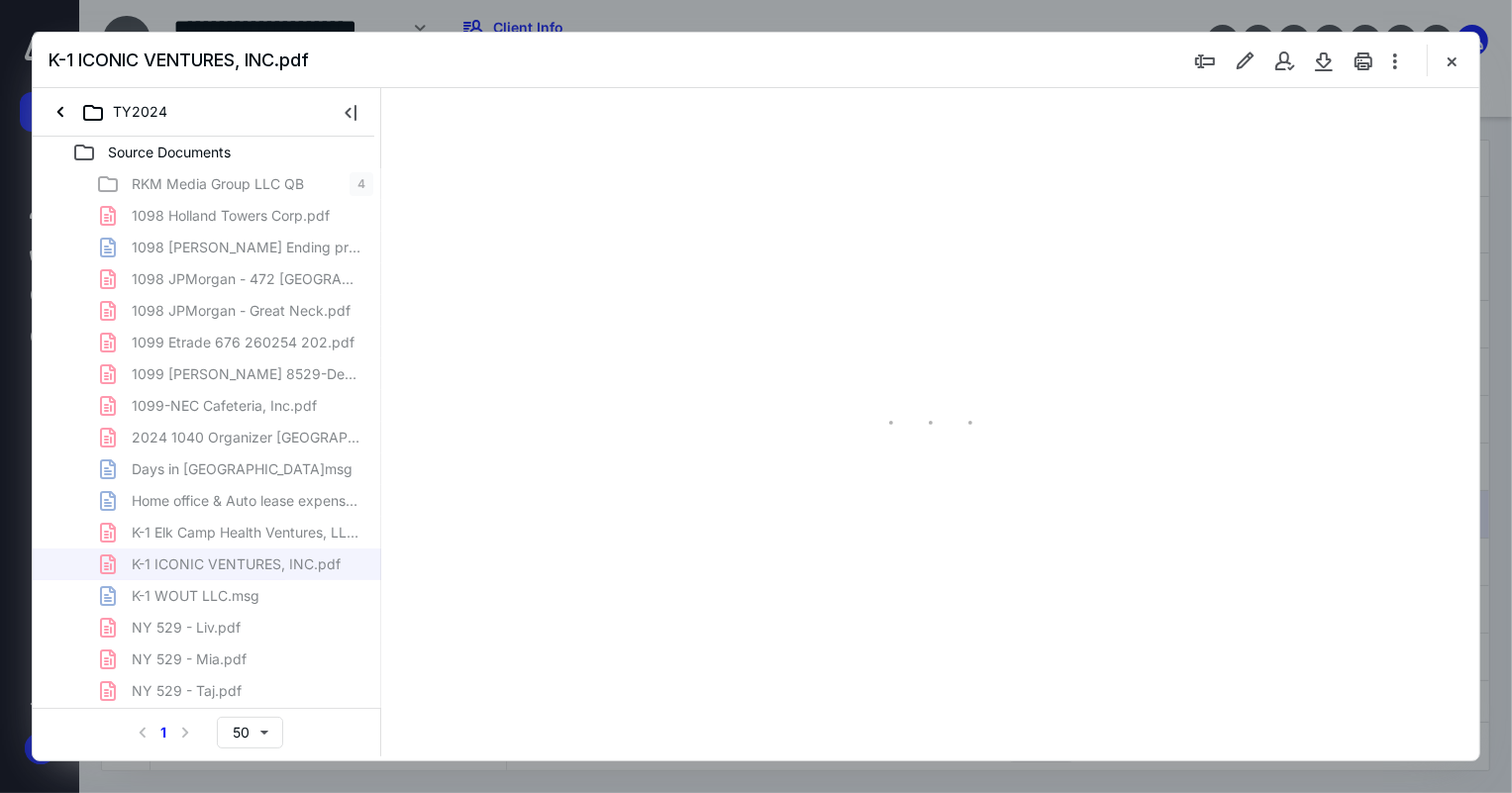 scroll, scrollTop: 0, scrollLeft: 0, axis: both 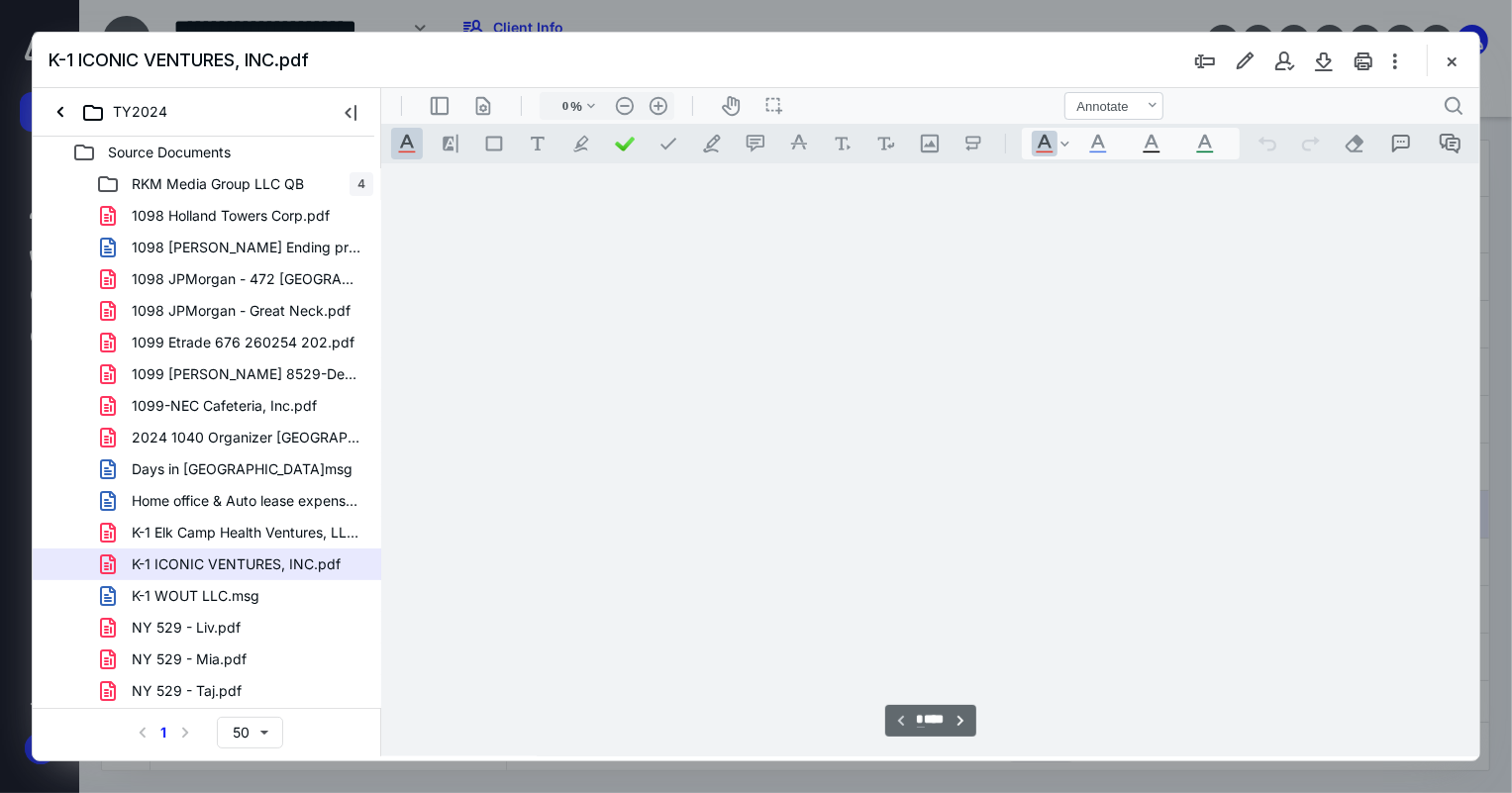 type on "75" 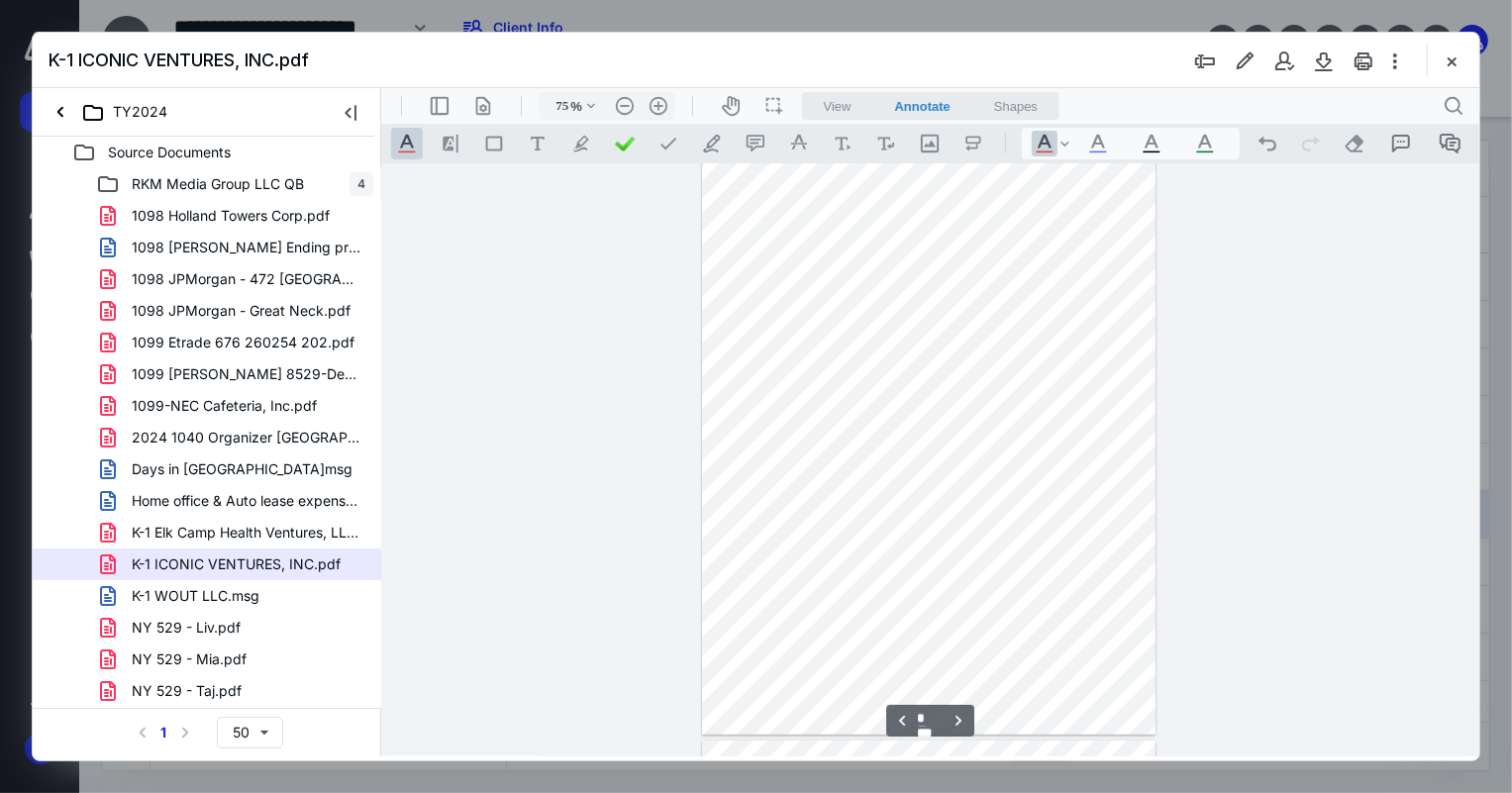 scroll, scrollTop: 708, scrollLeft: 0, axis: vertical 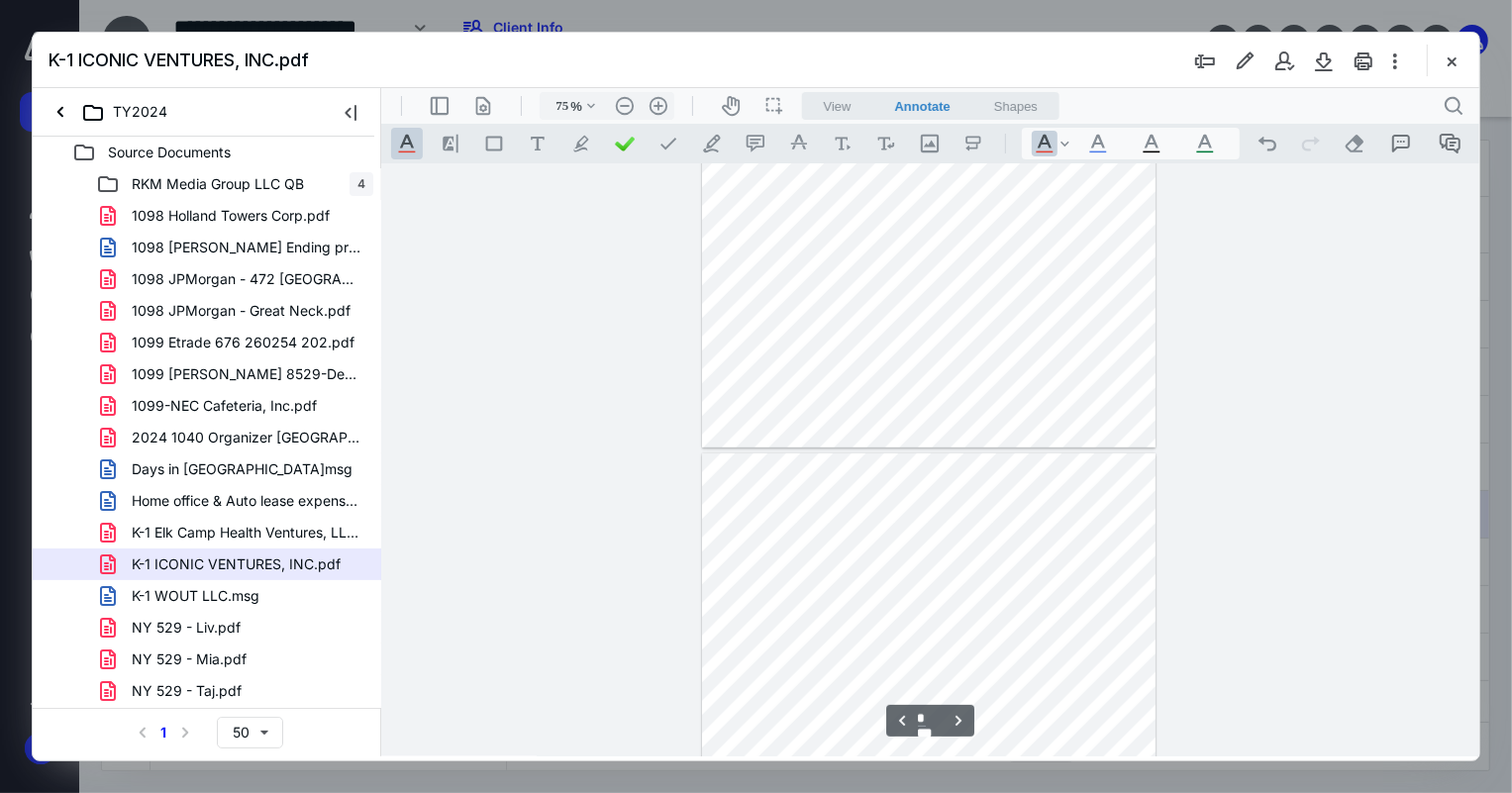 type on "*" 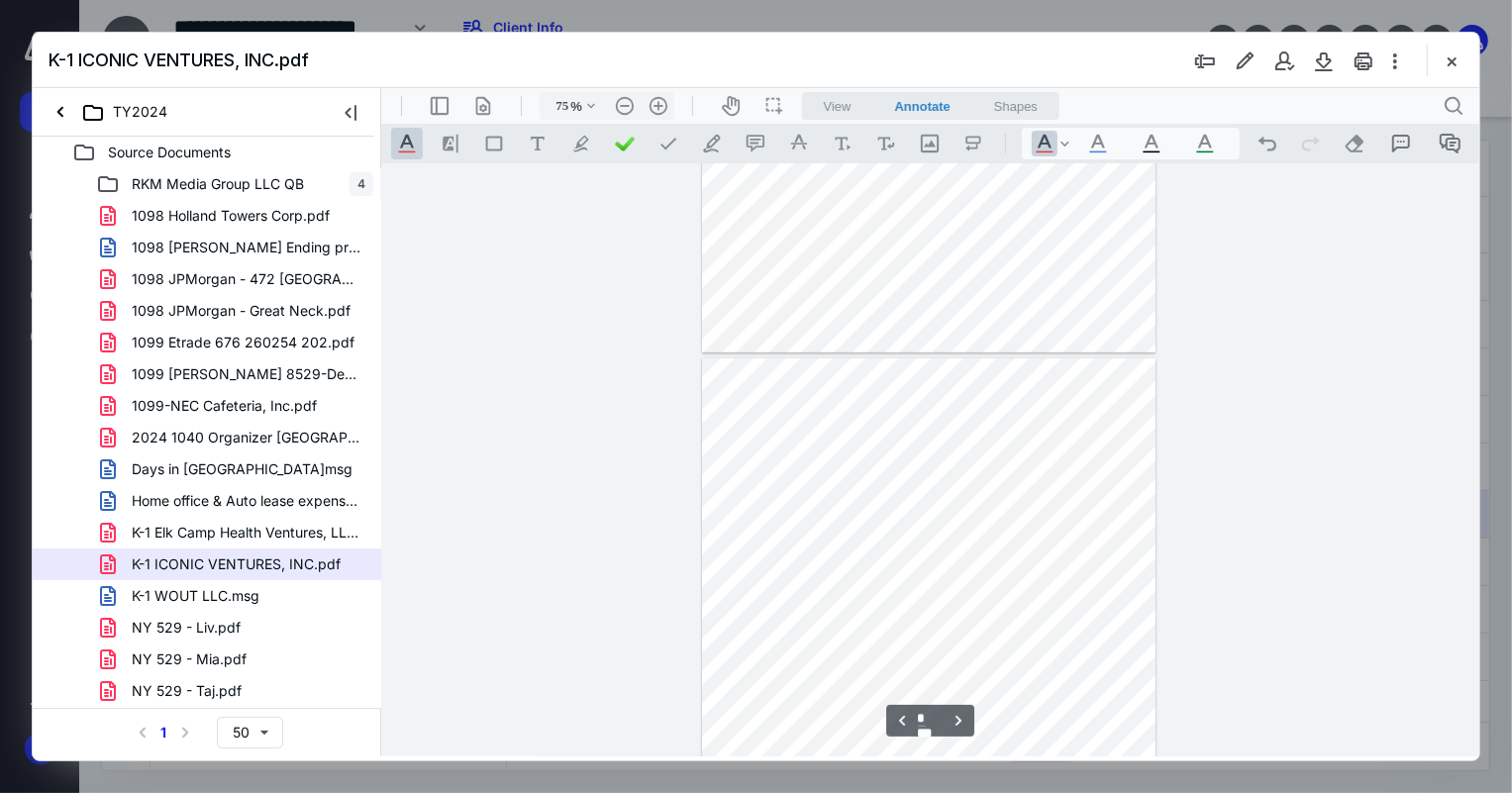 scroll, scrollTop: 1068, scrollLeft: 0, axis: vertical 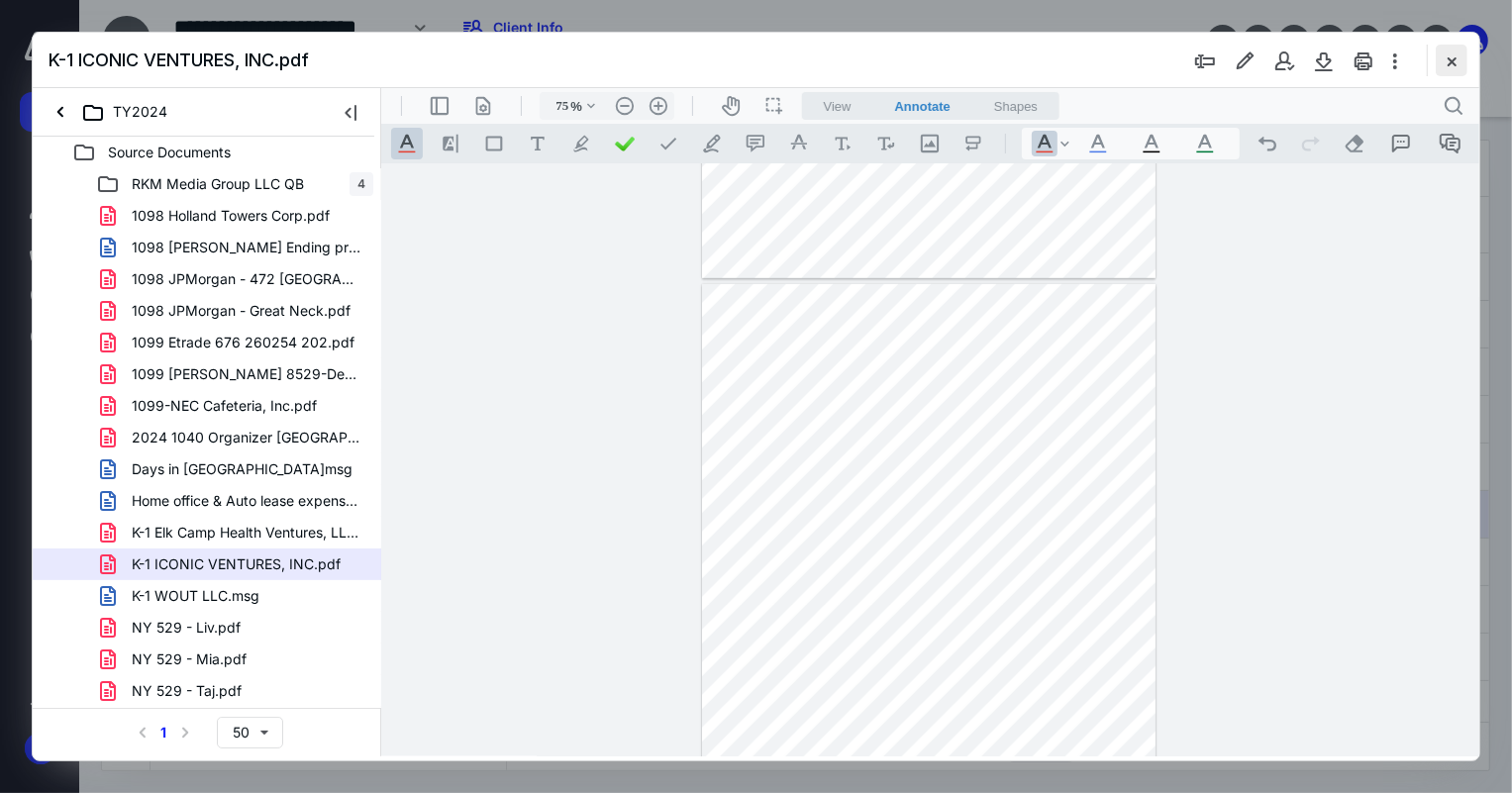 click at bounding box center (1452, 60) 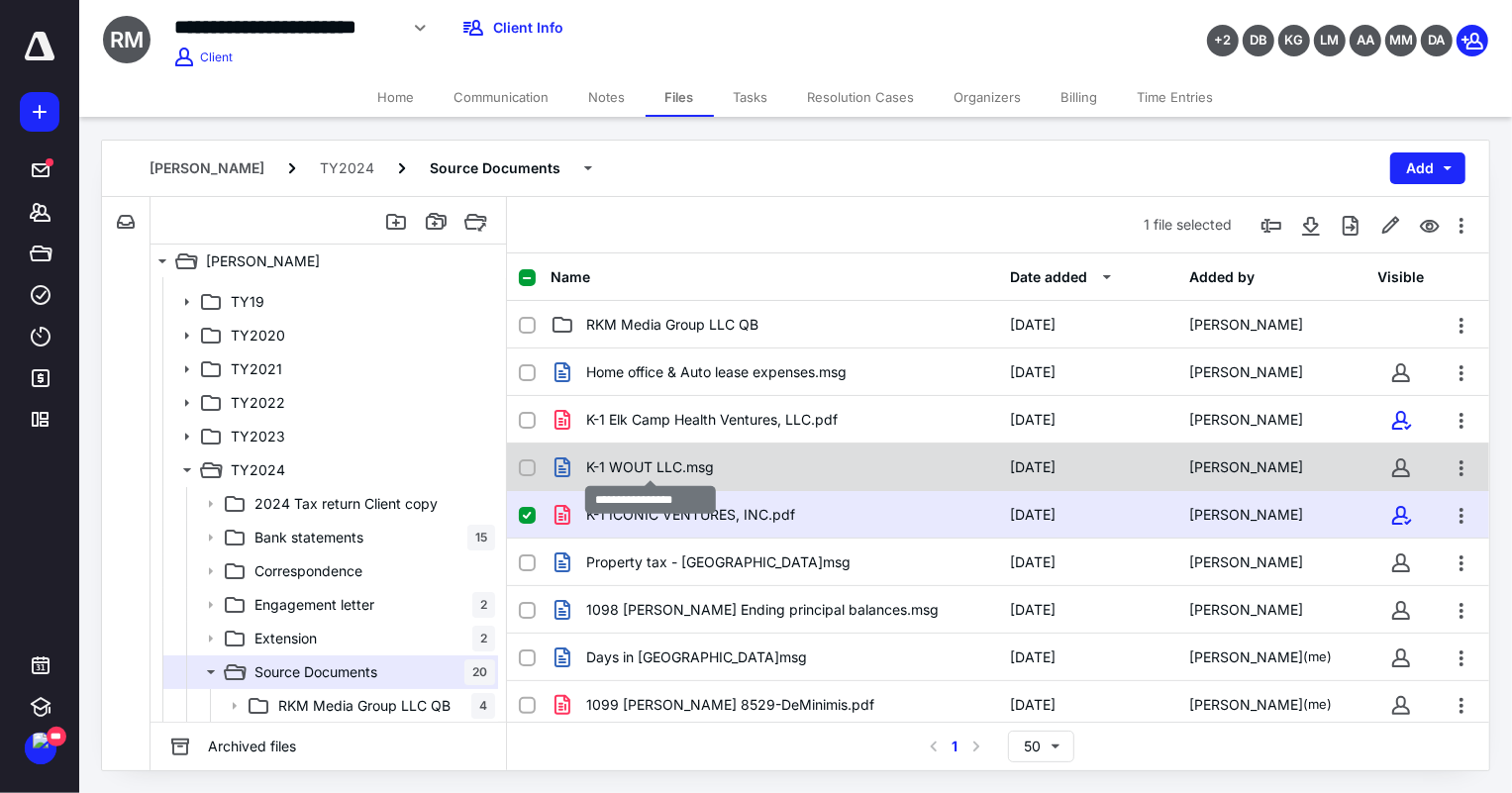 click on "K-1 WOUT LLC.msg" at bounding box center [650, 467] 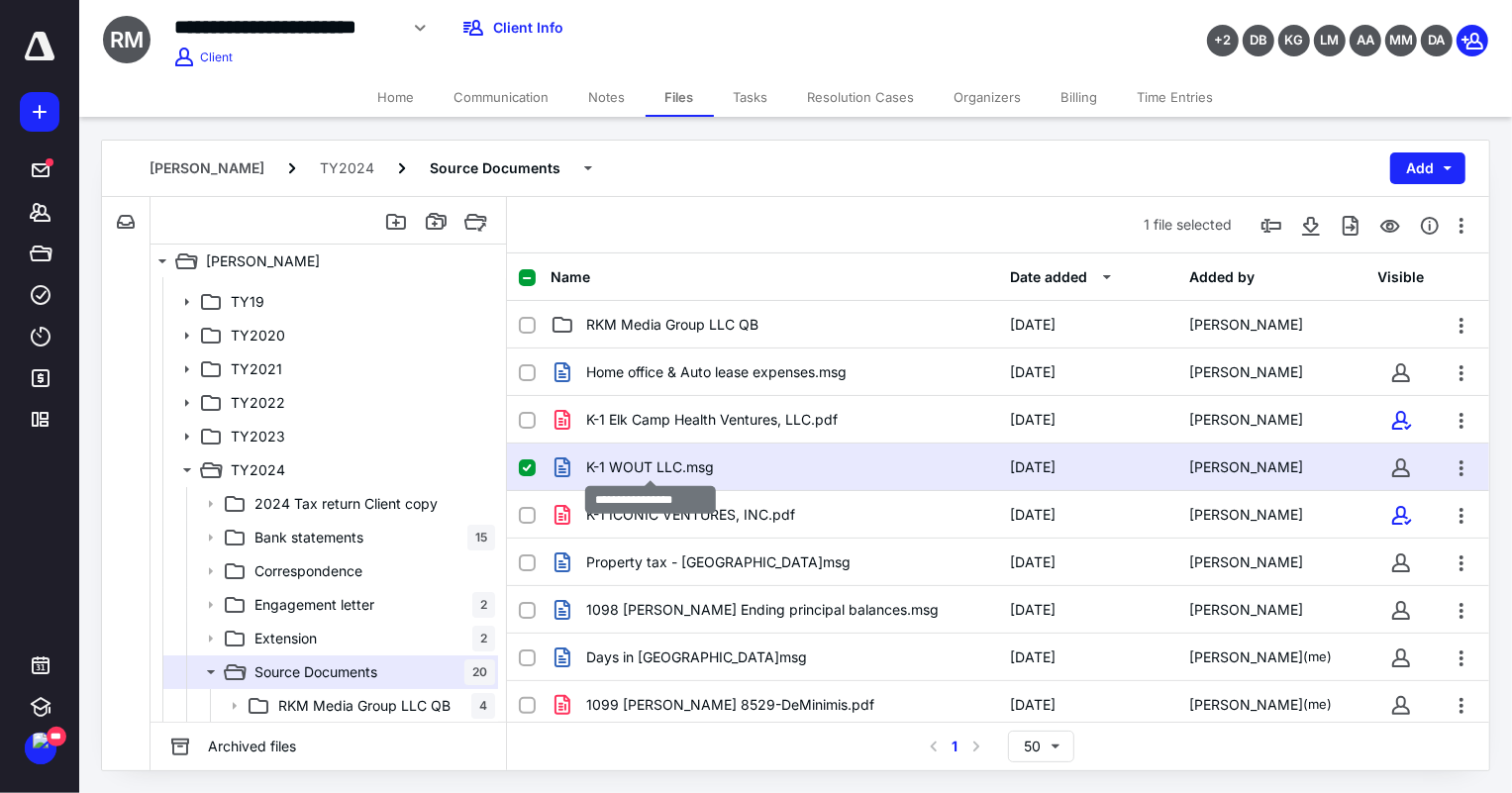 click on "K-1 WOUT LLC.msg" at bounding box center [650, 467] 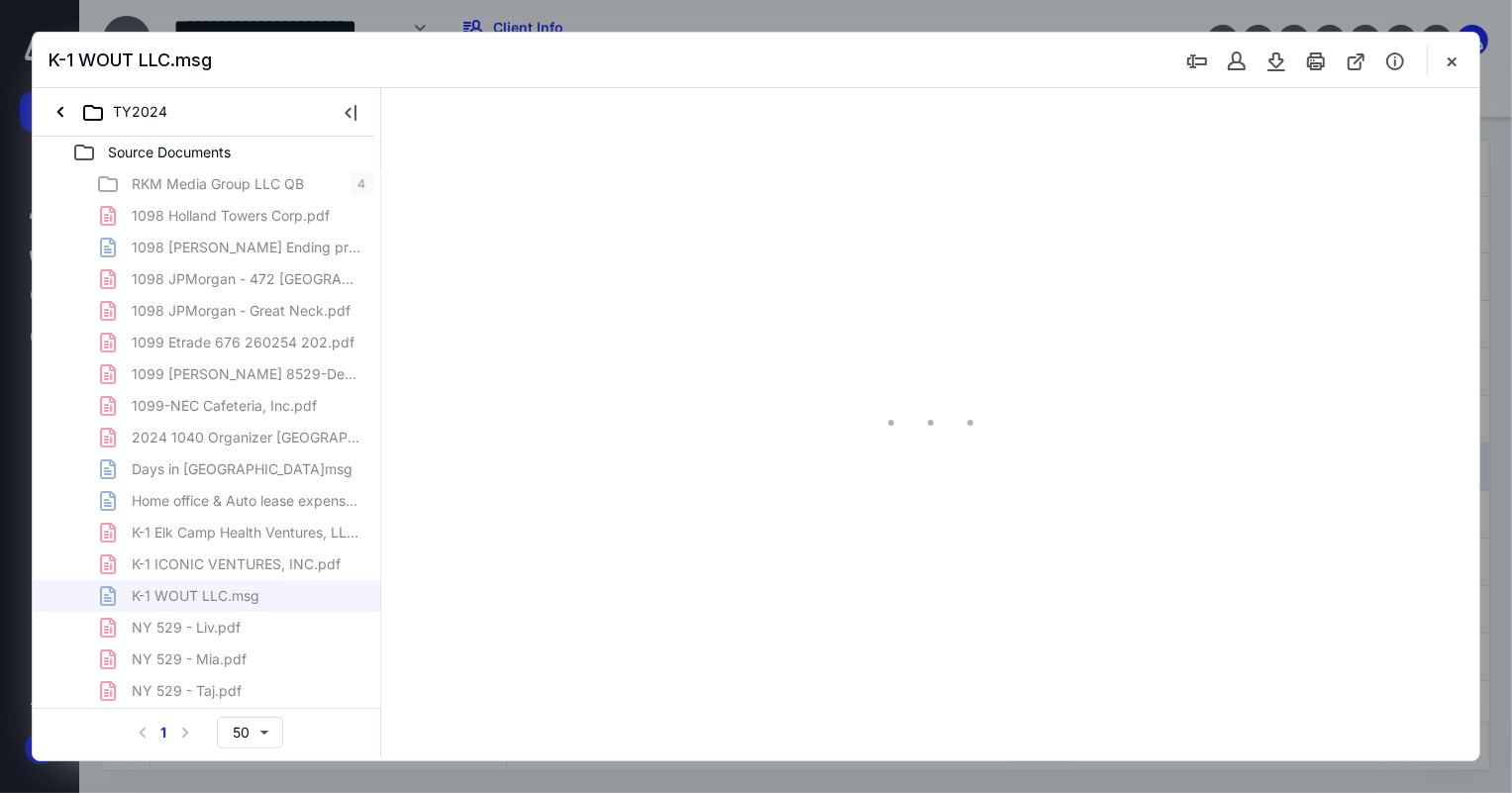 scroll, scrollTop: 0, scrollLeft: 0, axis: both 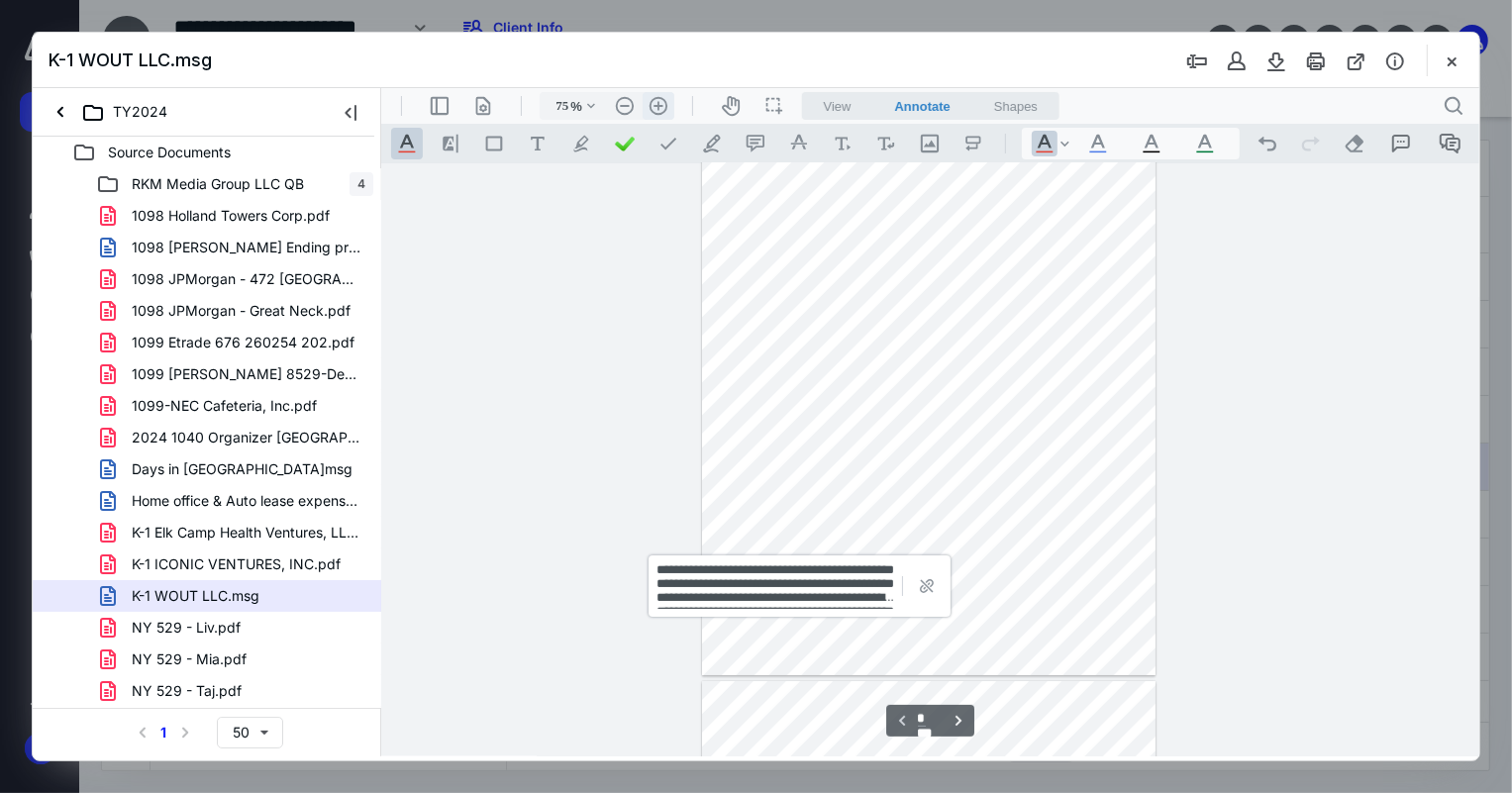 click on ".cls-1{fill:#abb0c4;} icon - header - zoom - in - line" at bounding box center [657, 105] 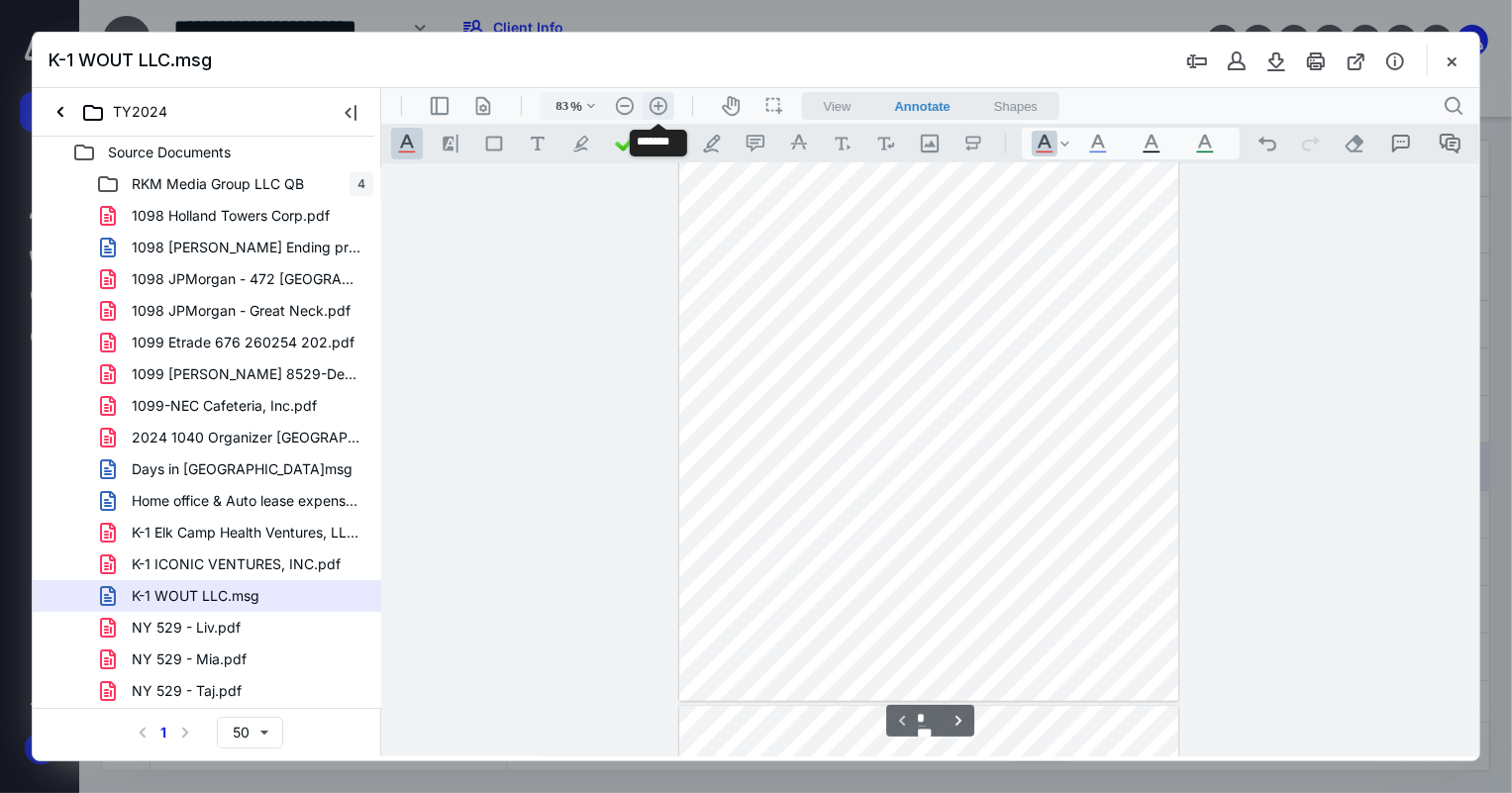 click on ".cls-1{fill:#abb0c4;} icon - header - zoom - in - line" at bounding box center (657, 105) 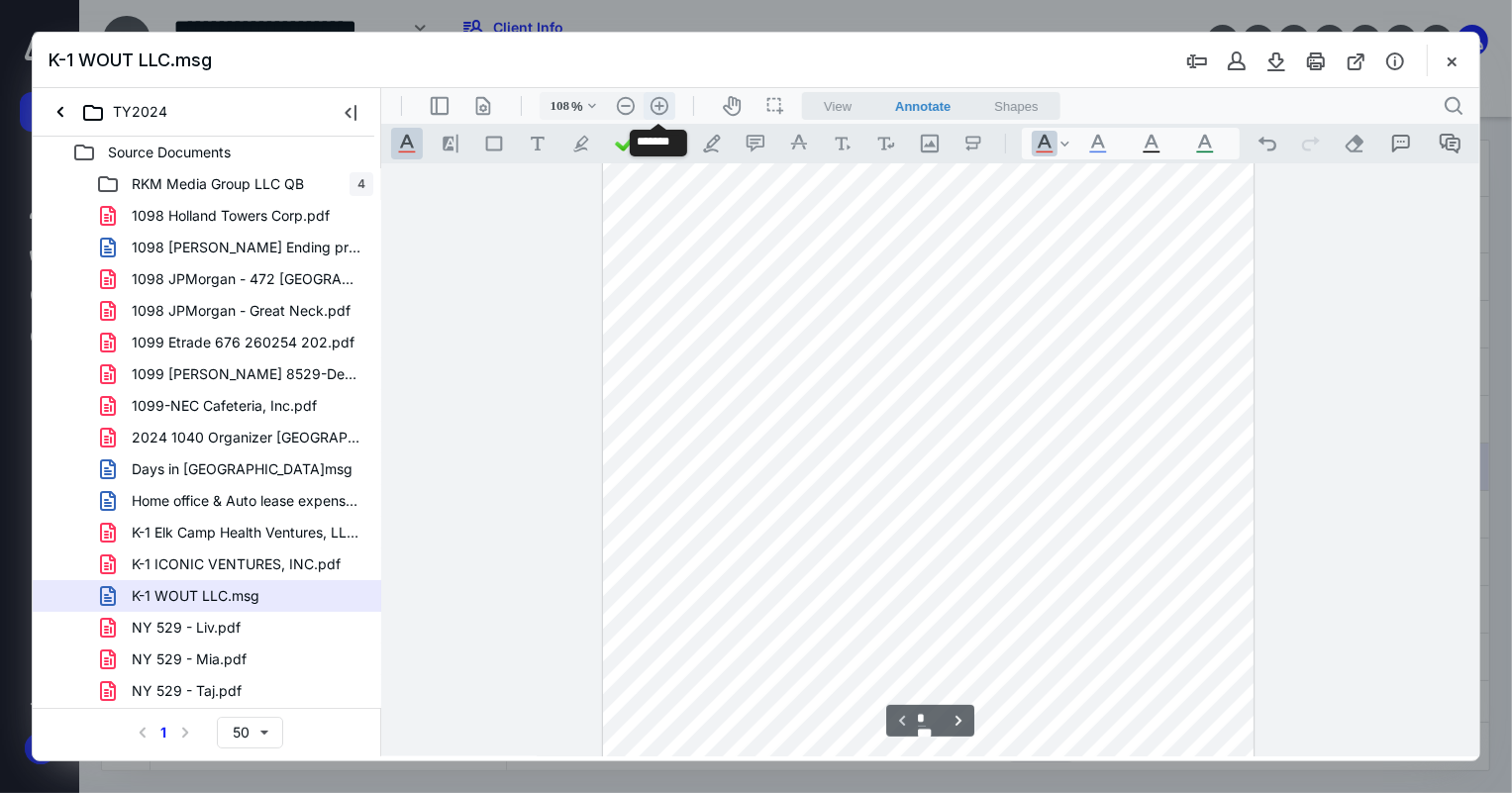 click on ".cls-1{fill:#abb0c4;} icon - header - zoom - in - line" at bounding box center [658, 105] 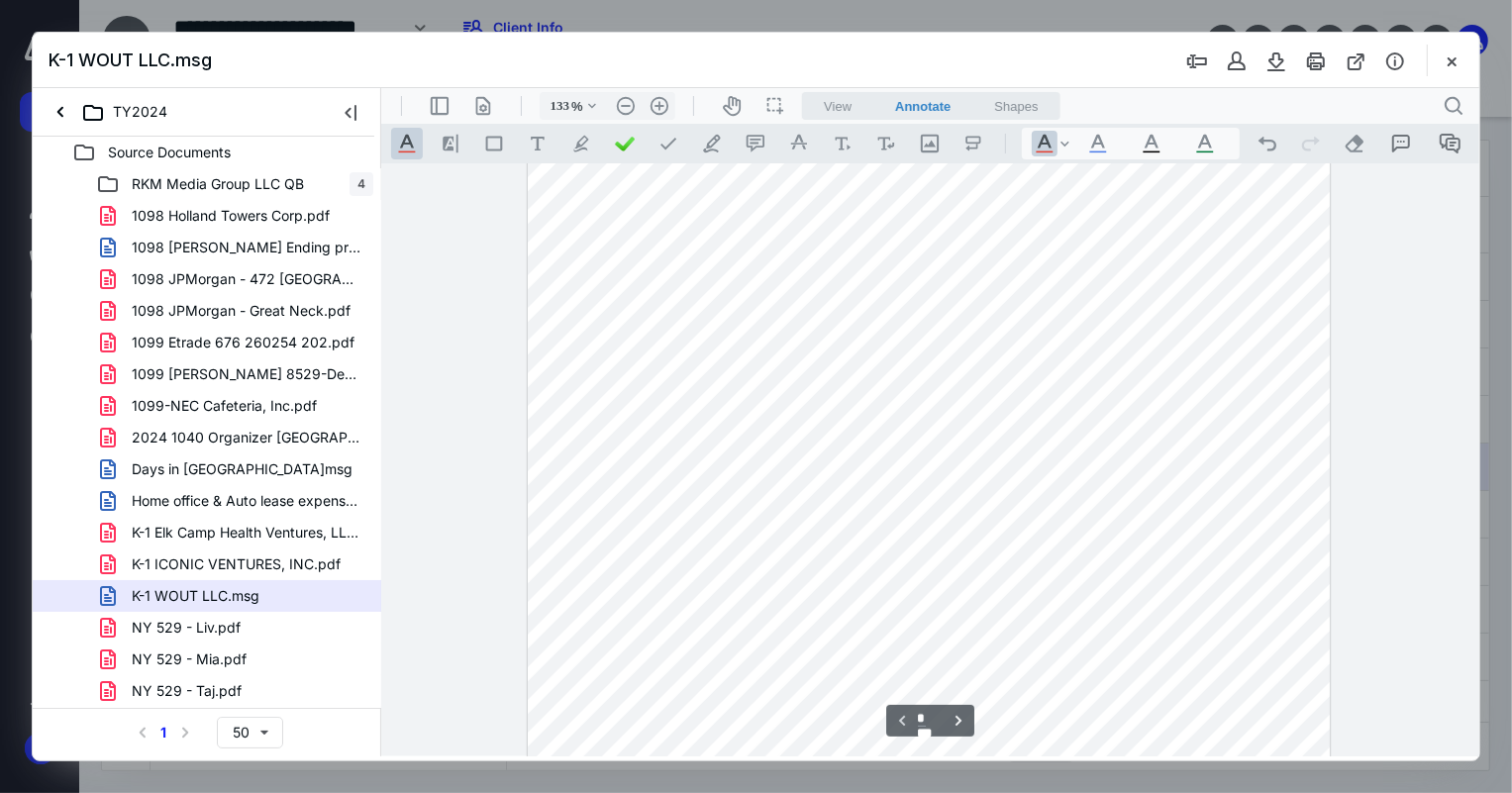 scroll, scrollTop: 67, scrollLeft: 0, axis: vertical 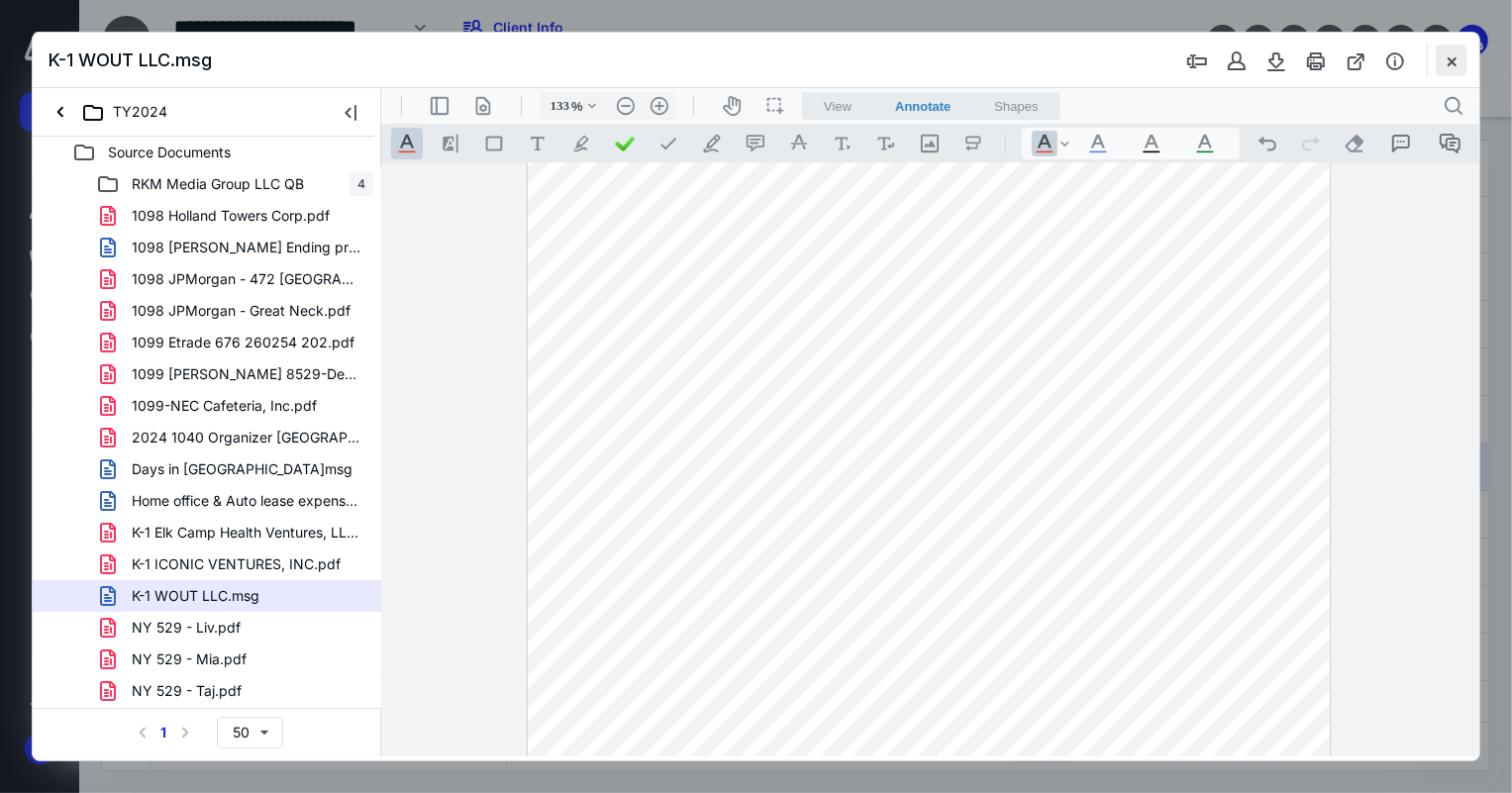 click at bounding box center (1452, 60) 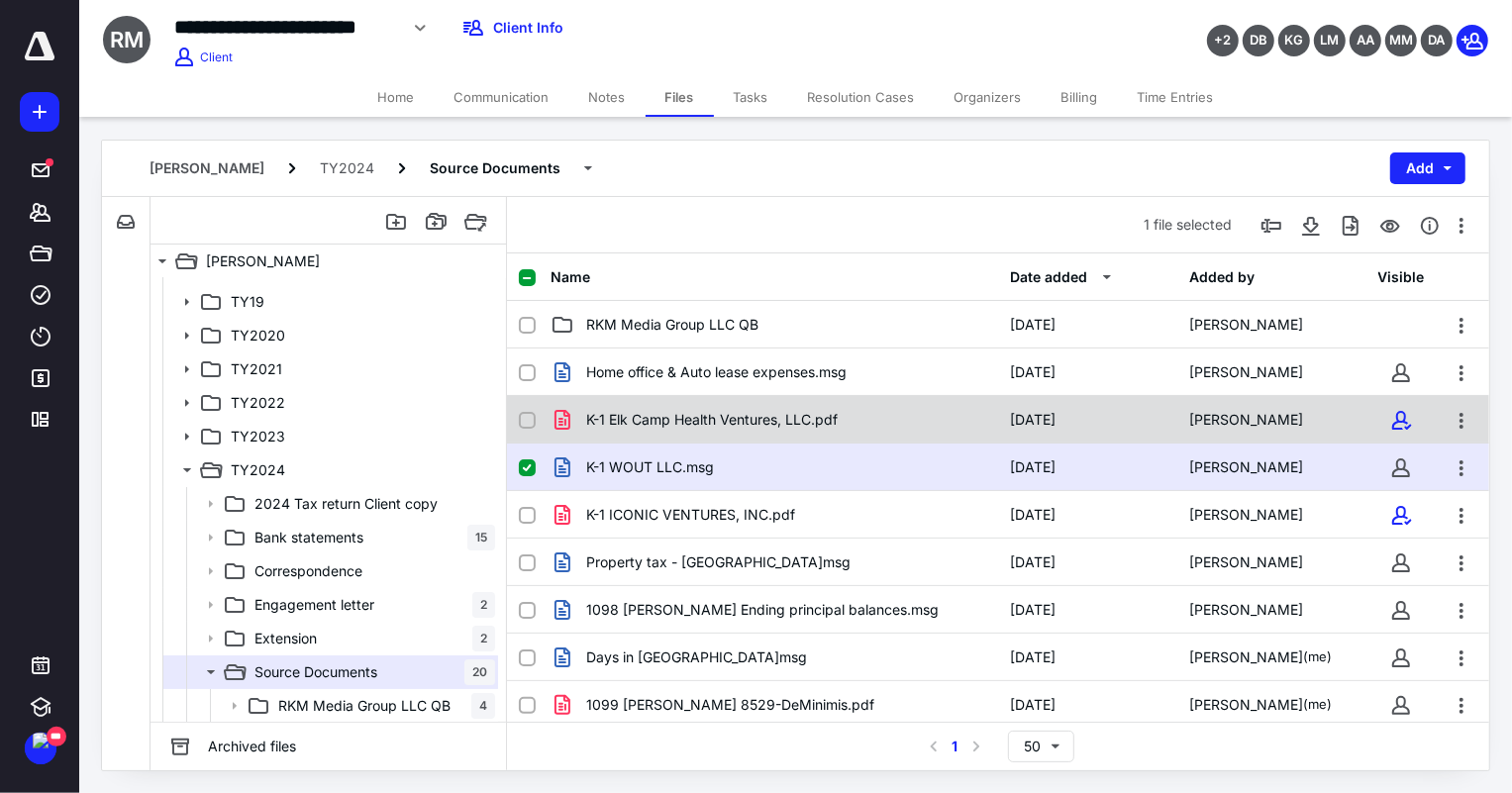 click on "K-1 Elk Camp Health Ventures, LLC.pdf [DATE] [PERSON_NAME]" at bounding box center [998, 420] 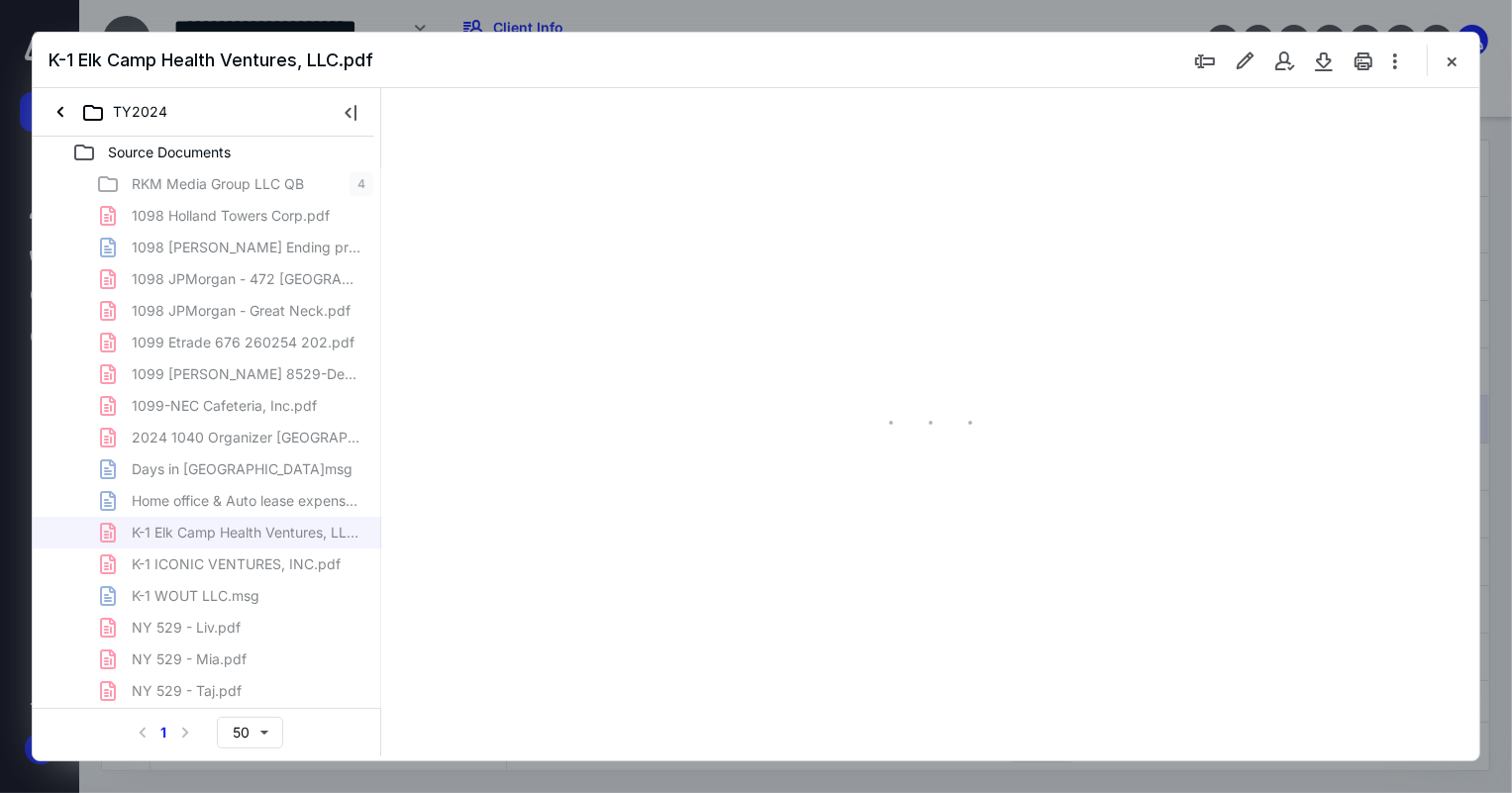 scroll, scrollTop: 0, scrollLeft: 0, axis: both 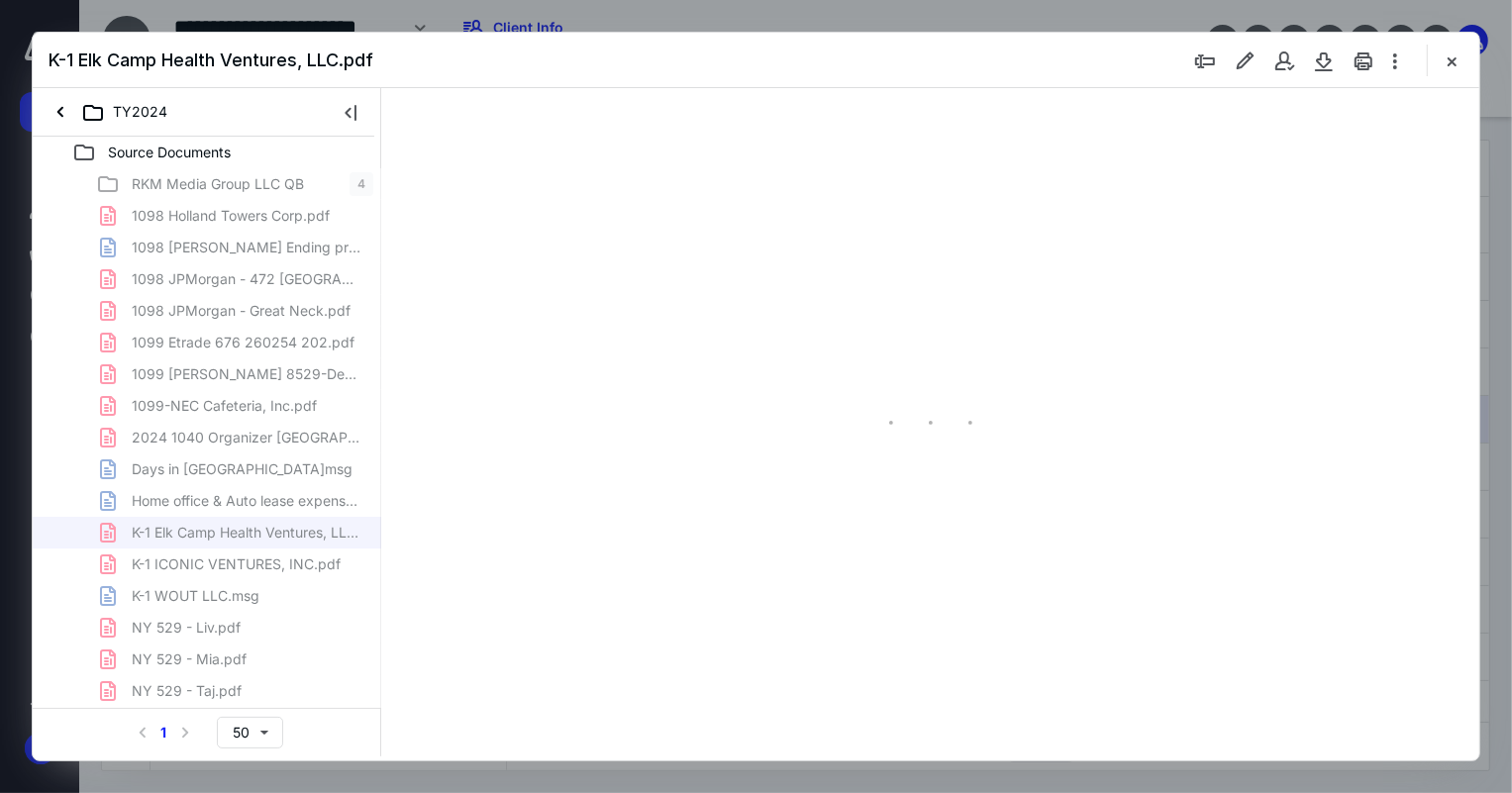 type on "75" 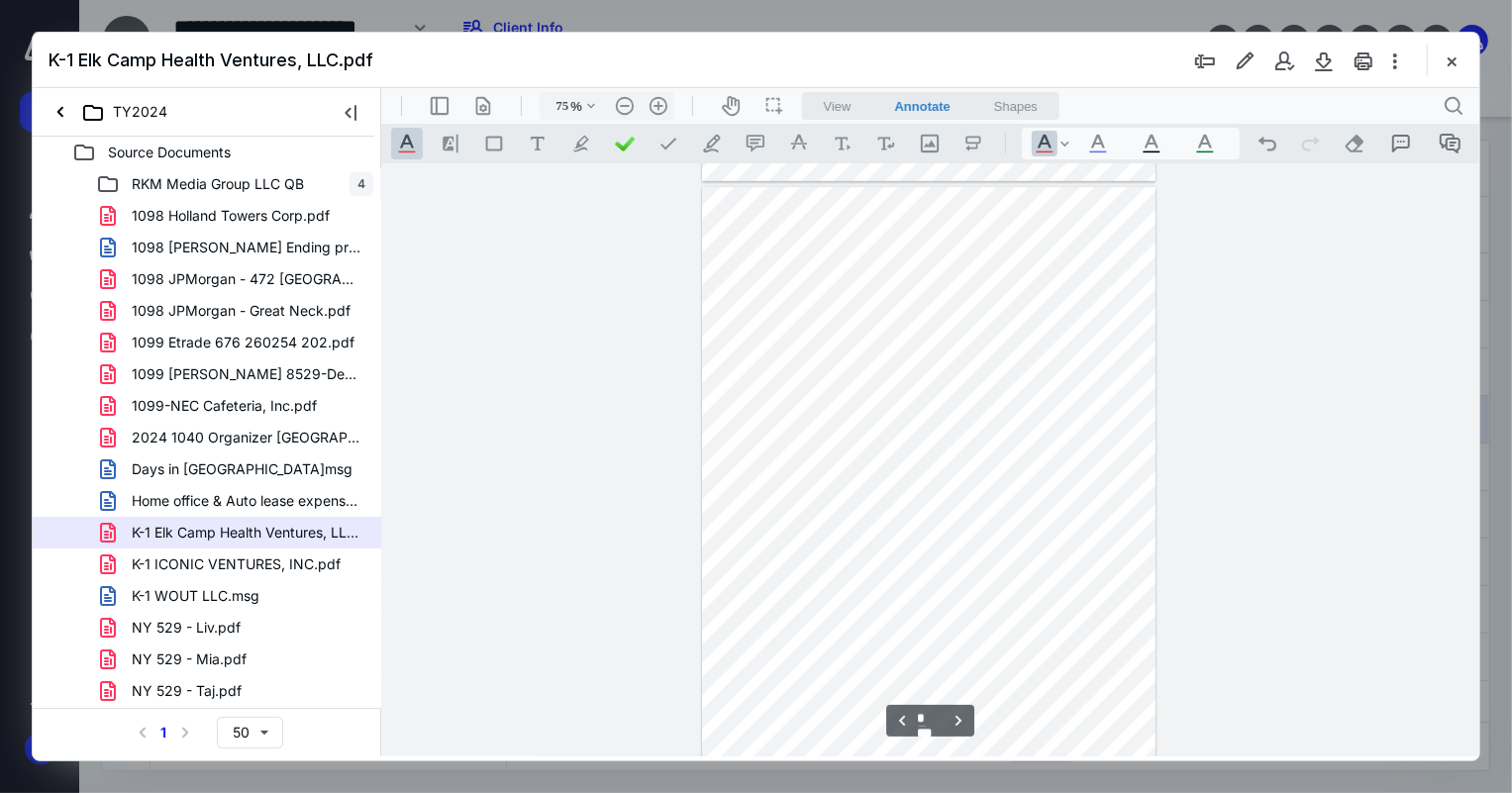 scroll, scrollTop: 1158, scrollLeft: 0, axis: vertical 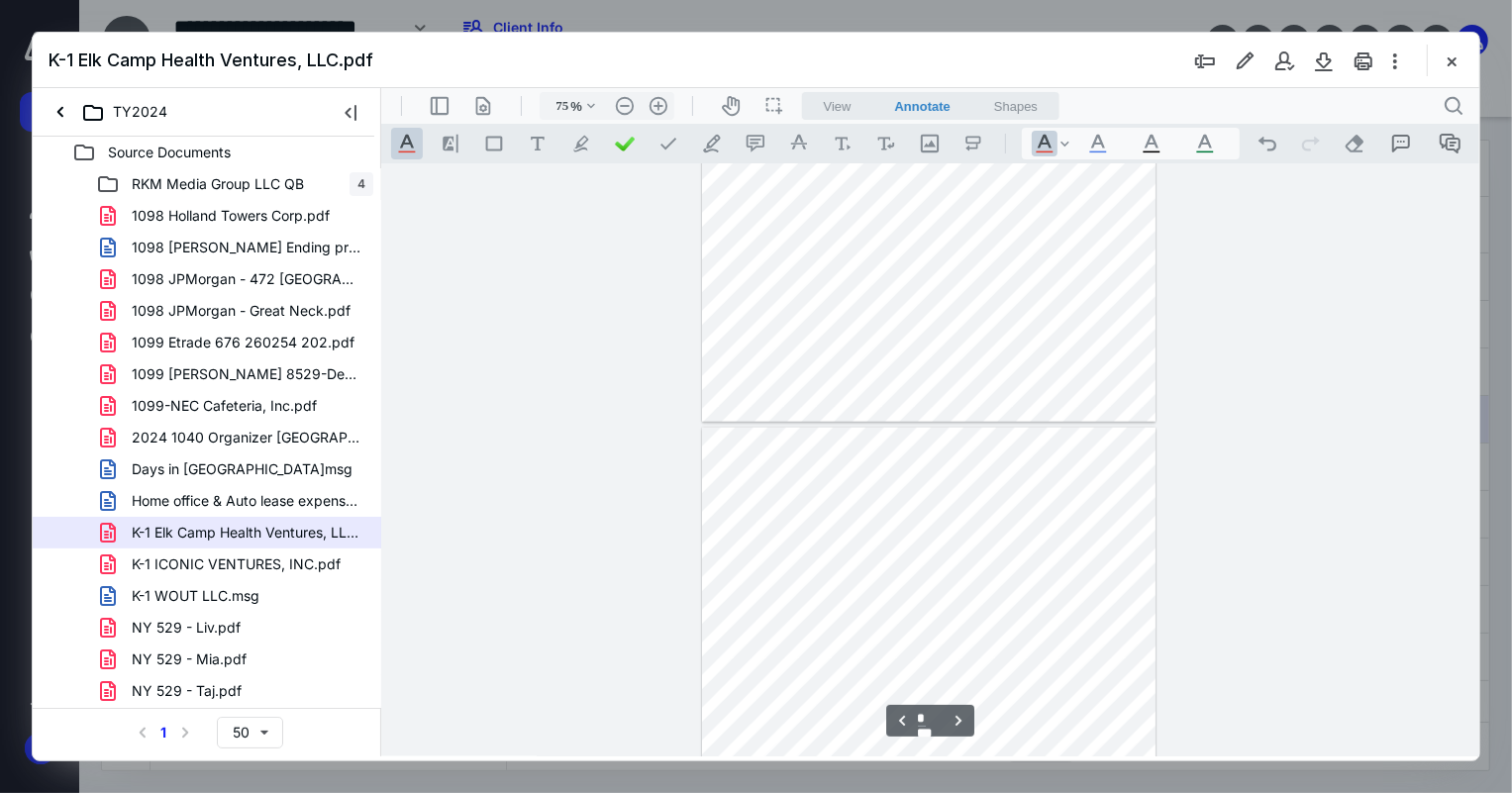 type on "*" 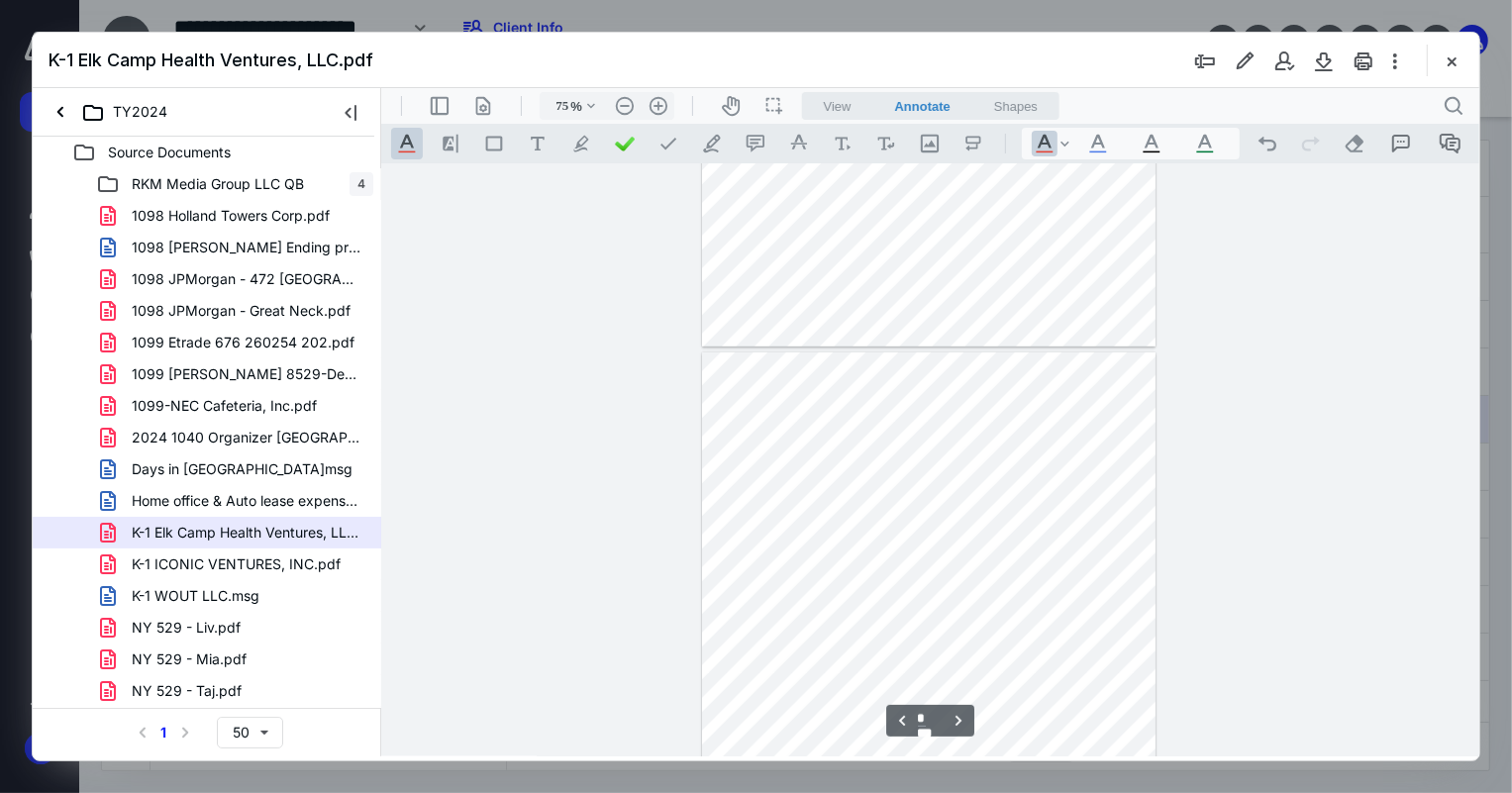 scroll, scrollTop: 978, scrollLeft: 0, axis: vertical 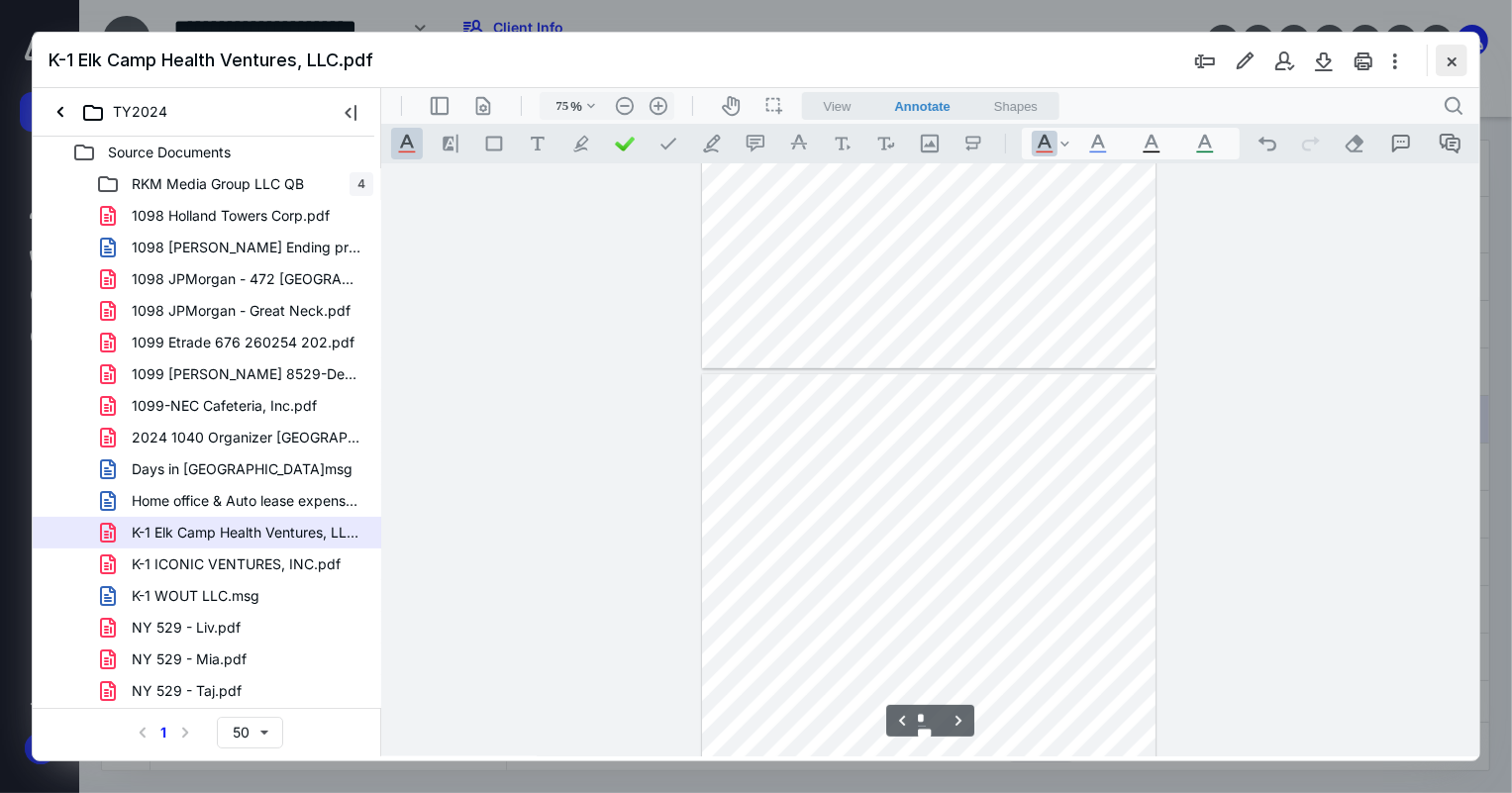 click at bounding box center (1452, 60) 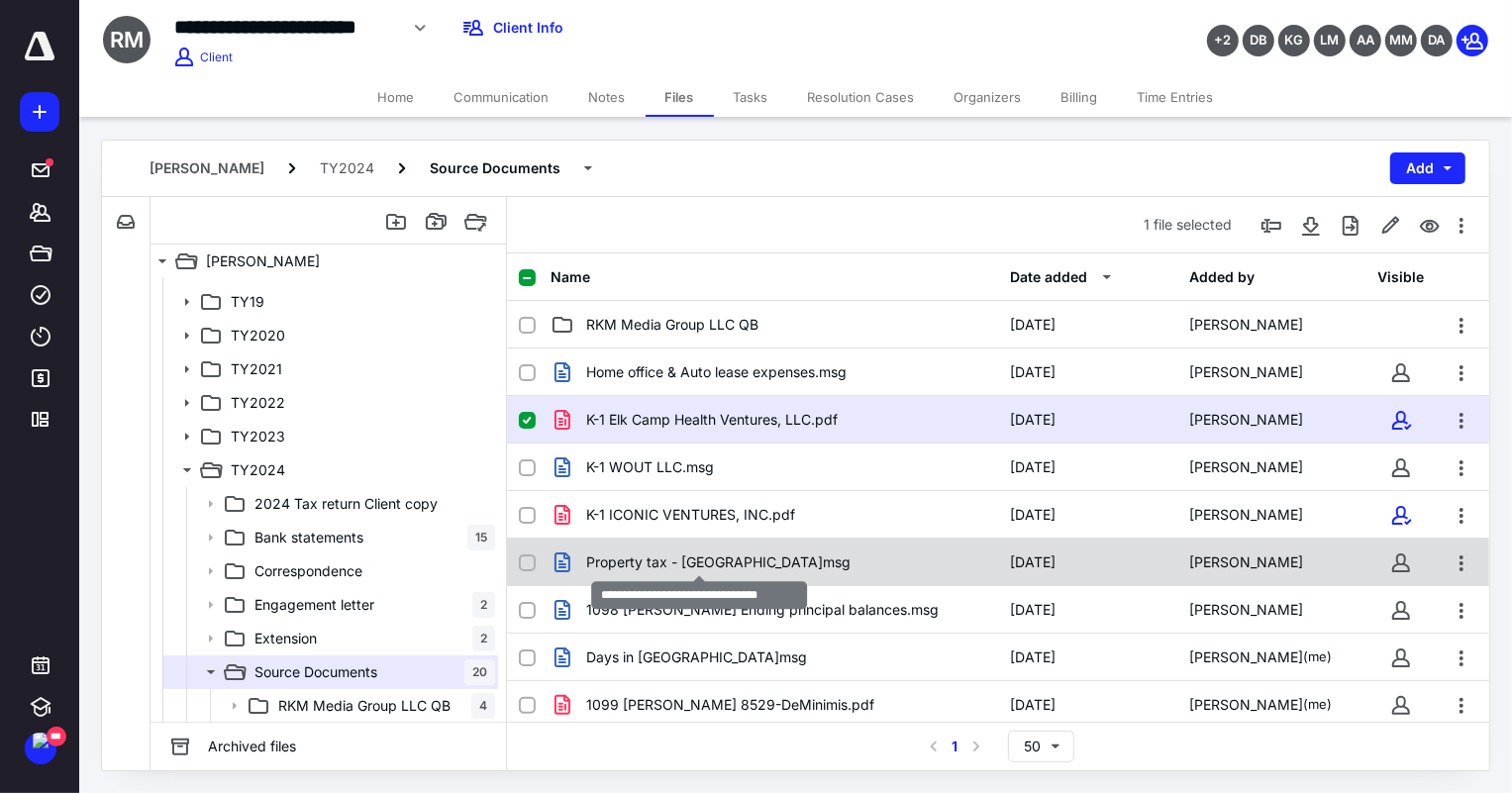 click on "Property tax - [GEOGRAPHIC_DATA]msg" at bounding box center [718, 562] 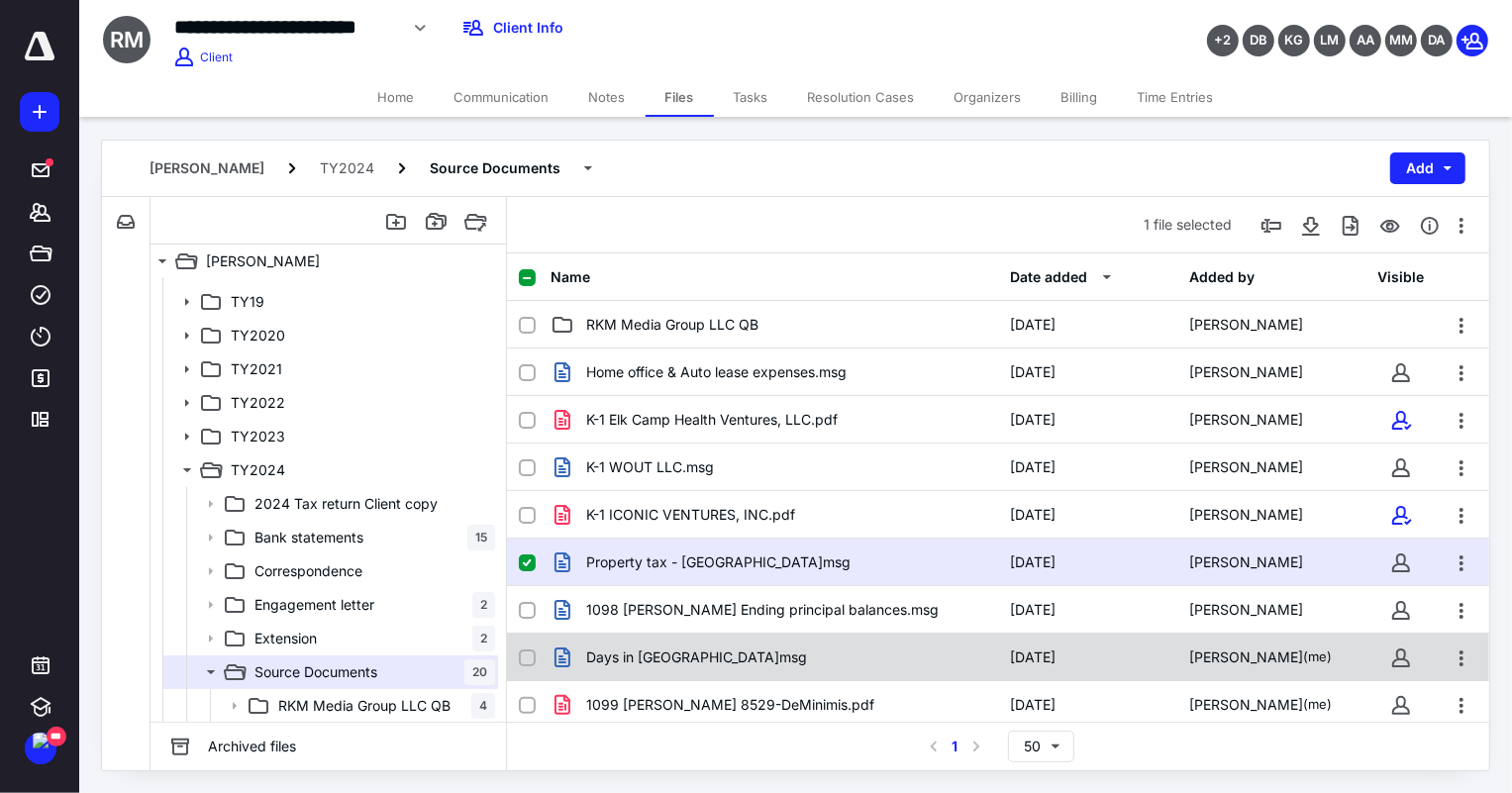 click on "Days in [GEOGRAPHIC_DATA]msg" at bounding box center [696, 657] 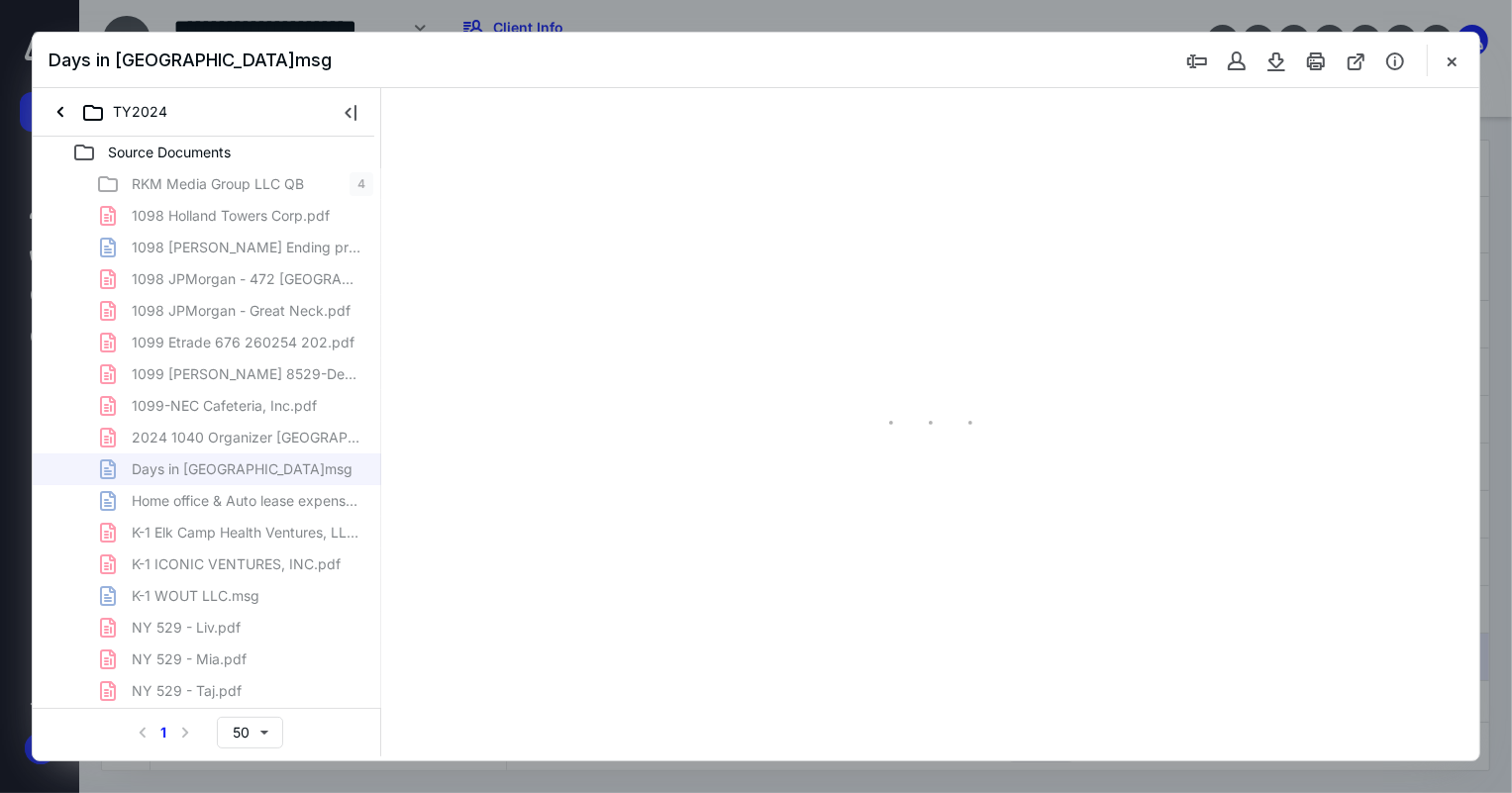 scroll, scrollTop: 0, scrollLeft: 0, axis: both 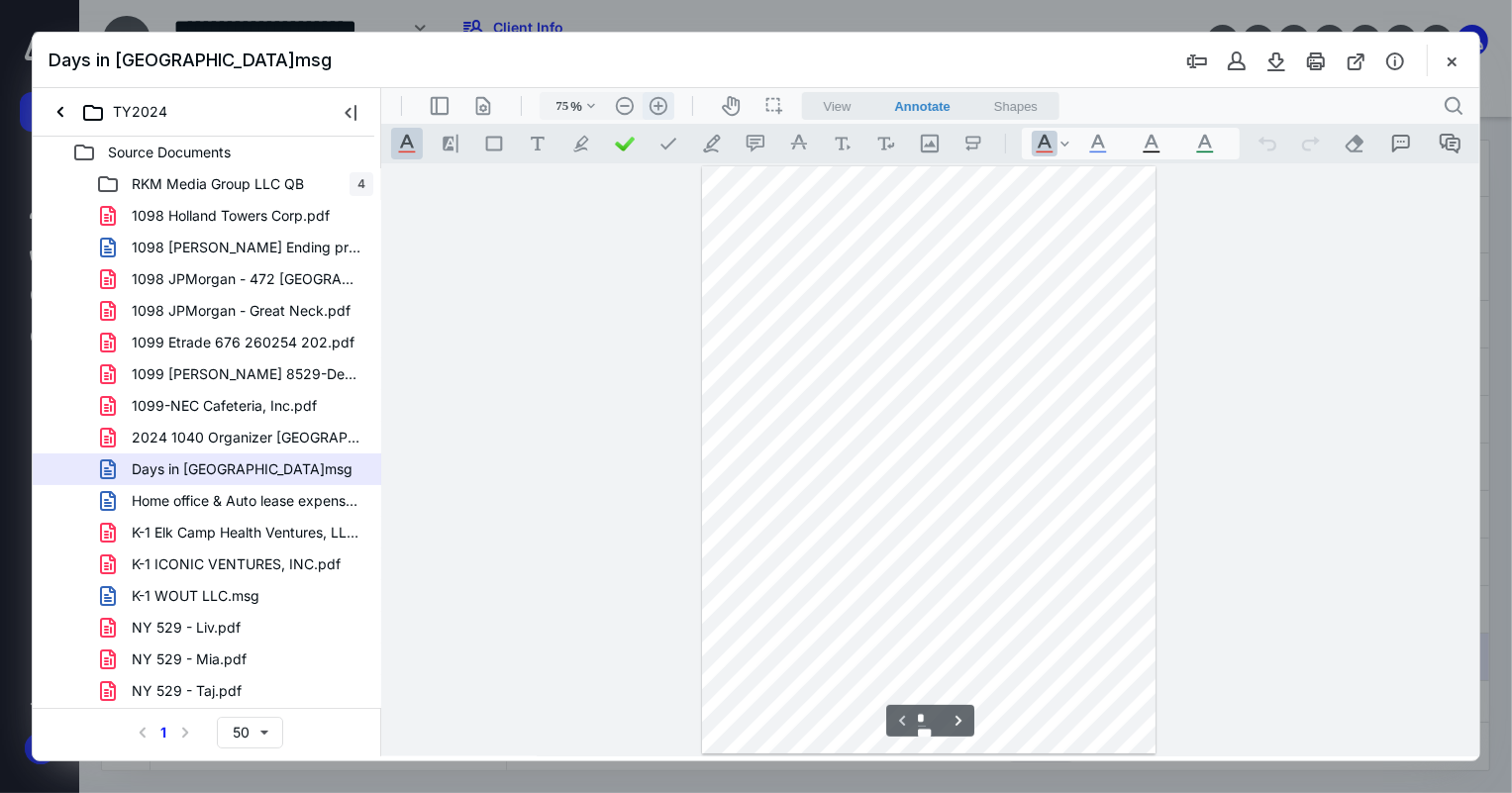 click on ".cls-1{fill:#abb0c4;} icon - header - zoom - in - line" at bounding box center (657, 105) 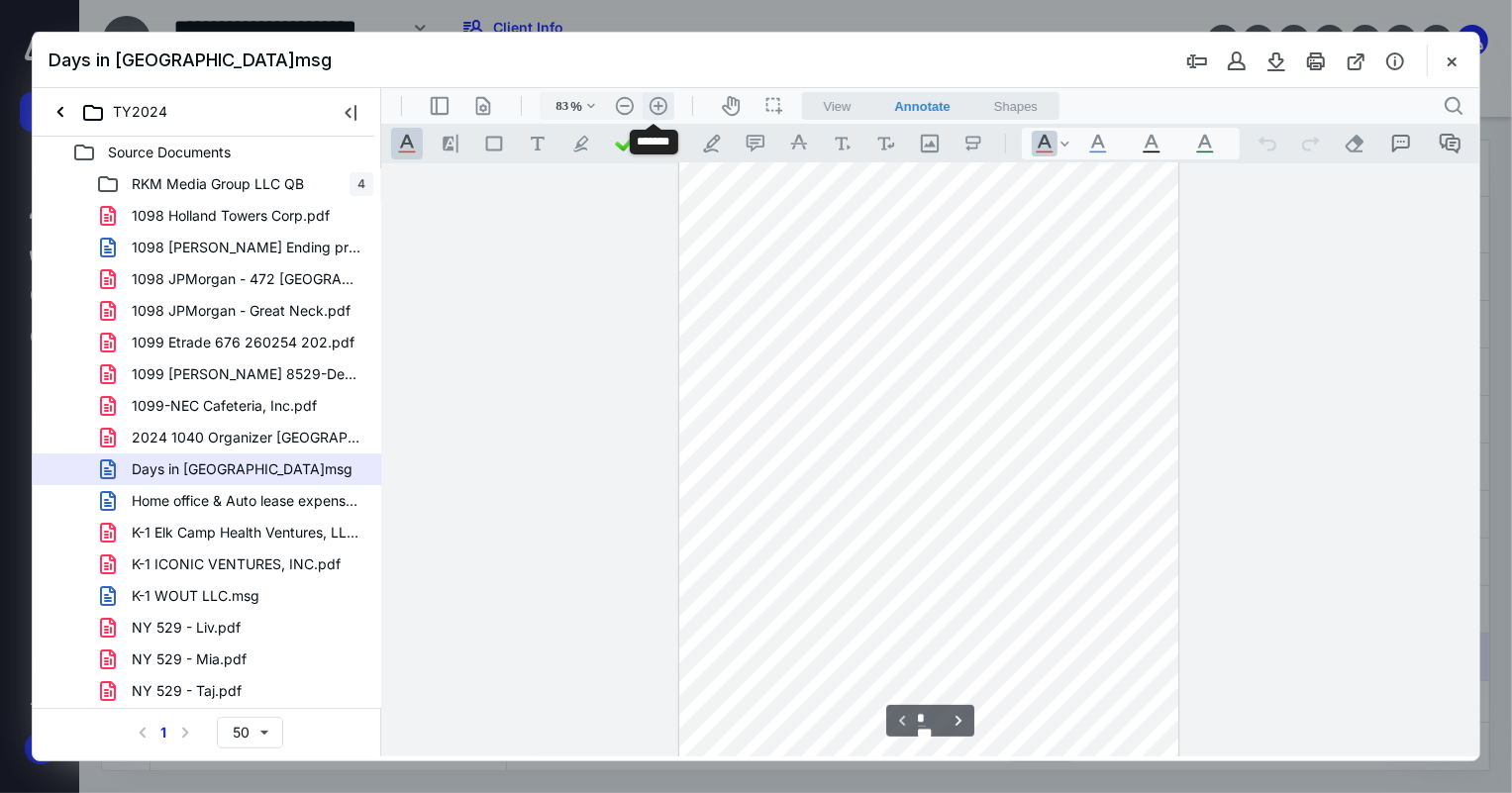 click on ".cls-1{fill:#abb0c4;} icon - header - zoom - in - line" at bounding box center (657, 105) 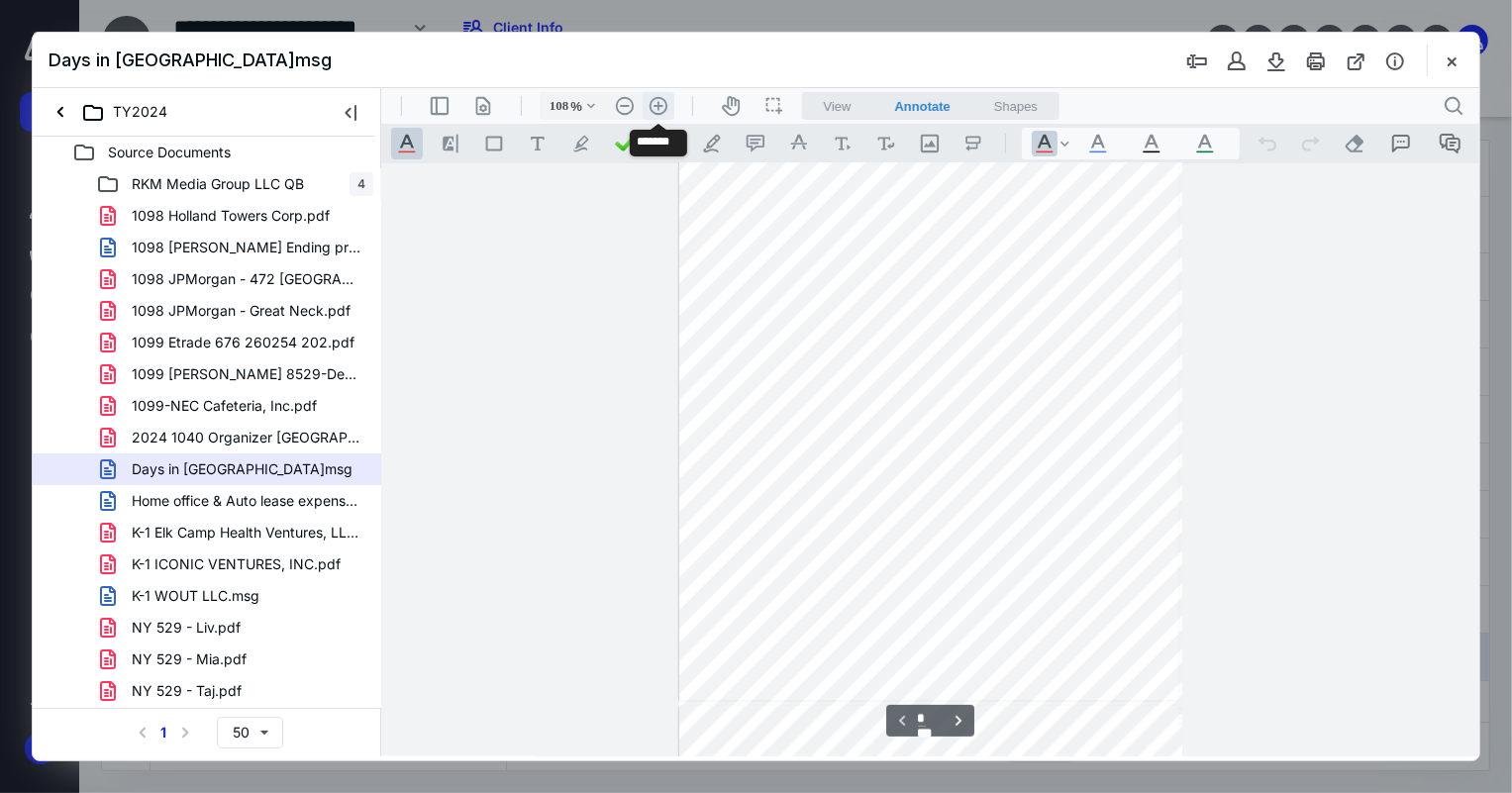 click on ".cls-1{fill:#abb0c4;} icon - header - zoom - in - line" at bounding box center [657, 105] 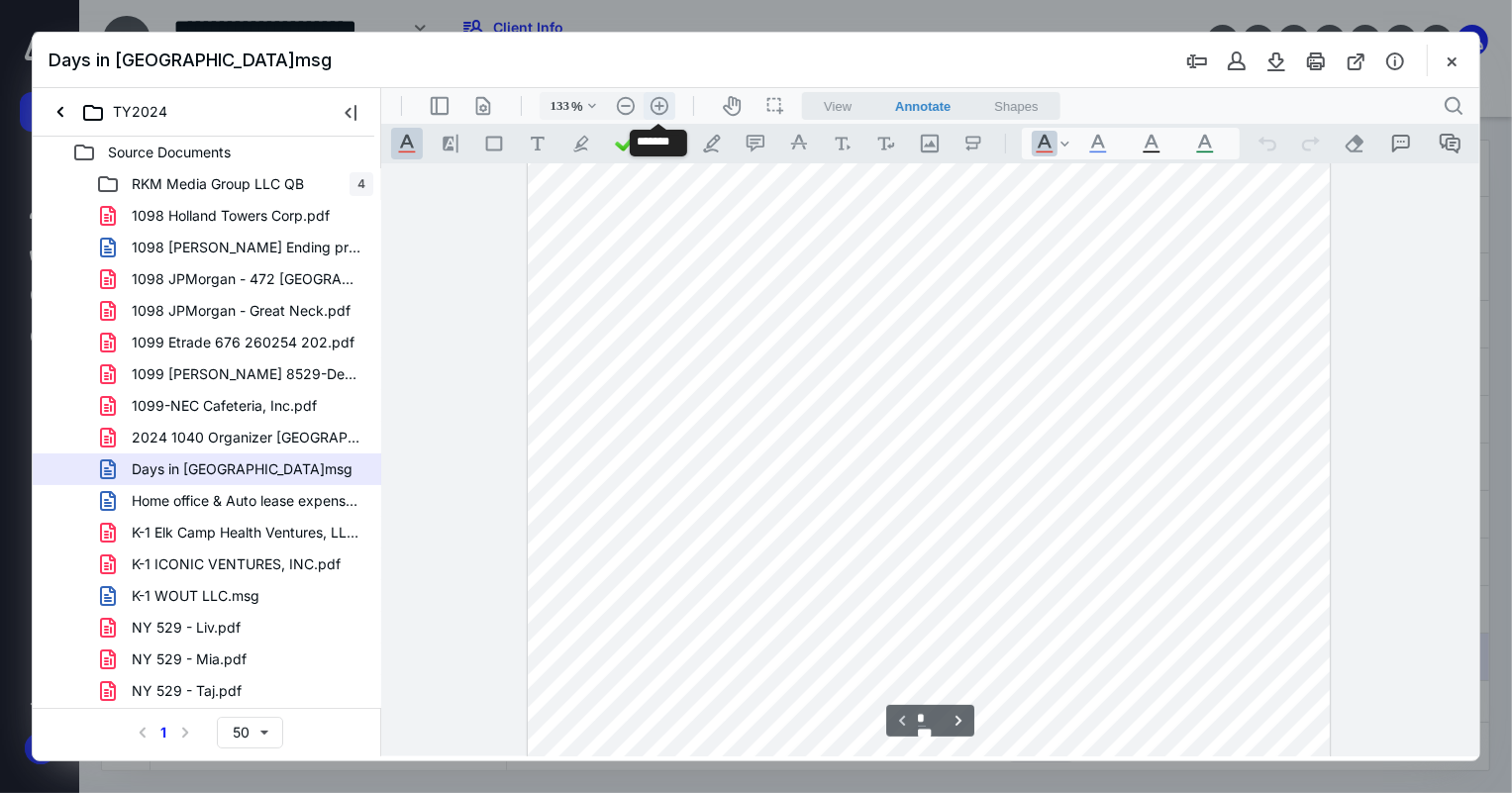 click on ".cls-1{fill:#abb0c4;} icon - header - zoom - in - line" at bounding box center [658, 105] 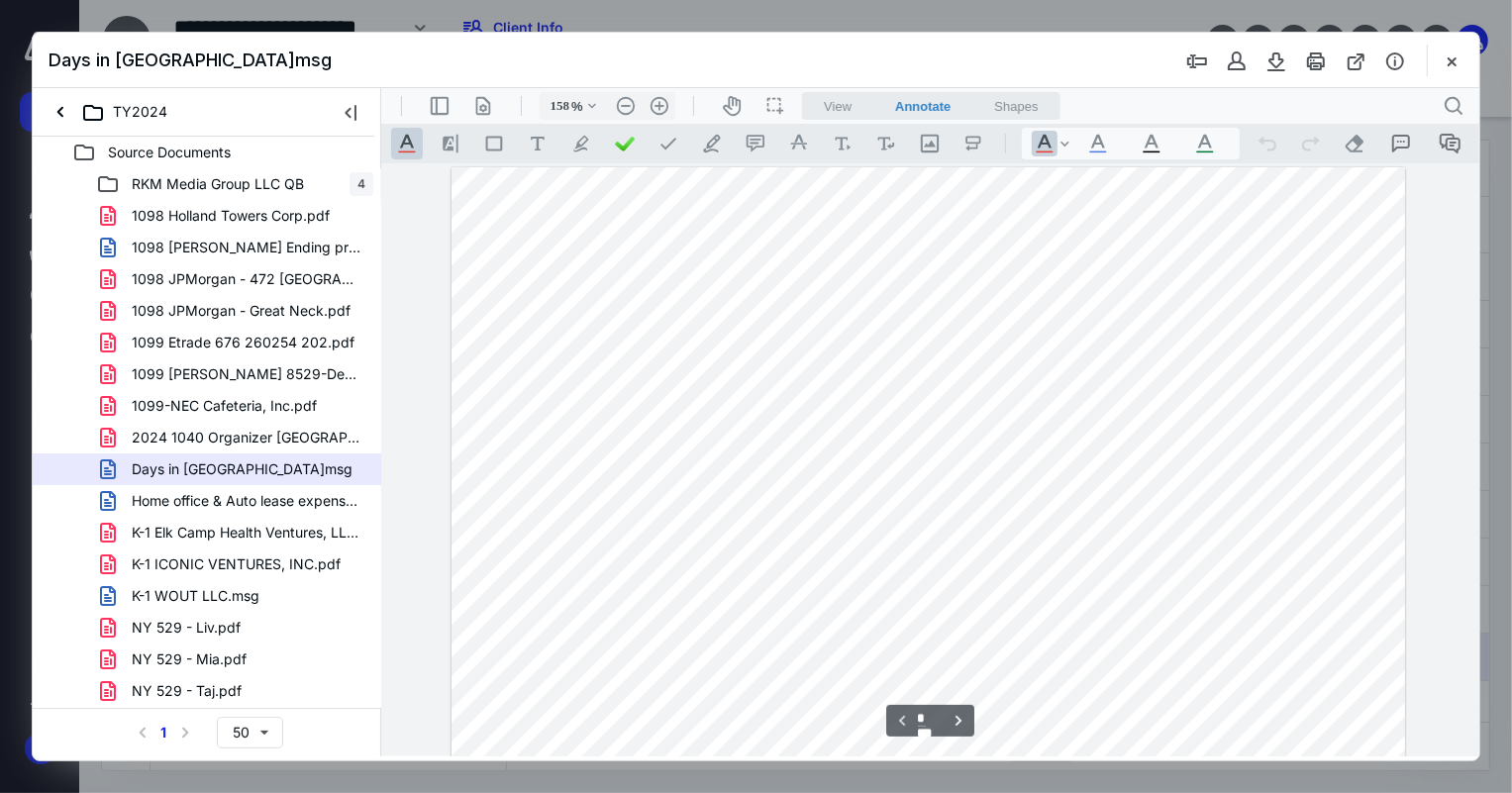 scroll, scrollTop: 0, scrollLeft: 0, axis: both 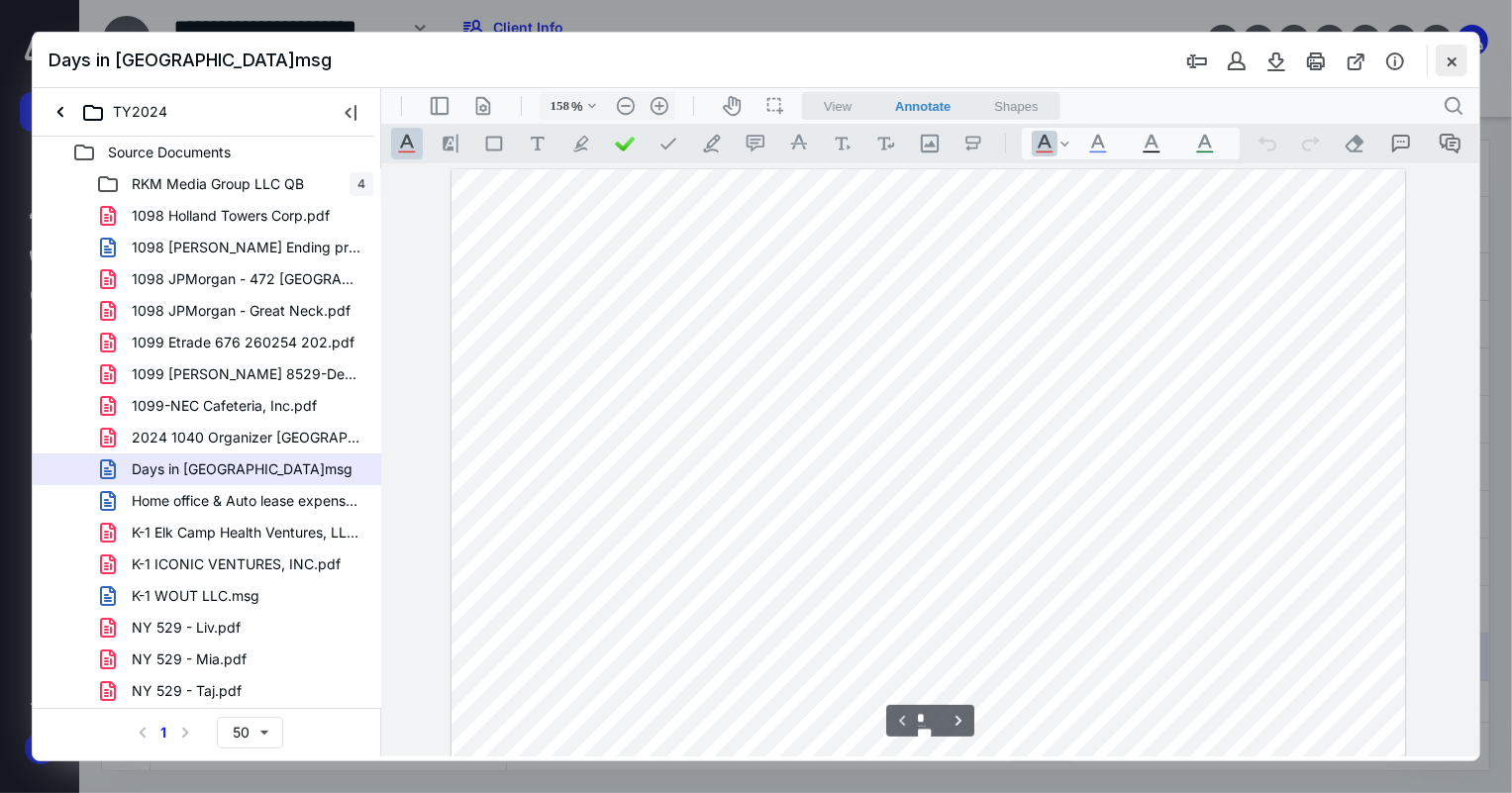 click at bounding box center (1452, 60) 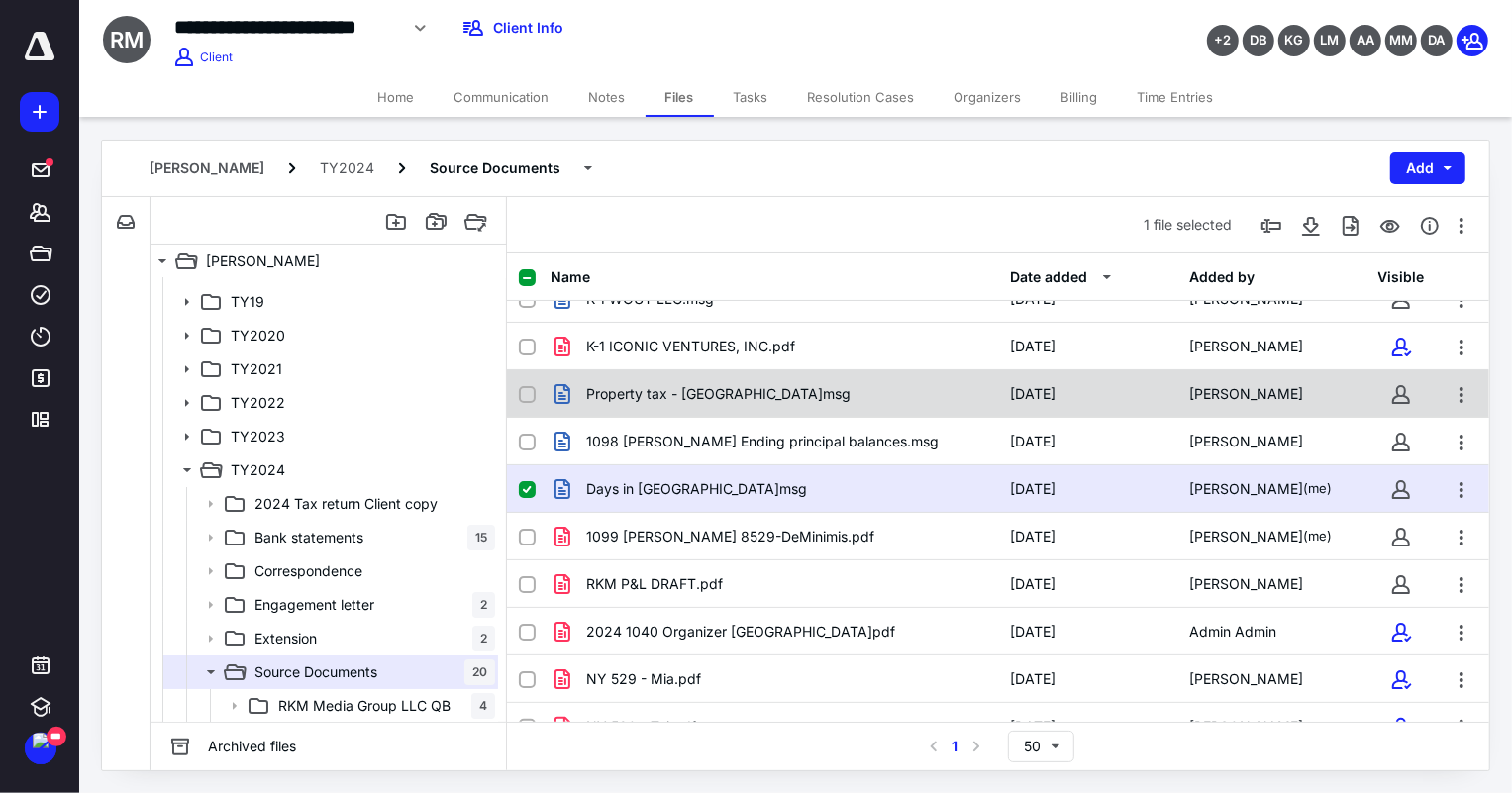 scroll, scrollTop: 179, scrollLeft: 0, axis: vertical 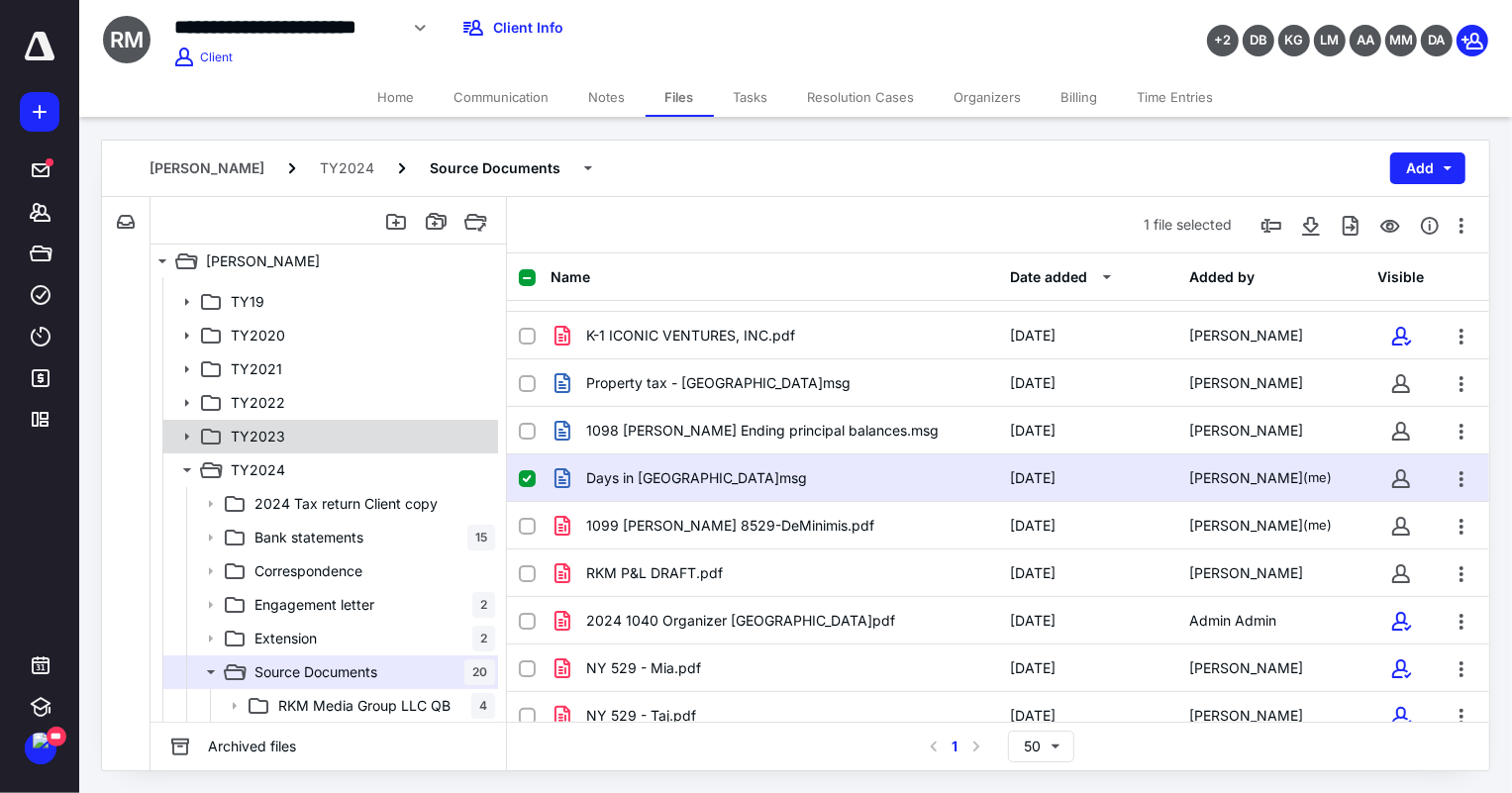 click 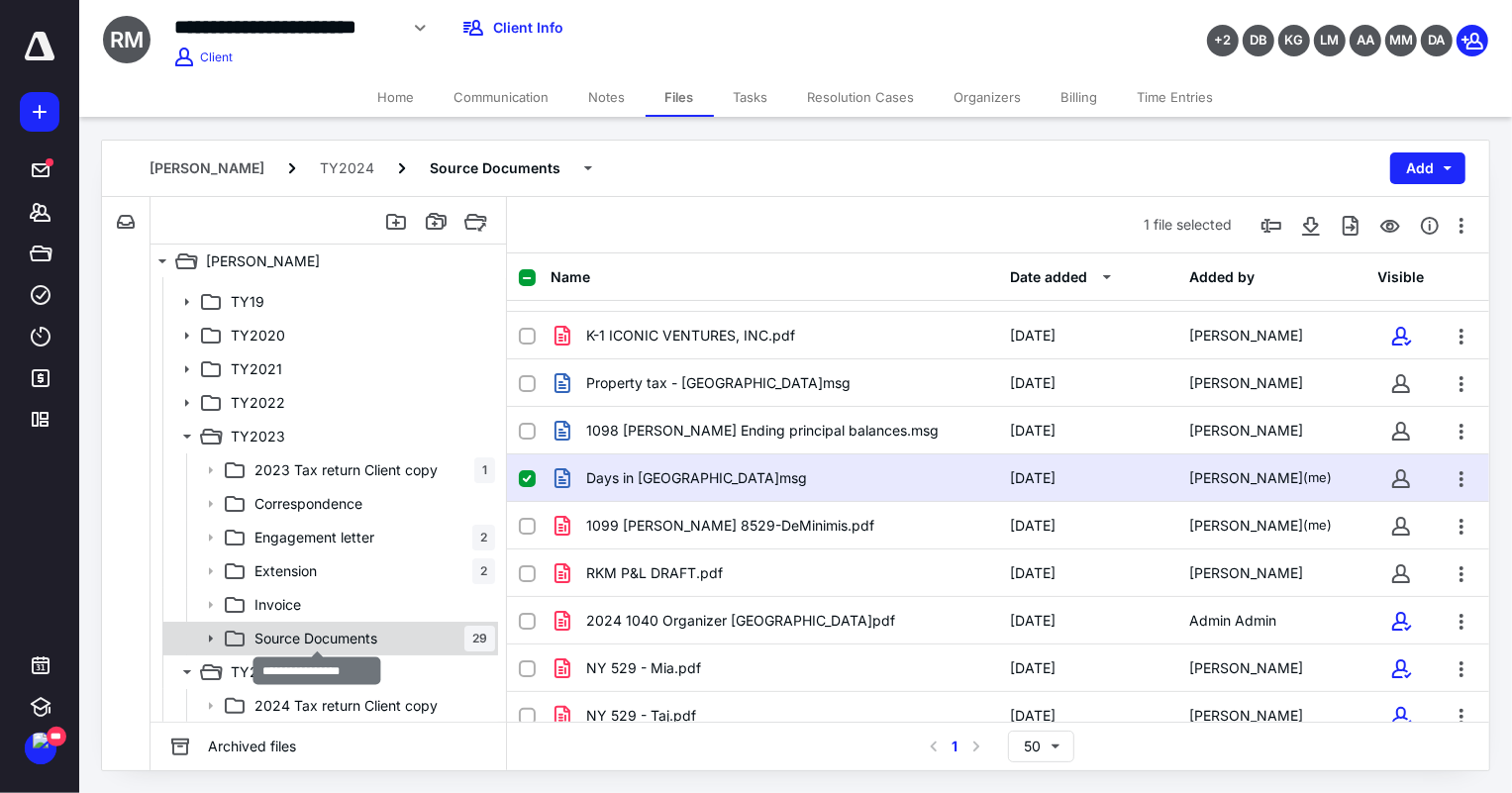 click on "Source Documents" at bounding box center (316, 639) 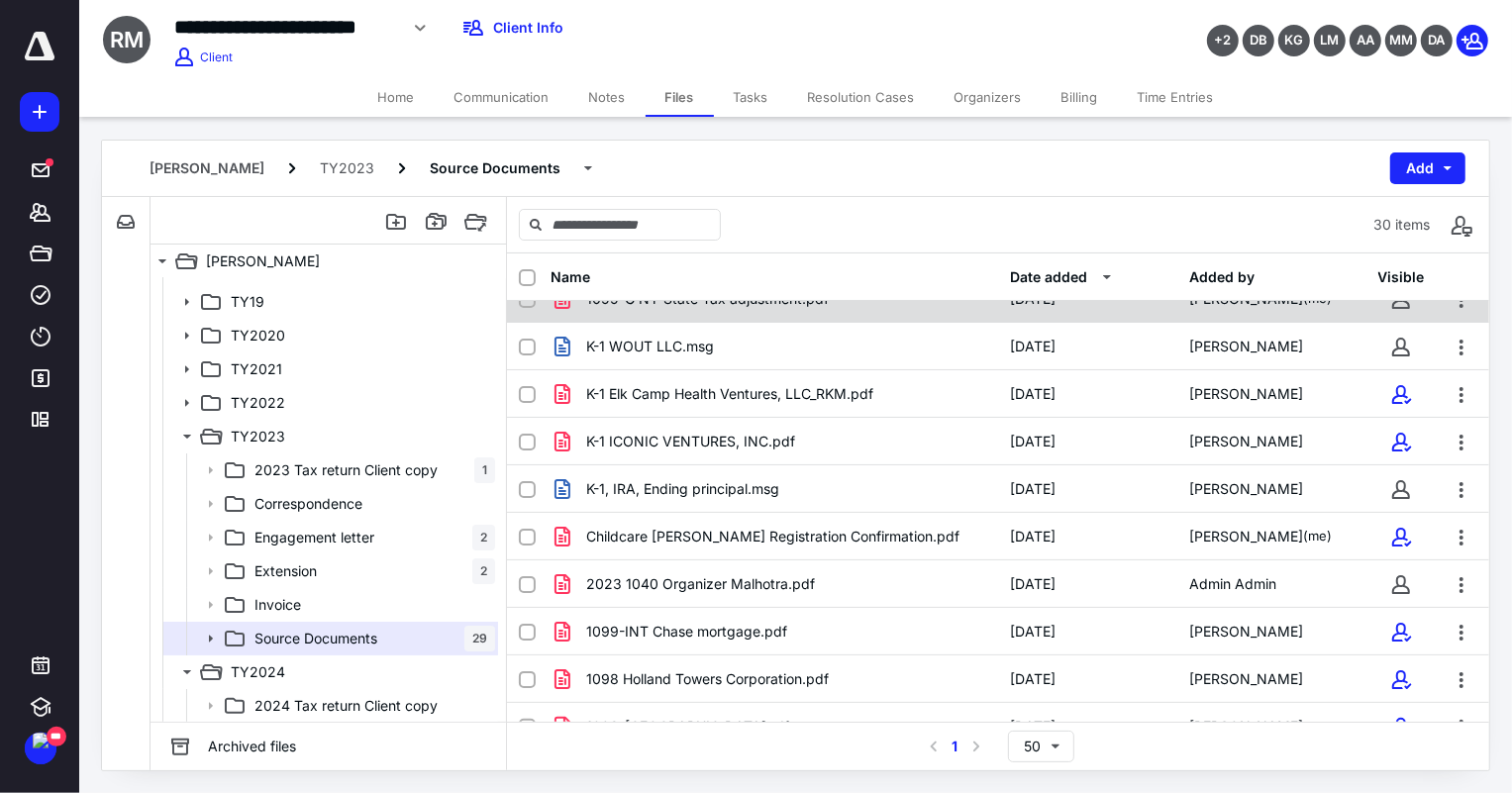 scroll, scrollTop: 179, scrollLeft: 0, axis: vertical 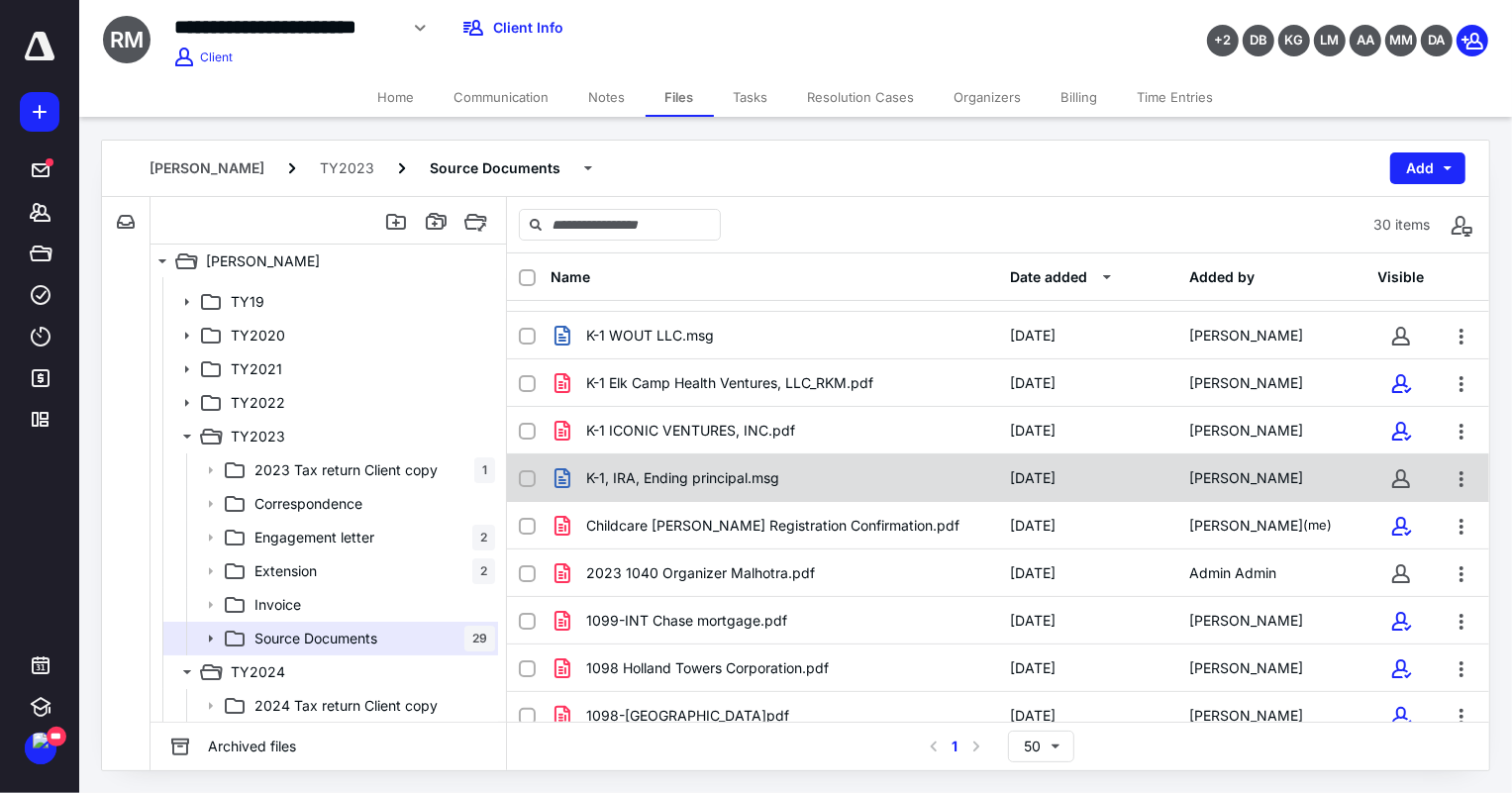 click on "K-1, IRA, Ending principal.msg" at bounding box center [774, 478] 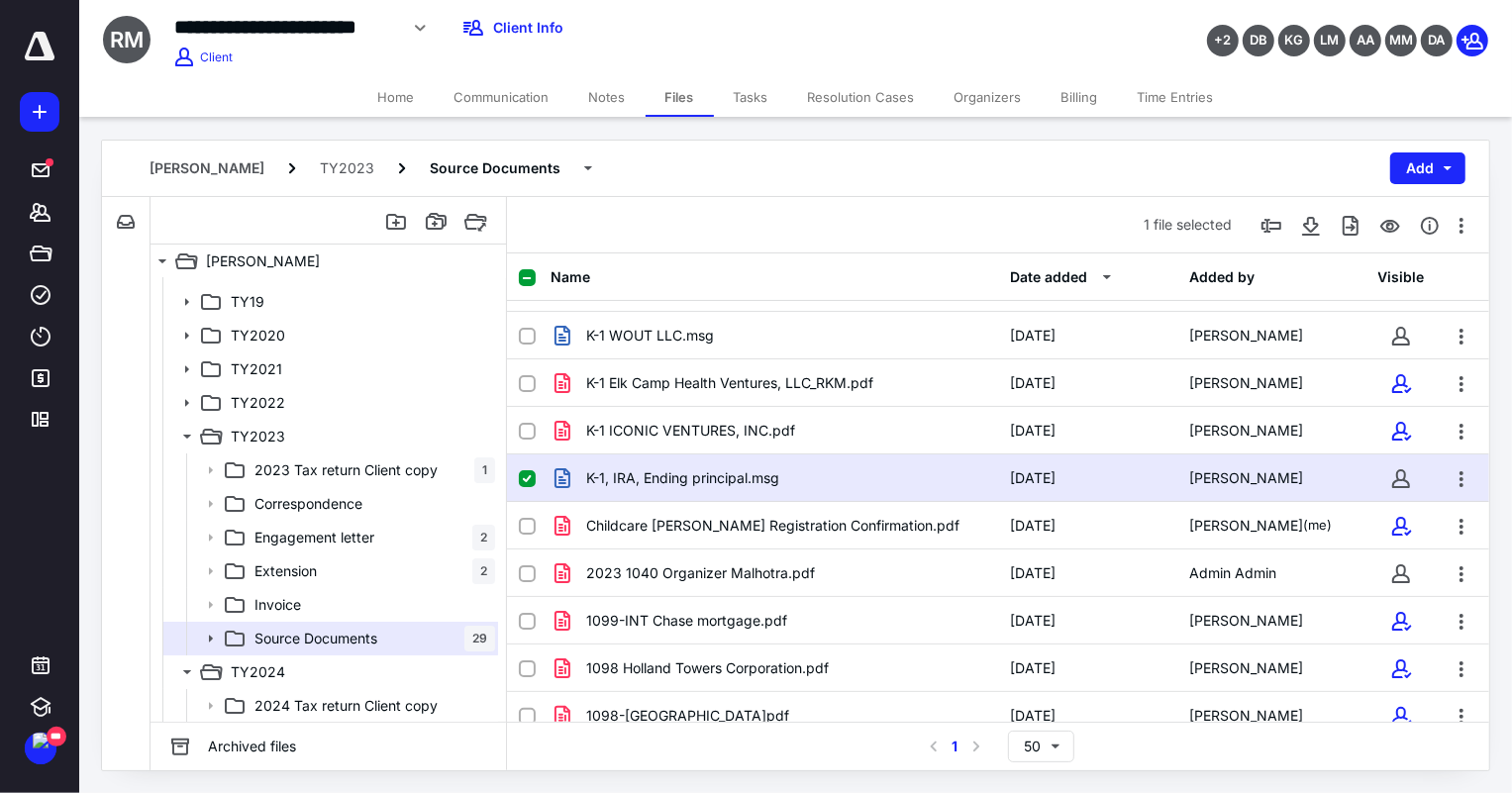 click on "K-1, IRA, Ending principal.msg" at bounding box center [774, 478] 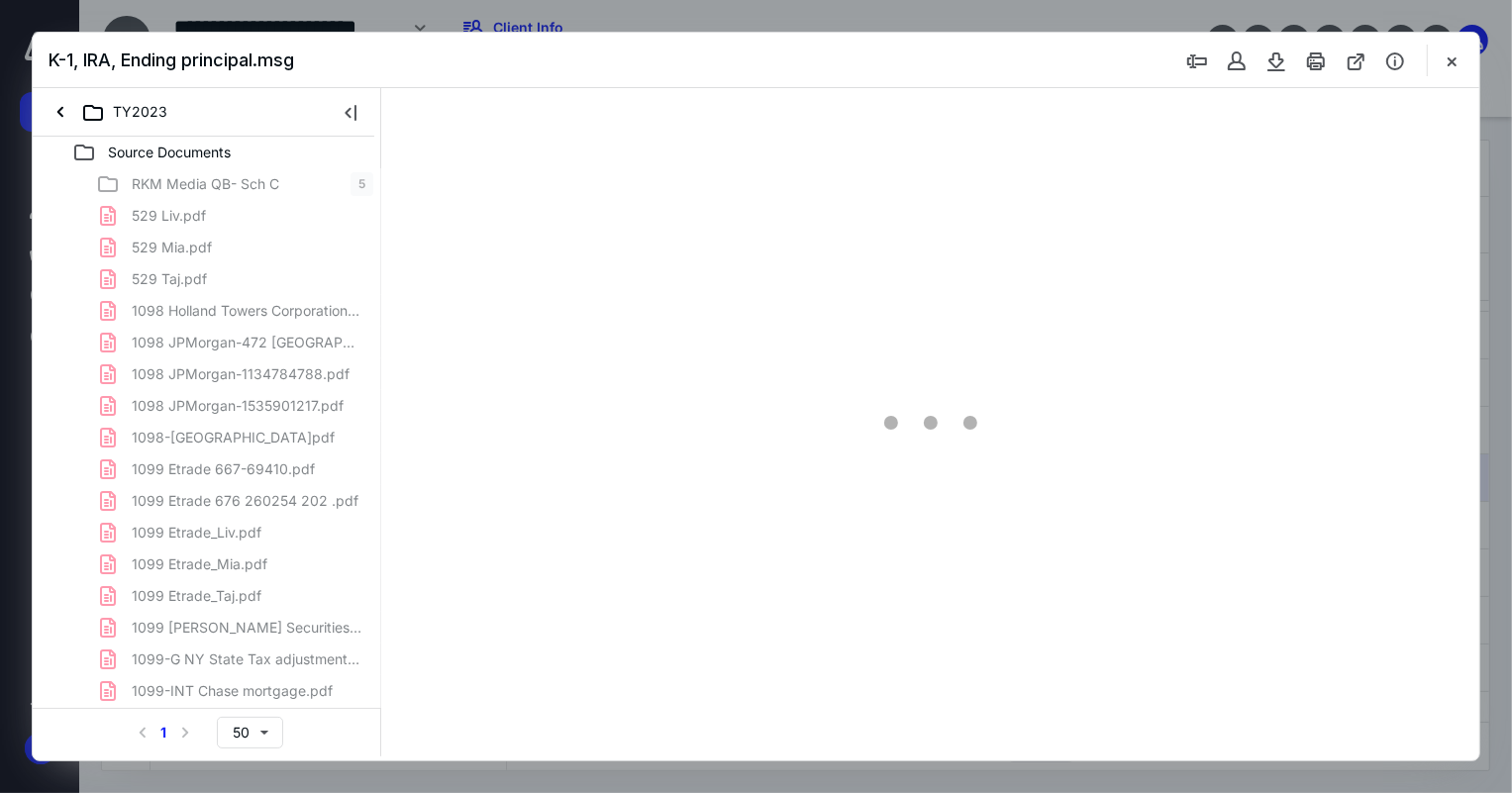 scroll, scrollTop: 0, scrollLeft: 0, axis: both 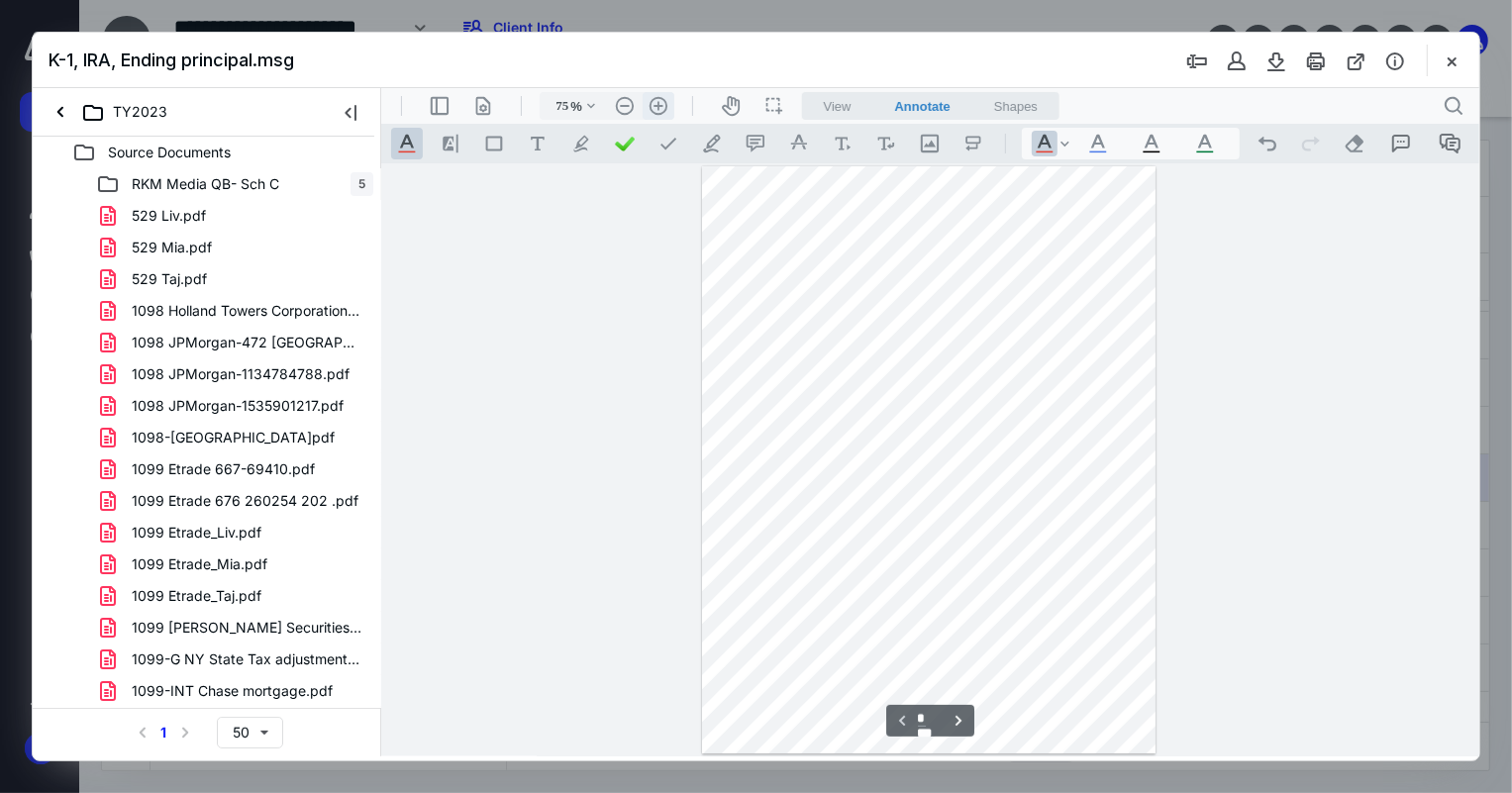 click on ".cls-1{fill:#abb0c4;} icon - header - zoom - in - line" at bounding box center [657, 105] 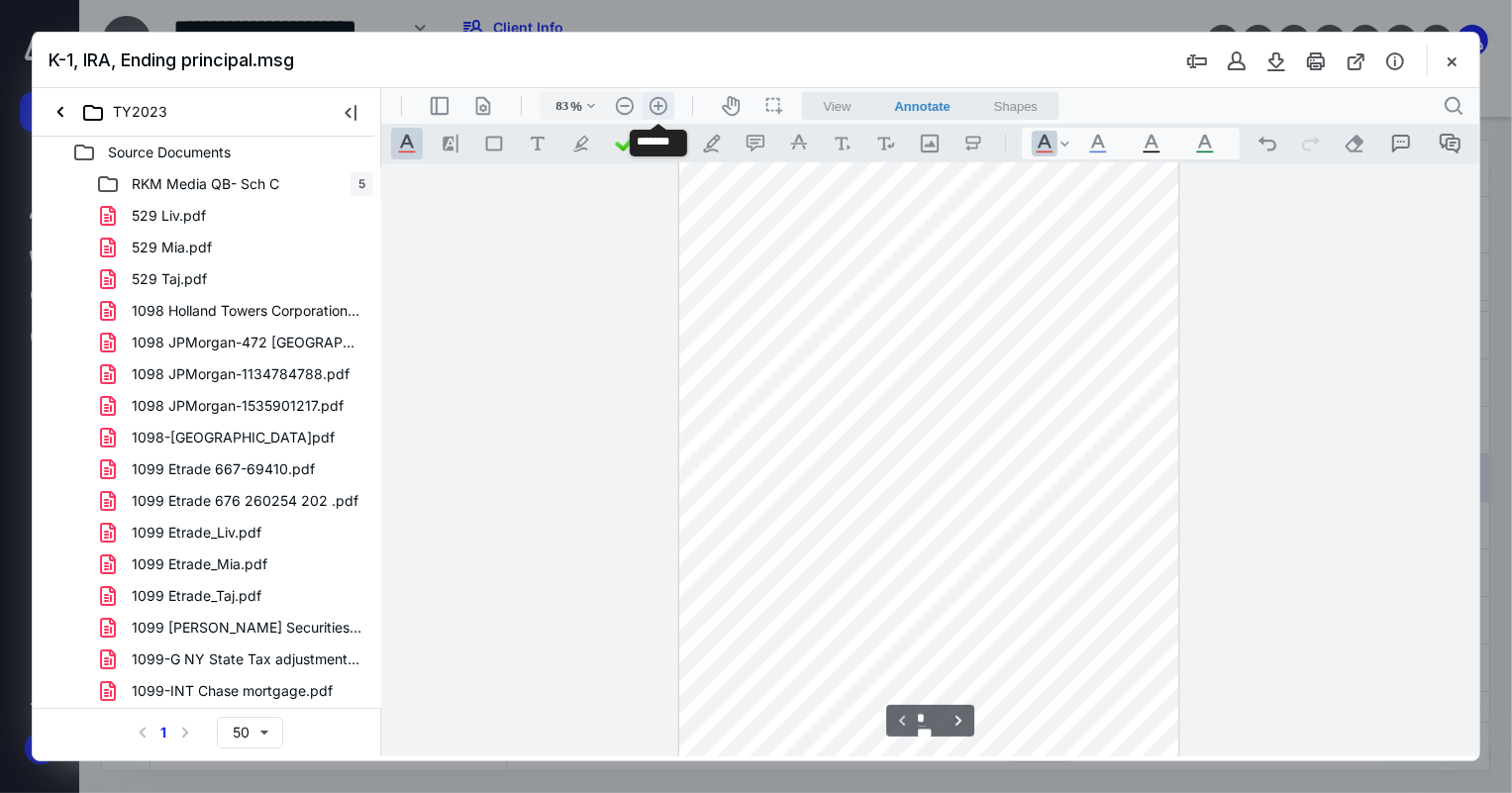 click on ".cls-1{fill:#abb0c4;} icon - header - zoom - in - line" at bounding box center [657, 105] 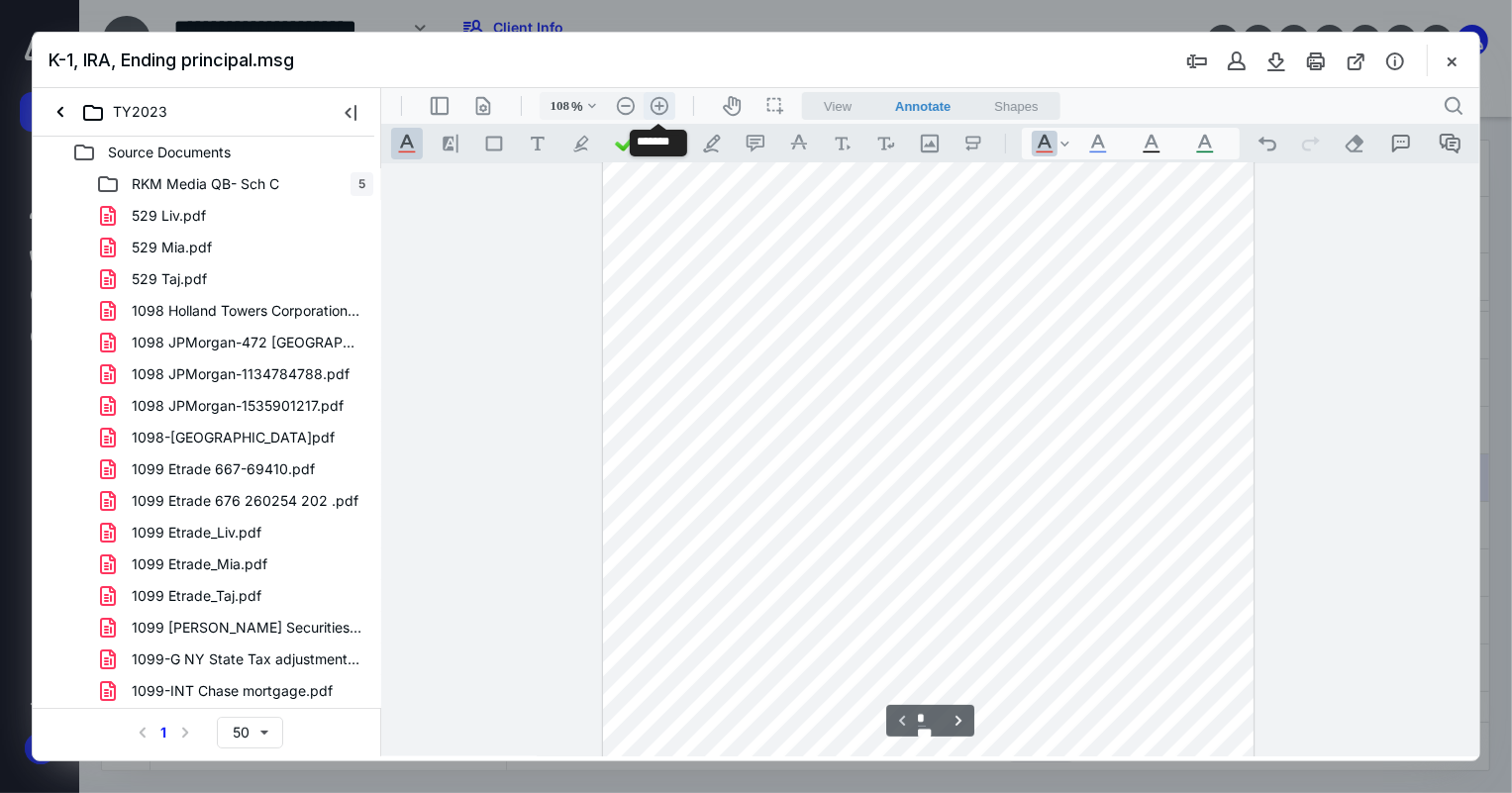 click on ".cls-1{fill:#abb0c4;} icon - header - zoom - in - line" at bounding box center [658, 105] 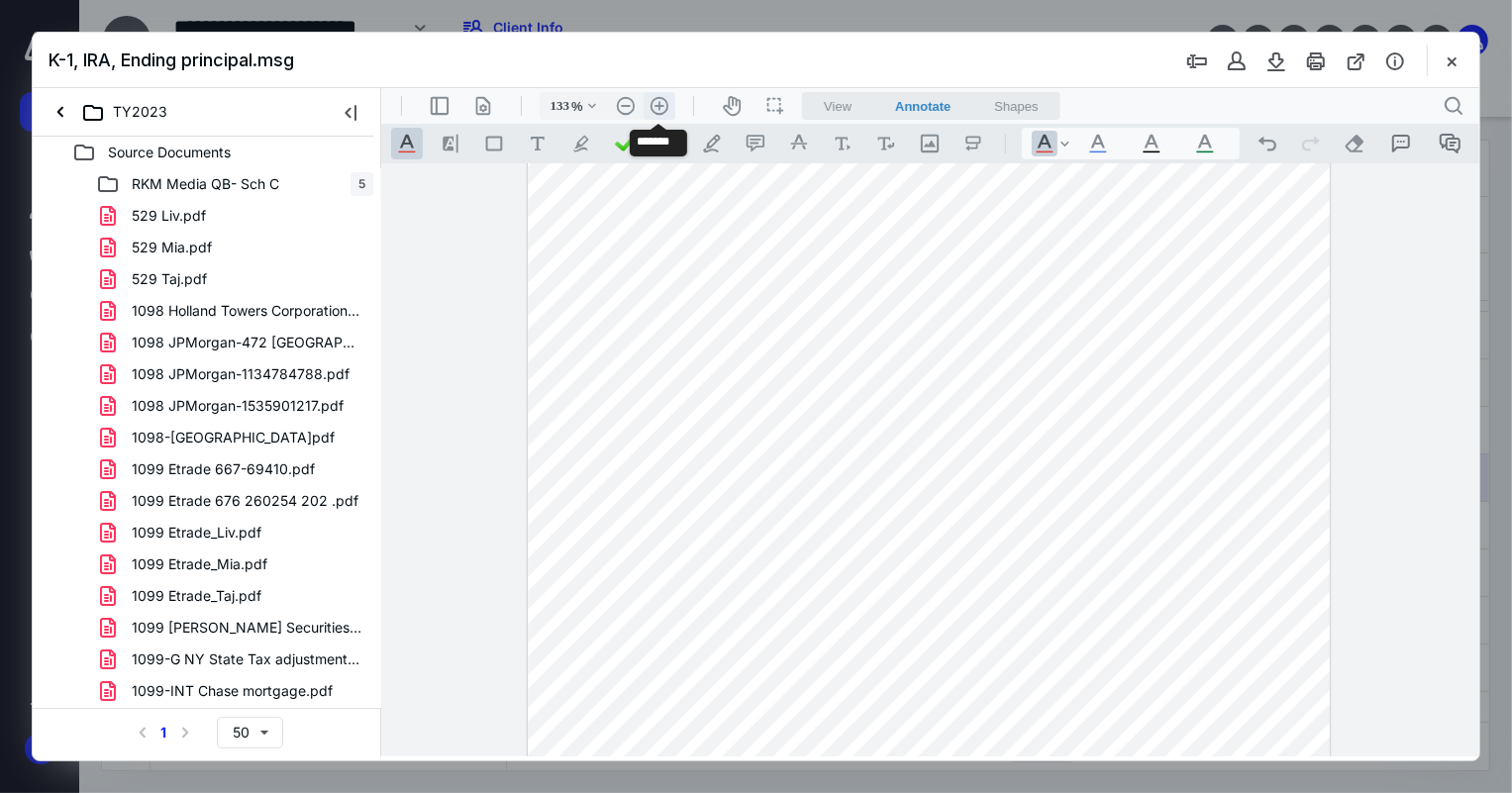 click on ".cls-1{fill:#abb0c4;} icon - header - zoom - in - line" at bounding box center [658, 105] 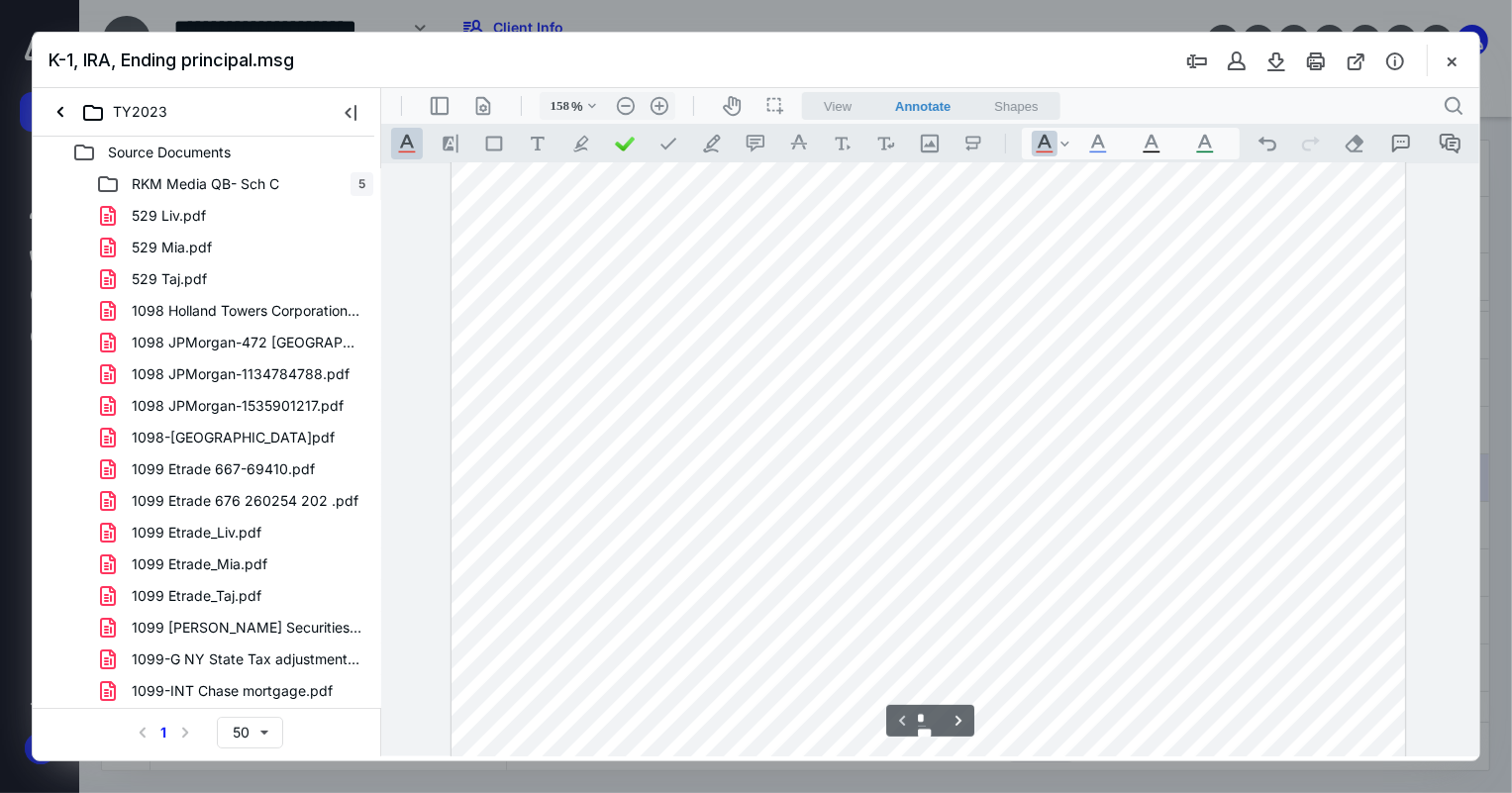 scroll, scrollTop: 105, scrollLeft: 0, axis: vertical 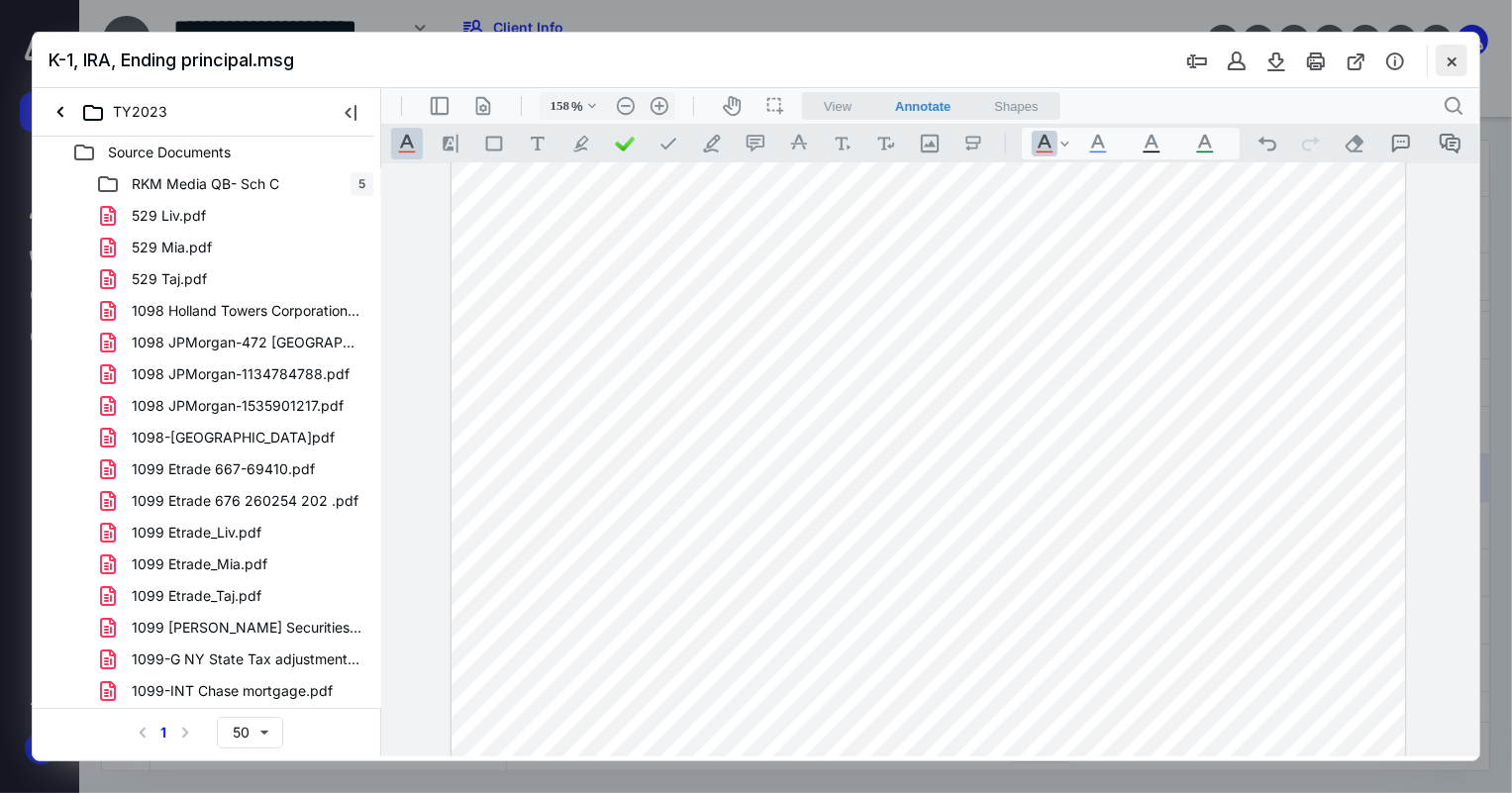 click at bounding box center [1452, 60] 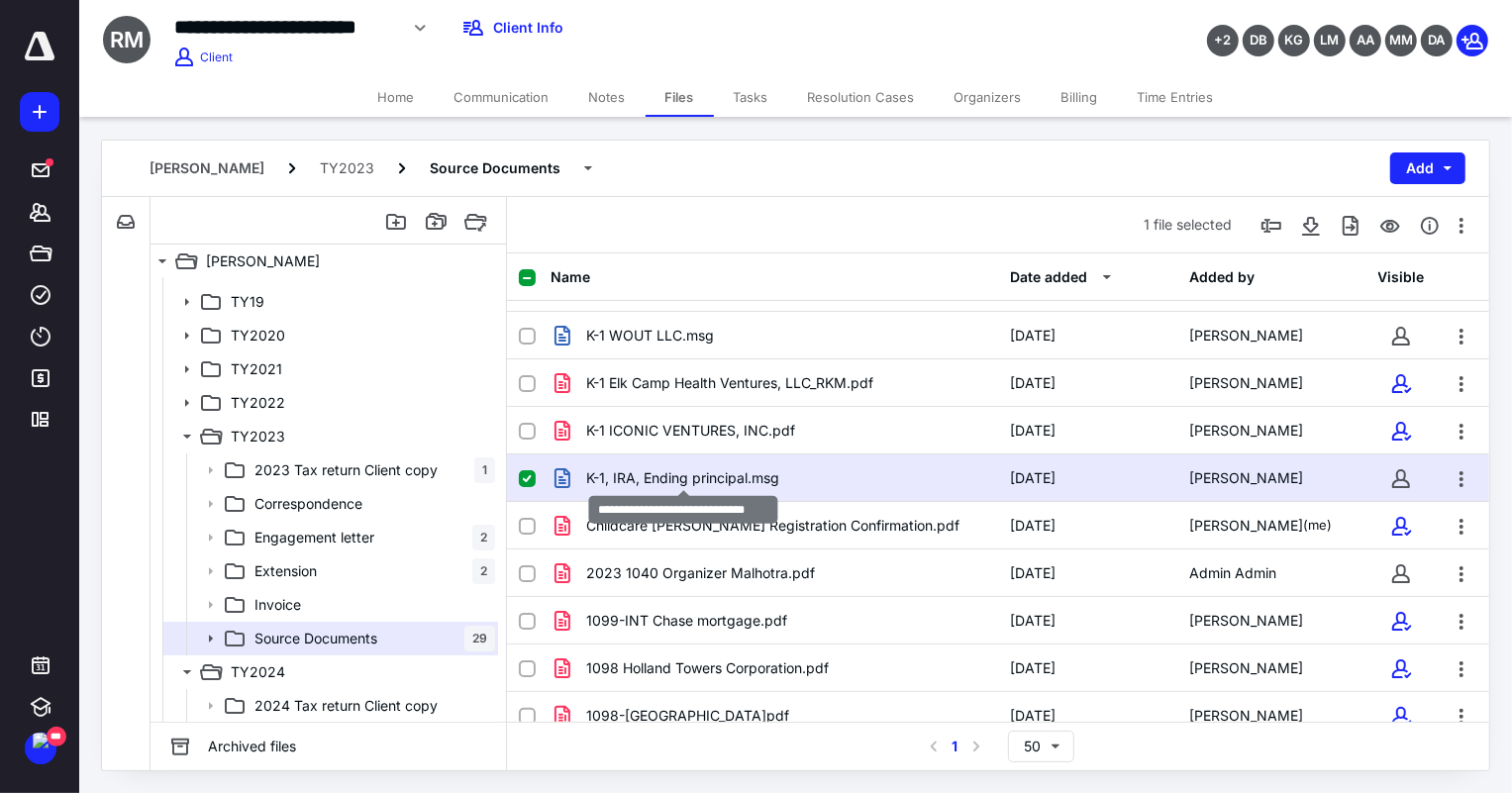 click on "K-1, IRA, Ending principal.msg" at bounding box center [682, 478] 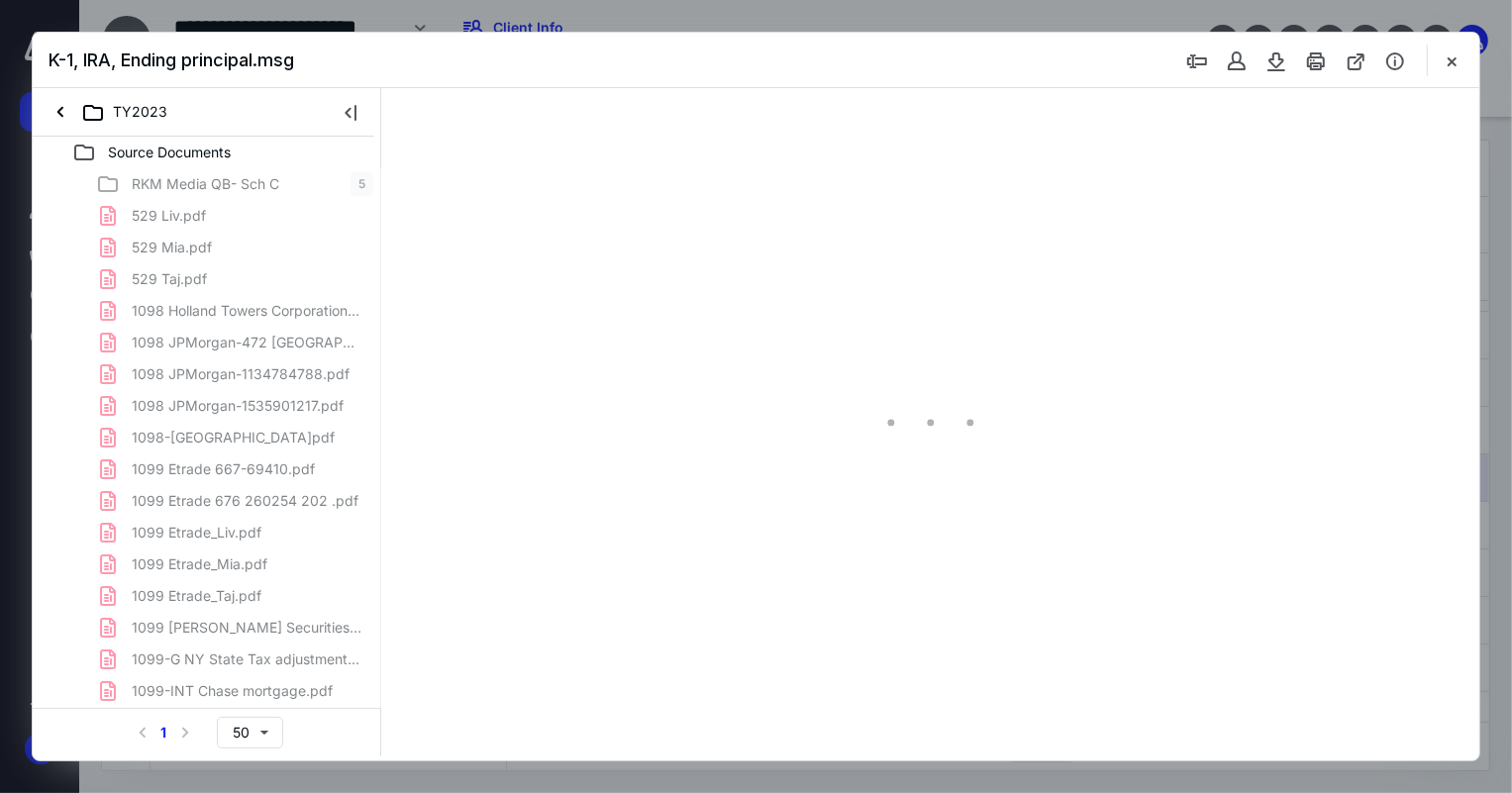 scroll, scrollTop: 0, scrollLeft: 0, axis: both 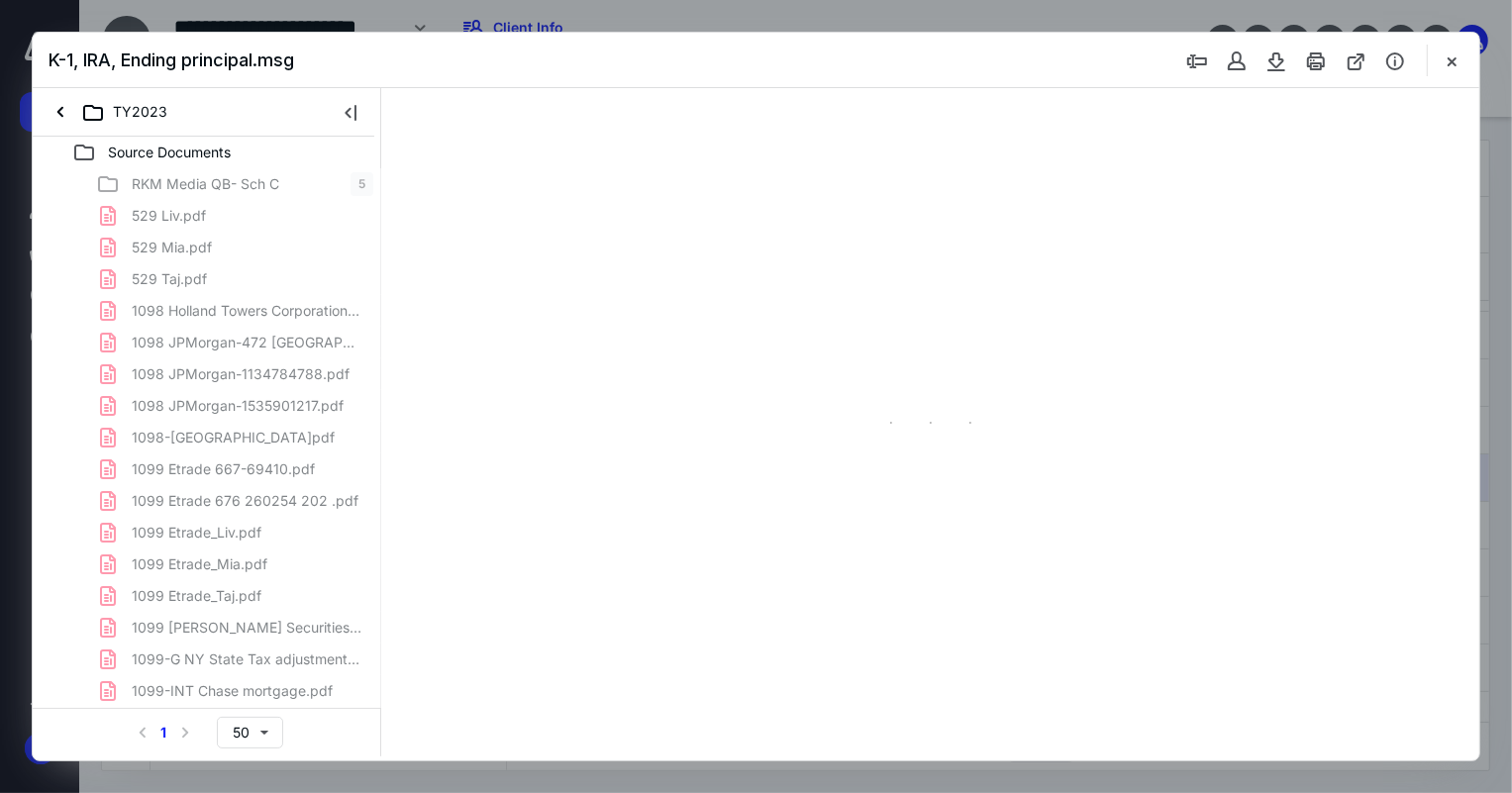type on "75" 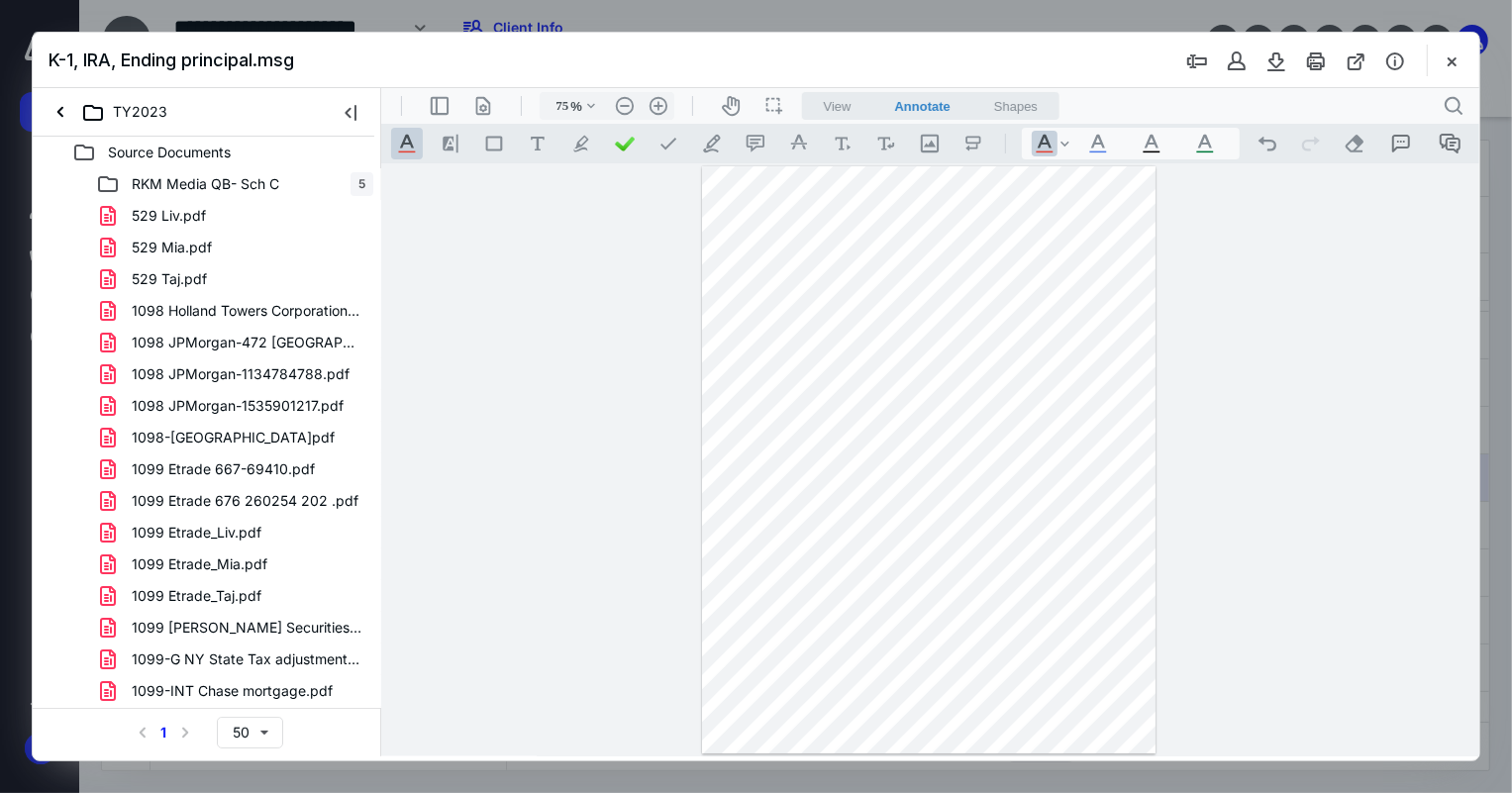 click on "K-1, IRA, Ending principal.msg" at bounding box center (756, 60) 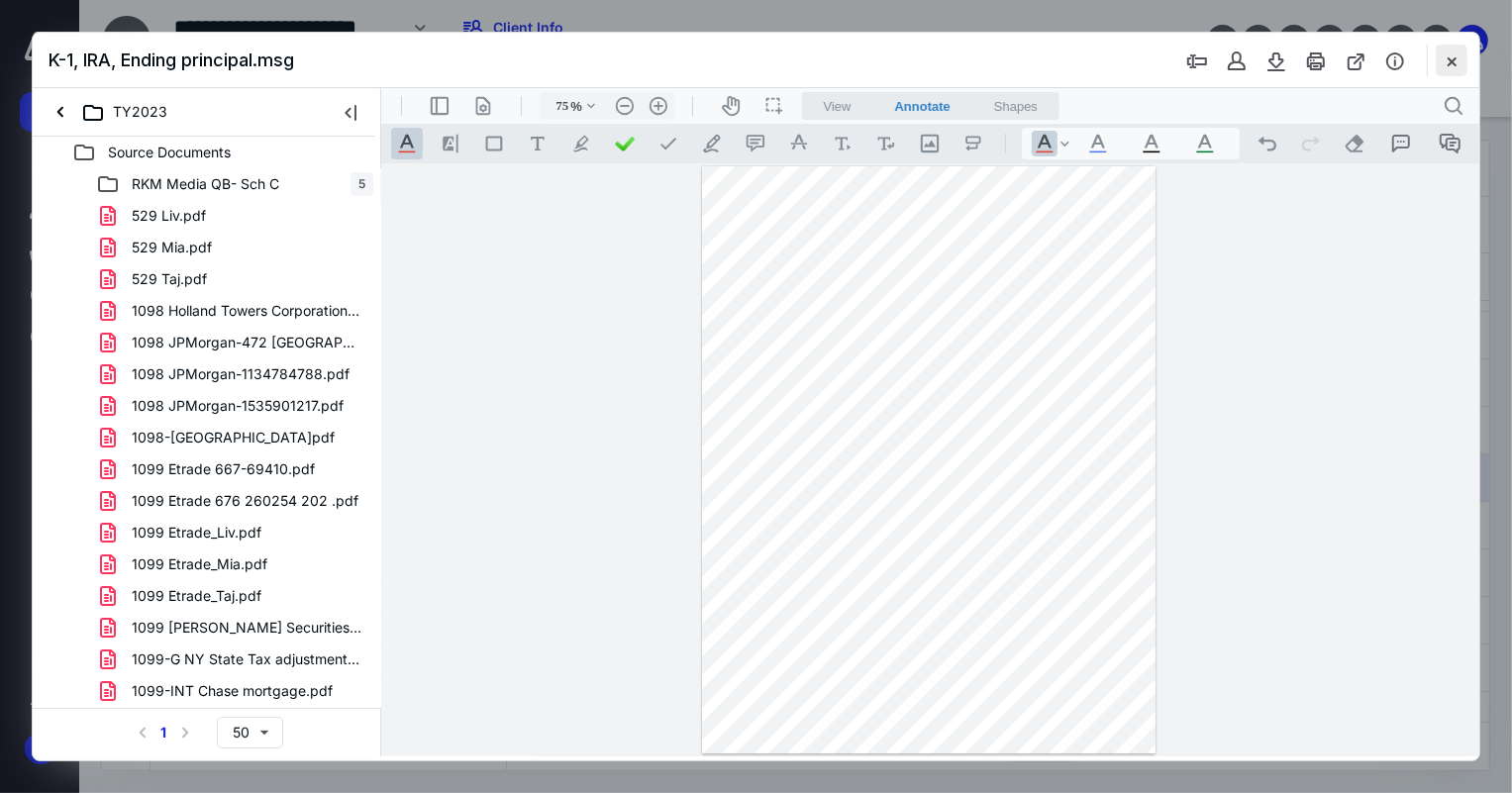 click at bounding box center (1452, 60) 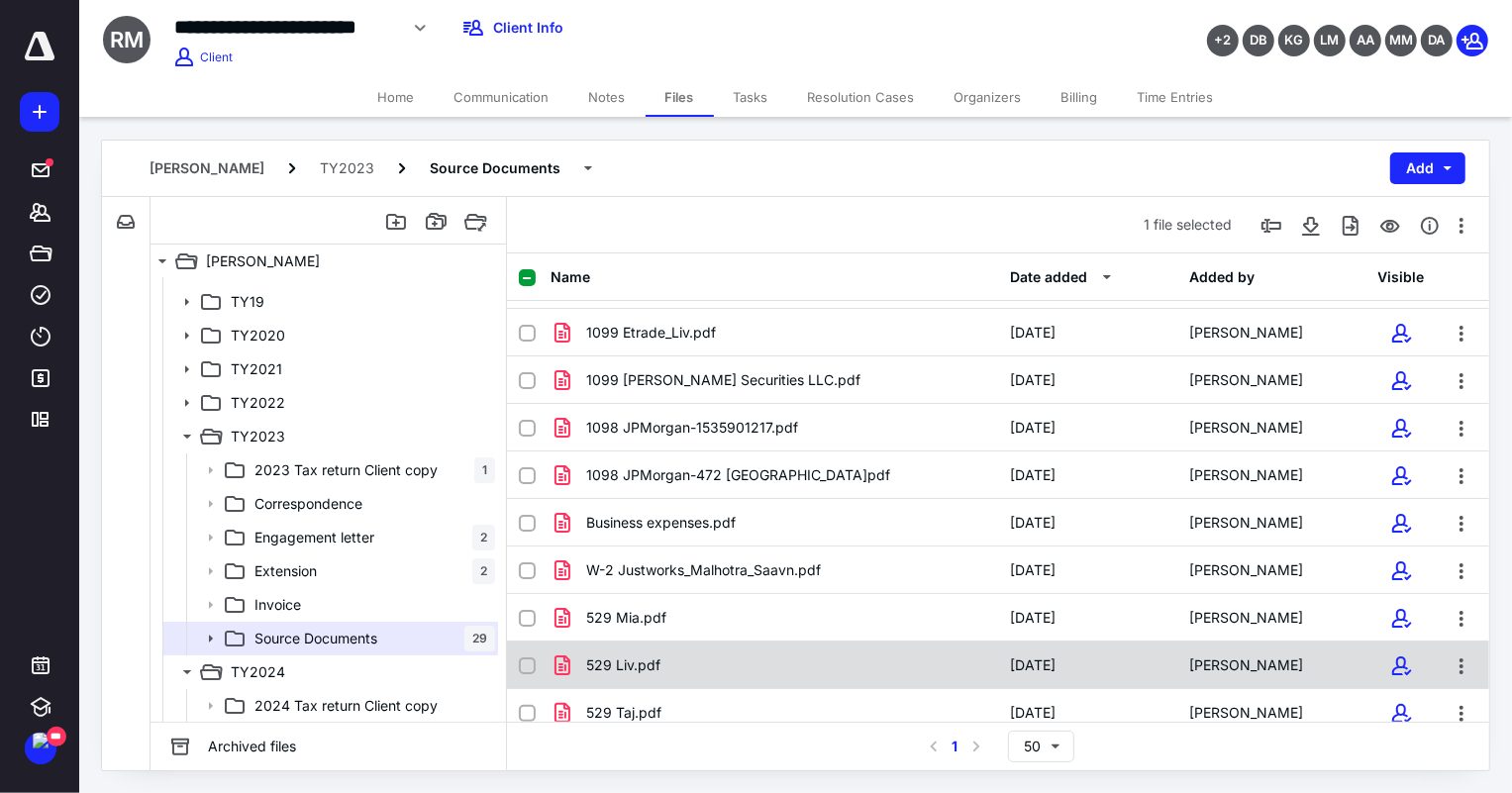 scroll, scrollTop: 1000, scrollLeft: 0, axis: vertical 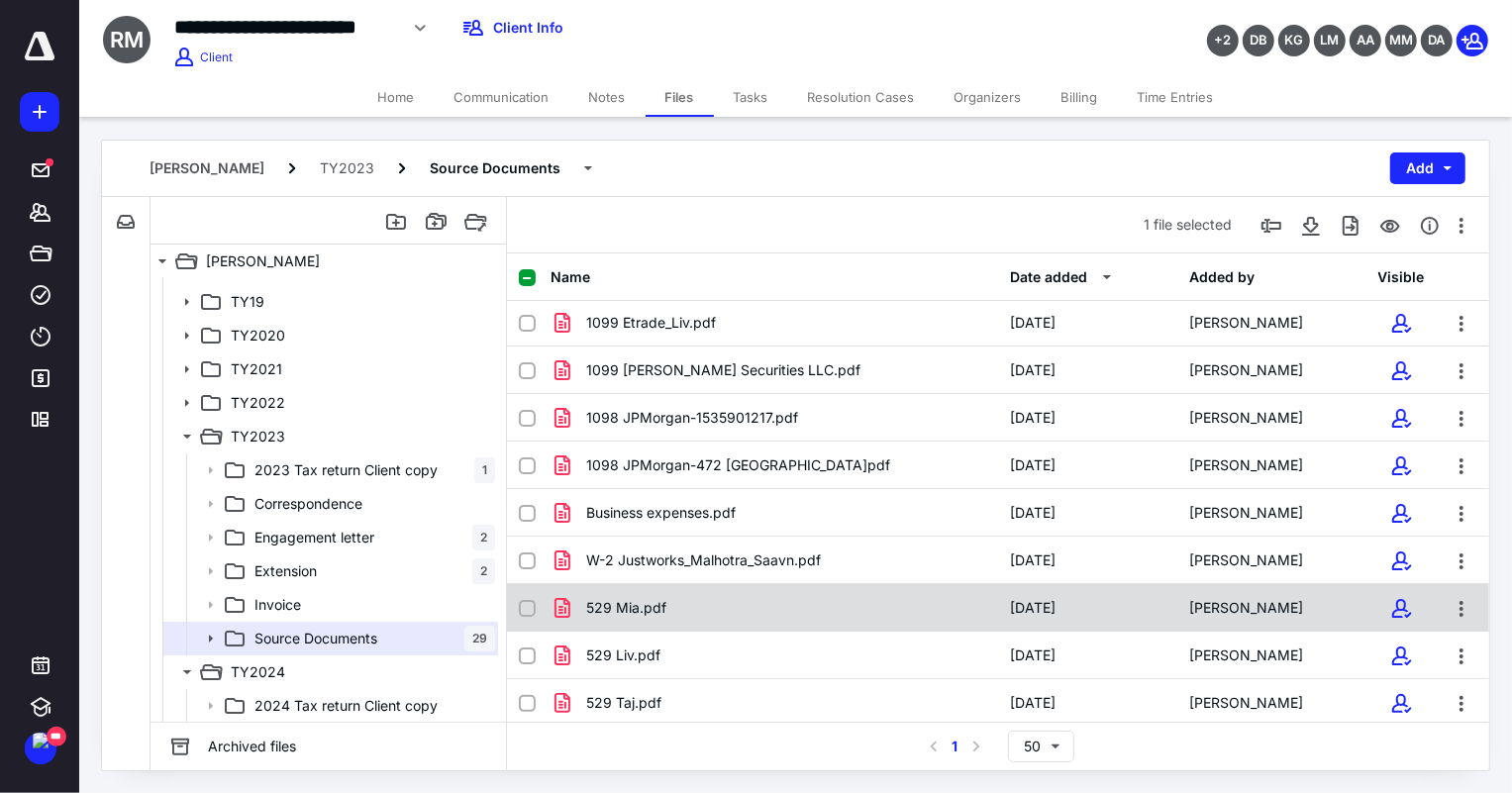 click on "529 Mia.pdf" at bounding box center (626, 608) 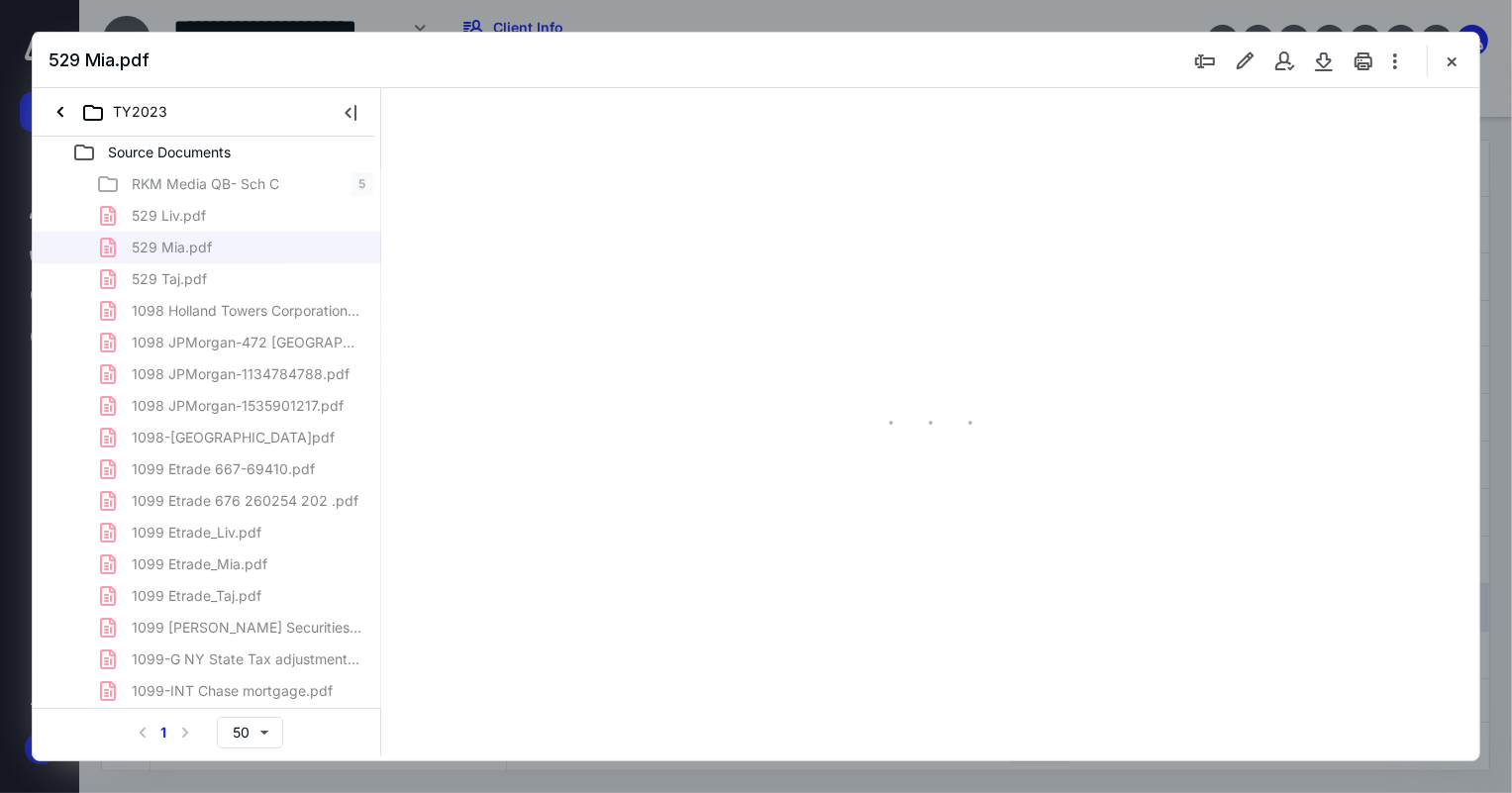 scroll, scrollTop: 0, scrollLeft: 0, axis: both 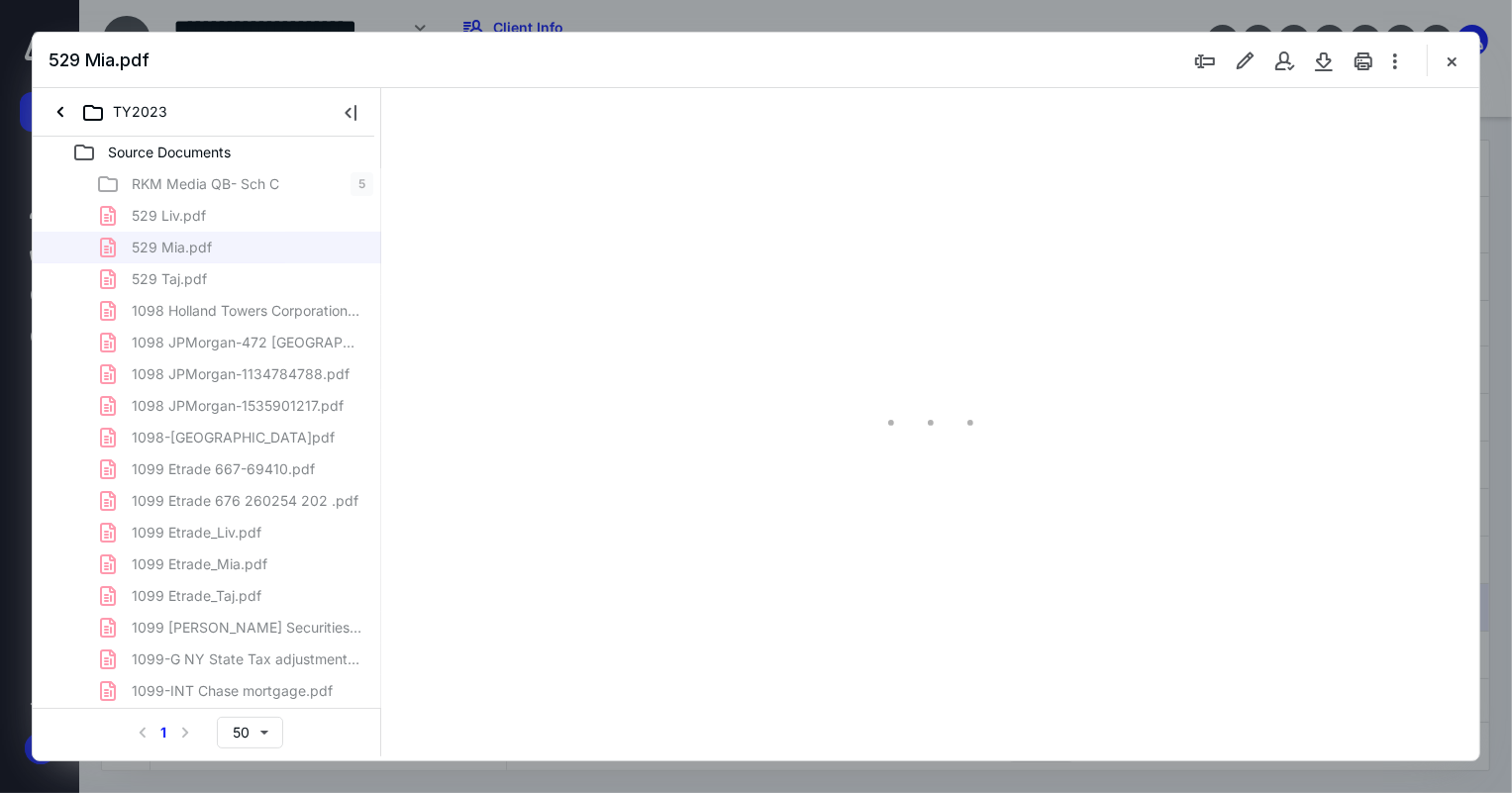 type on "75" 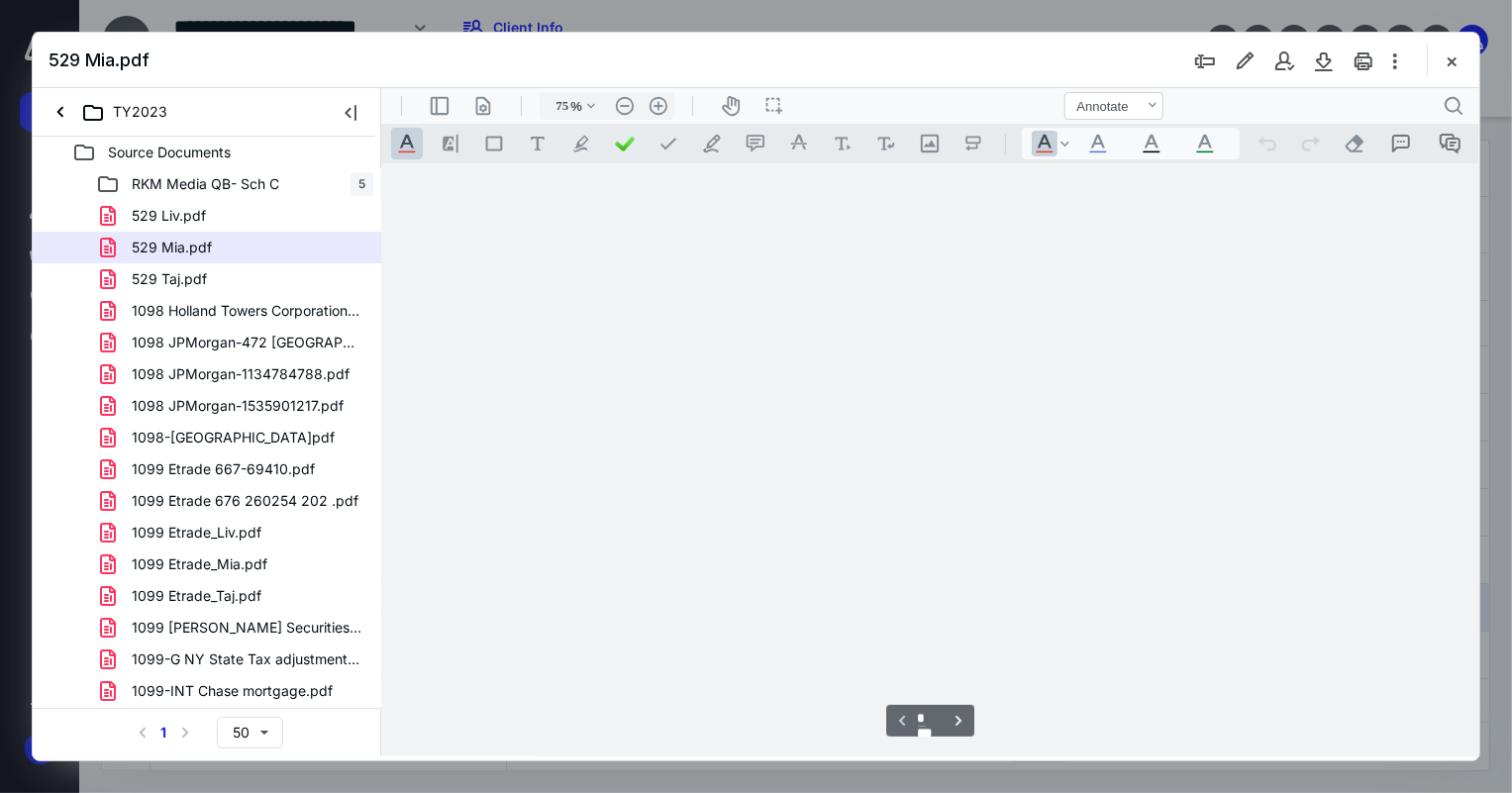 scroll, scrollTop: 78, scrollLeft: 0, axis: vertical 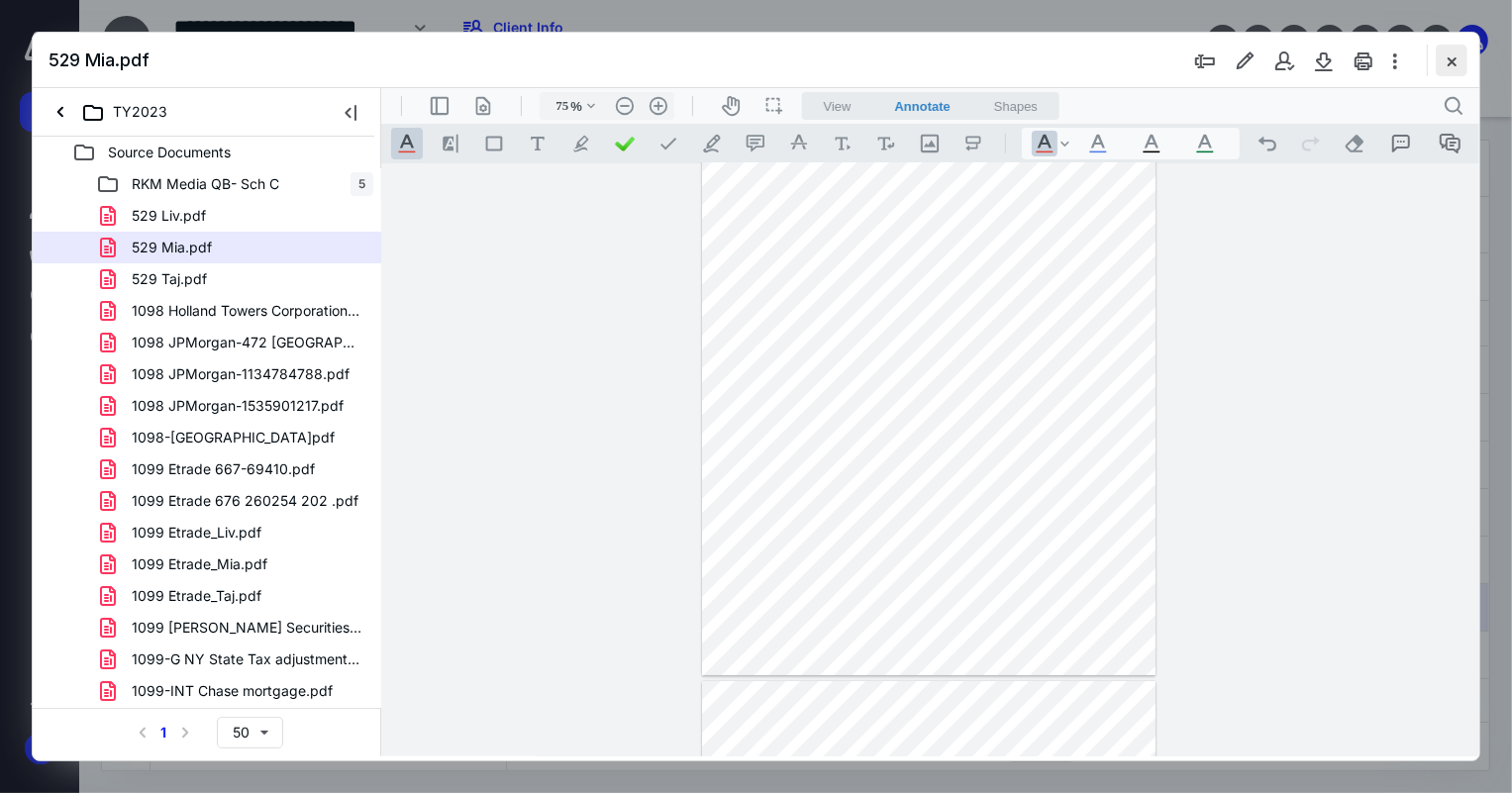 click at bounding box center (1452, 60) 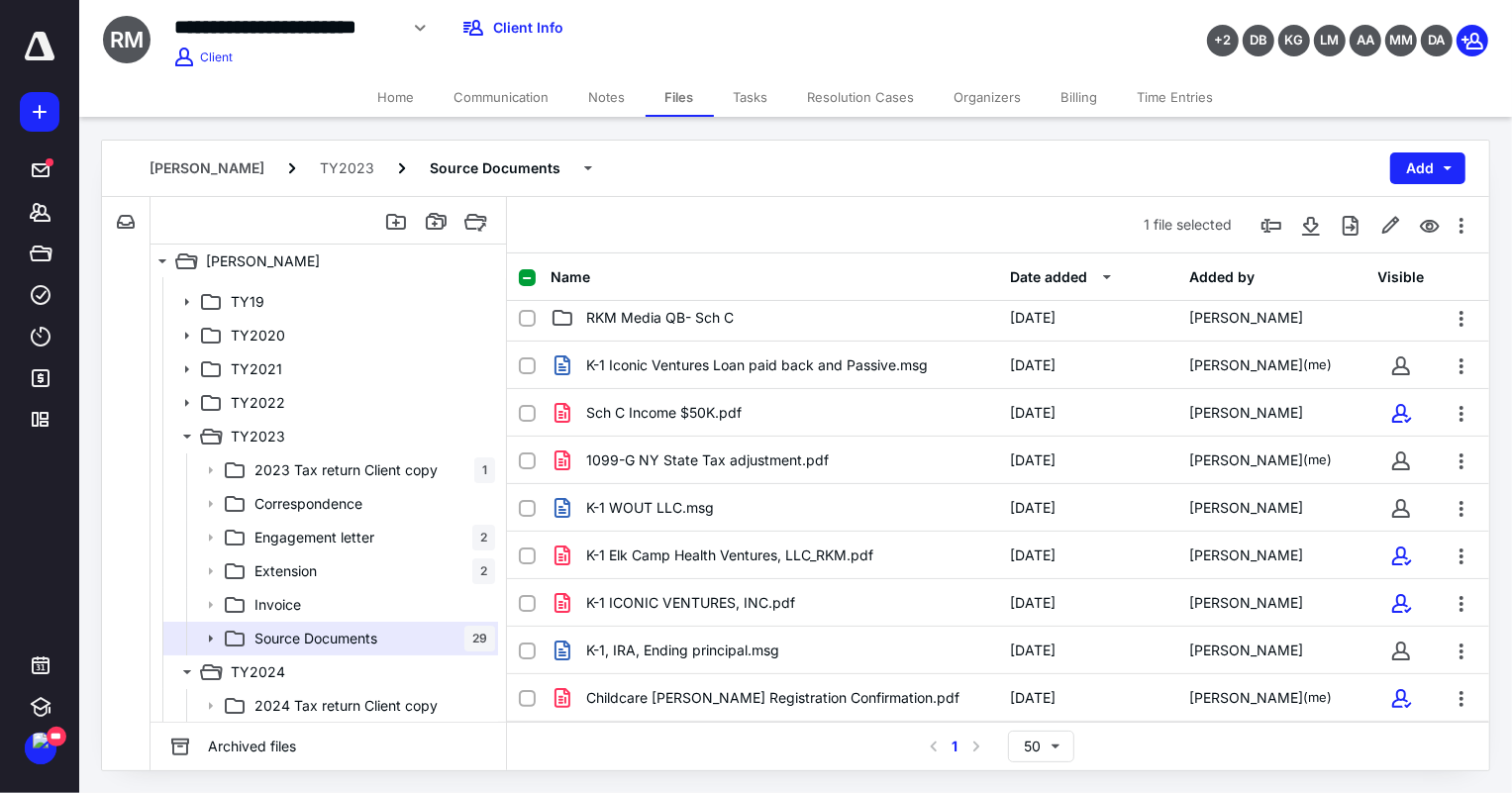 scroll, scrollTop: 0, scrollLeft: 0, axis: both 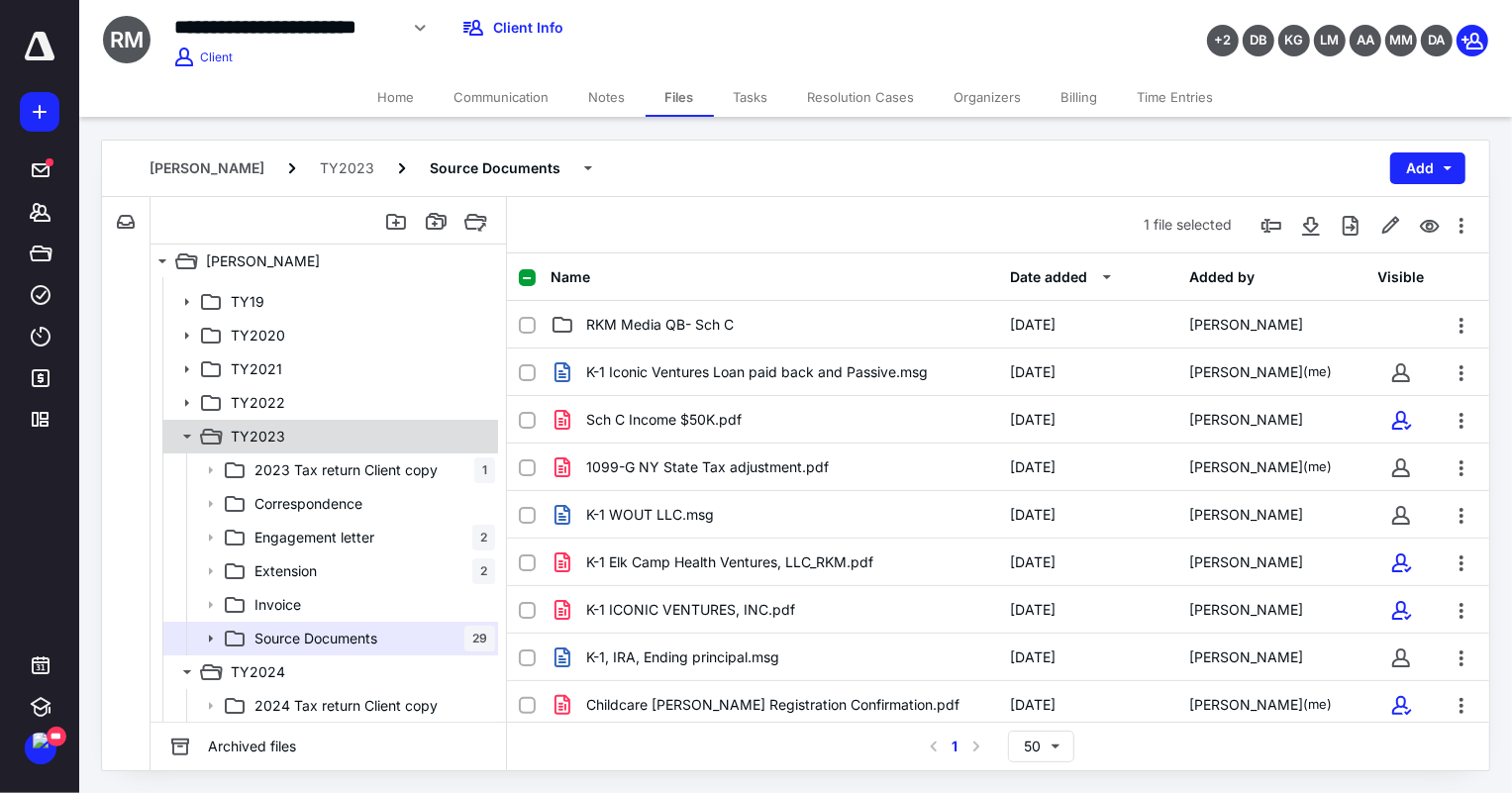 click 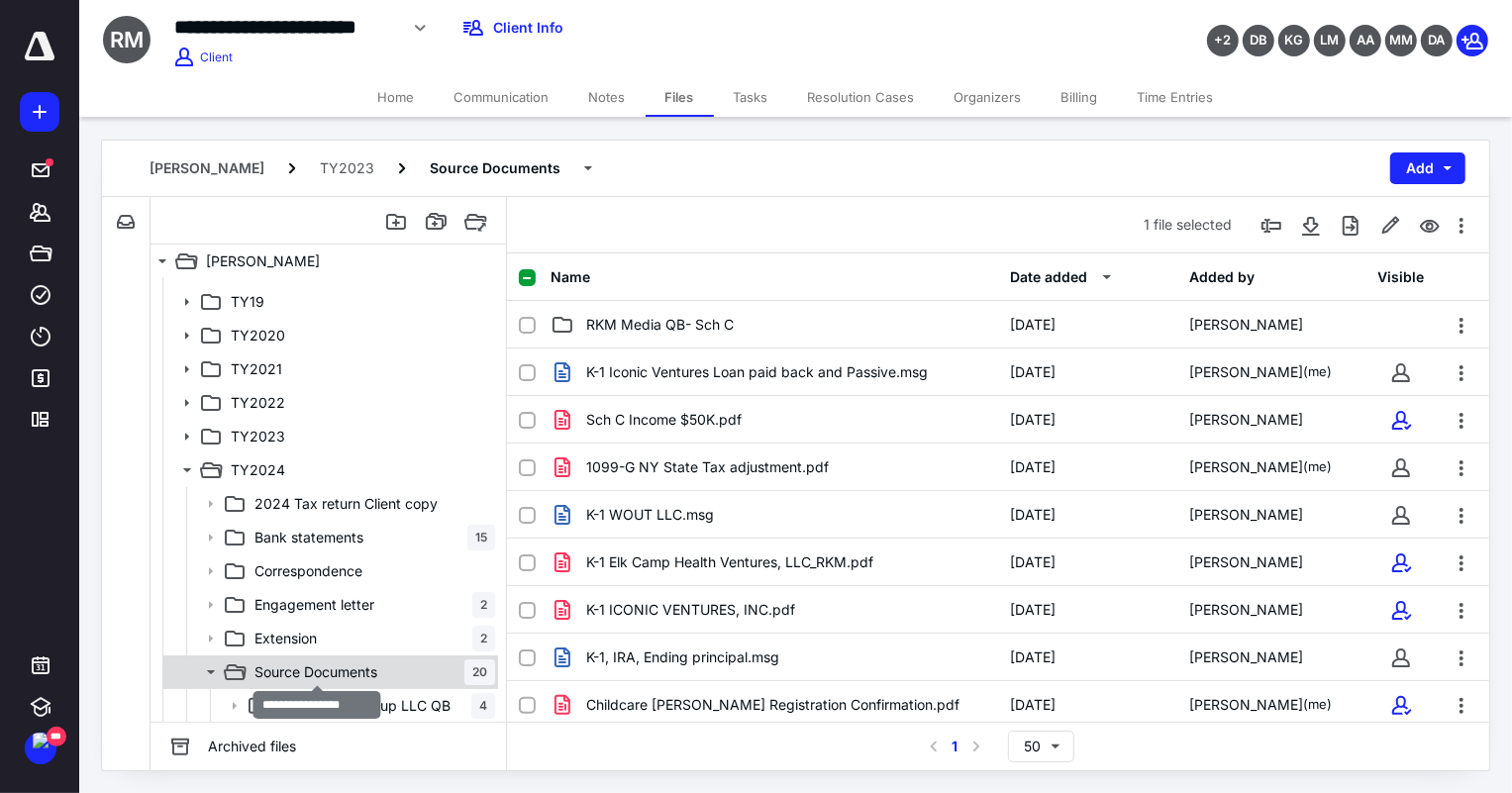 click on "Source Documents" at bounding box center [316, 672] 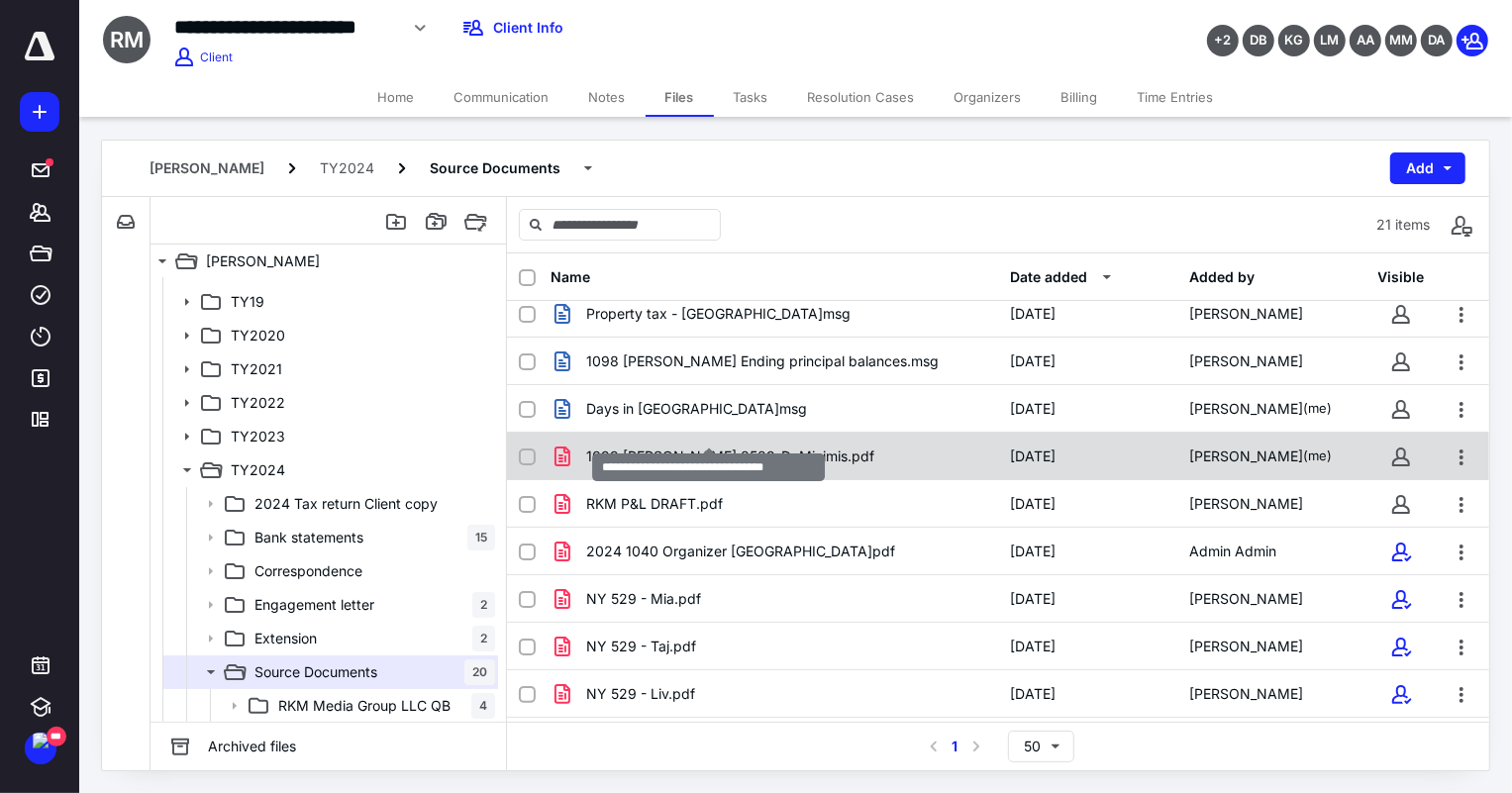 scroll, scrollTop: 269, scrollLeft: 0, axis: vertical 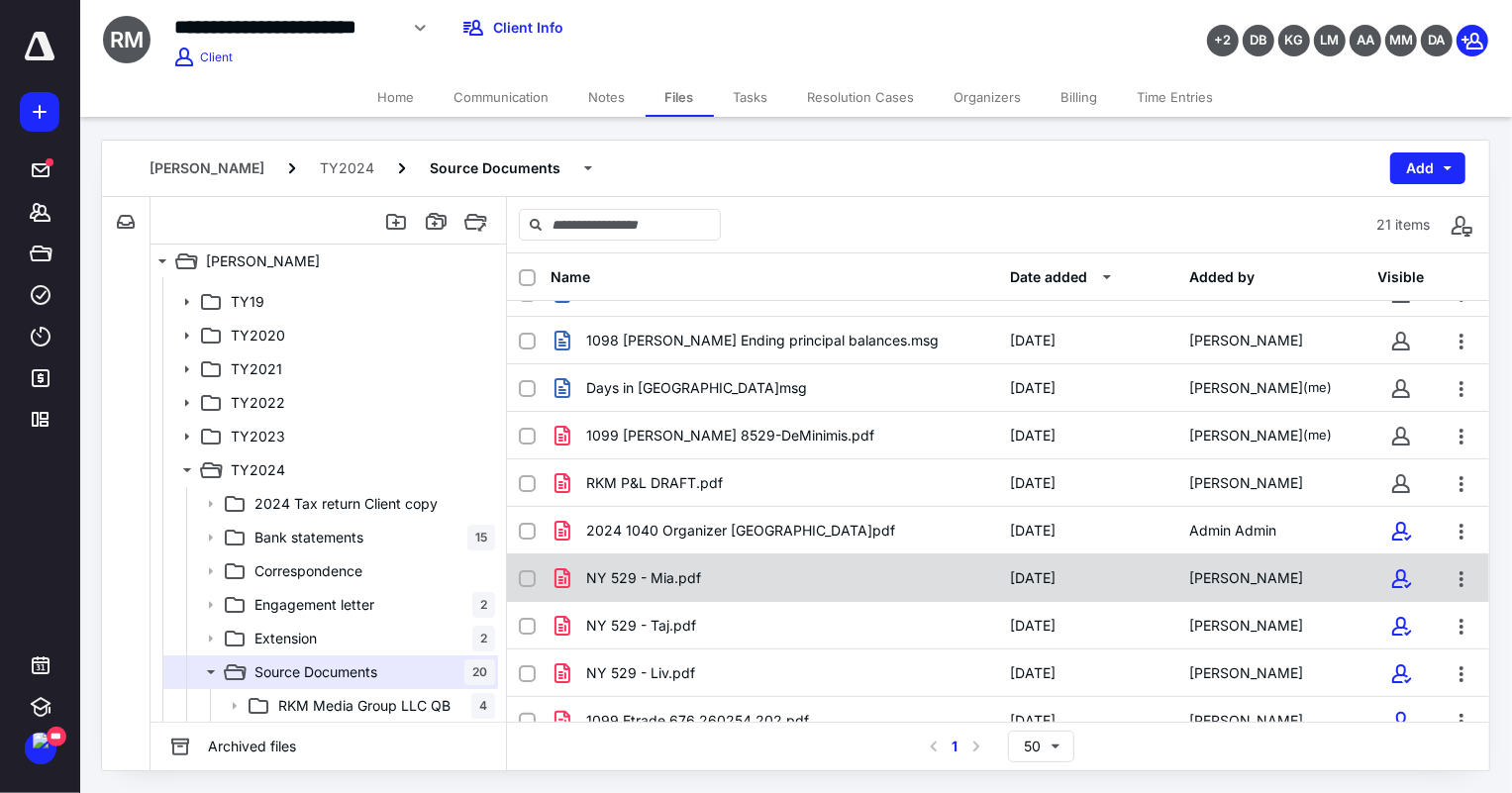 click on "NY 529 - Mia.pdf" at bounding box center (644, 578) 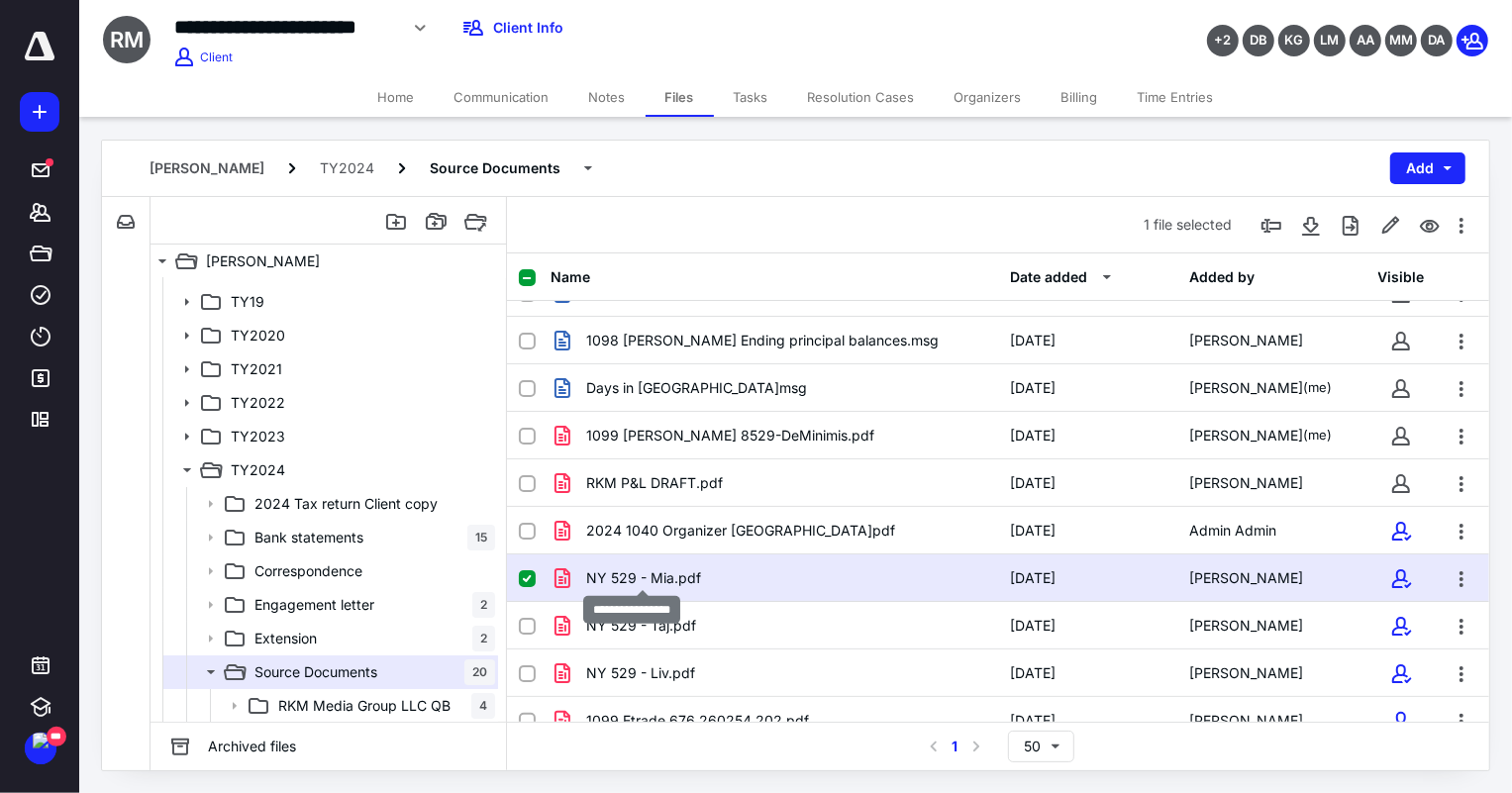 click on "NY 529 - Mia.pdf" at bounding box center (644, 578) 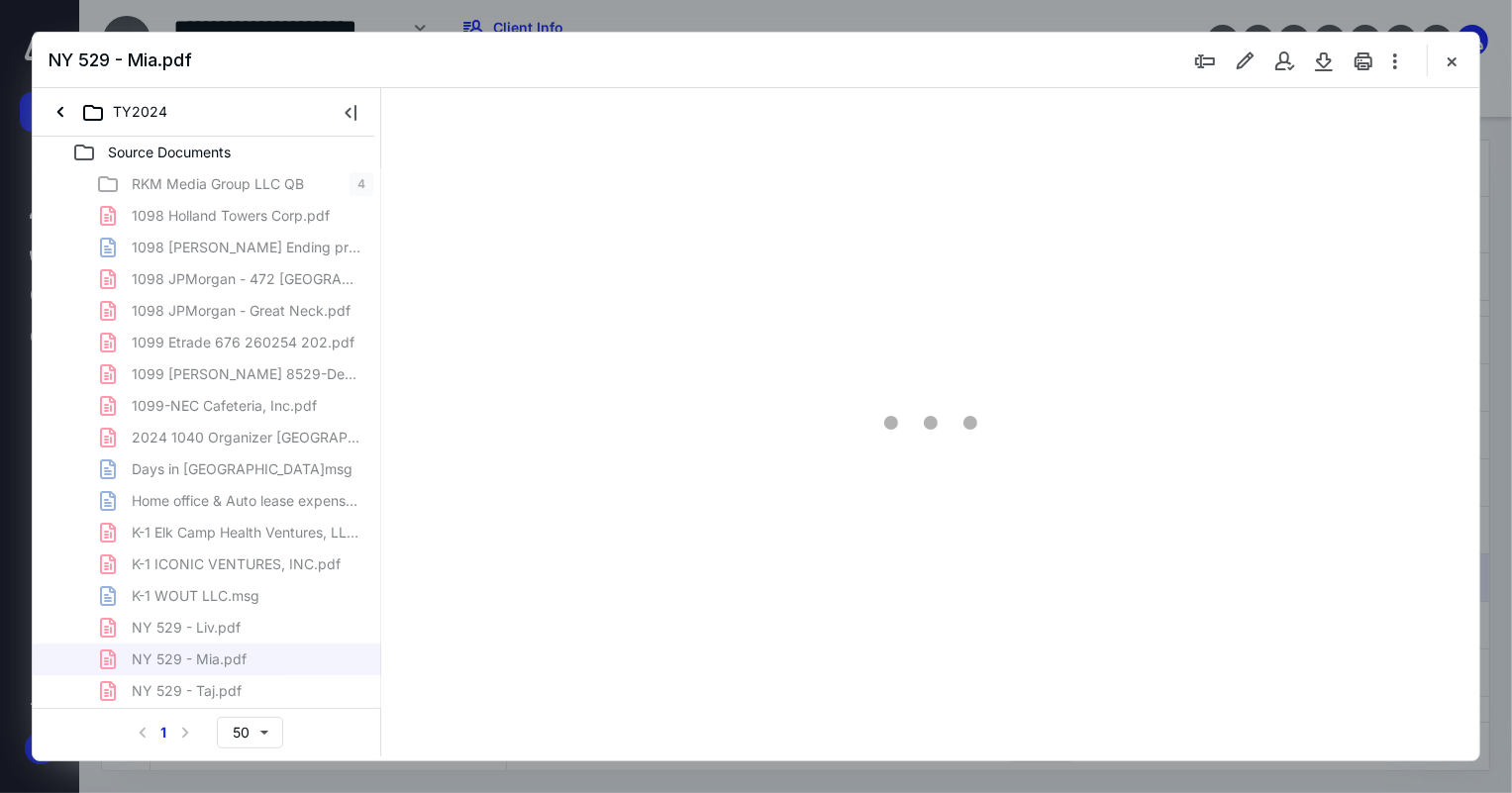 scroll, scrollTop: 0, scrollLeft: 0, axis: both 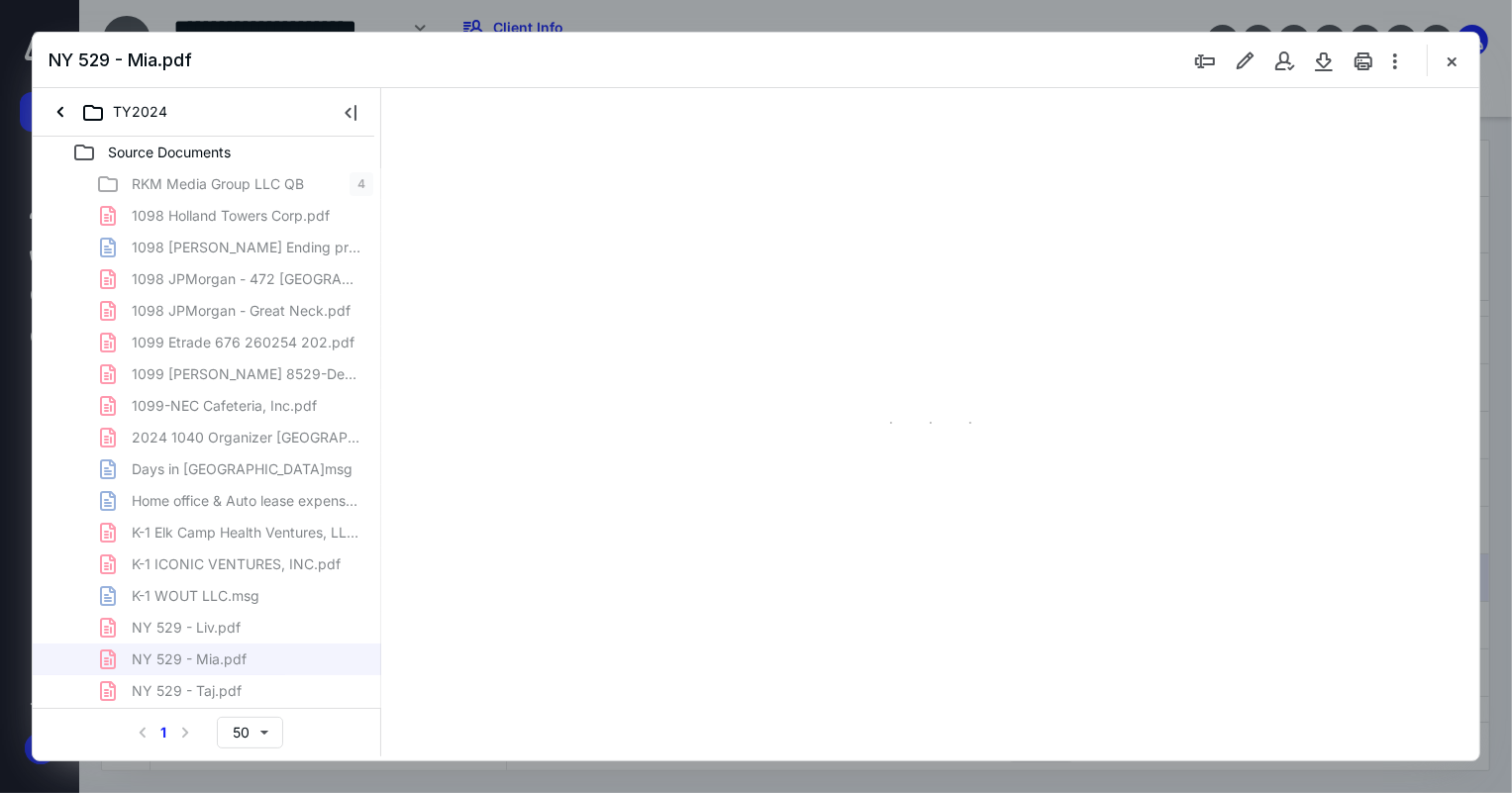 type on "75" 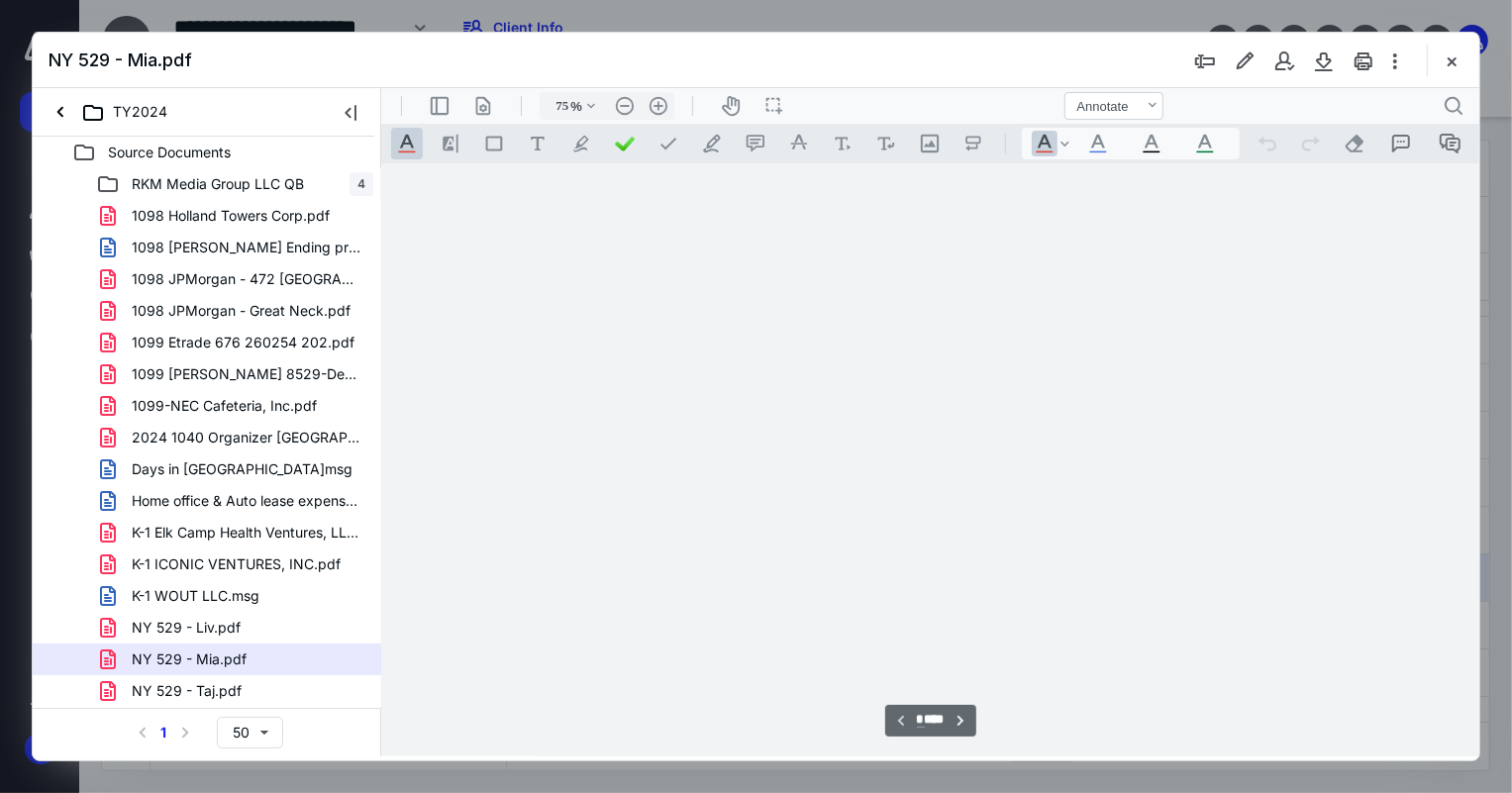scroll, scrollTop: 78, scrollLeft: 0, axis: vertical 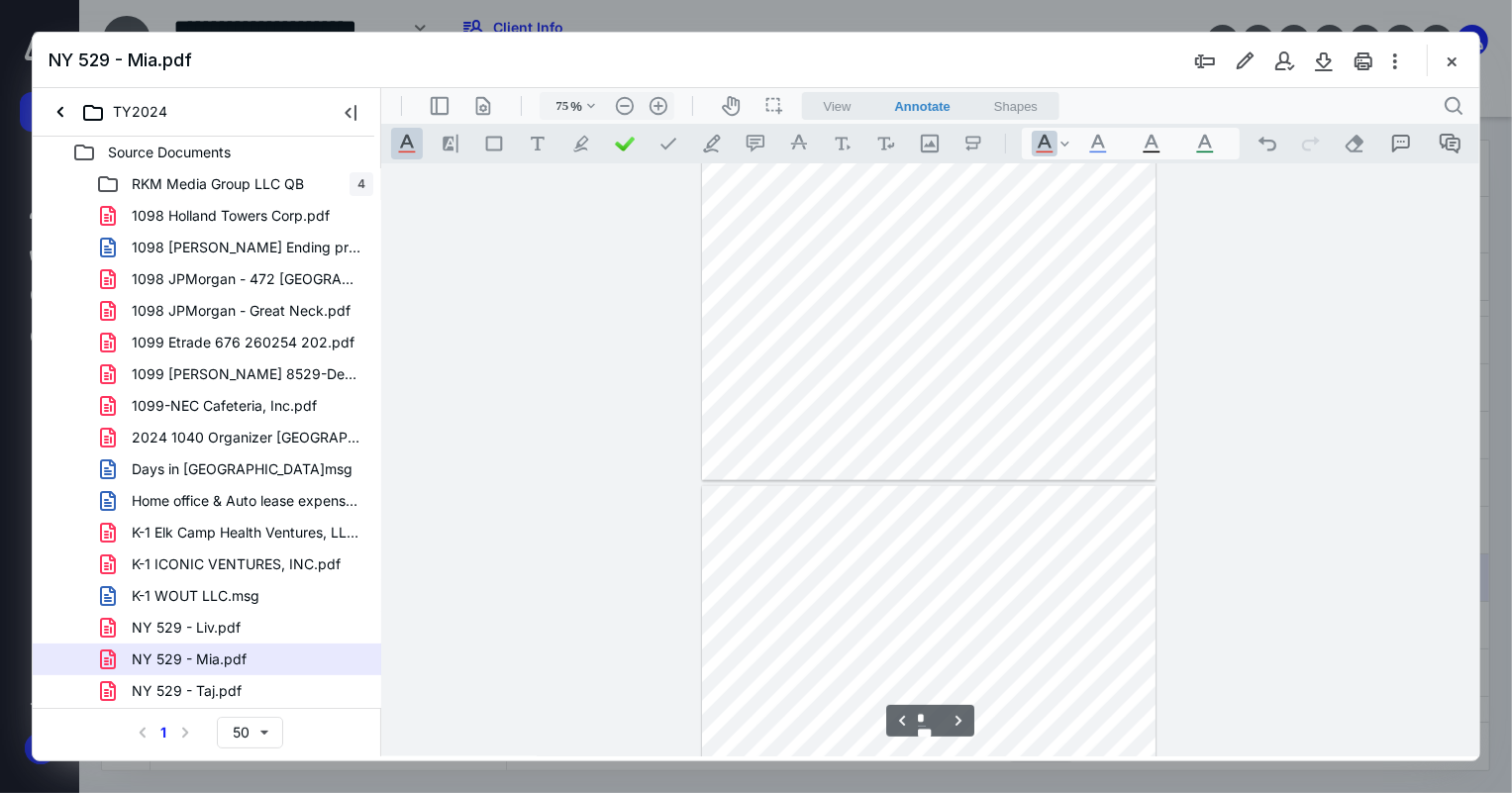 type on "*" 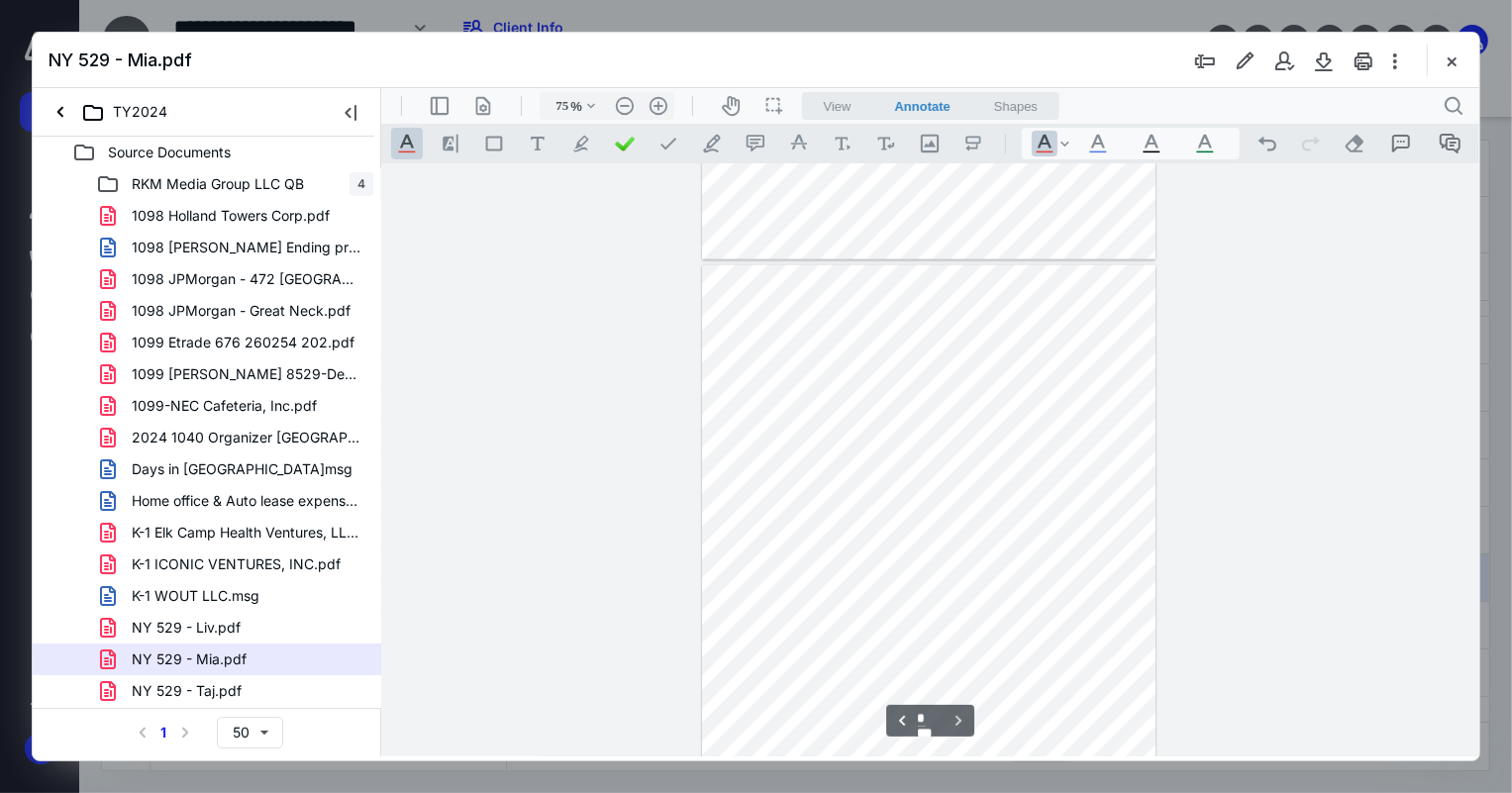 scroll, scrollTop: 1698, scrollLeft: 0, axis: vertical 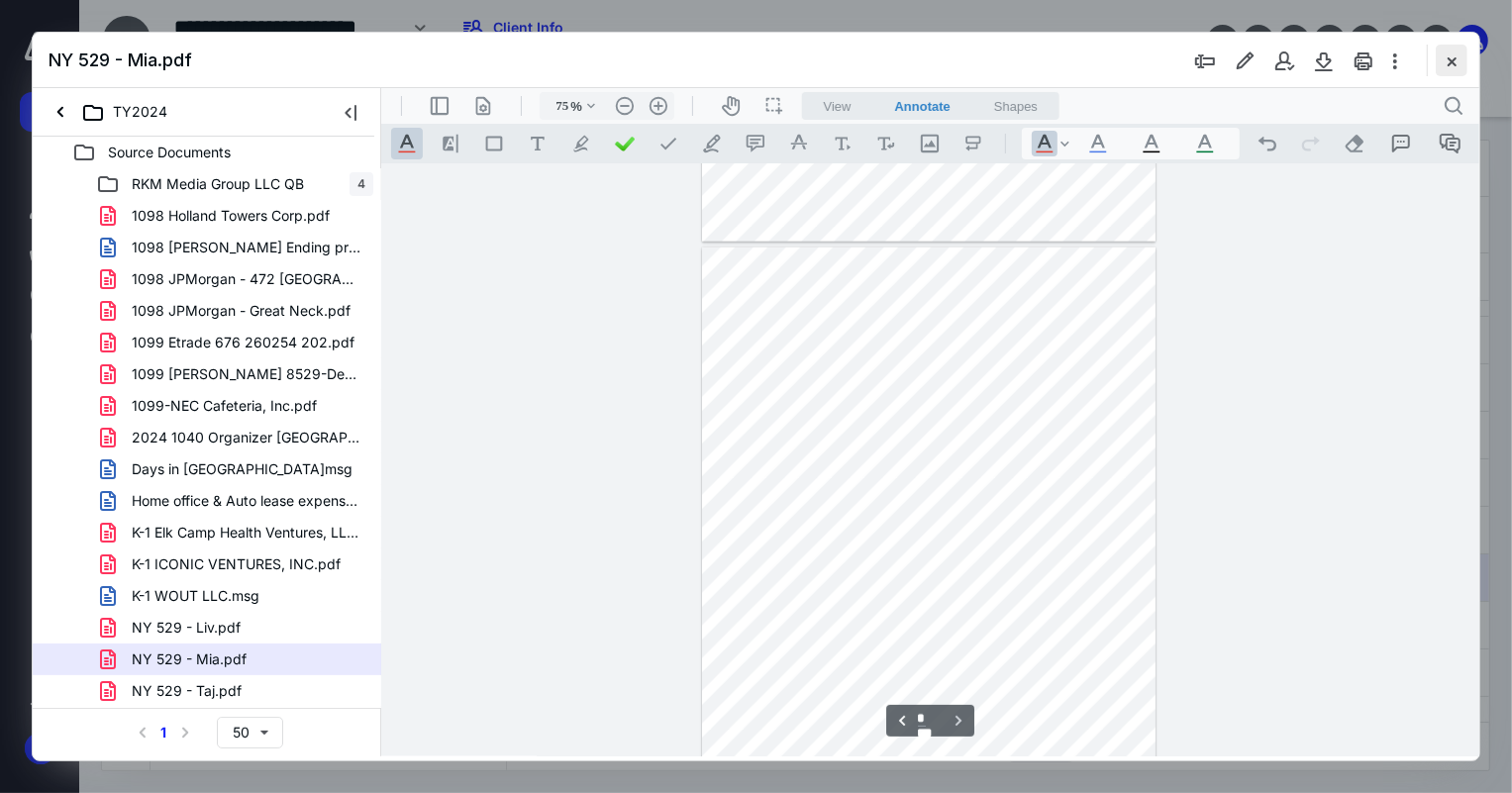 click at bounding box center [1452, 60] 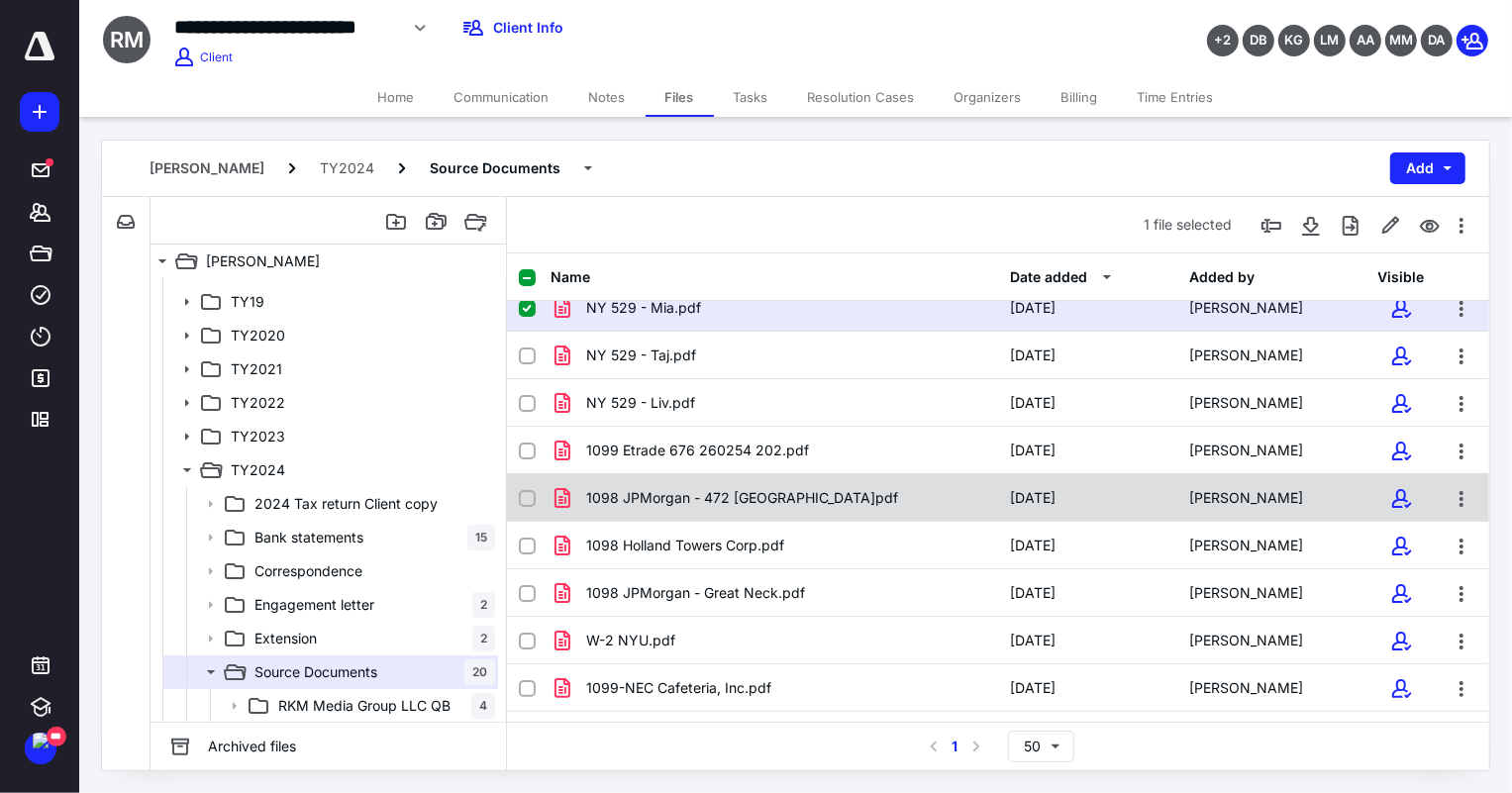 scroll, scrollTop: 574, scrollLeft: 0, axis: vertical 